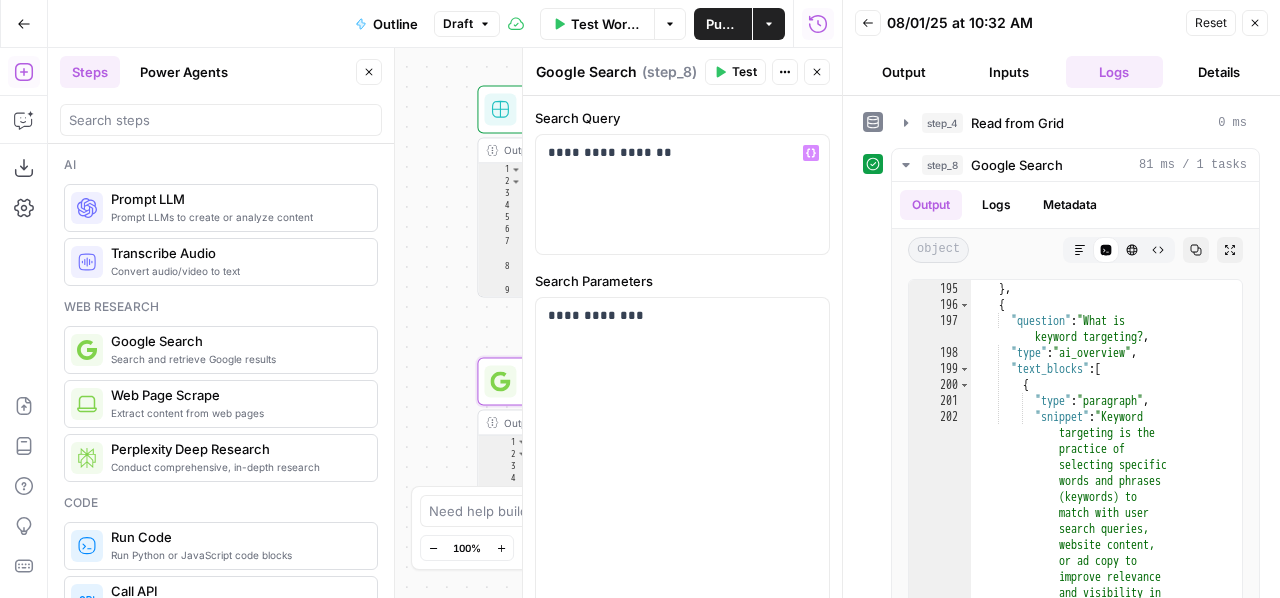 scroll, scrollTop: 0, scrollLeft: 0, axis: both 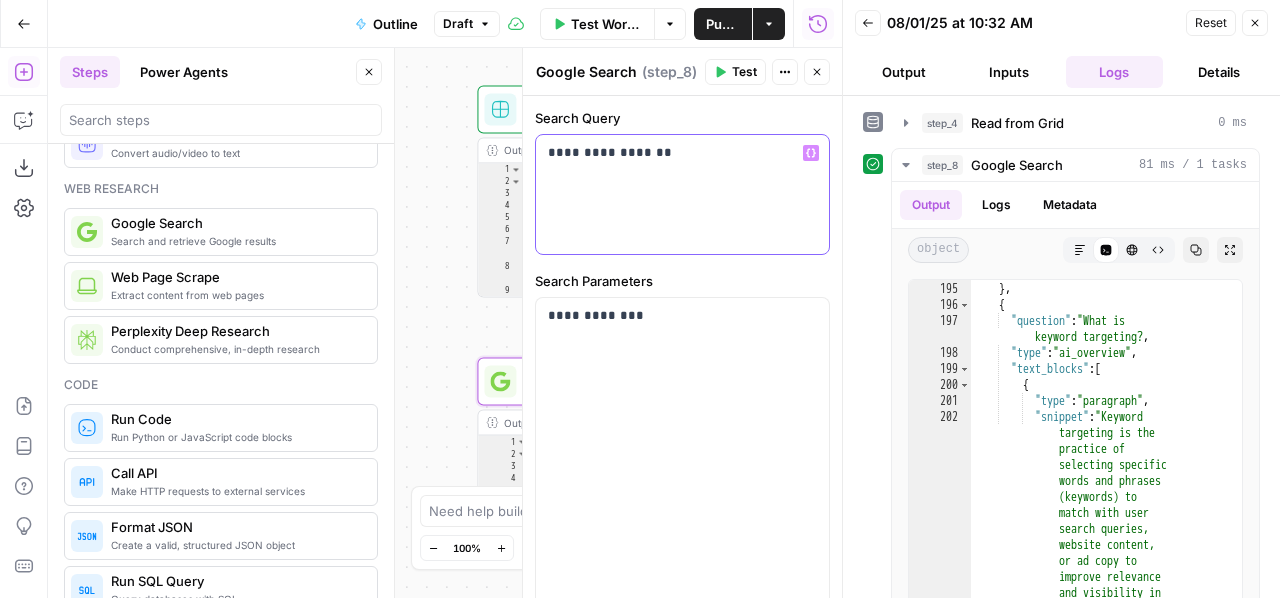 click 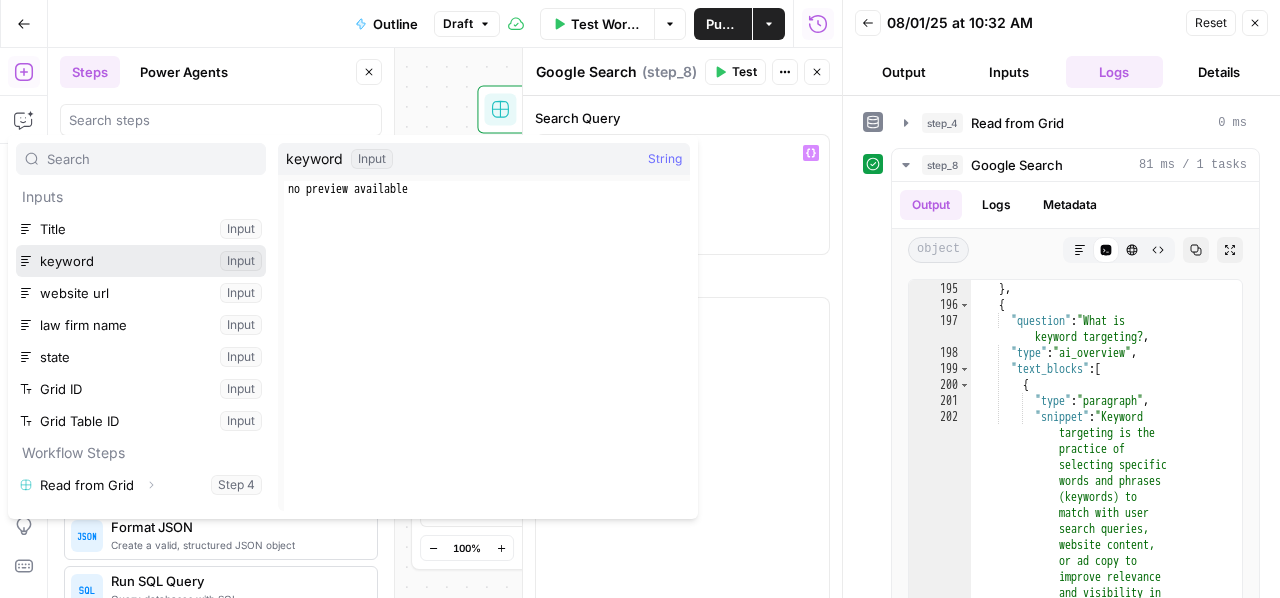 click at bounding box center (141, 261) 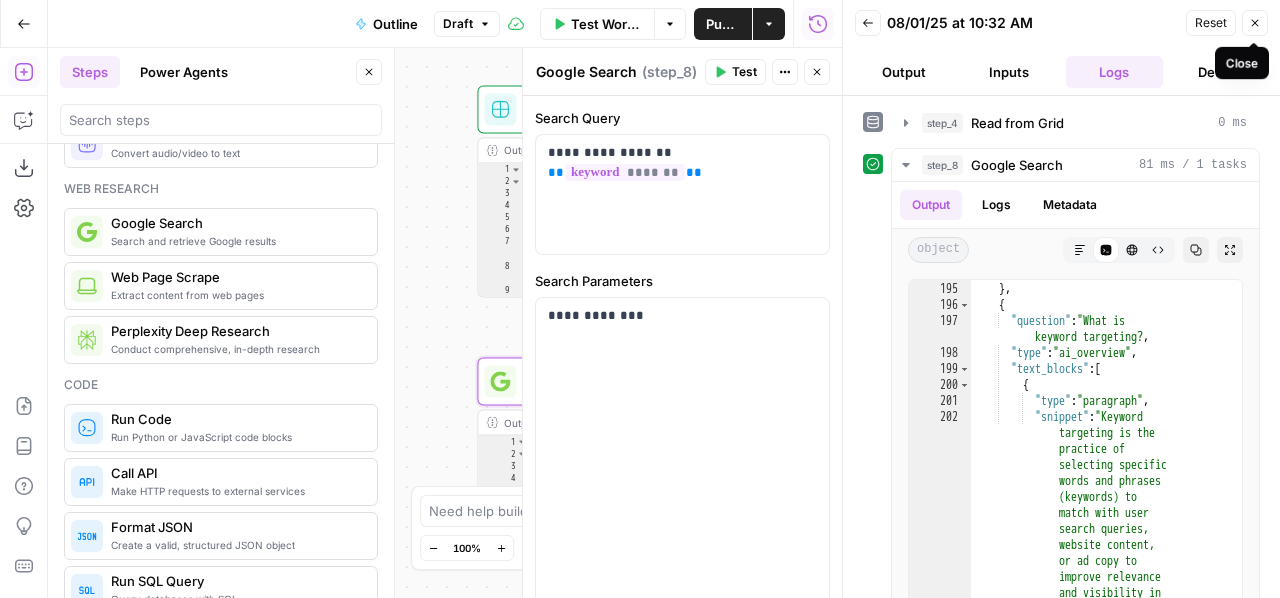 click 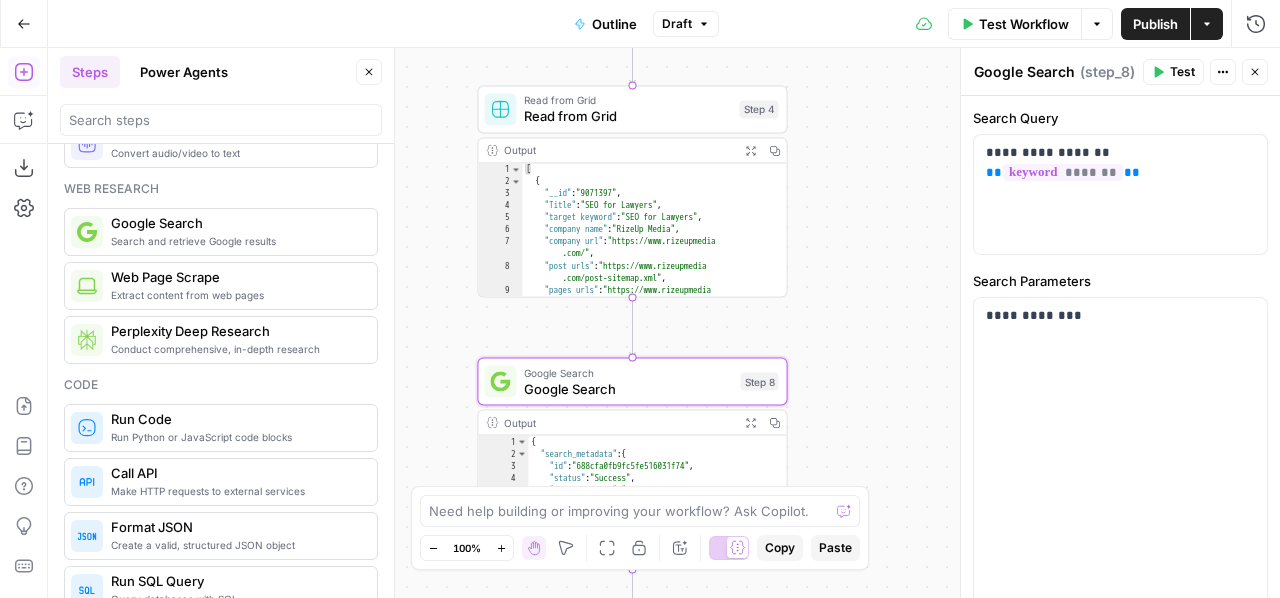 click 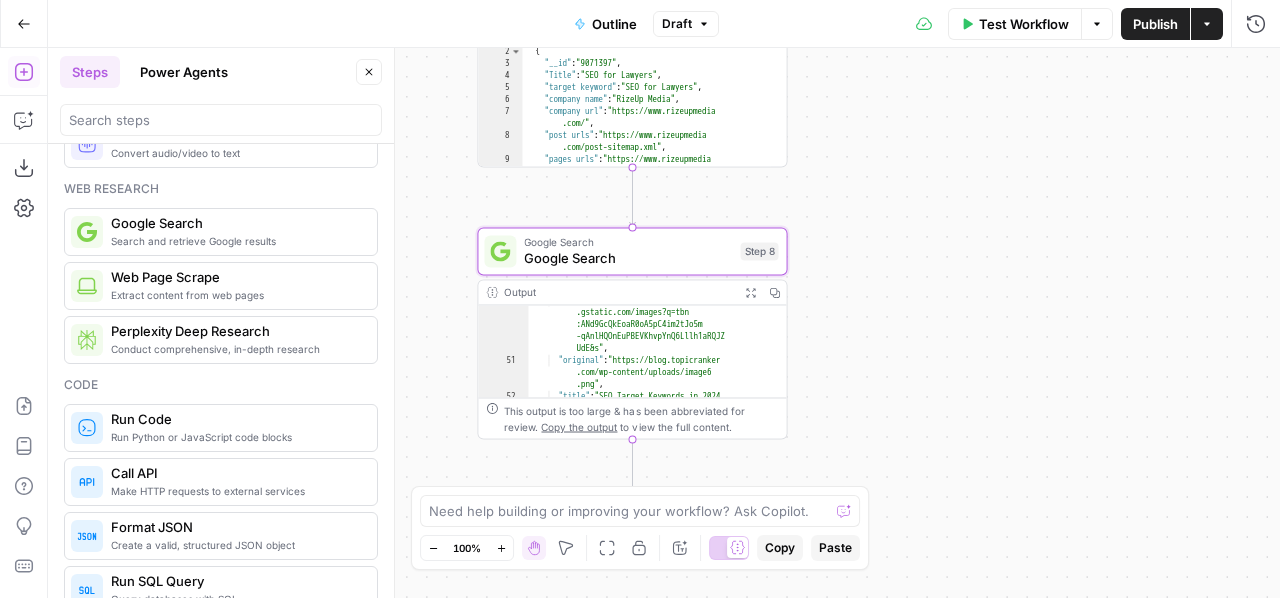 scroll, scrollTop: 13, scrollLeft: 0, axis: vertical 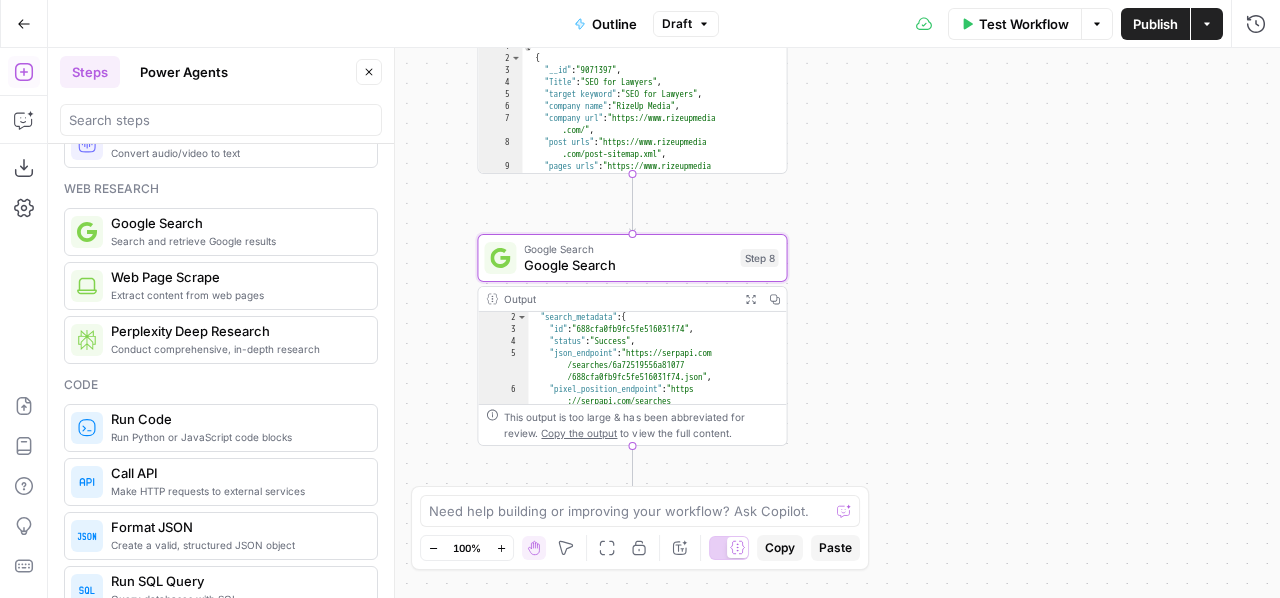 type on "**********" 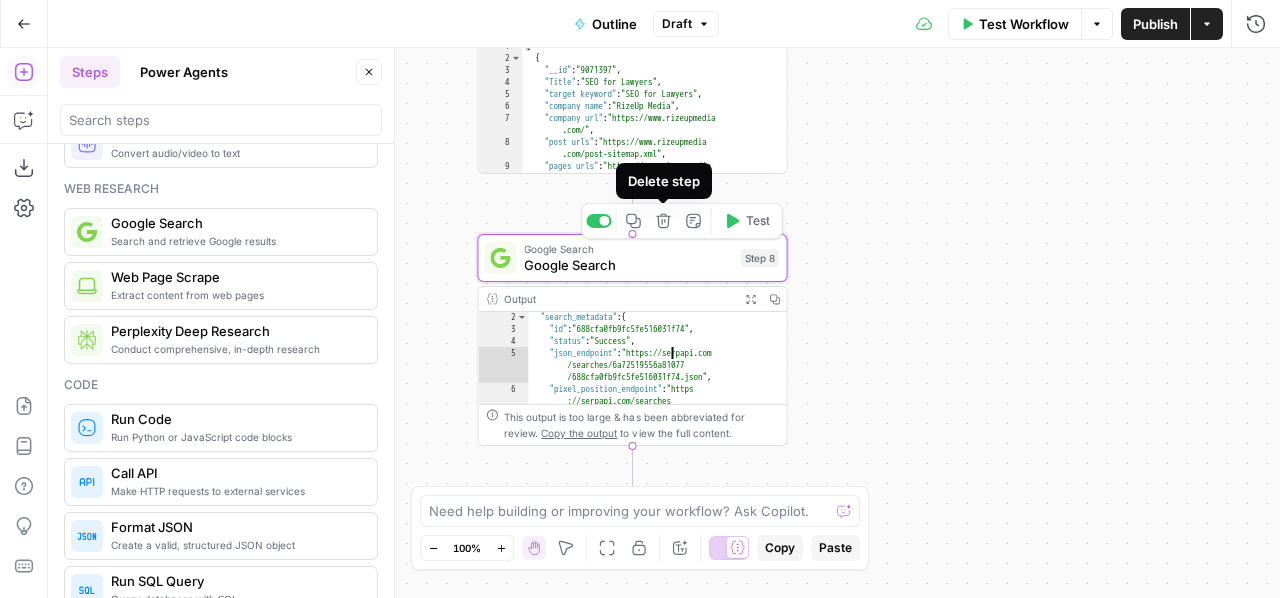 click 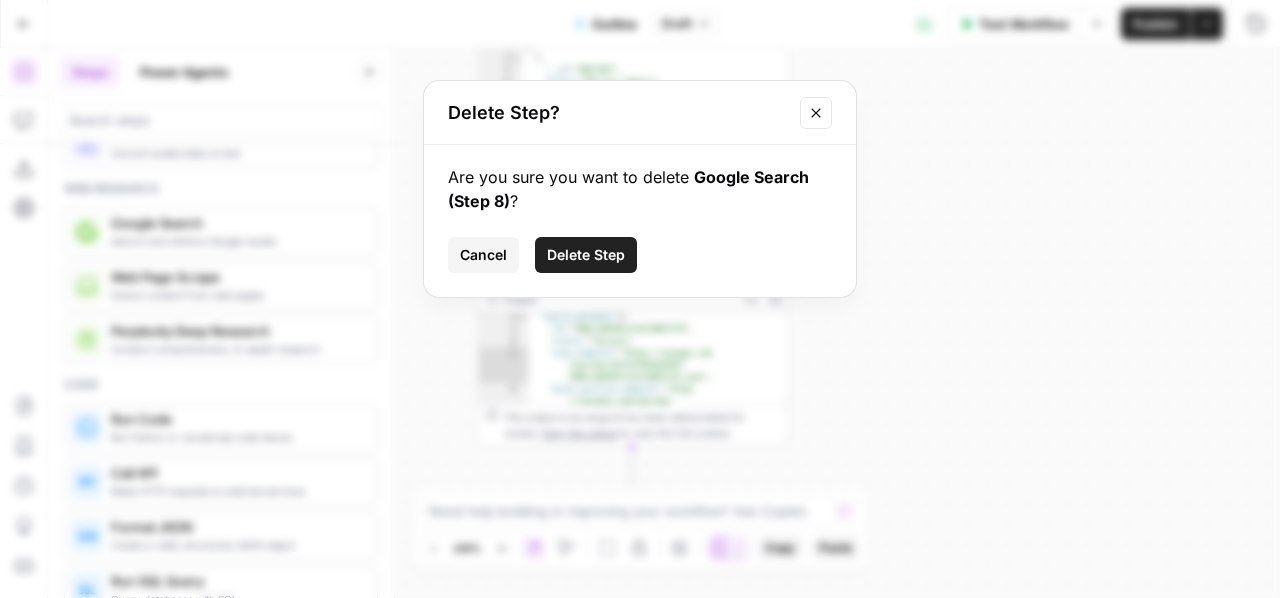 click on "Delete Step" at bounding box center (586, 255) 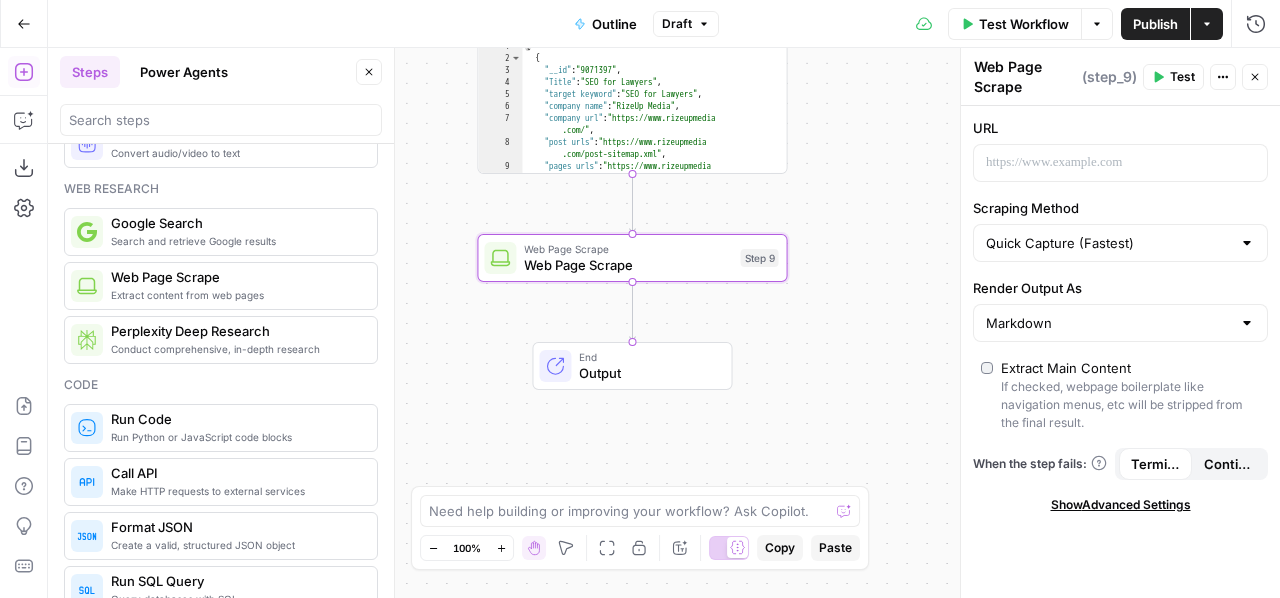 click on "Quick Capture (Fastest)" at bounding box center [1120, 243] 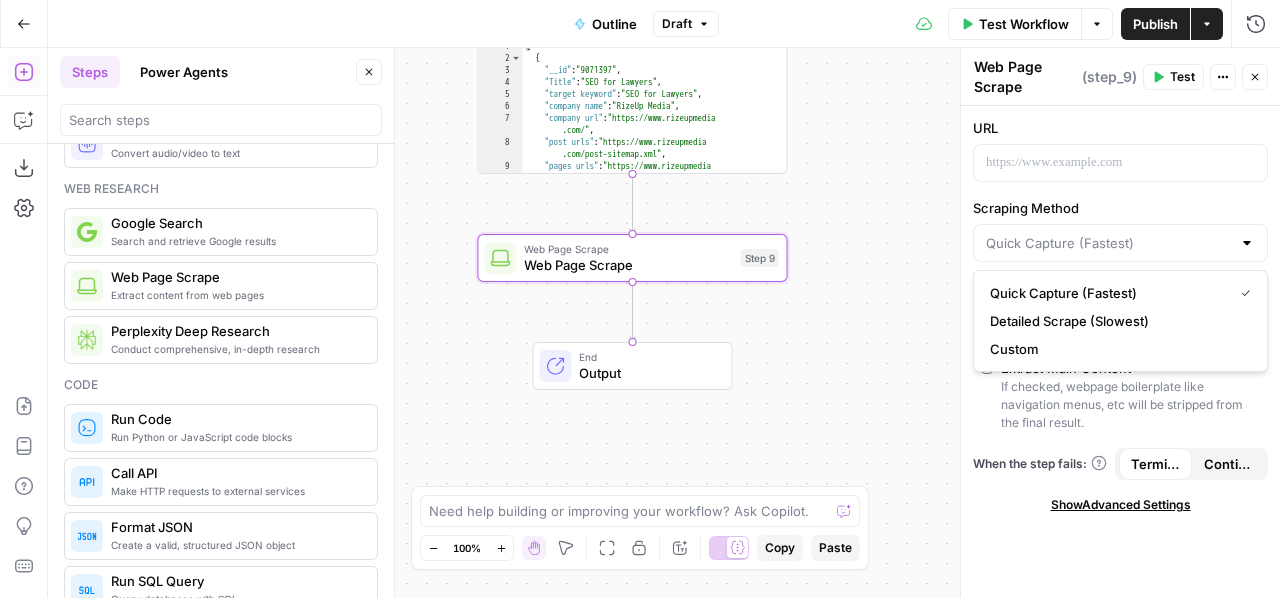 click at bounding box center [1120, 243] 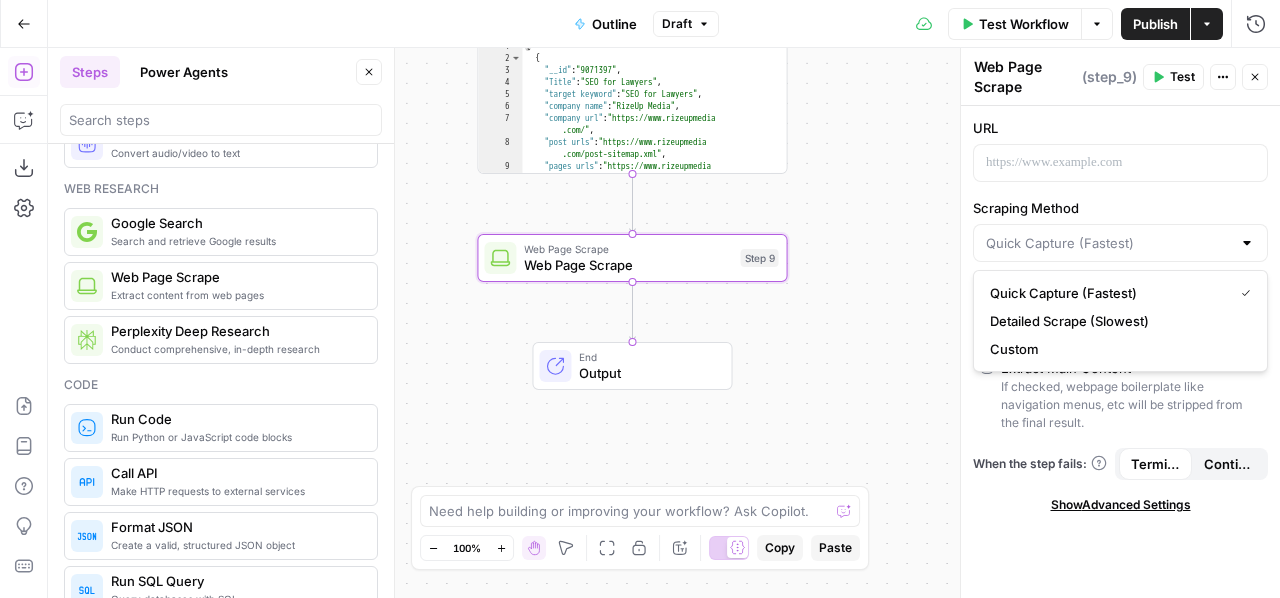 type on "Quick Capture (Fastest)" 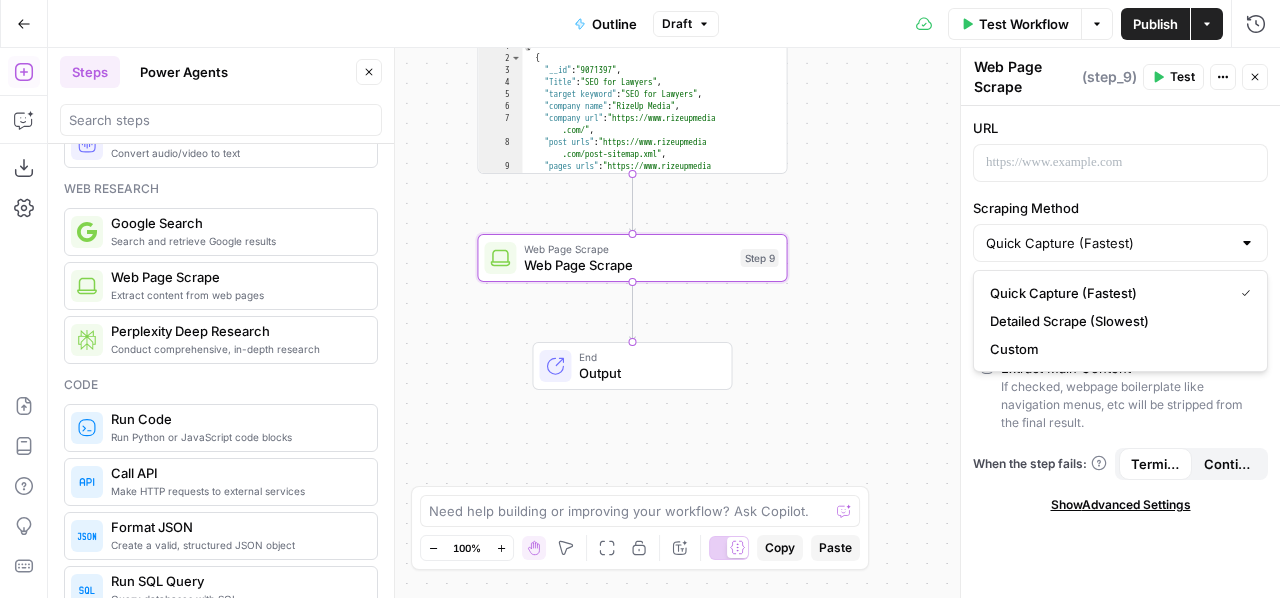 click on "Scraping Method" at bounding box center [1120, 208] 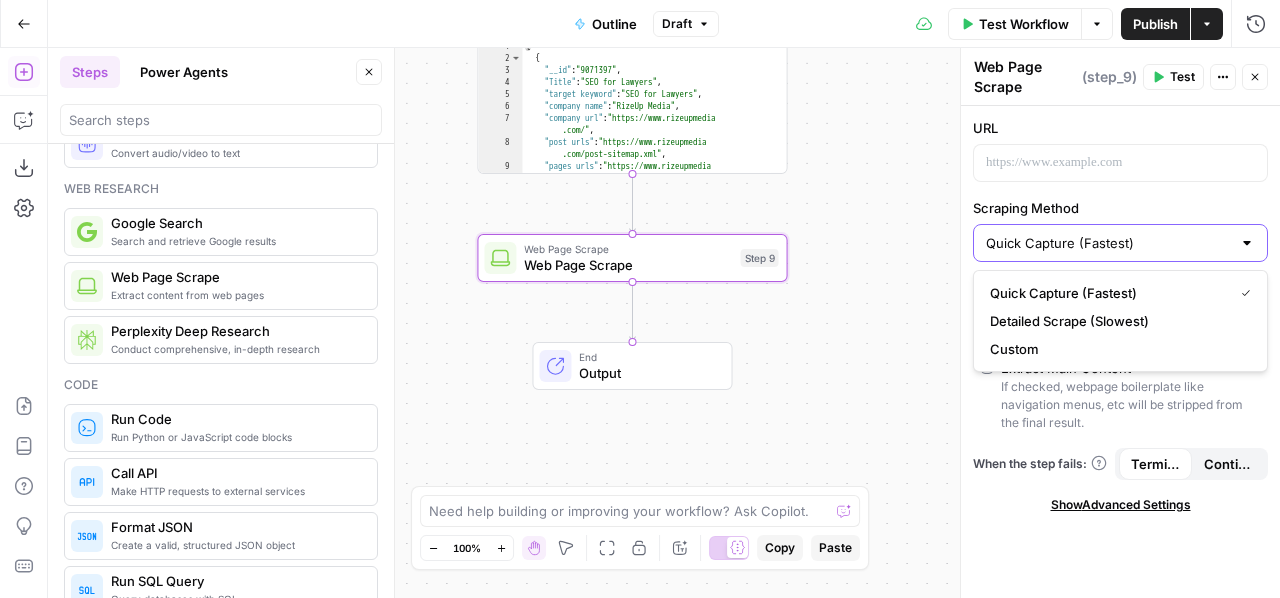 click on "Quick Capture (Fastest)" at bounding box center (1108, 243) 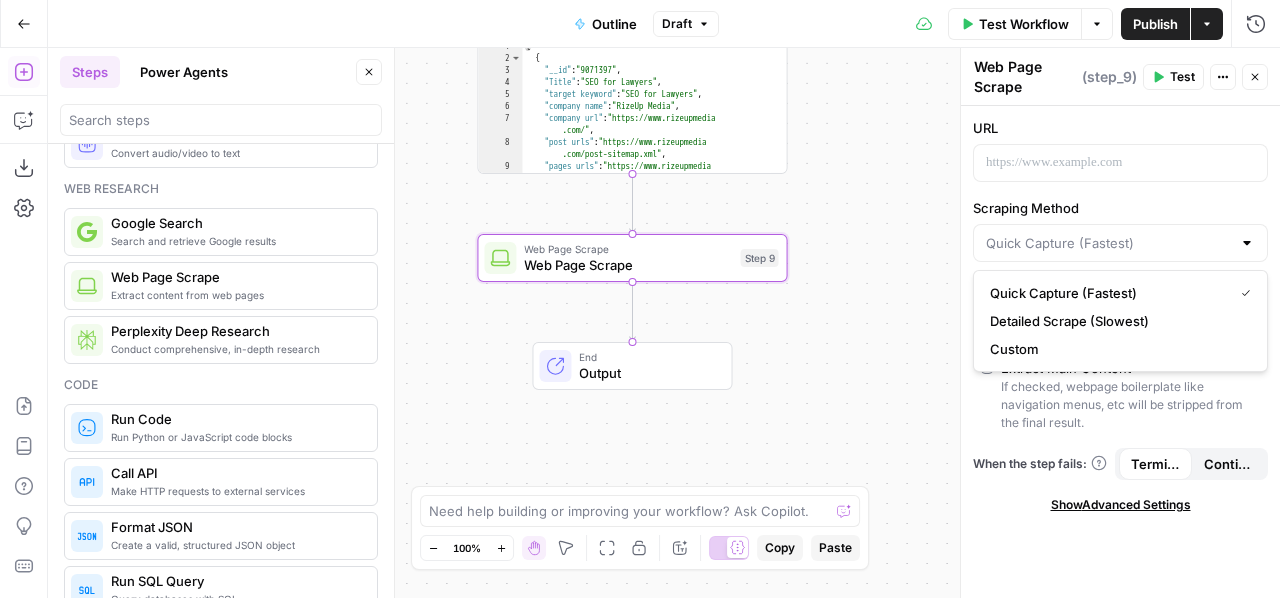 click on "Quick Capture (Fastest)" at bounding box center (1107, 293) 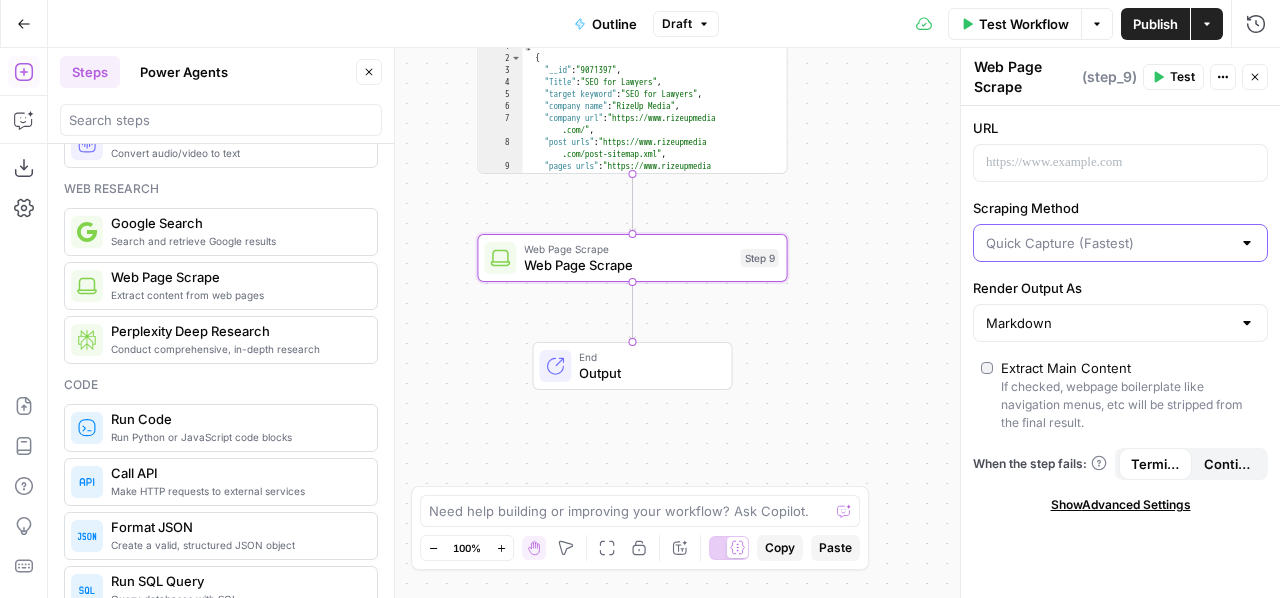 click on "Scraping Method" at bounding box center [1108, 243] 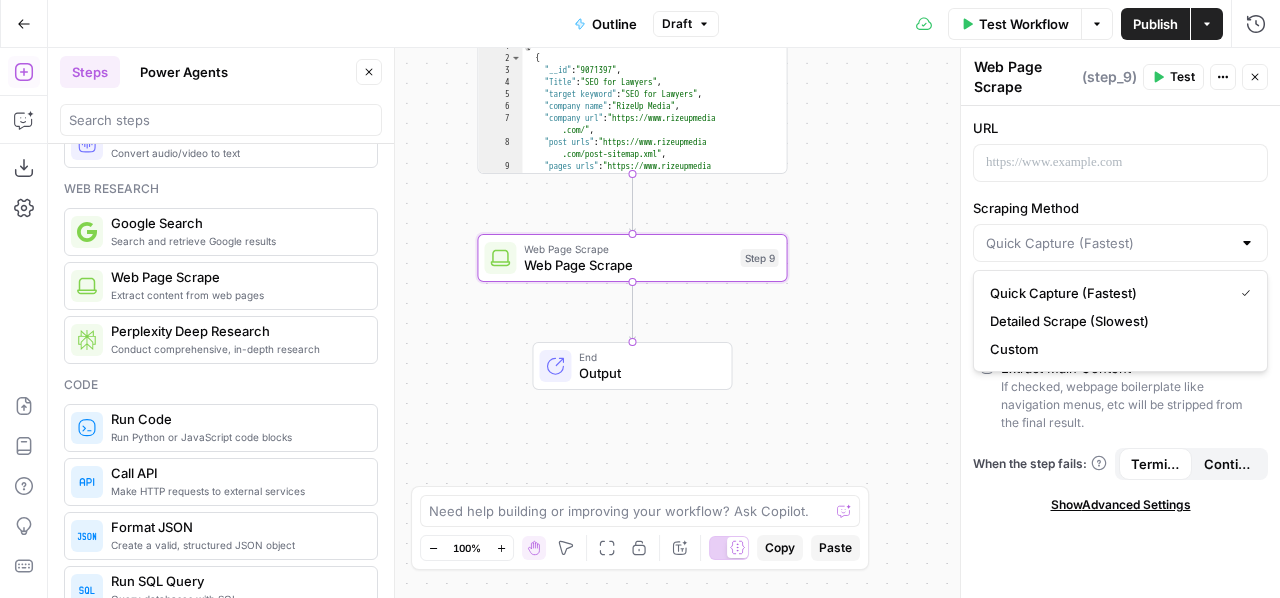 type on "Quick Capture (Fastest)" 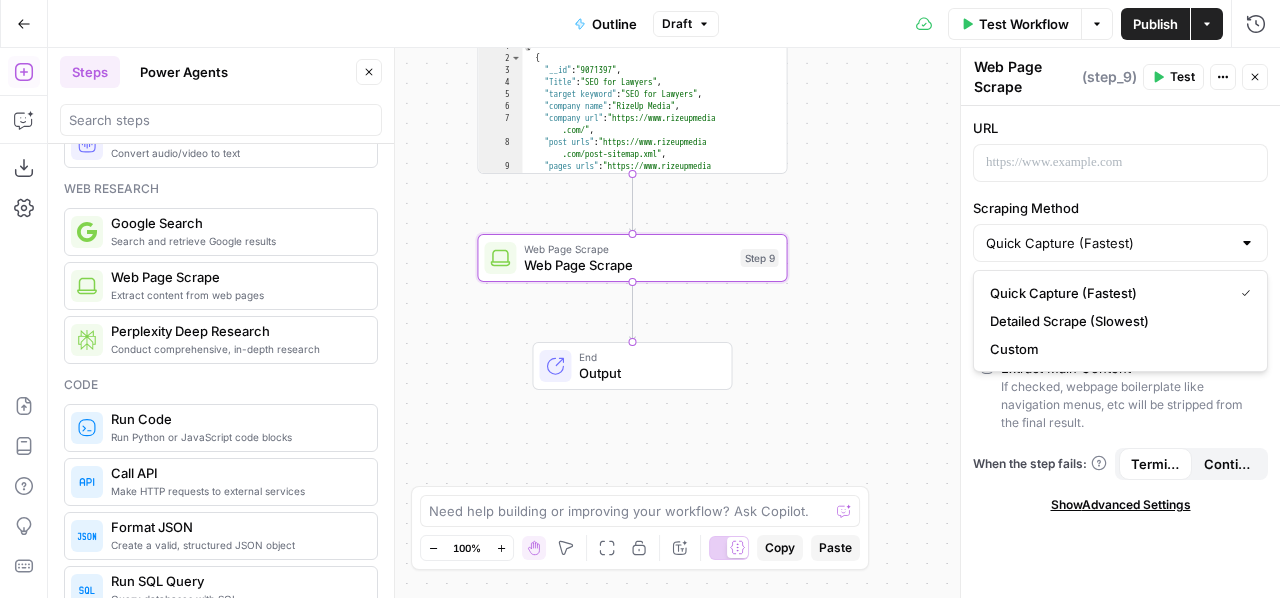 click on "Scraping Method" at bounding box center [1120, 208] 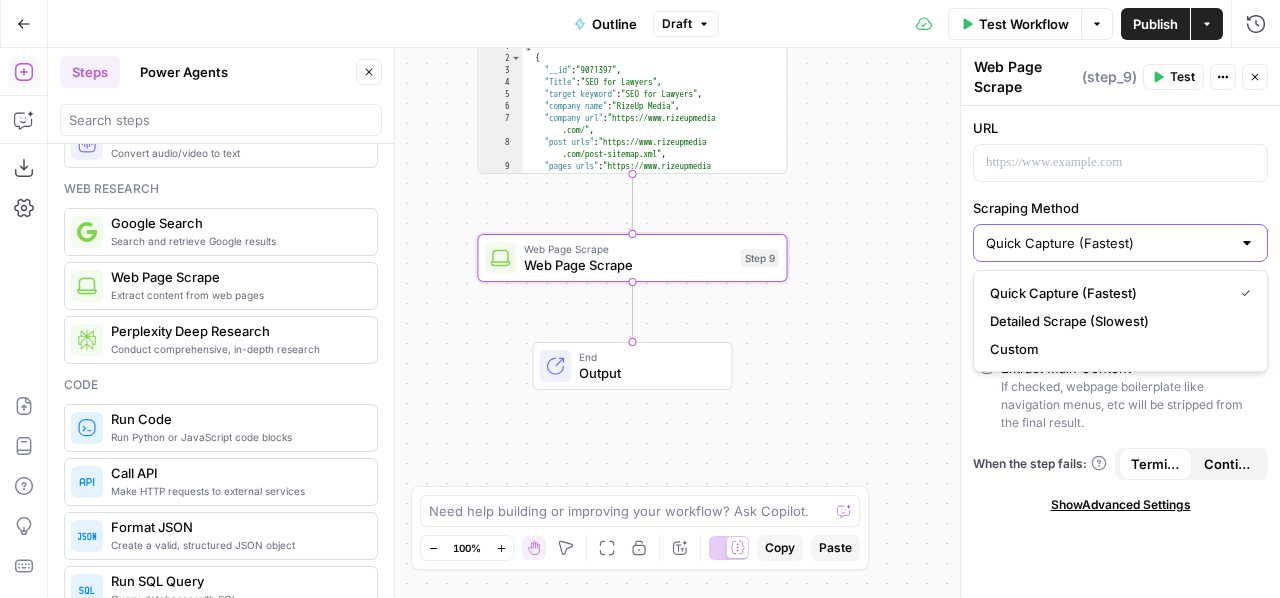 click on "Quick Capture (Fastest)" at bounding box center [1108, 243] 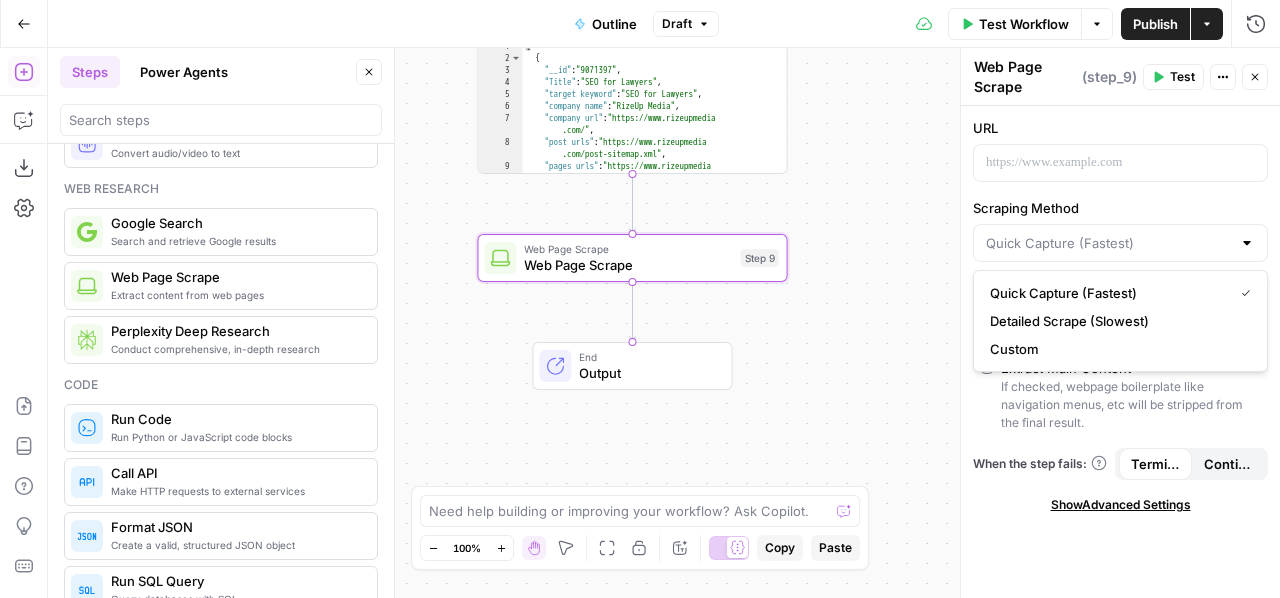type on "Quick Capture (Fastest)" 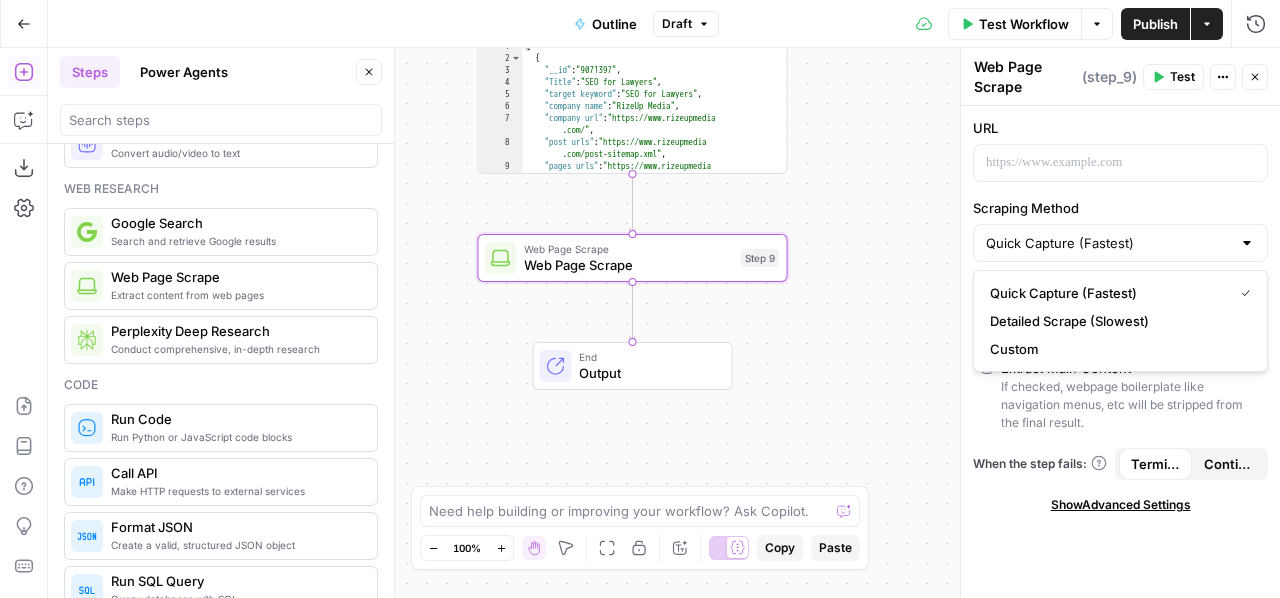 click on "URL Scraping Method Quick Capture (Fastest) Render Output As Markdown Extract Main Content If checked, webpage boilerplate like navigation menus, etc will be stripped from the final result. When the step fails: Terminate Workflow Continue Show  Advanced Settings" at bounding box center (1120, 352) 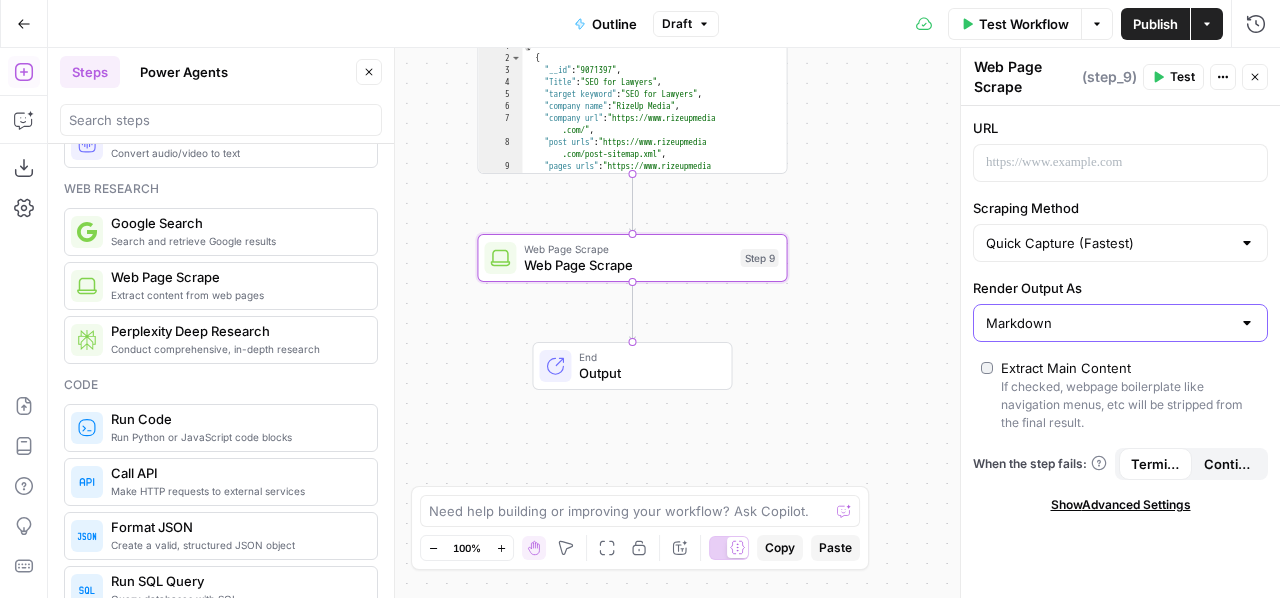 type 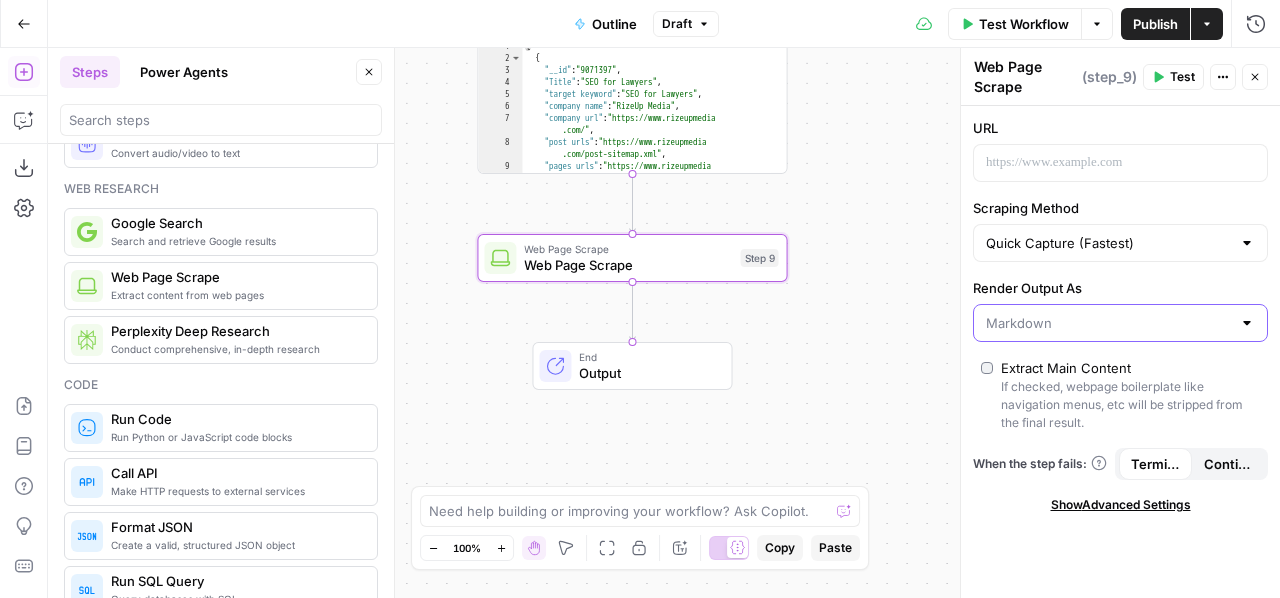 click on "Render Output As" at bounding box center [1108, 323] 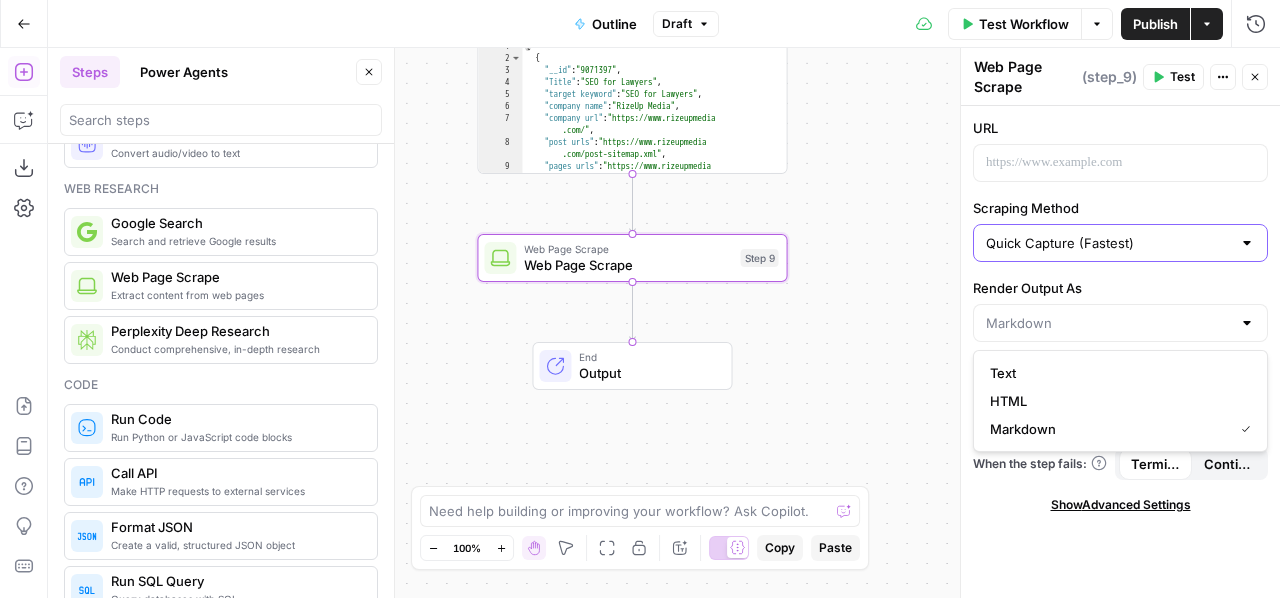 type 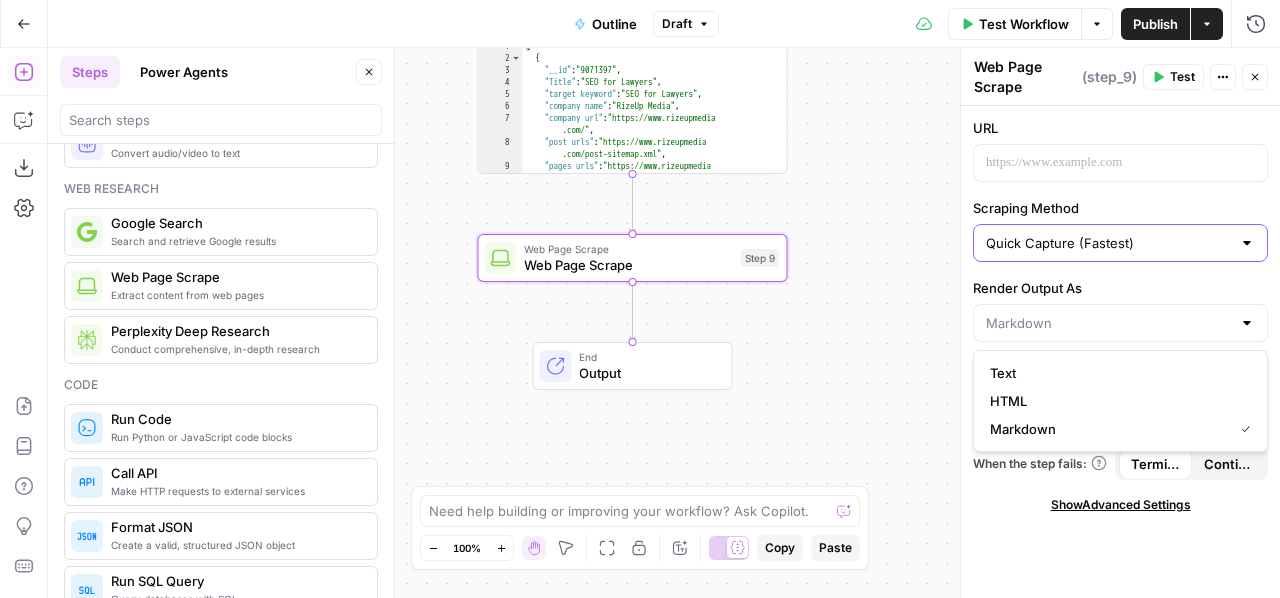 type on "Markdown" 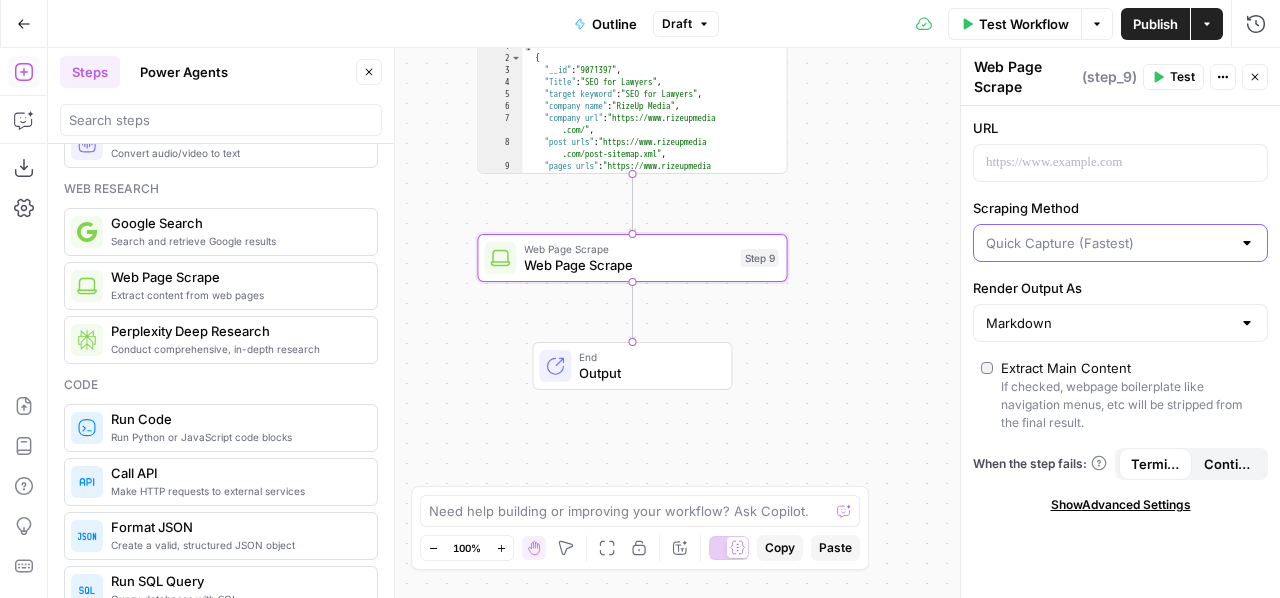 drag, startPoint x: 1054, startPoint y: 237, endPoint x: 1056, endPoint y: 219, distance: 18.110771 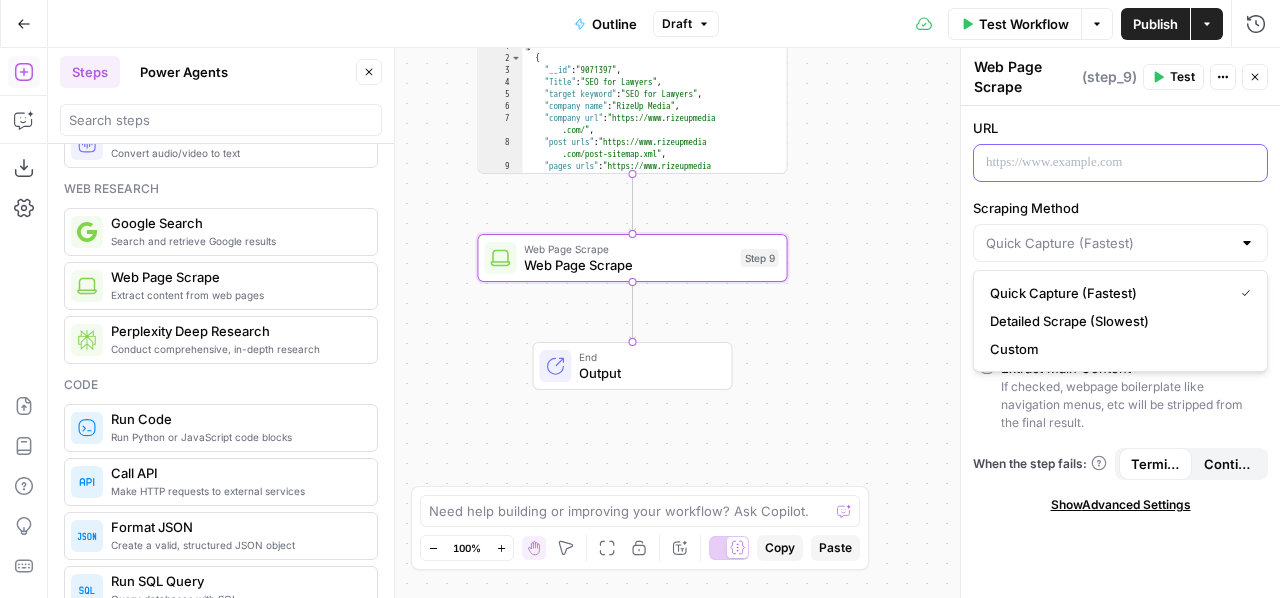 type on "Quick Capture (Fastest)" 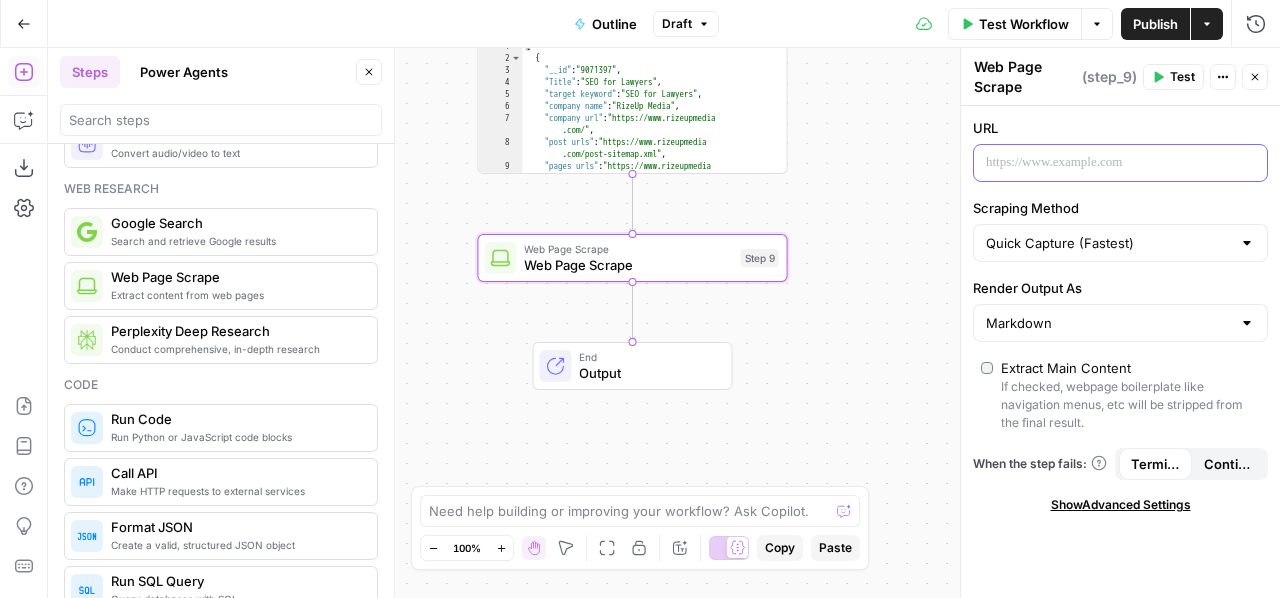 click at bounding box center (1104, 163) 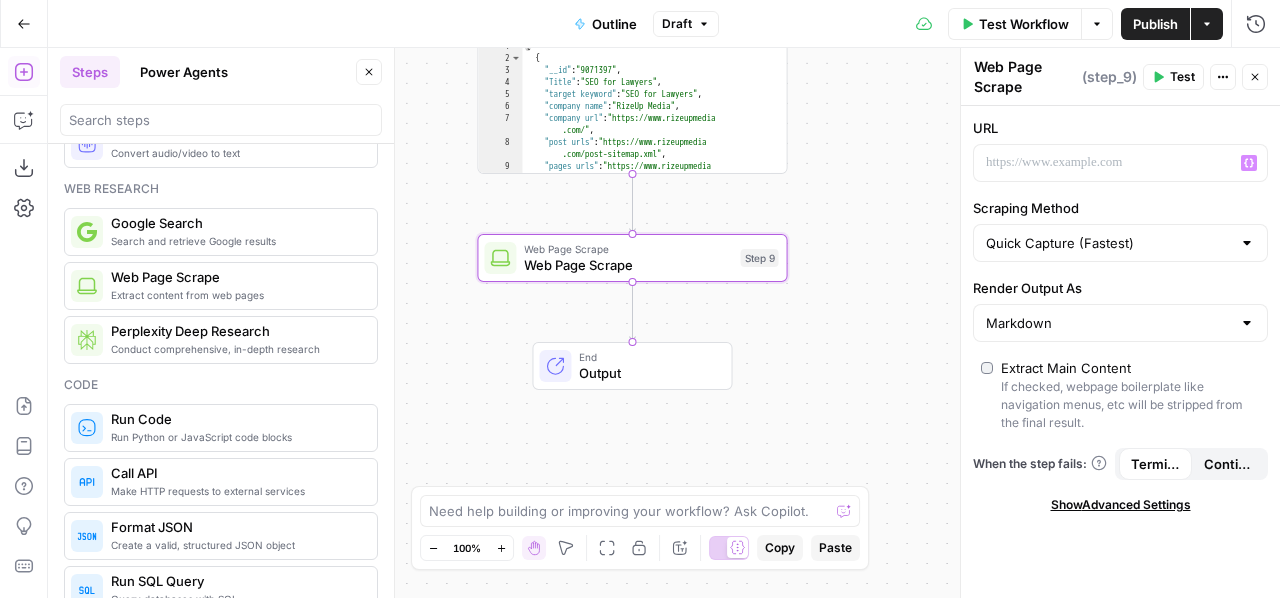 click on "Workflow Set Inputs Inputs Read from Grid Read from Grid Step 4 Output Expand Output Copy 1 2 3 4 5 6 7 8 9 10 [    {      "__id" :  "9071397" ,      "Title" :  "SEO for Lawyers" ,      "target keyword" :  "SEO for Lawyers" ,      "company name" :  "RizeUp Media" ,      "company url" :  "https://www.rizeupmedia          .com/" ,      "post urls" :  "https://www.rizeupmedia          .com/post-sitemap.xml" ,      "pages urls" :  "https://www.rizeupmedia          .com/page-sitemap.xml" ,      "Outline" :  ""     Web Page Scrape Web Page Scrape Step 9 End Output" at bounding box center [664, 323] 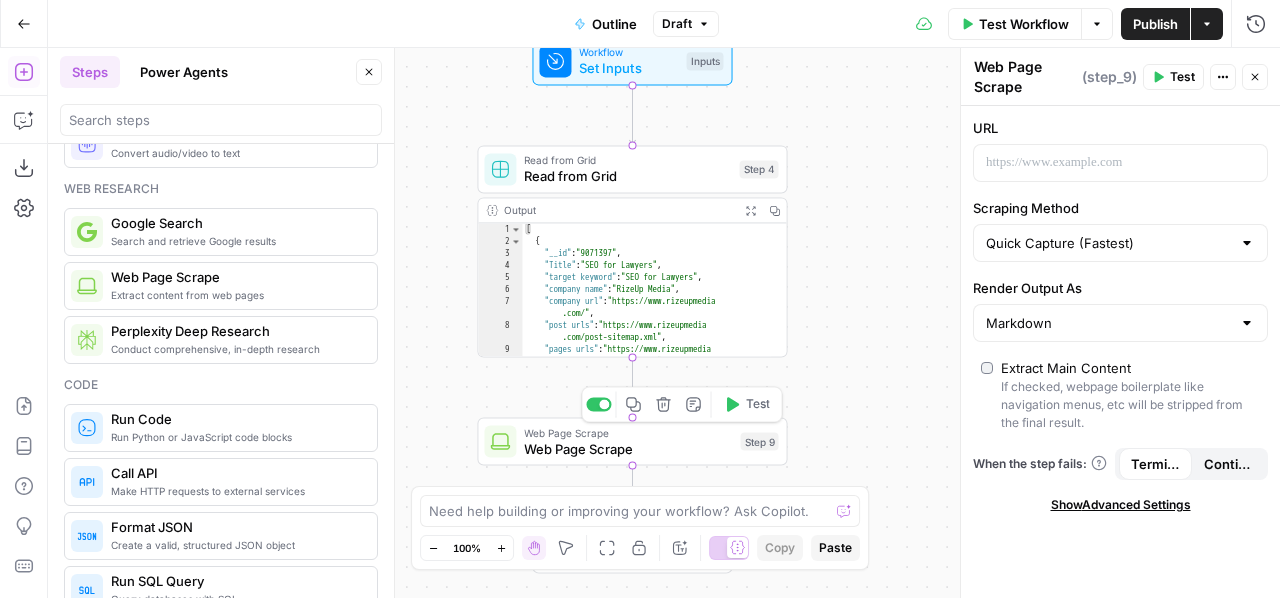 click 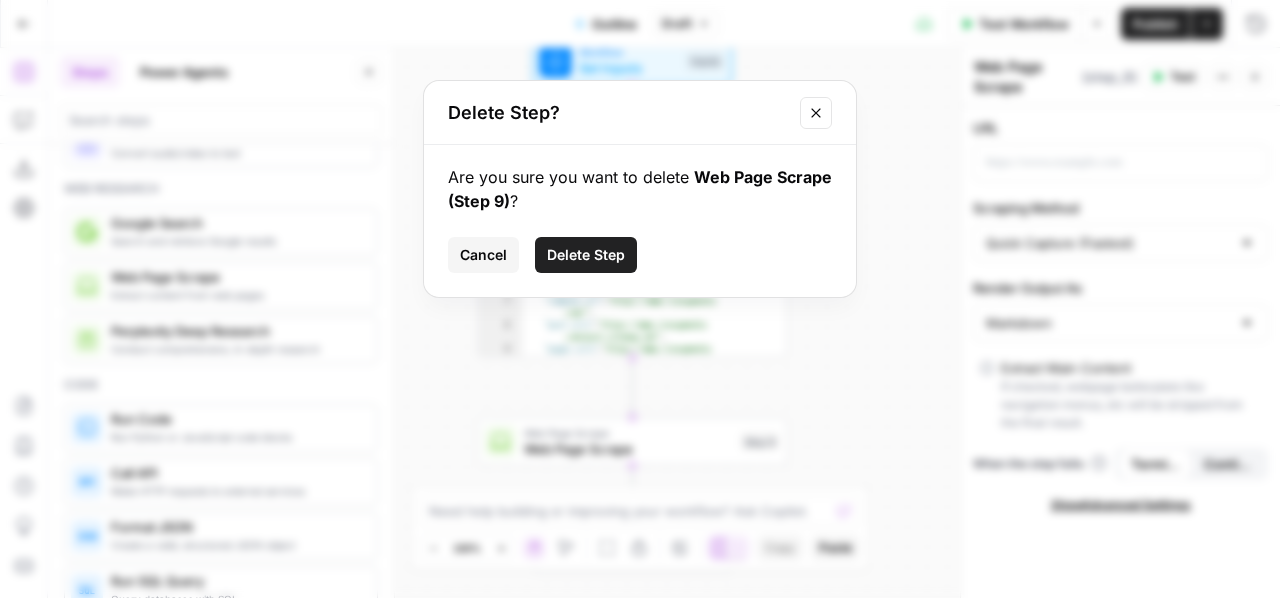 click on "Delete Step" at bounding box center (586, 255) 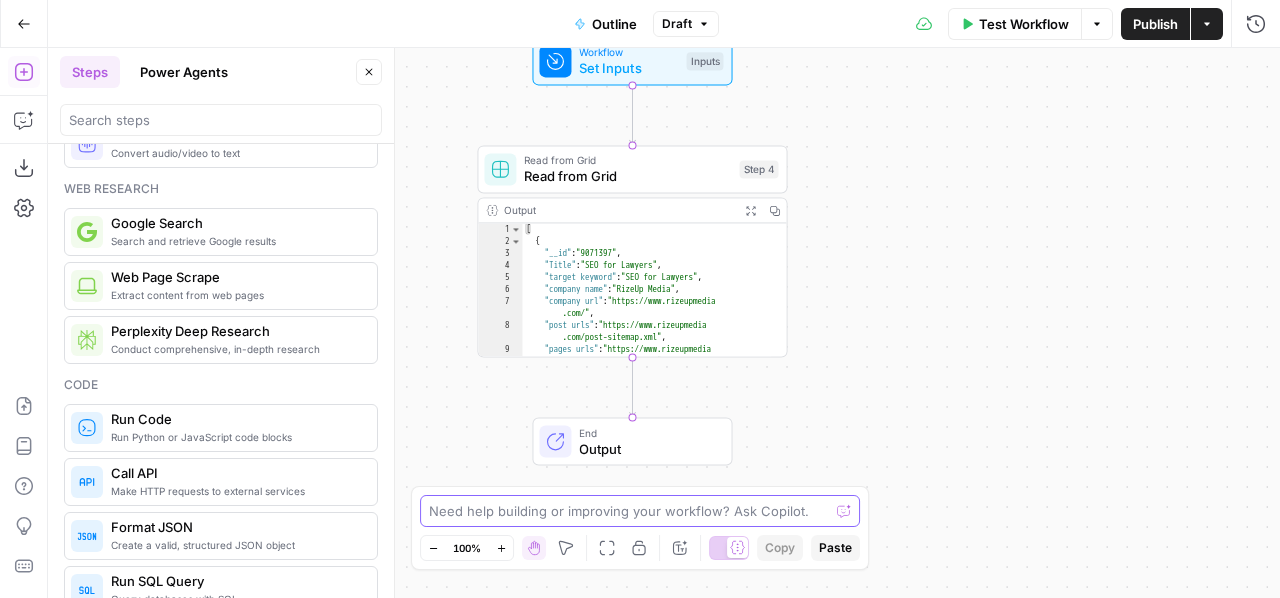 click at bounding box center [629, 511] 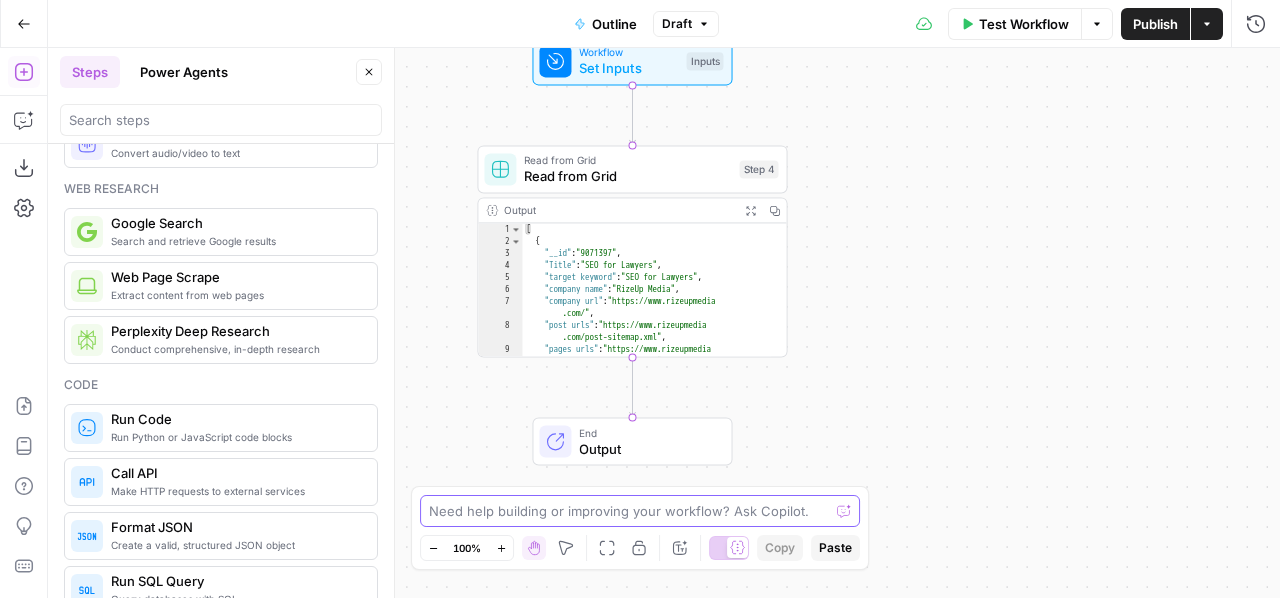 click at bounding box center (629, 511) 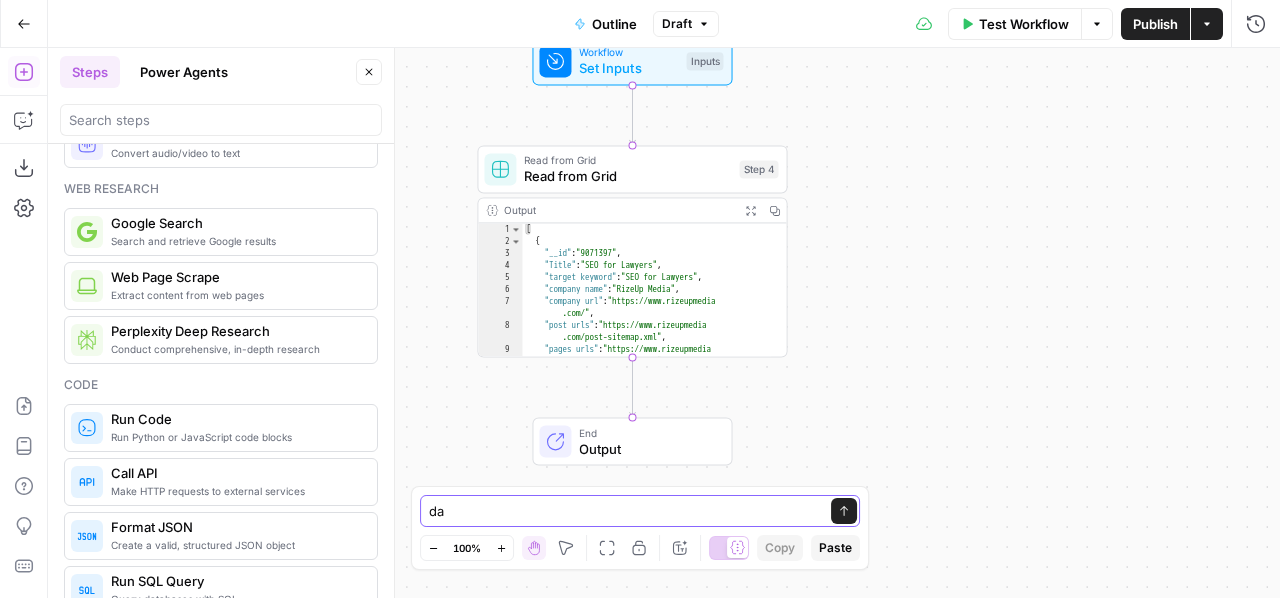 type on "d" 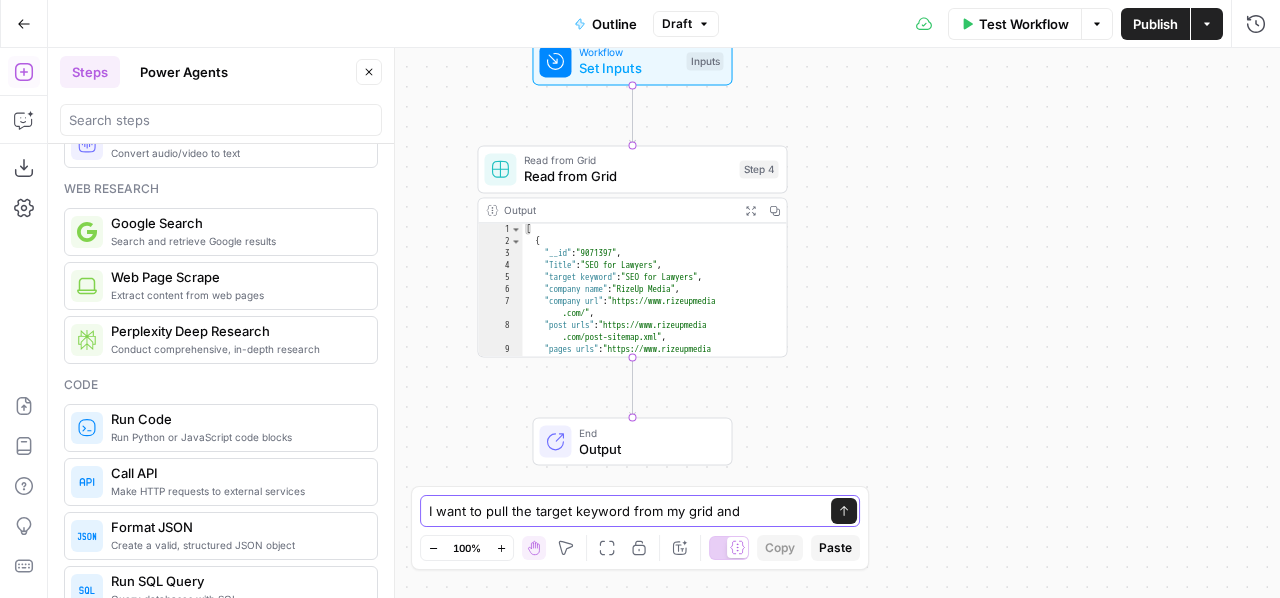 click on "I want to pull the target keyword from my grid and" at bounding box center [620, 511] 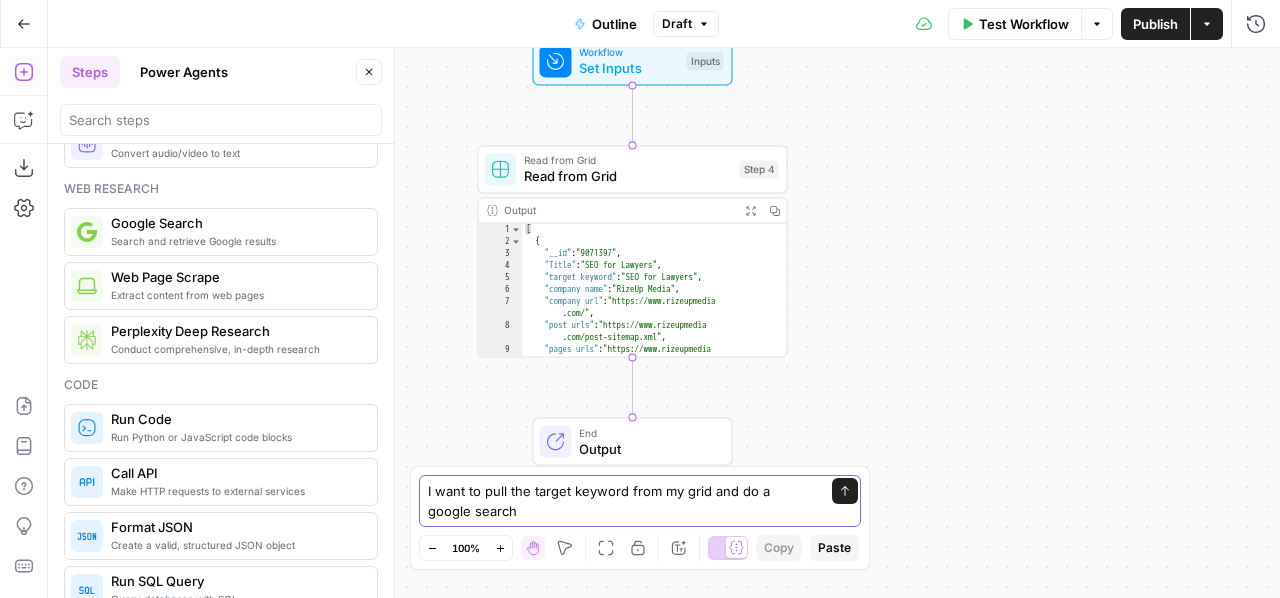 type on "I want to pull the target keyword from my grid and do a google search" 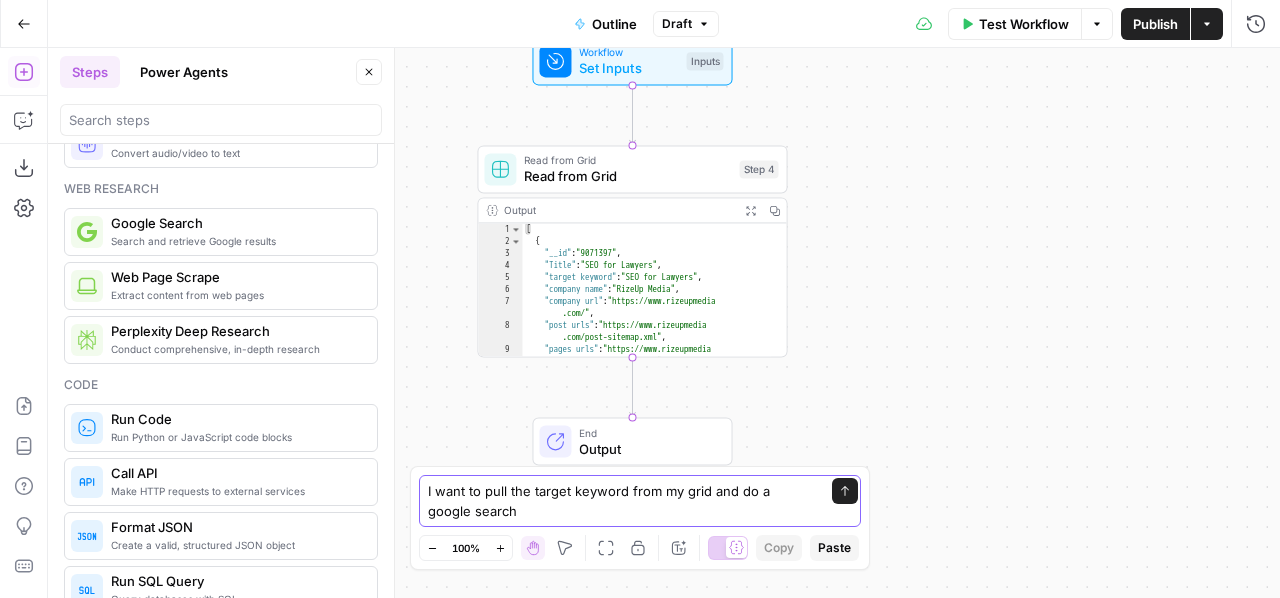 click on "Send" at bounding box center [845, 491] 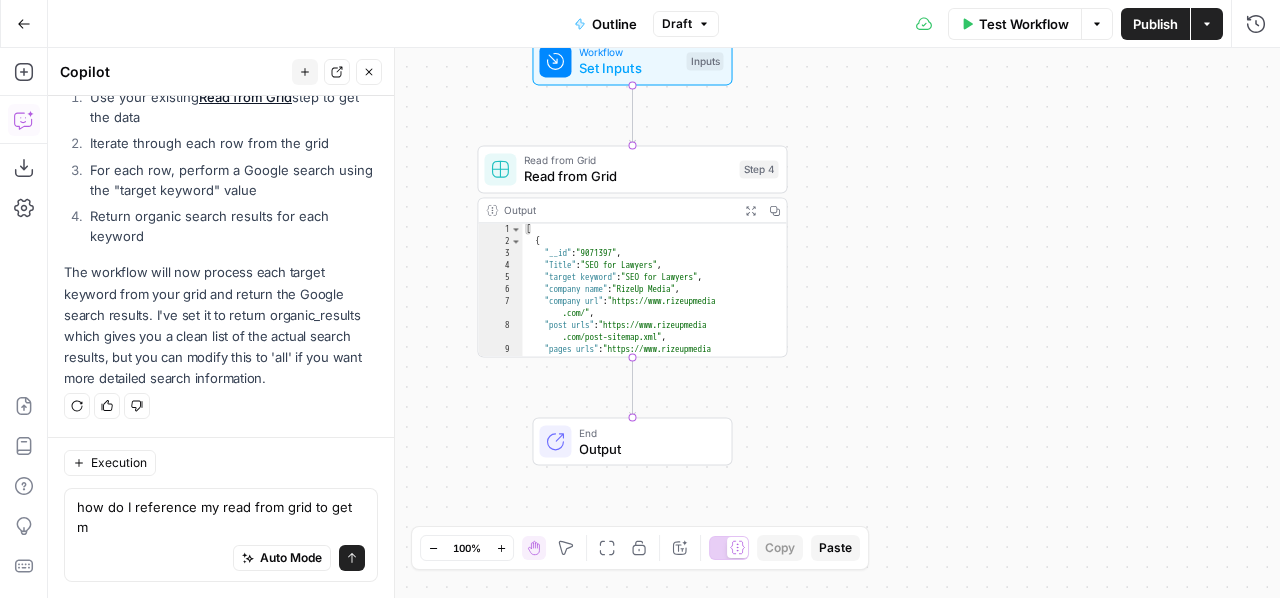 scroll, scrollTop: 4408, scrollLeft: 0, axis: vertical 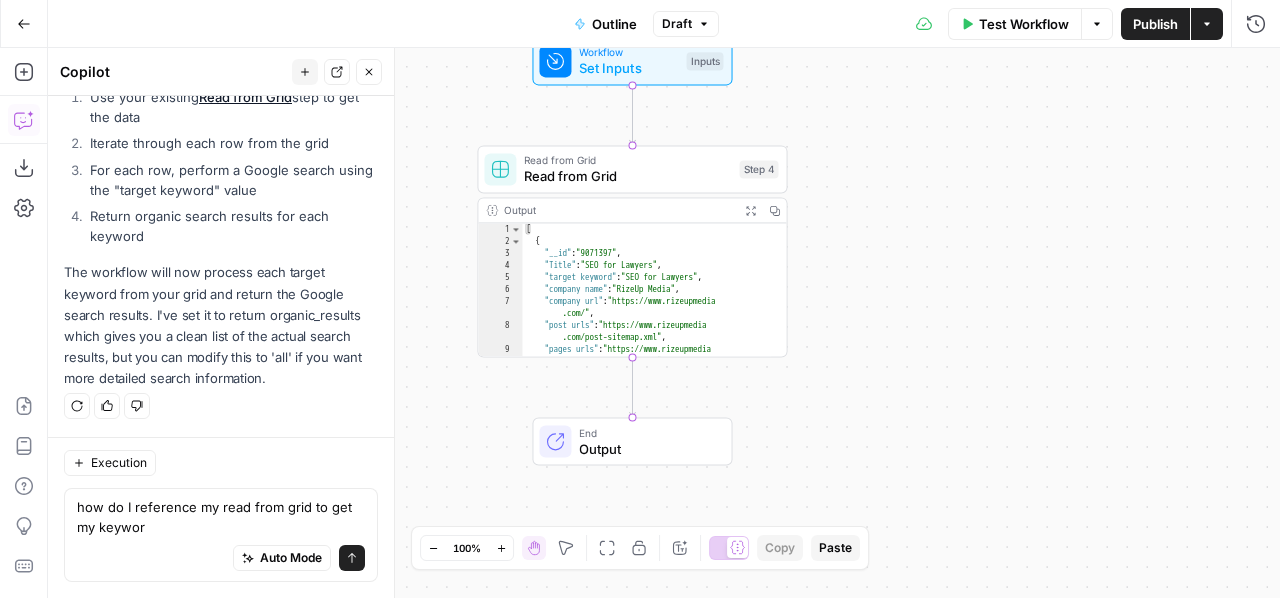 type on "how do I reference my read from grid to get my keyword" 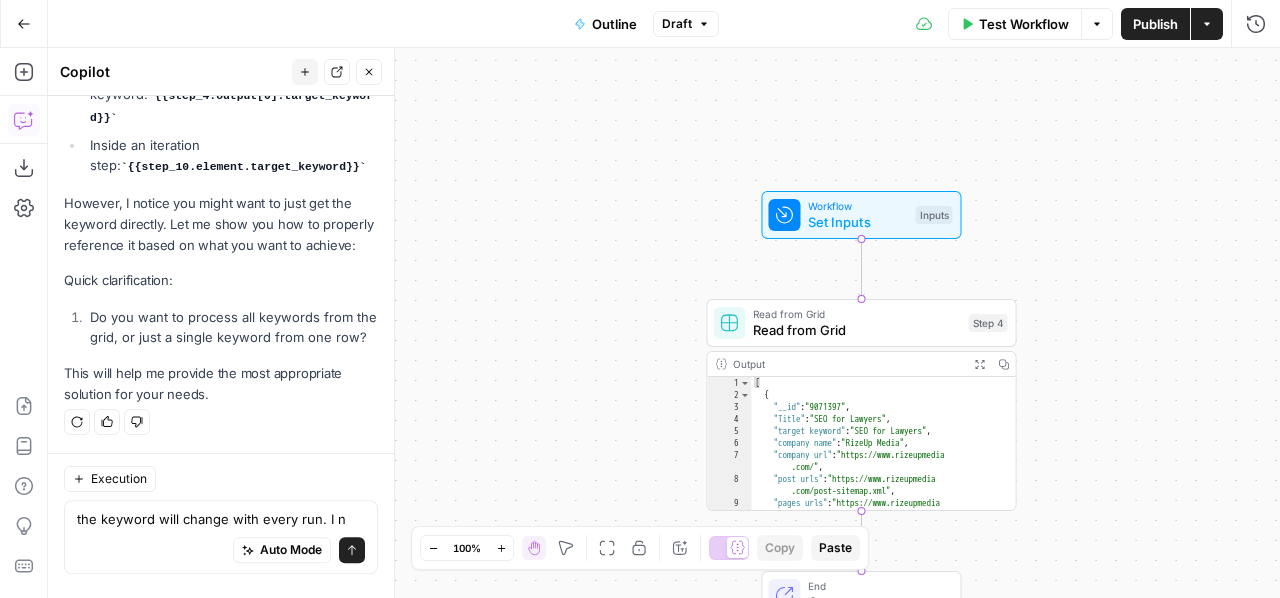 scroll, scrollTop: 4970, scrollLeft: 0, axis: vertical 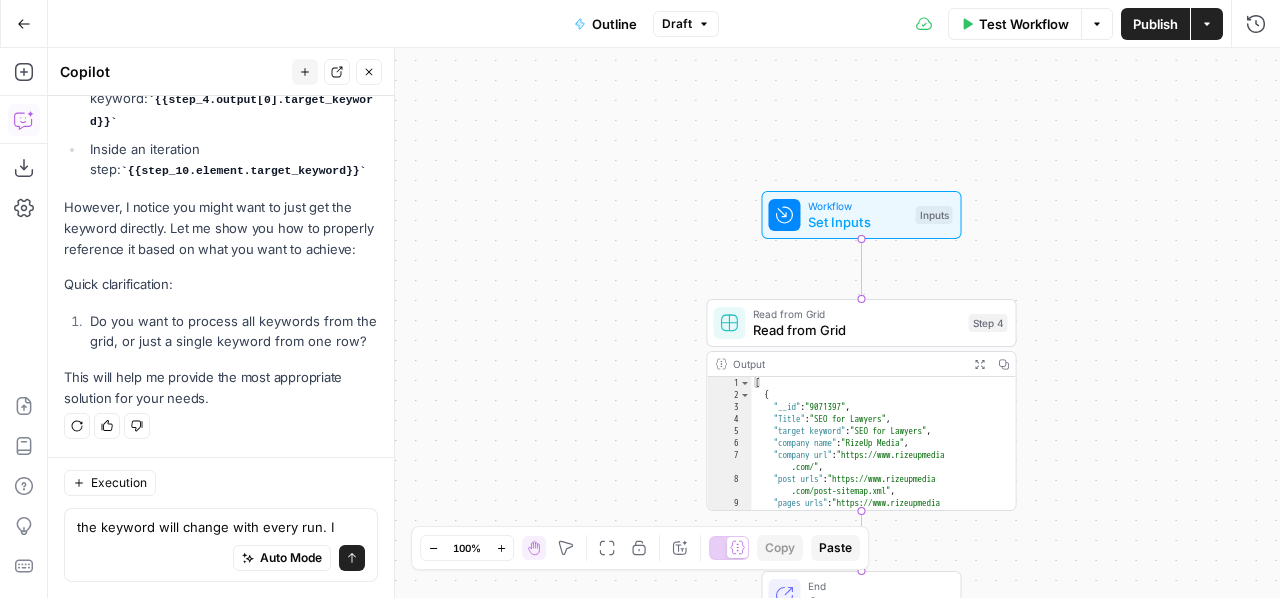 type on "the keyword will change with every run." 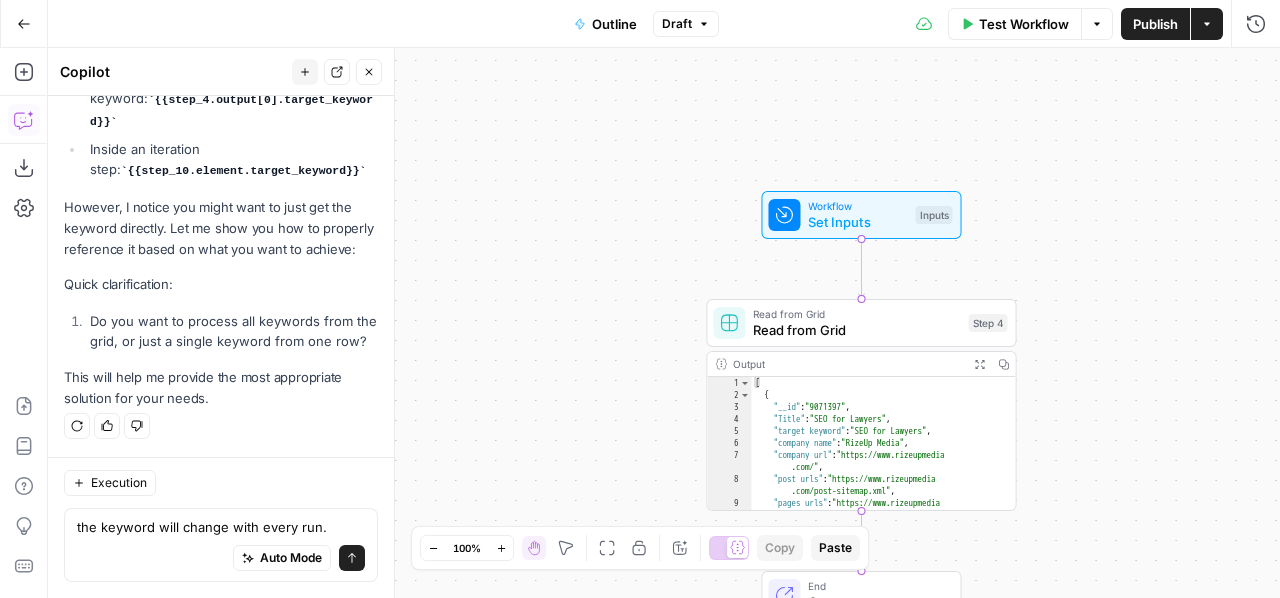 type 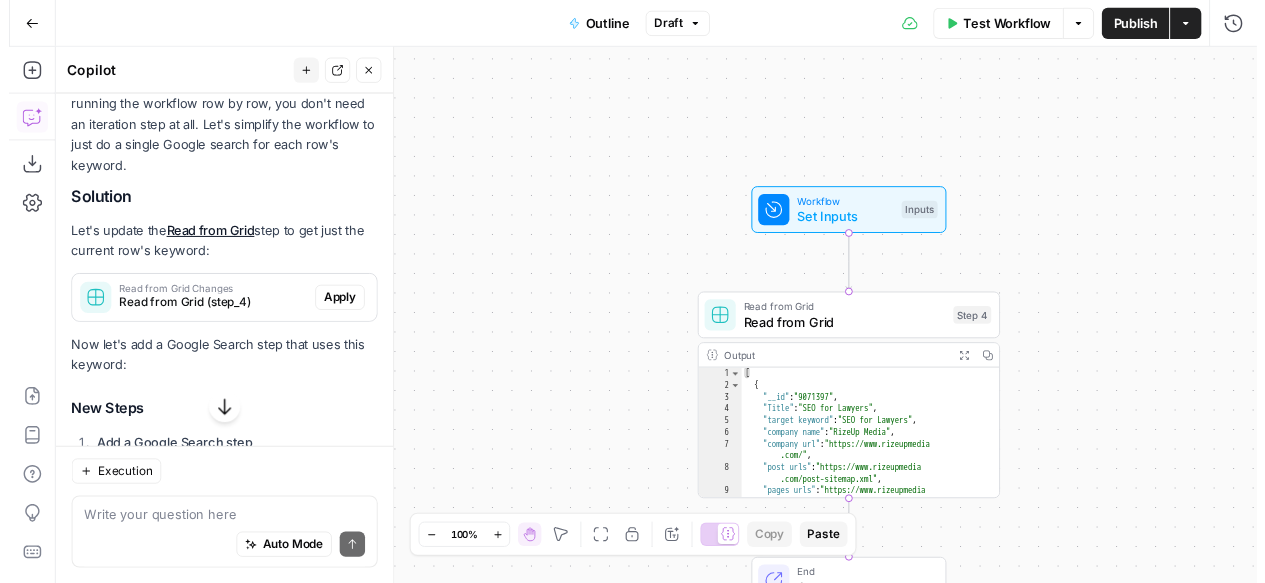 scroll, scrollTop: 5377, scrollLeft: 0, axis: vertical 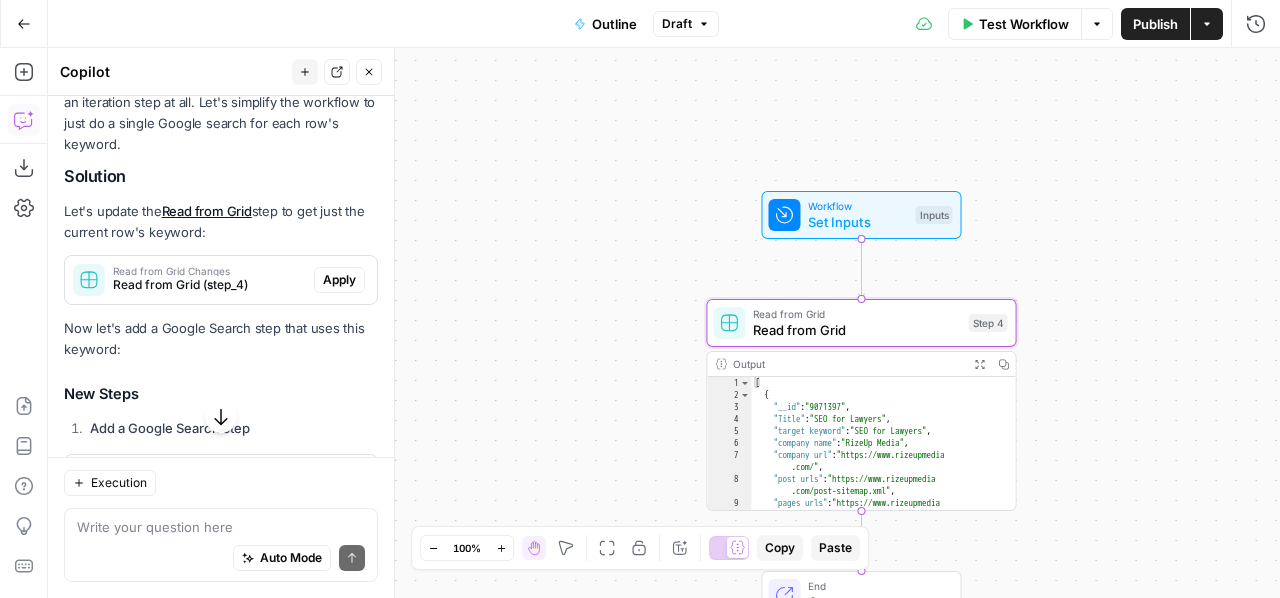 click on "Apply" at bounding box center [339, 280] 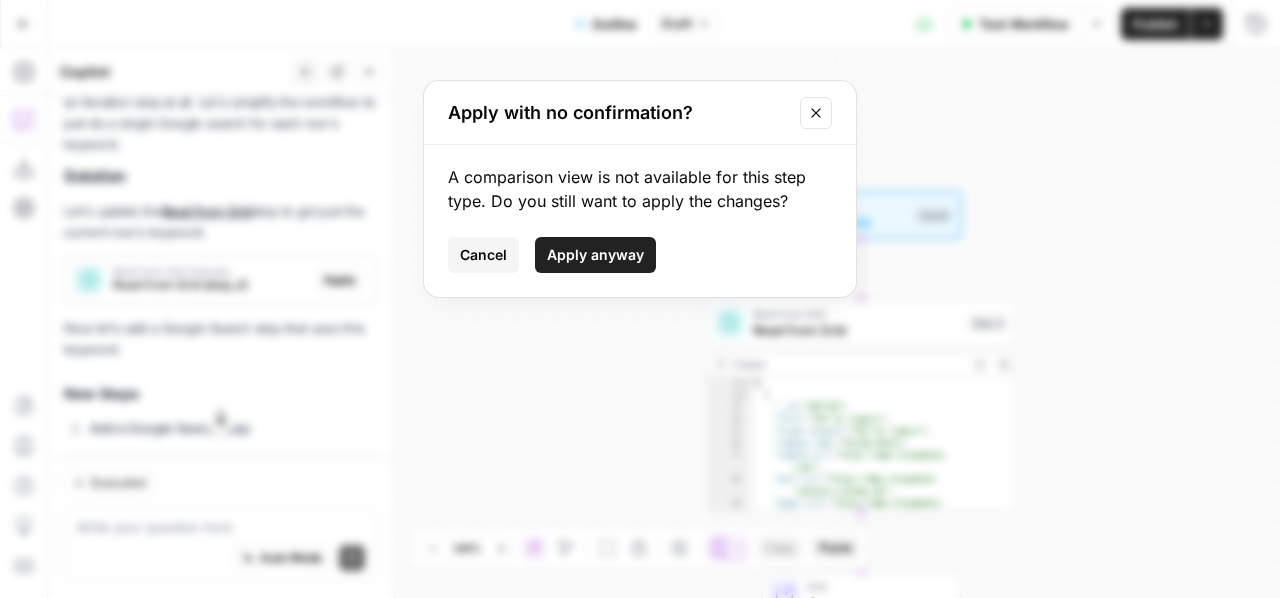 click on "Apply anyway" at bounding box center [595, 255] 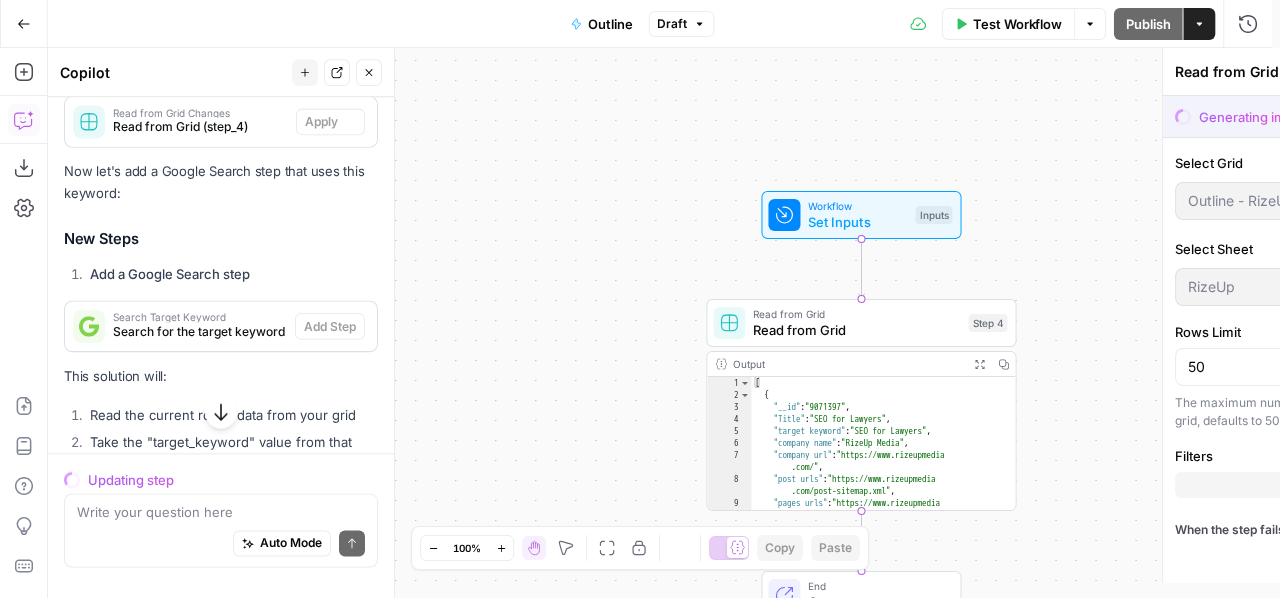 scroll, scrollTop: 5217, scrollLeft: 0, axis: vertical 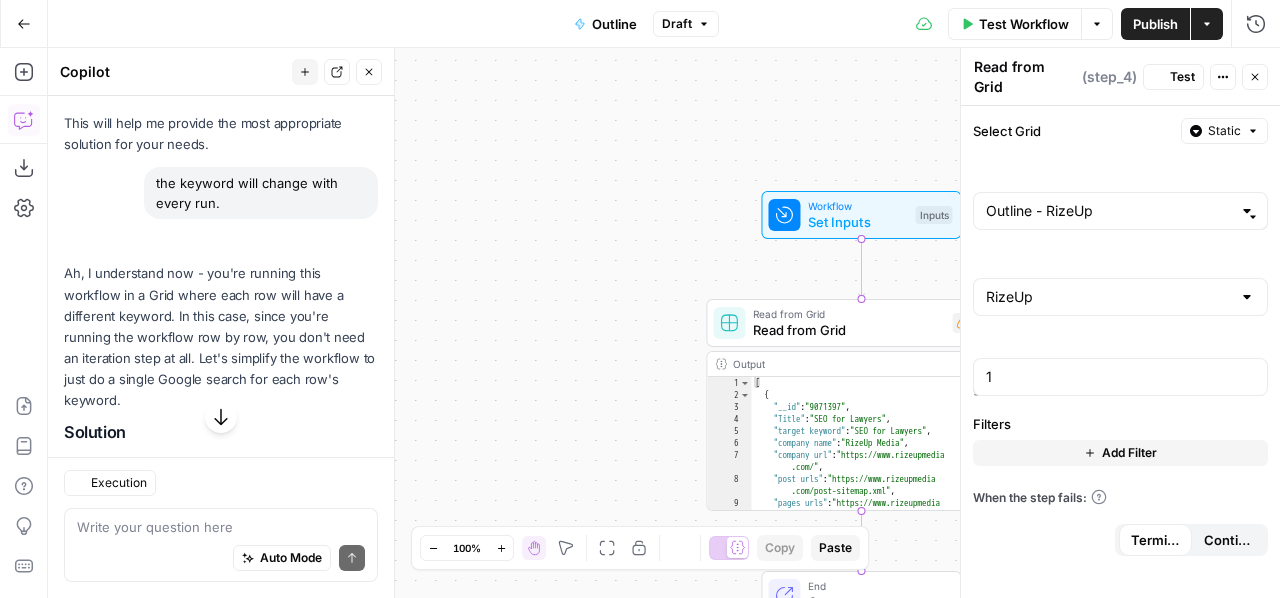 type on "1" 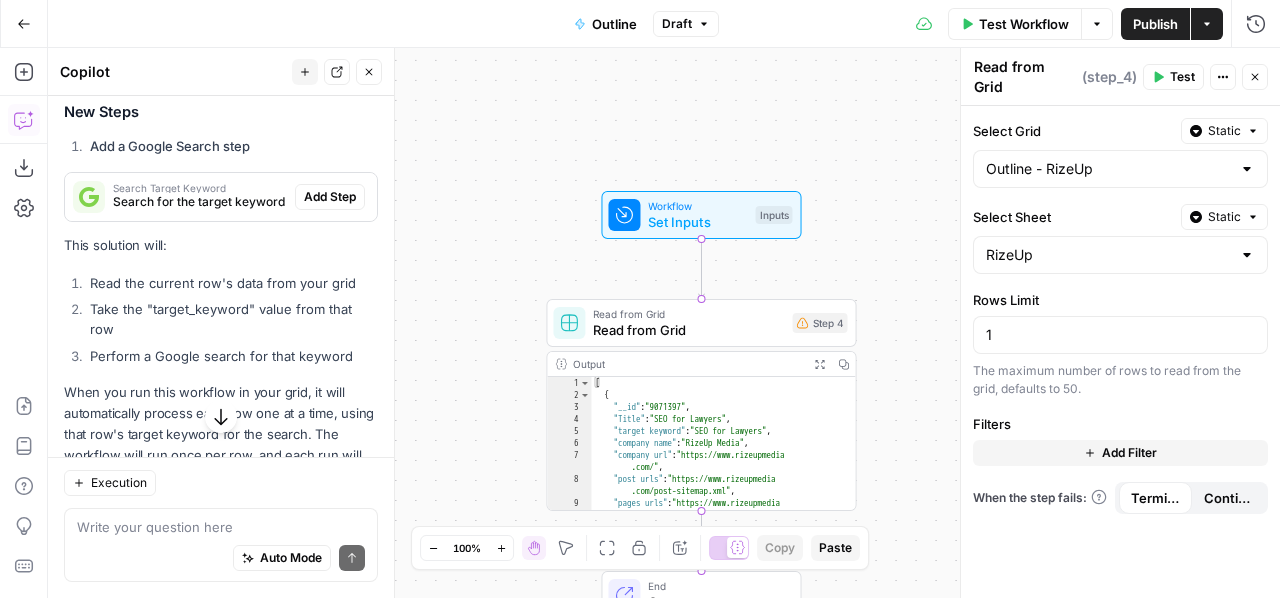scroll, scrollTop: 5763, scrollLeft: 0, axis: vertical 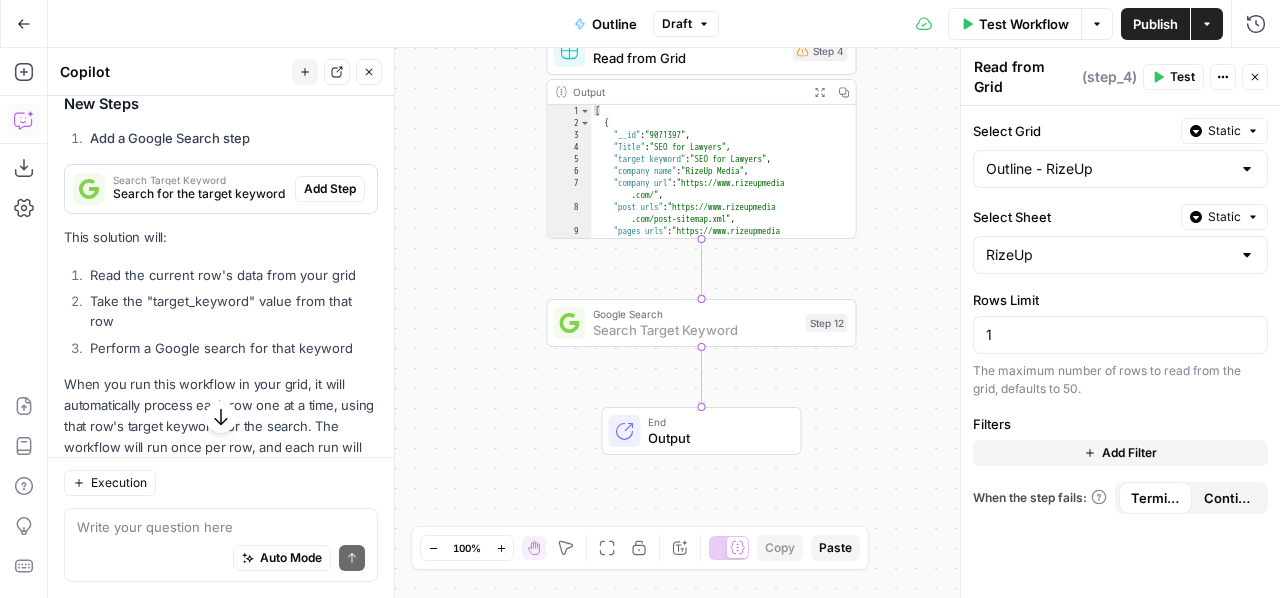 click on "Add Step" at bounding box center (330, 189) 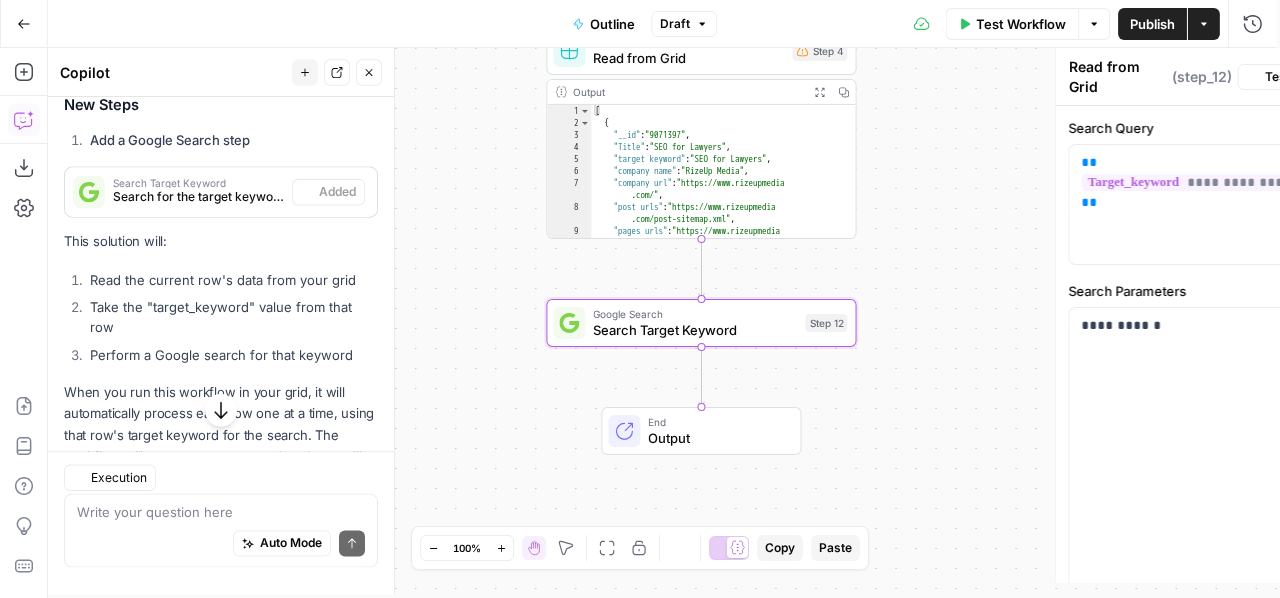 type on "Search Target Keyword" 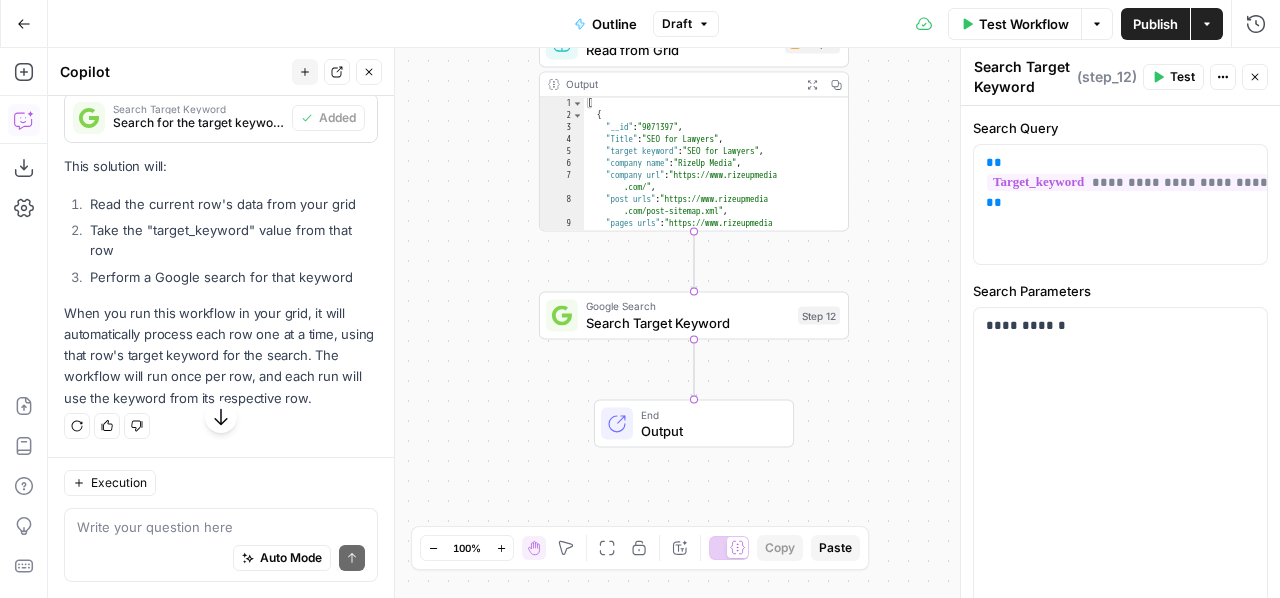 scroll, scrollTop: 5905, scrollLeft: 0, axis: vertical 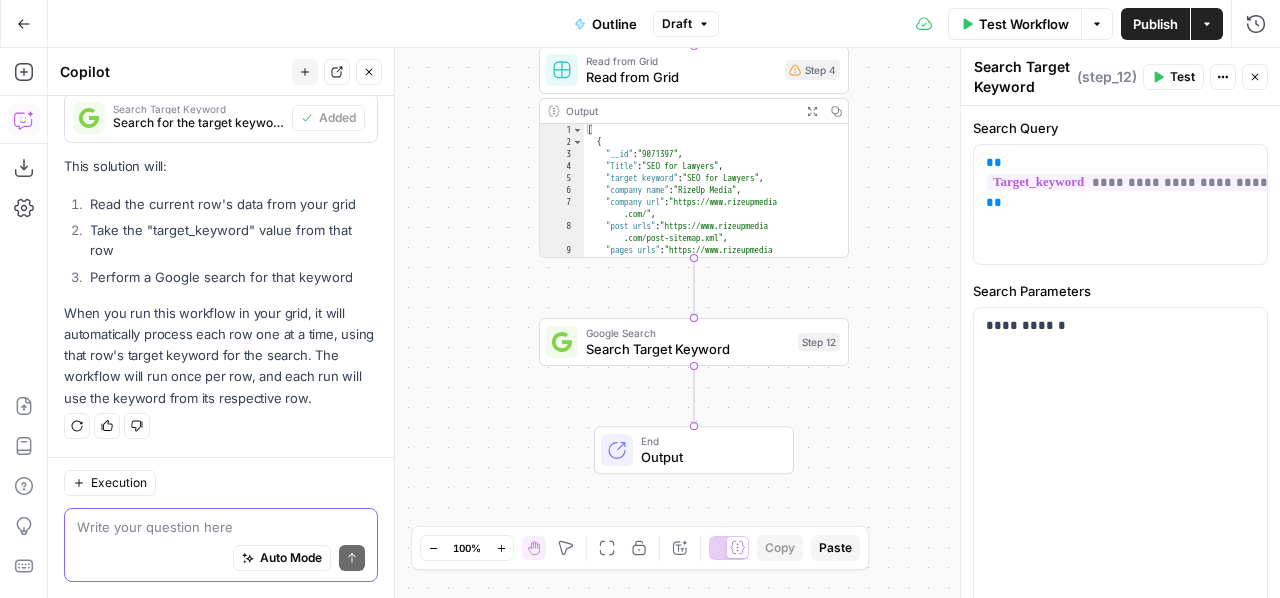 click at bounding box center [221, 527] 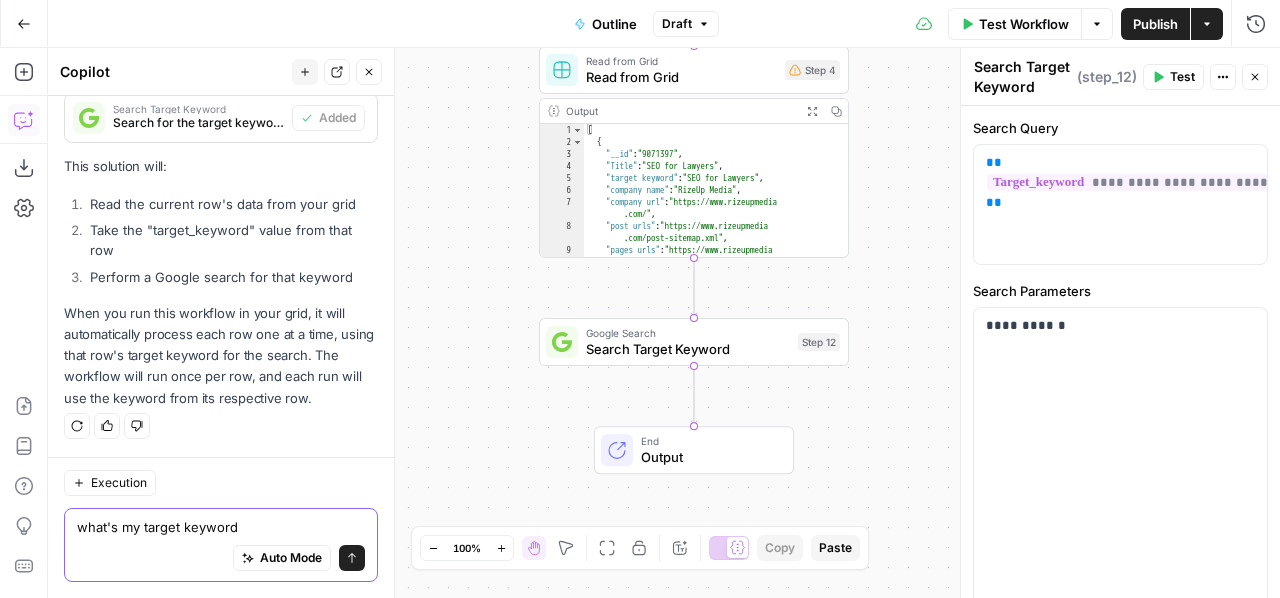 type on "what's my target keyword?" 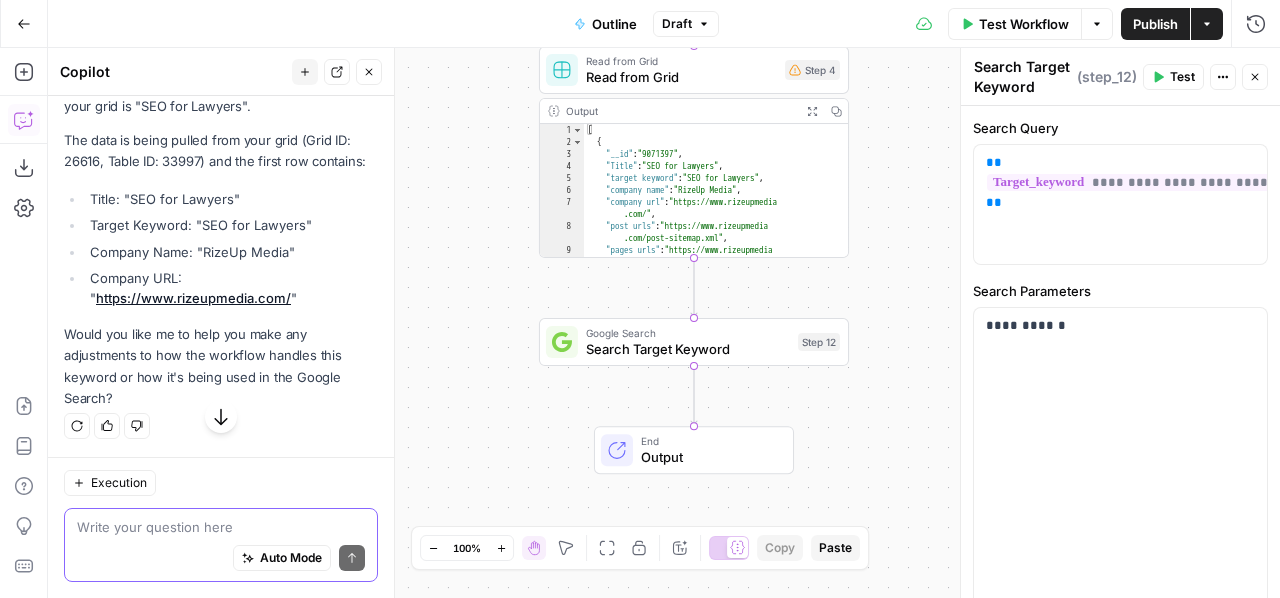 scroll, scrollTop: 6316, scrollLeft: 0, axis: vertical 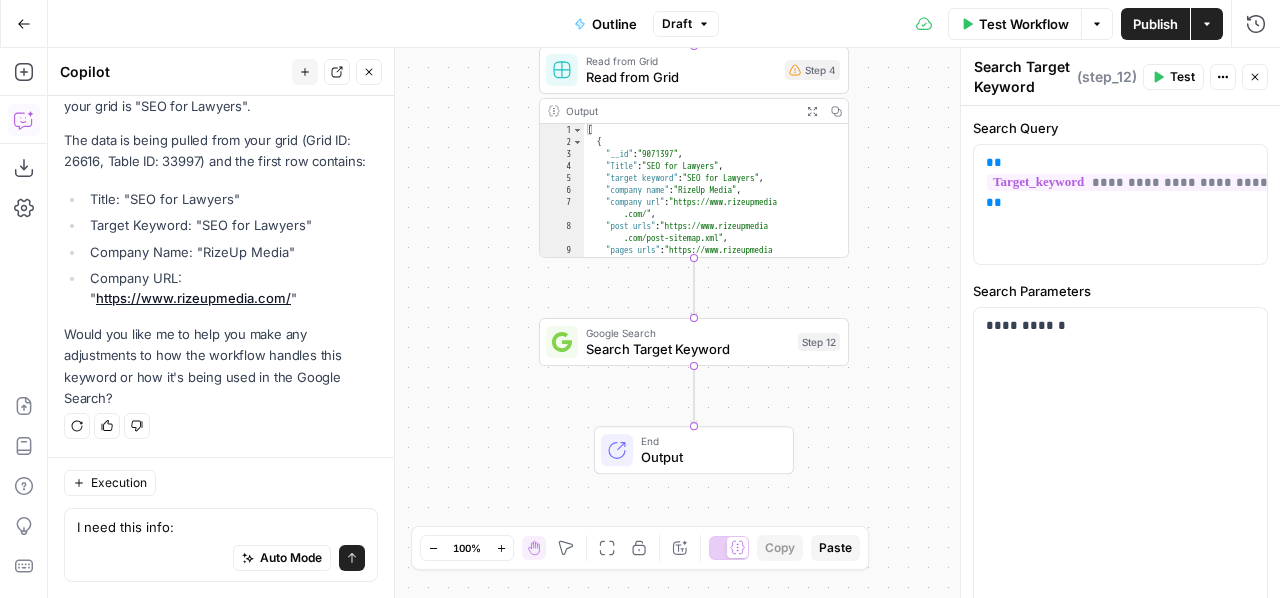 click on "Auto Mode Send" at bounding box center (221, 559) 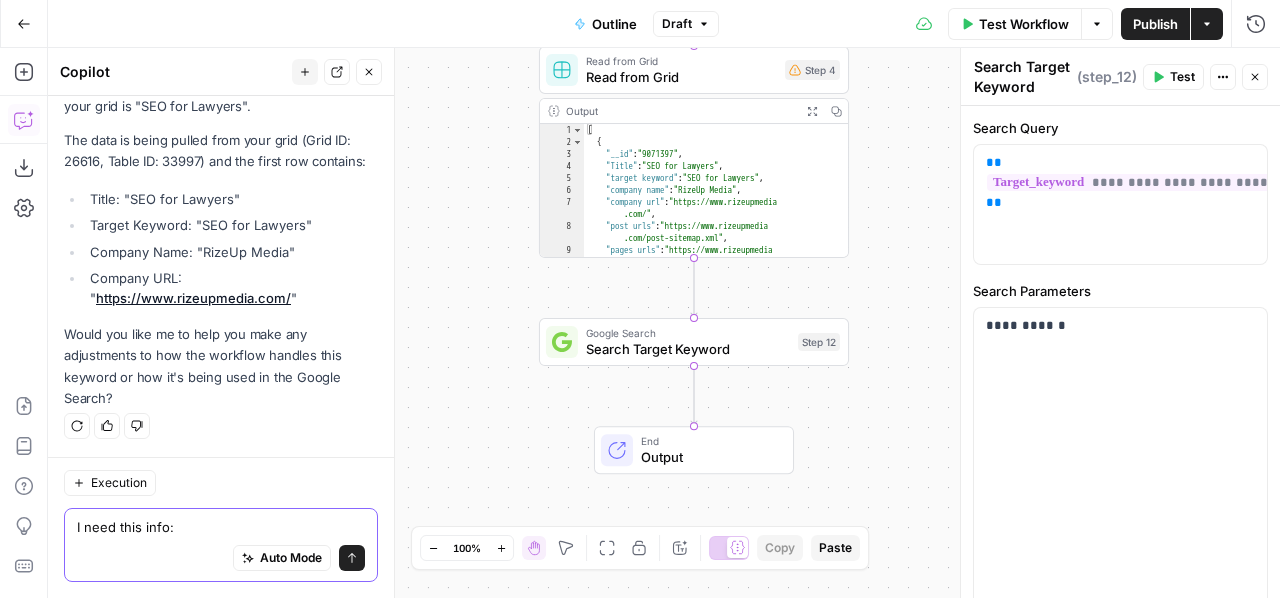 click on "I need this info:" at bounding box center [221, 527] 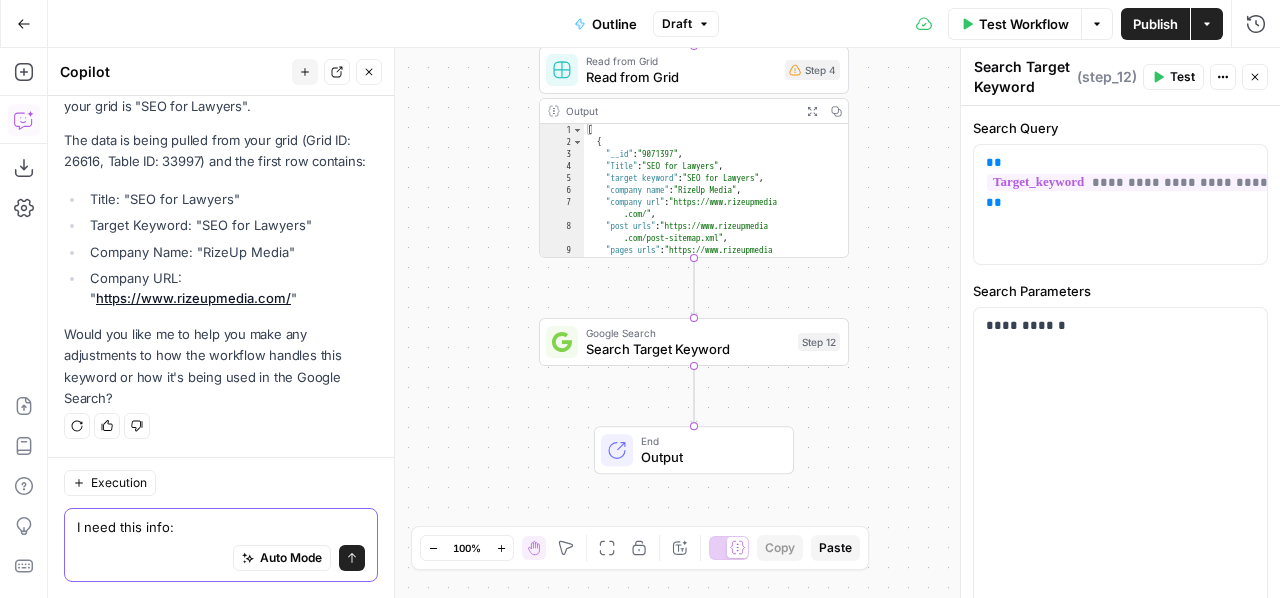 scroll, scrollTop: 6356, scrollLeft: 0, axis: vertical 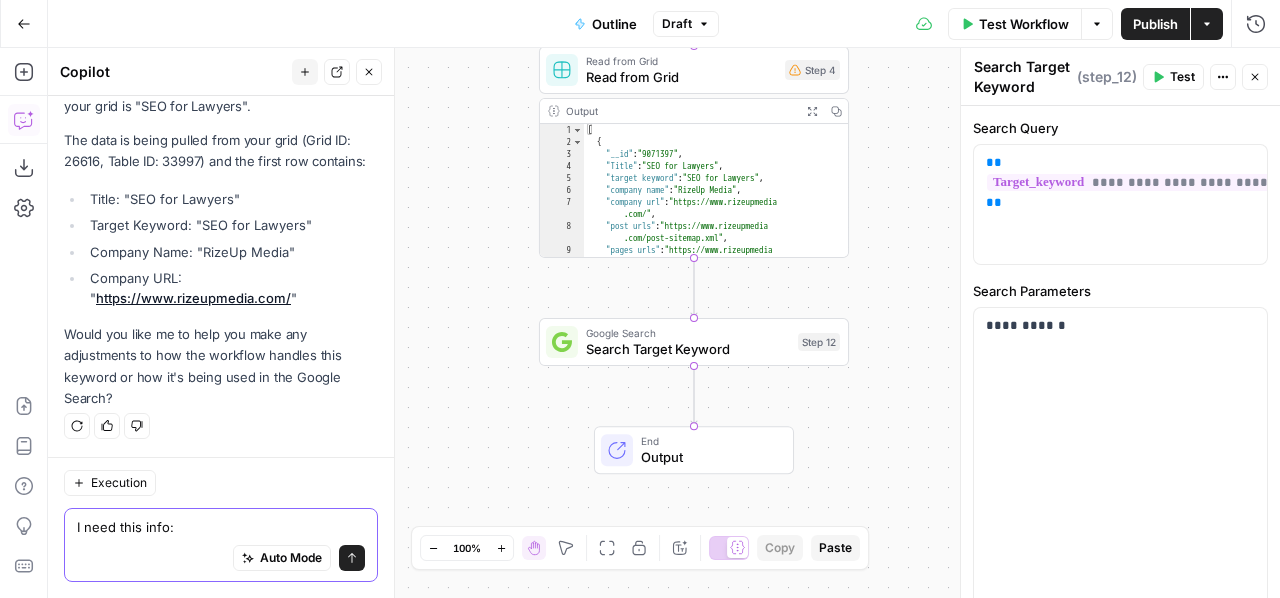 paste on "SERP Data	Organic titles, URLs, PAA, PASF, extended suggestions
Keyword Expansion	Suggestions, related keywords, keywords for keywords
On-Page SEO Analysis	H1-H3 headings, internal/external links, raw HTML
NLP & AI Enrichment	Search intent, keyword clustering, content outline via GPT" 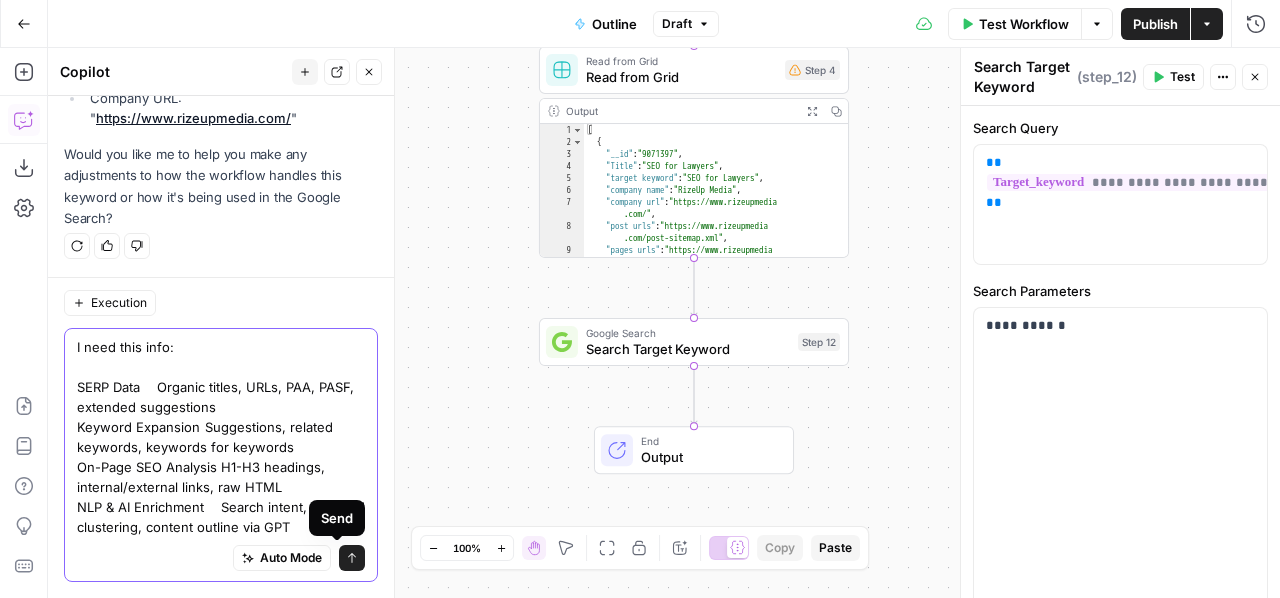 type on "I need this info:
SERP Data	Organic titles, URLs, PAA, PASF, extended suggestions
Keyword Expansion	Suggestions, related keywords, keywords for keywords
On-Page SEO Analysis	H1-H3 headings, internal/external links, raw HTML
NLP & AI Enrichment	Search intent, keyword clustering, content outline via GPT" 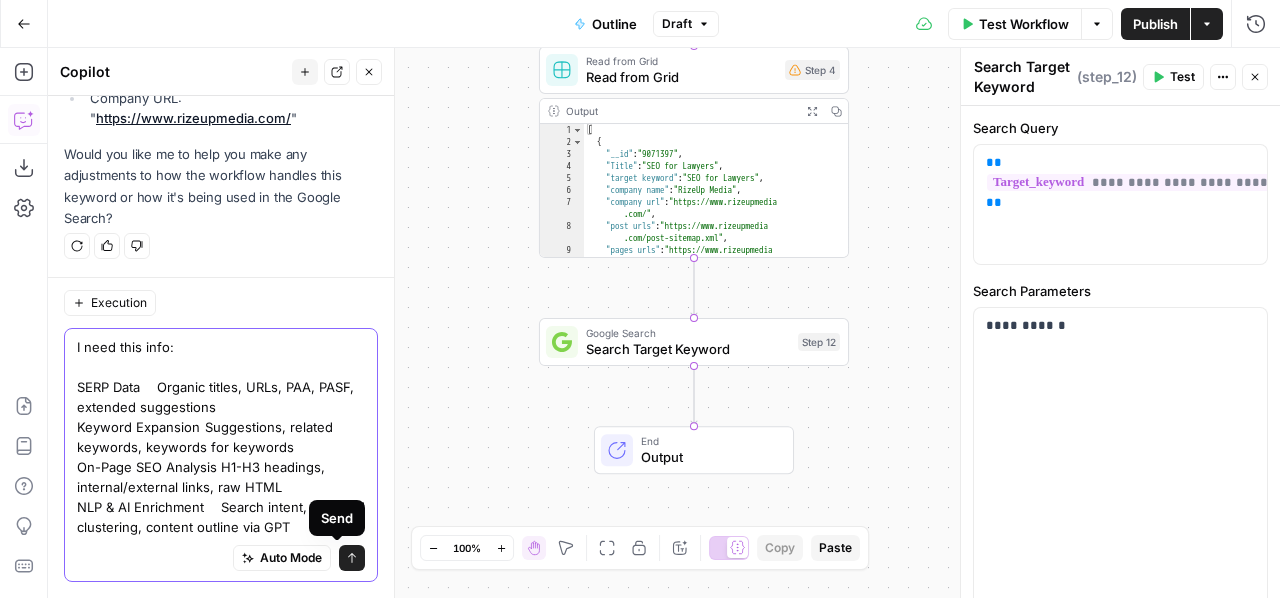click on "Send" at bounding box center (352, 558) 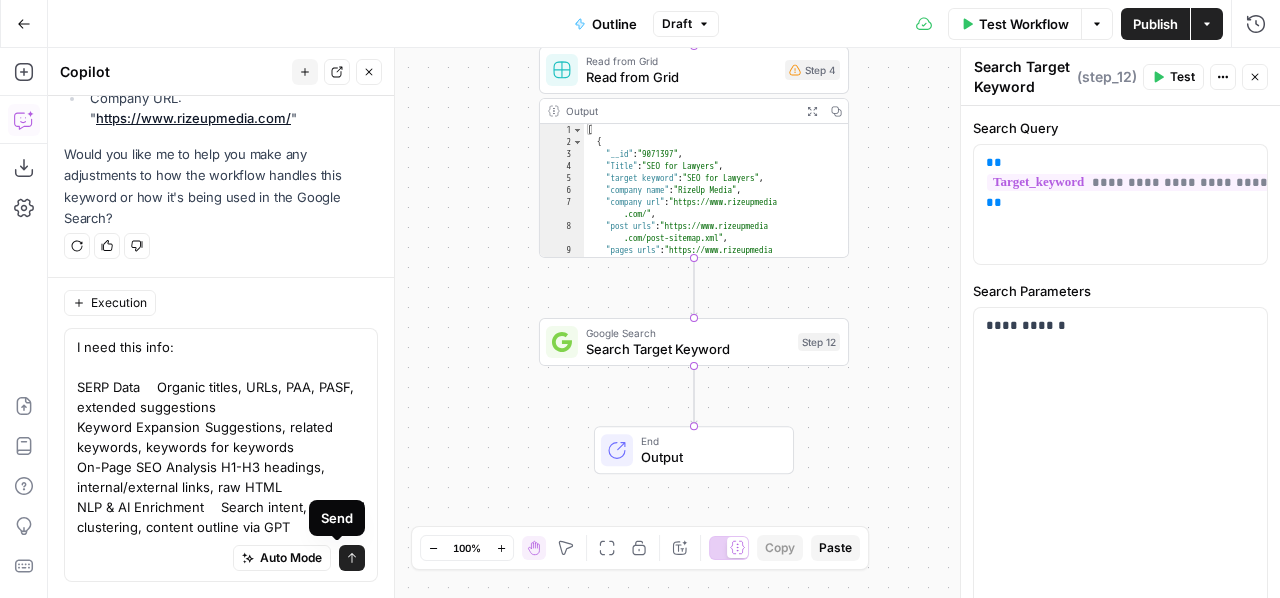 type 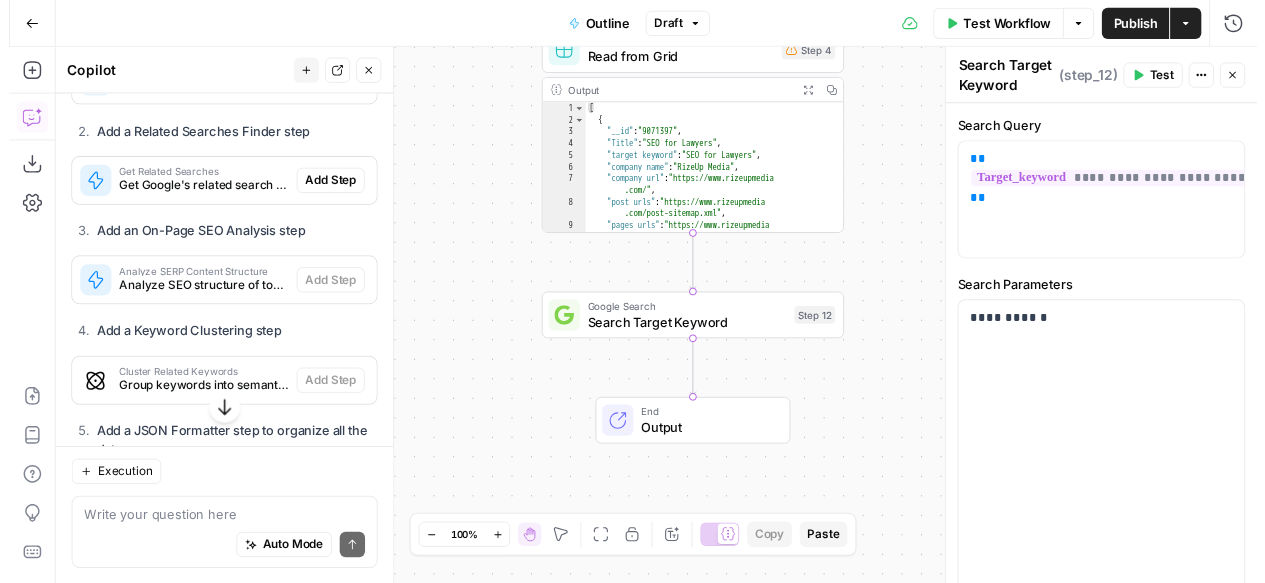 scroll, scrollTop: 7095, scrollLeft: 0, axis: vertical 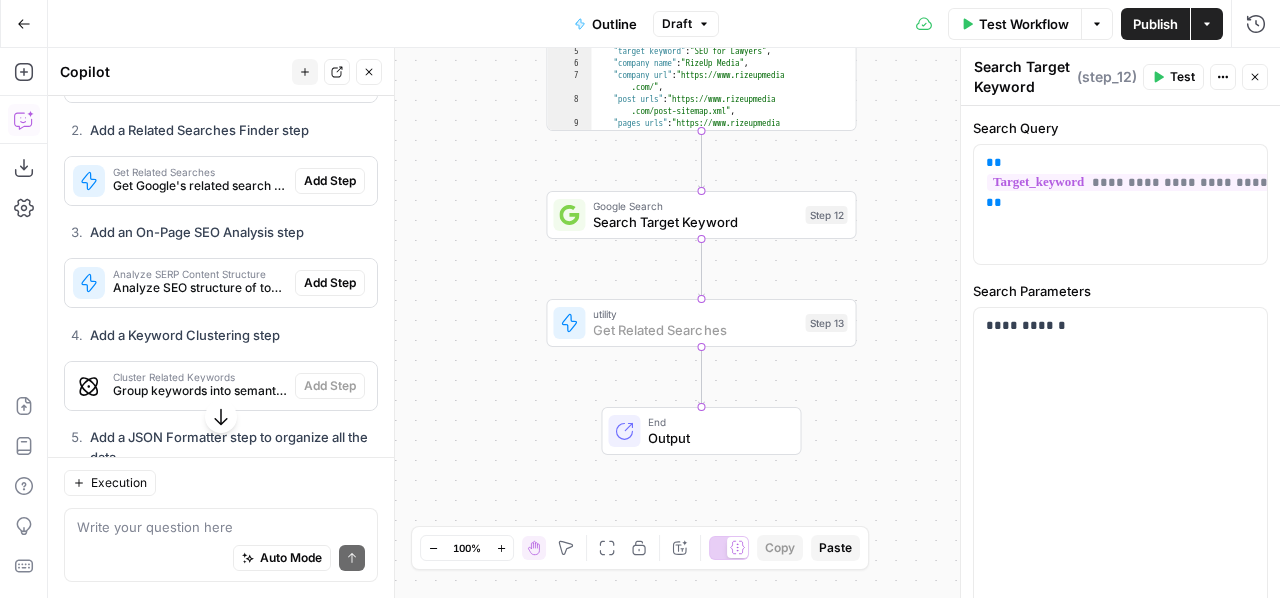 click on "Add Step" at bounding box center [330, 181] 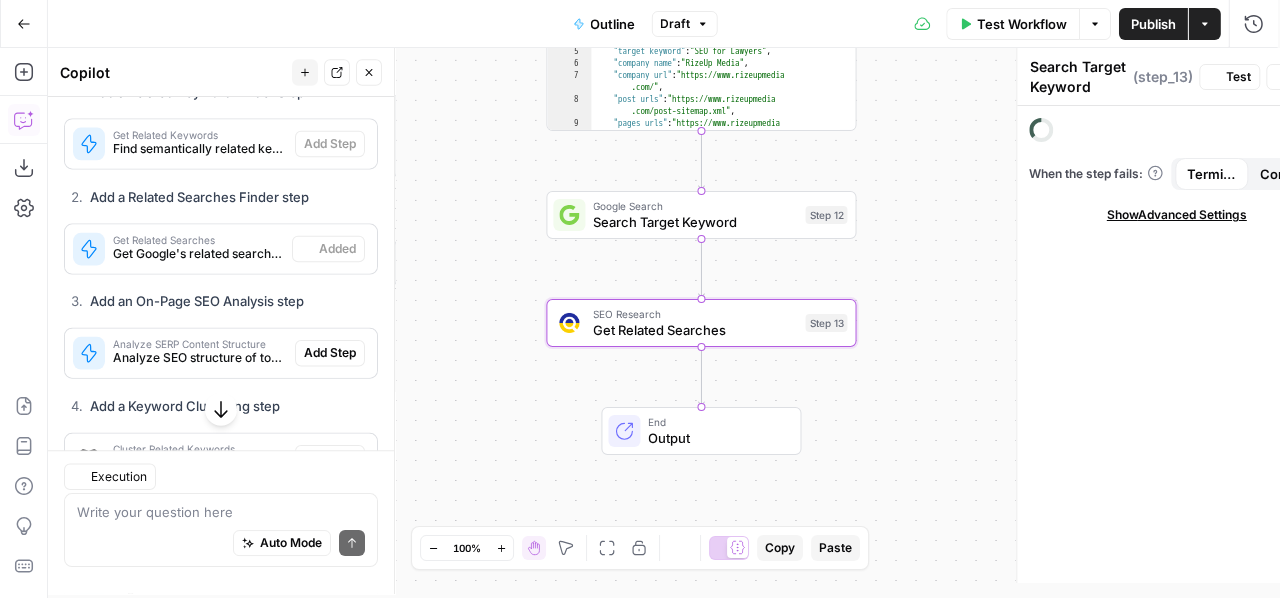 type on "Get Related Searches" 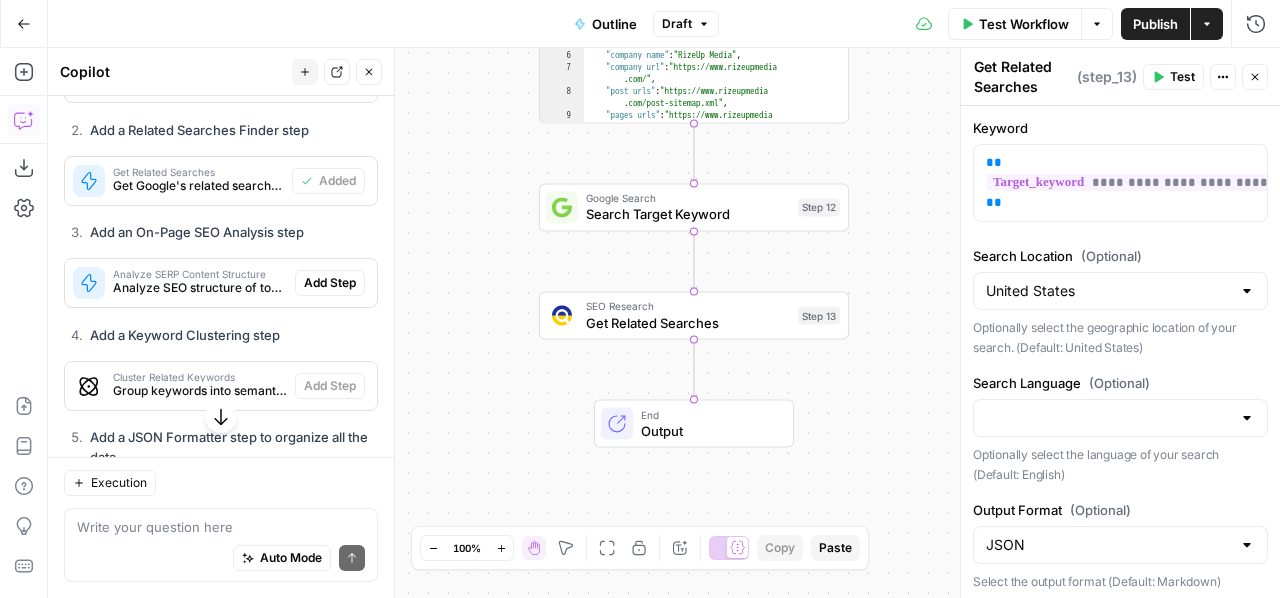 scroll, scrollTop: 7923, scrollLeft: 0, axis: vertical 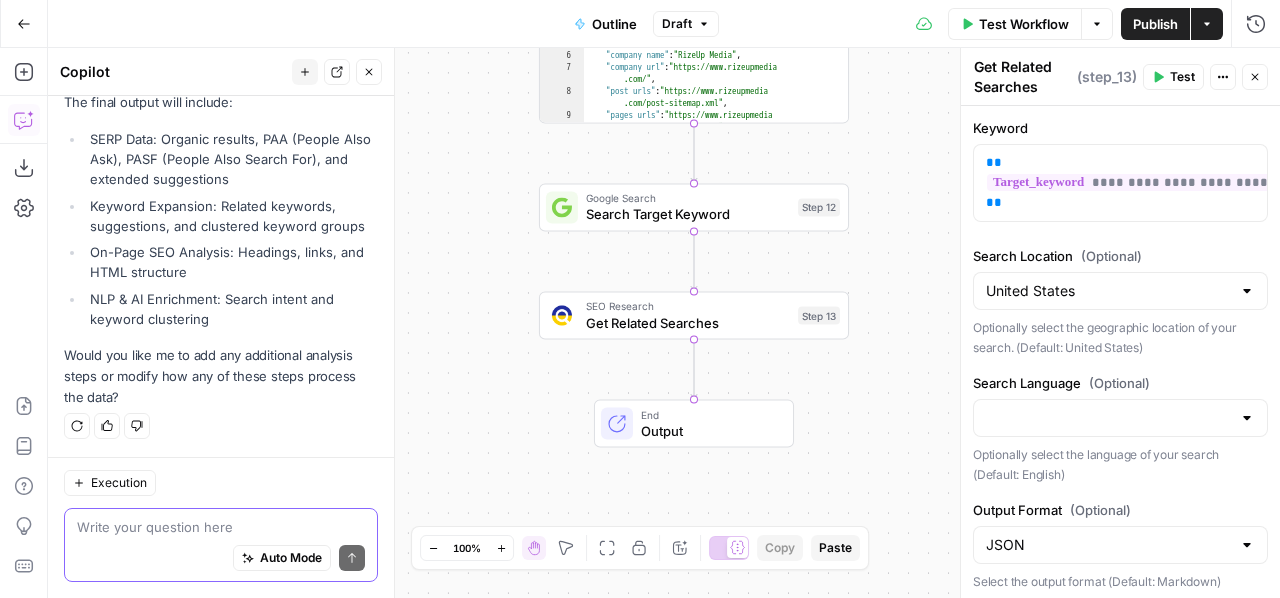 click at bounding box center [221, 527] 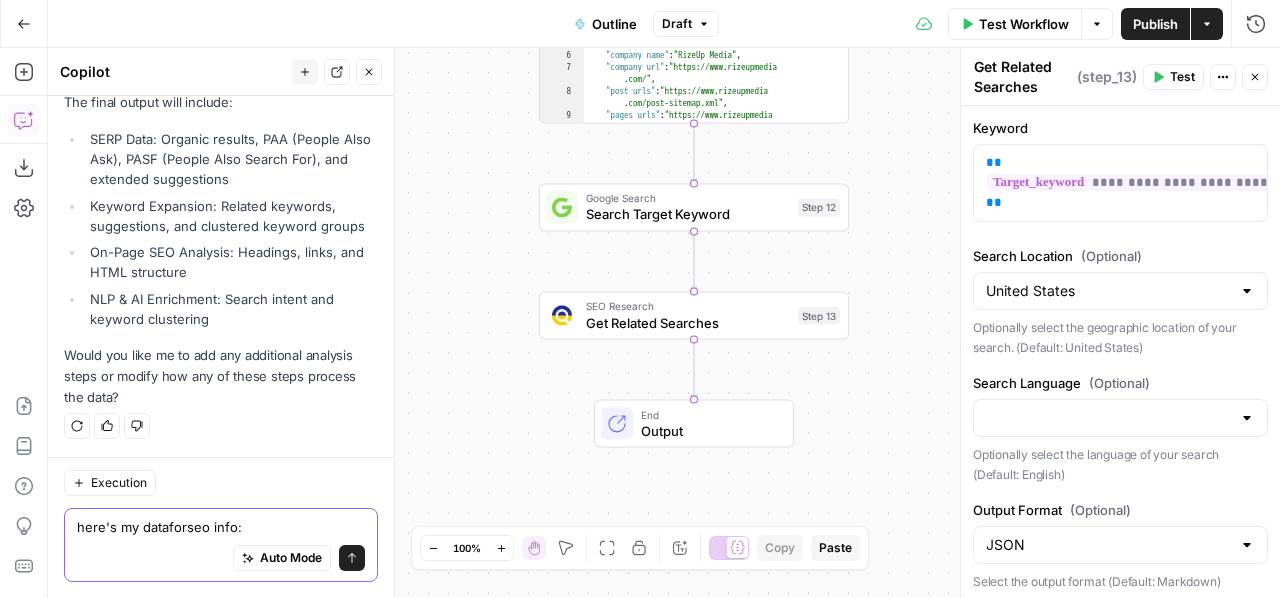 paste on "DataForSEO	charlespricebiz@gmail.com	g24pw4+bx%R.}i>" 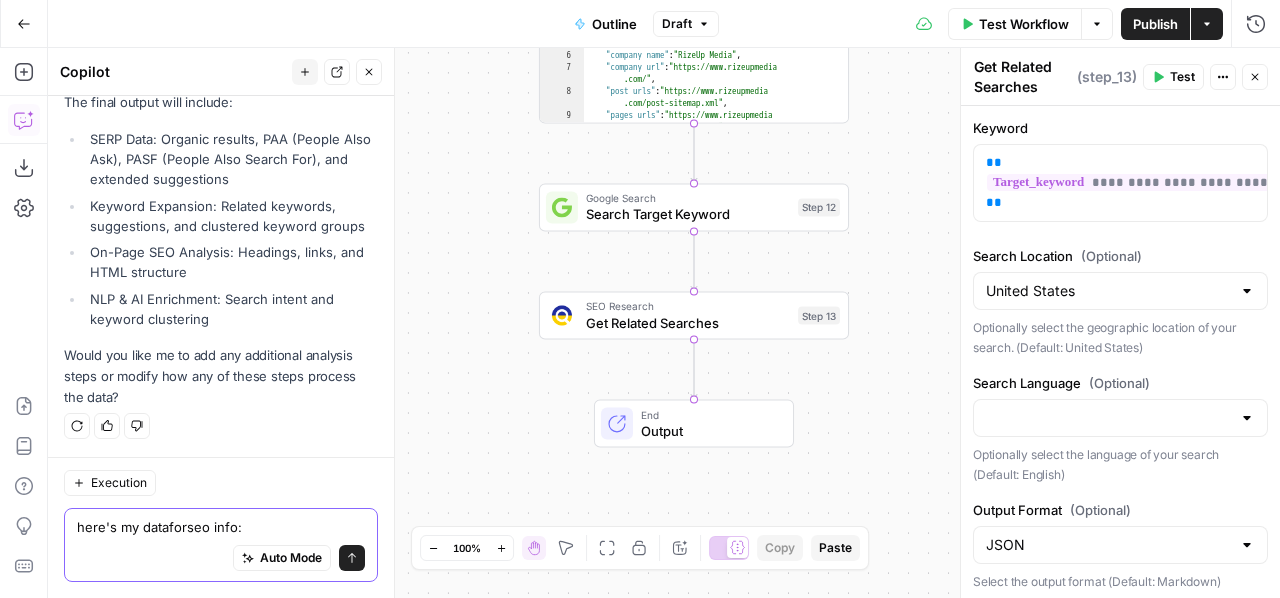 type on "here's my dataforseo info: DataForSEO	charlespricebiz@gmail.com	g24pw4+bx%R.}i>" 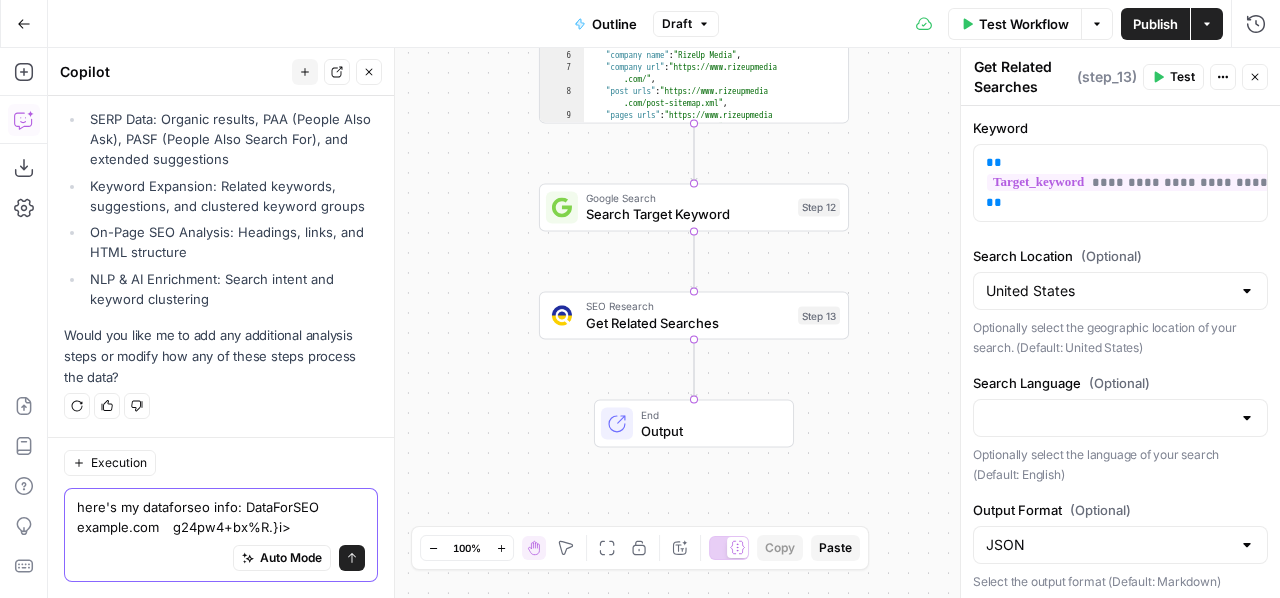 scroll, scrollTop: 7963, scrollLeft: 0, axis: vertical 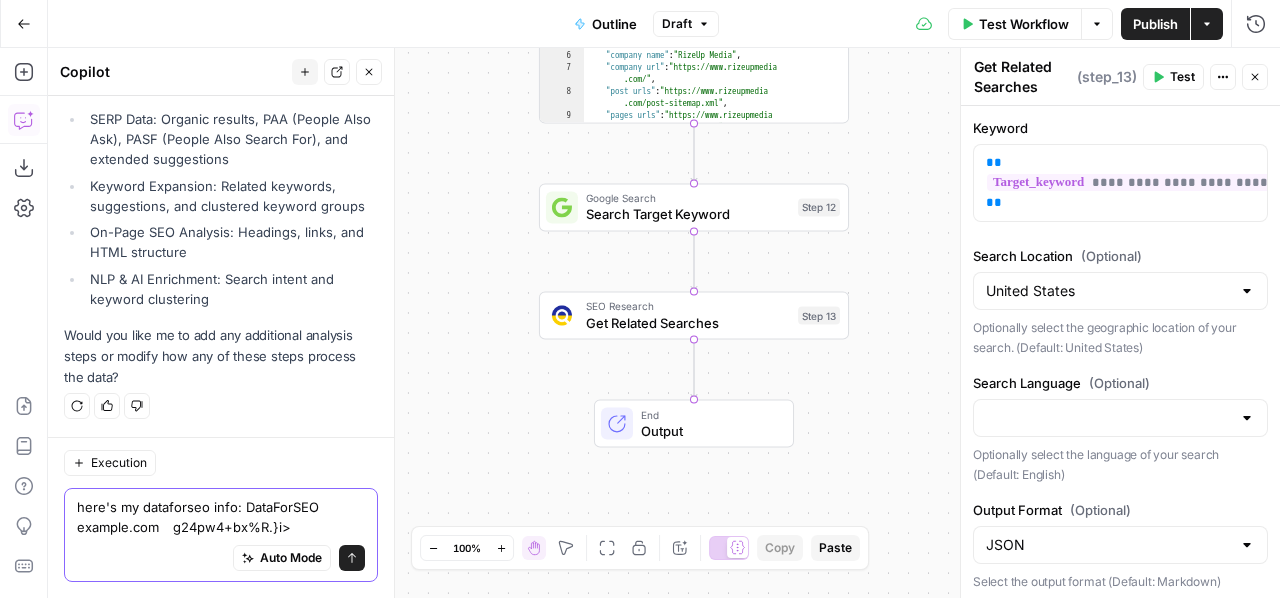 type 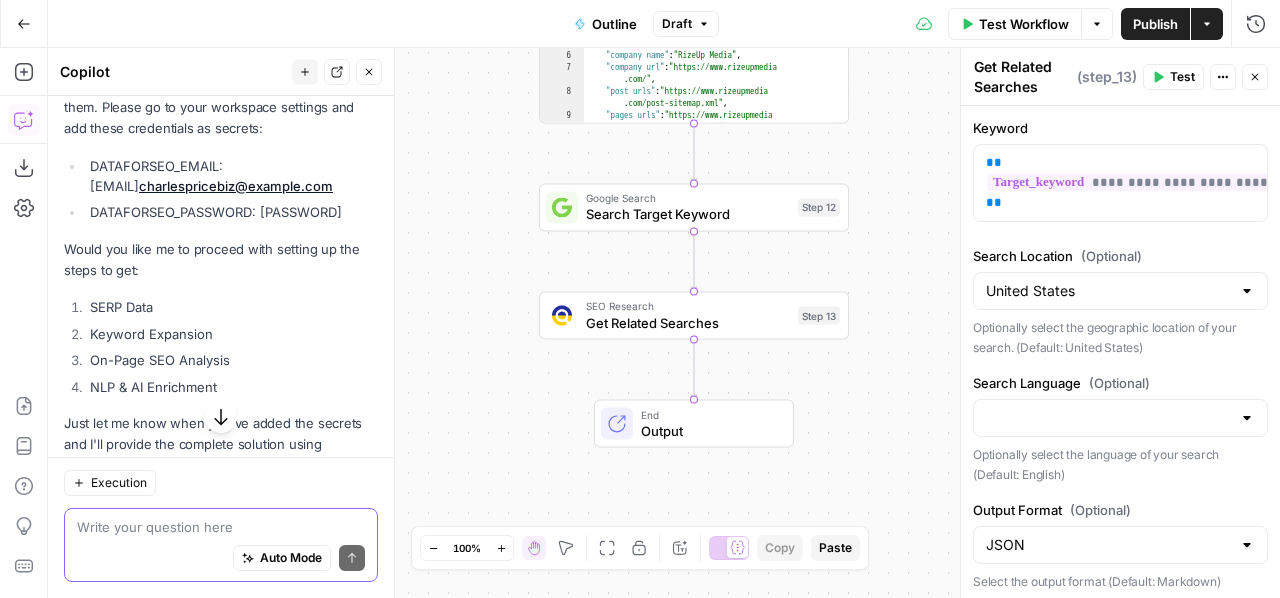 scroll, scrollTop: 8366, scrollLeft: 0, axis: vertical 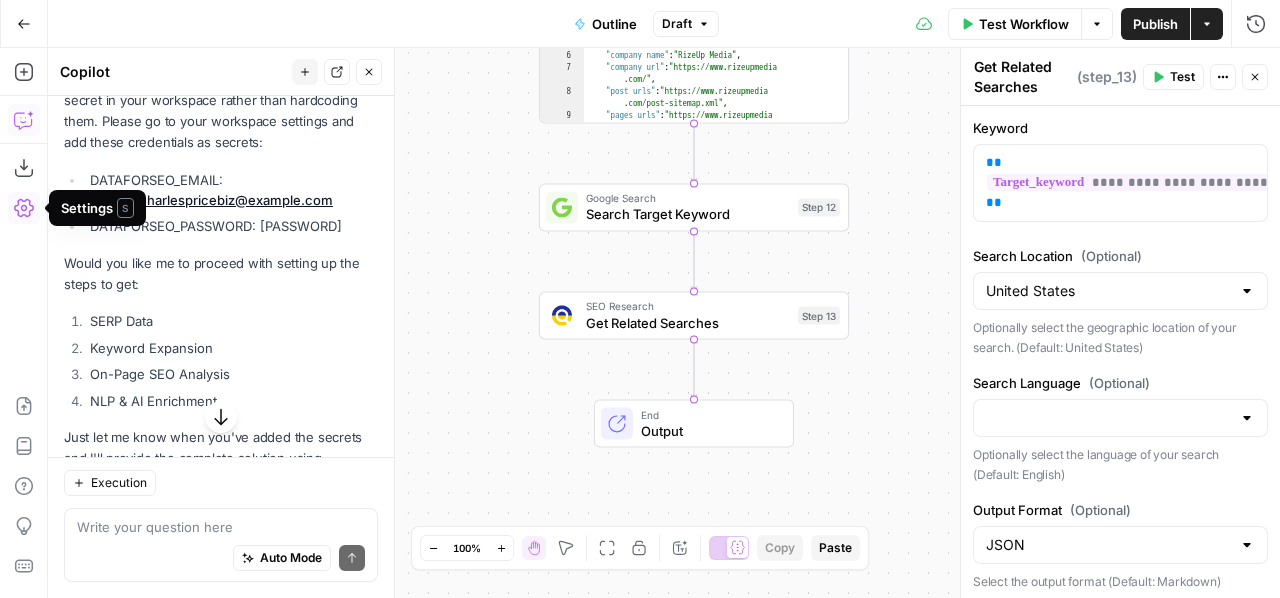 click 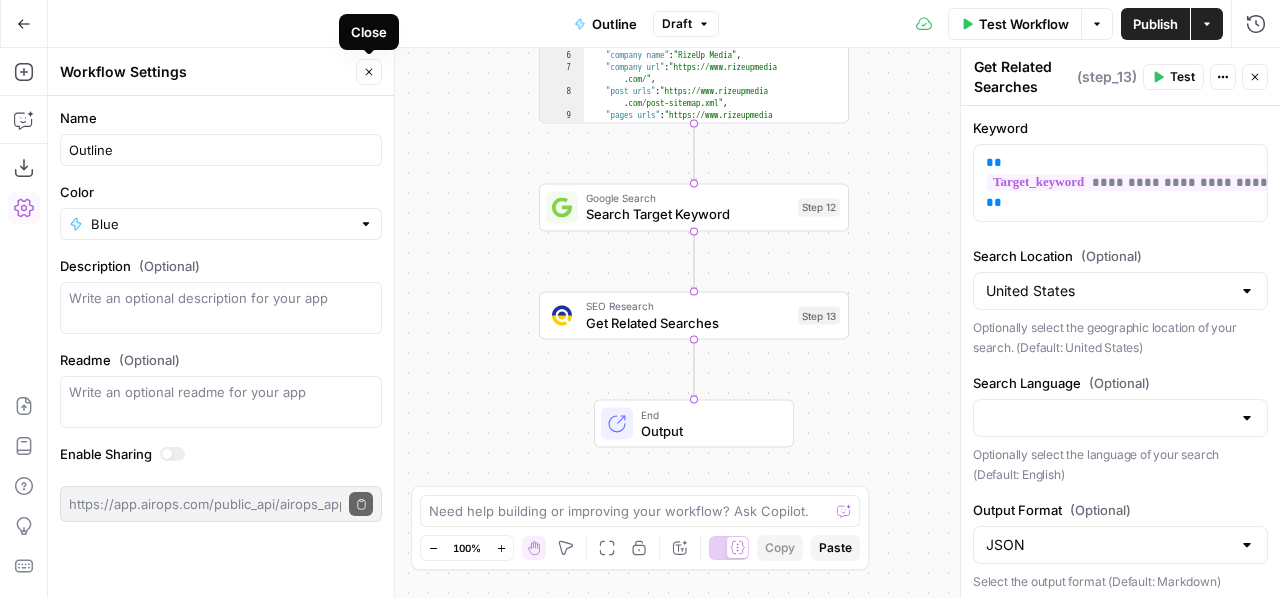 click on "Close" at bounding box center [369, 72] 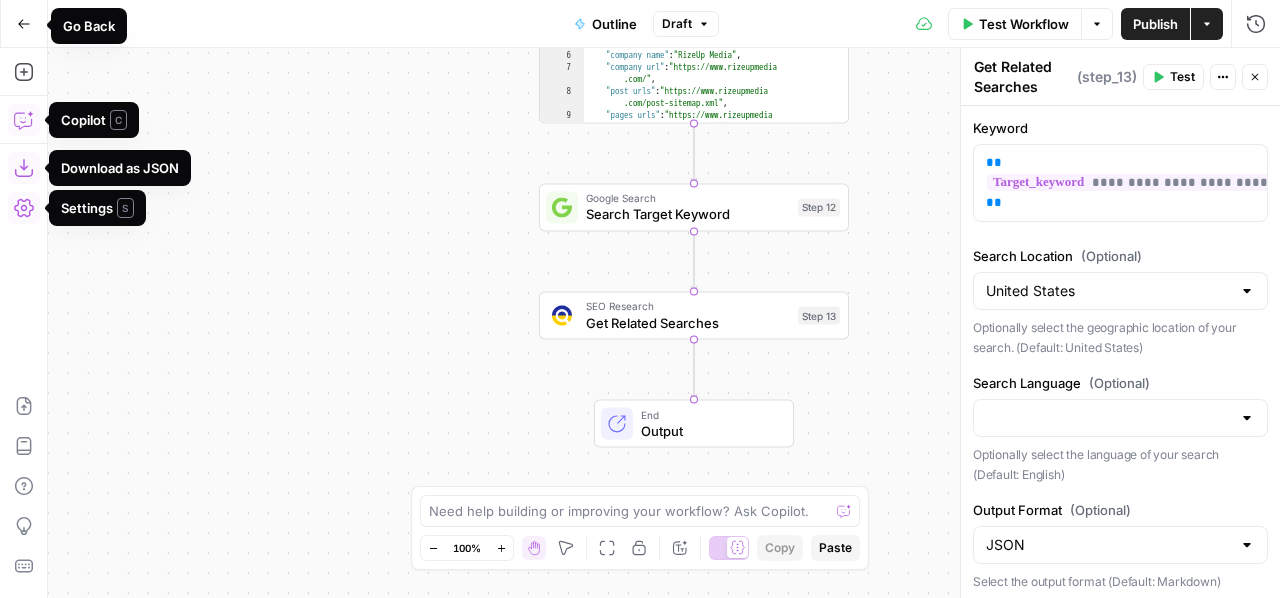 click 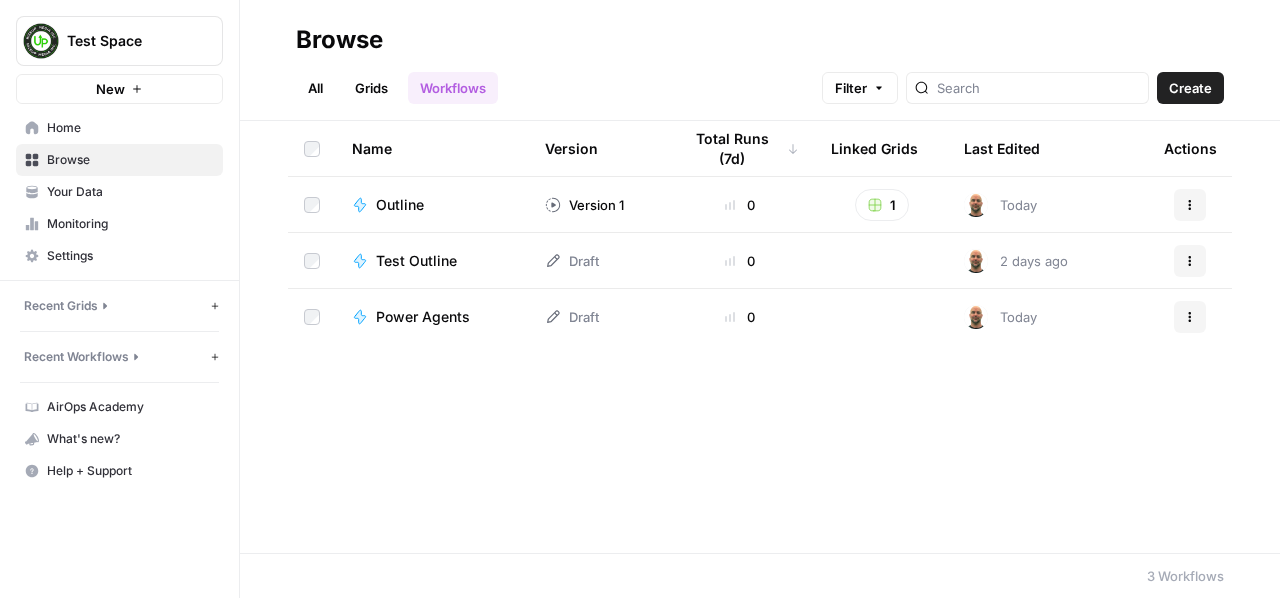click on "Settings" at bounding box center [130, 256] 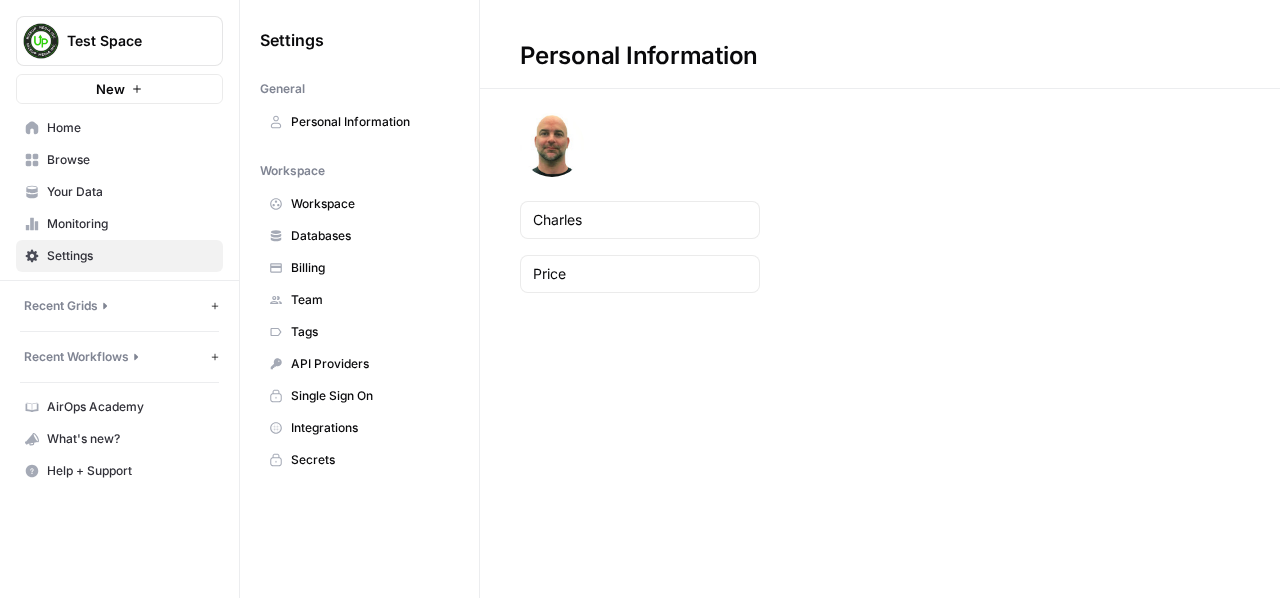click on "Secrets" at bounding box center [370, 460] 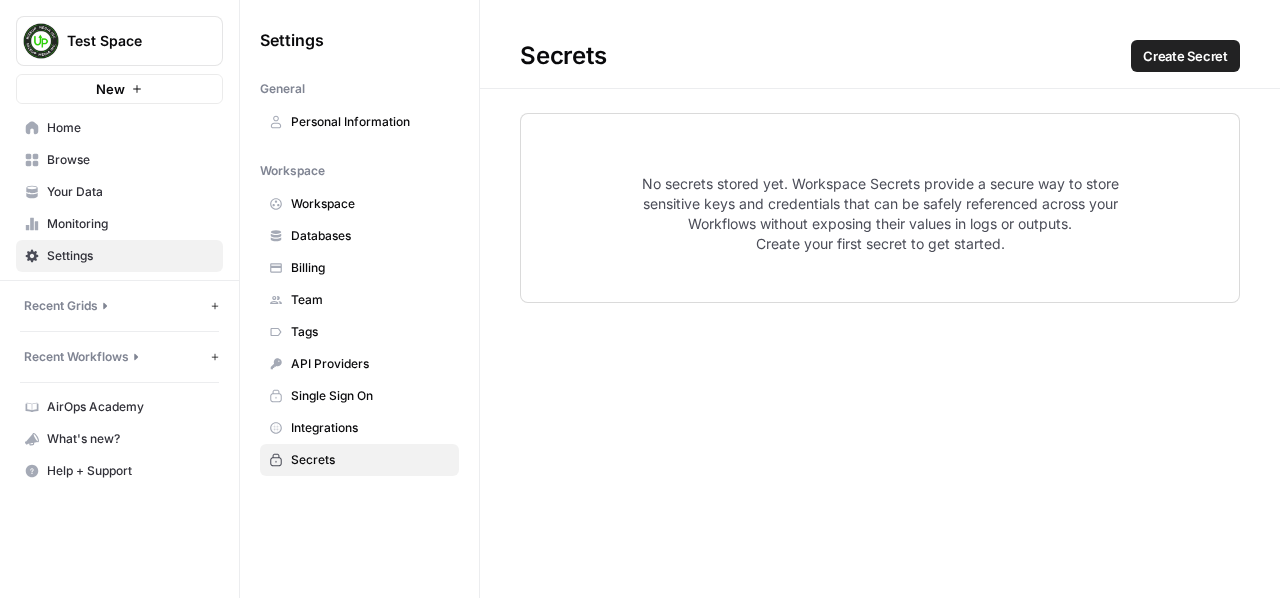click on "Create Secret" at bounding box center [1185, 56] 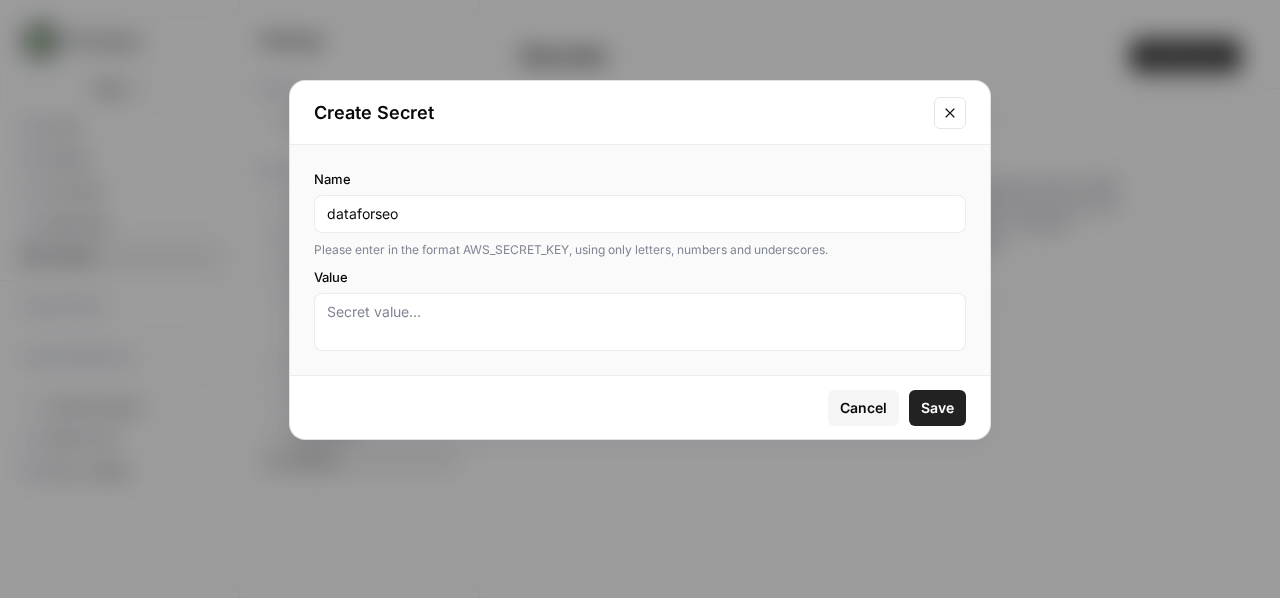 drag, startPoint x: 488, startPoint y: 211, endPoint x: 320, endPoint y: 215, distance: 168.0476 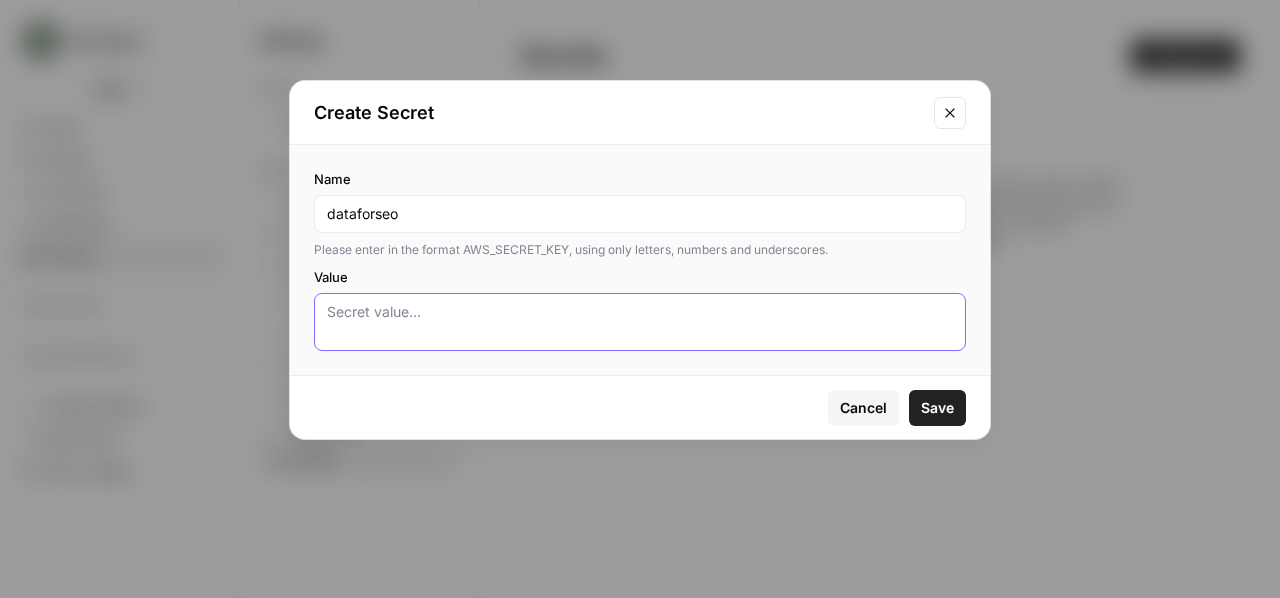 click on "Value" at bounding box center (640, 322) 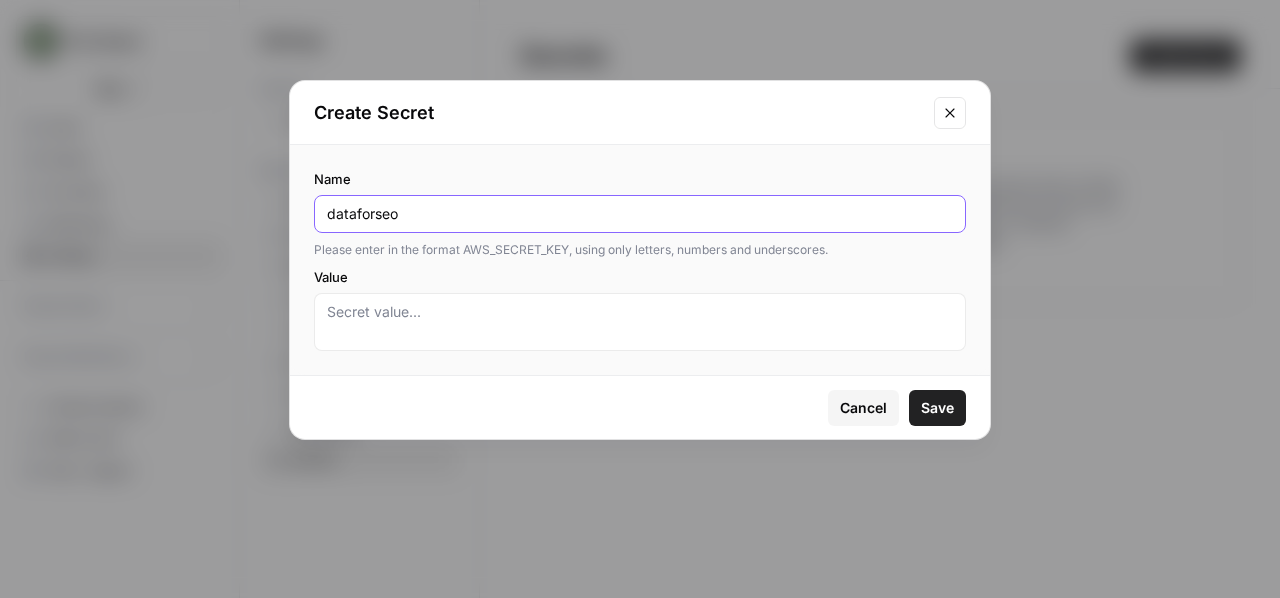 drag, startPoint x: 484, startPoint y: 206, endPoint x: 472, endPoint y: 207, distance: 12.0415945 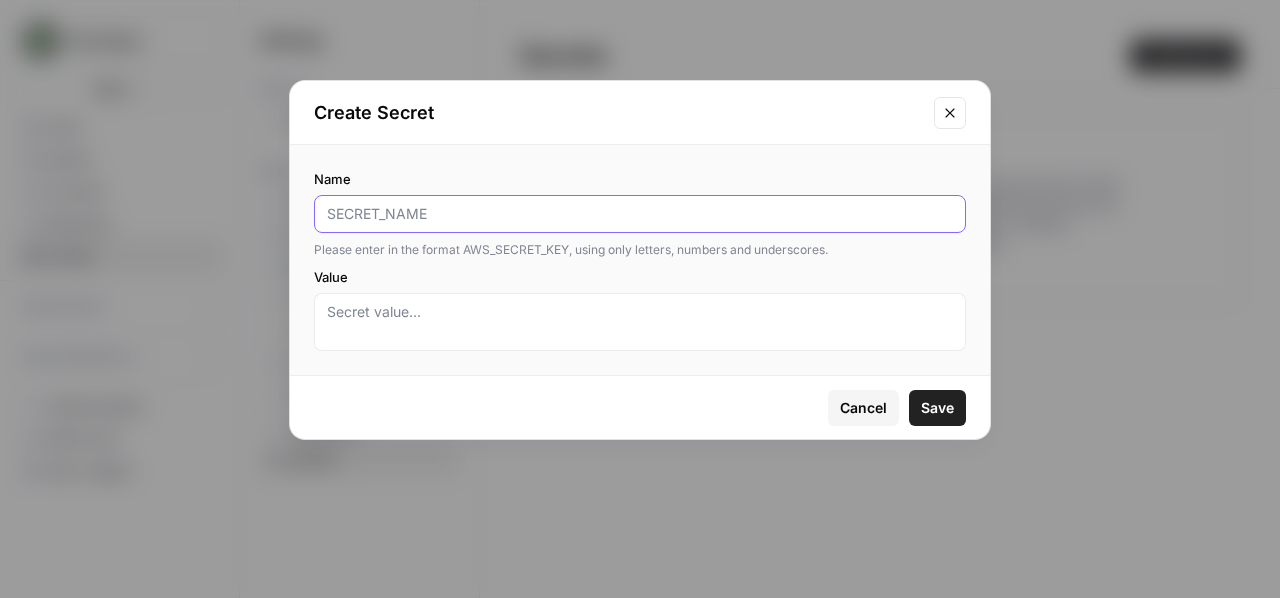 type 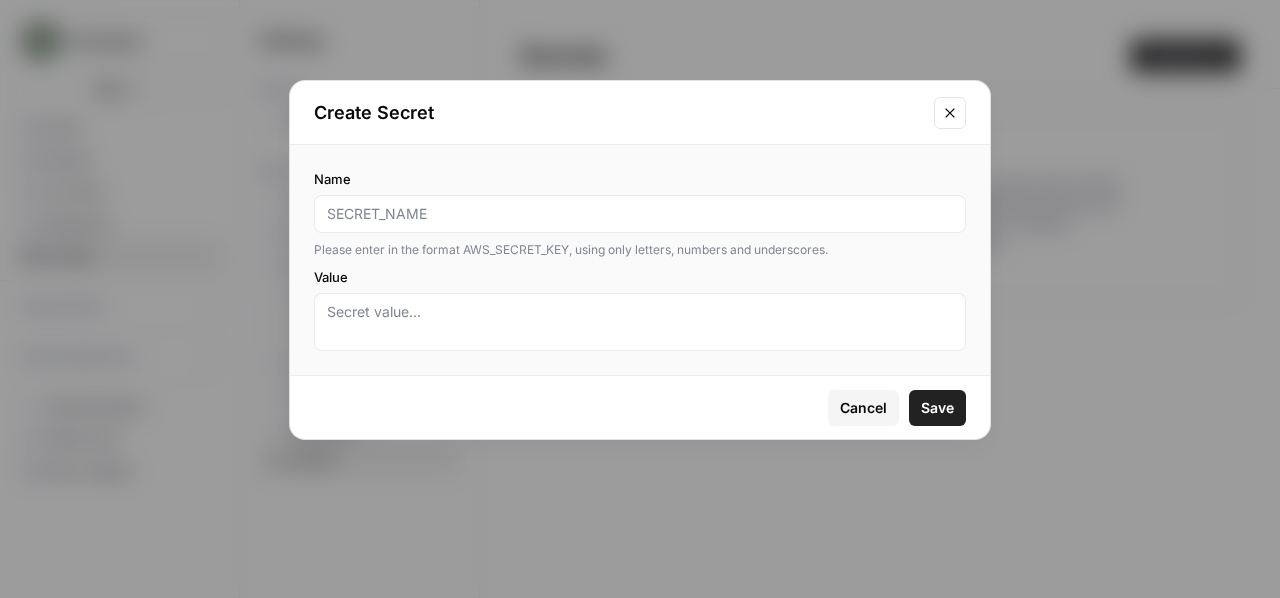 click on "Name Please enter in the format AWS_SECRET_KEY, using only letters, numbers and underscores. Value" at bounding box center [640, 260] 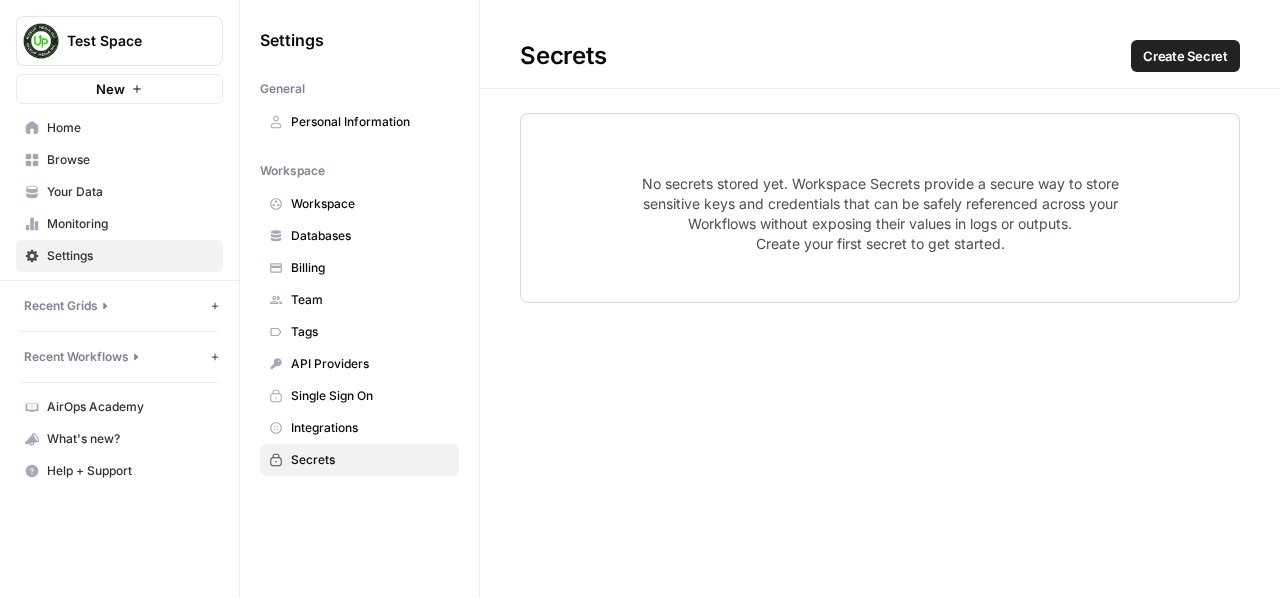 click on "Integrations" at bounding box center [370, 428] 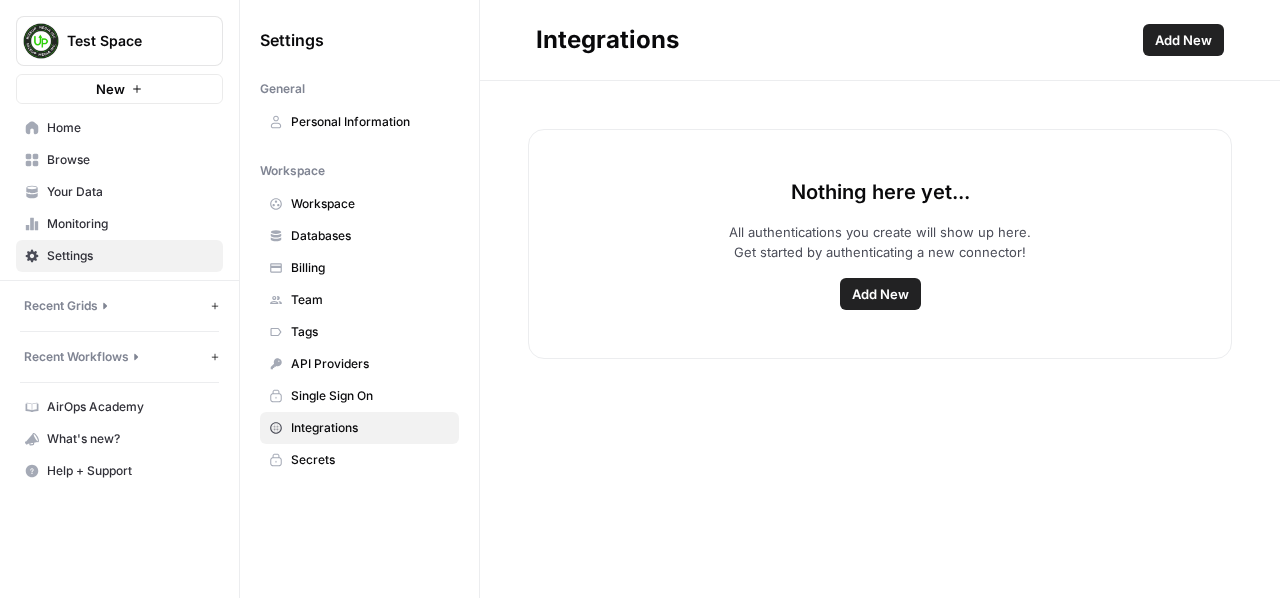 click on "Add New" at bounding box center (880, 294) 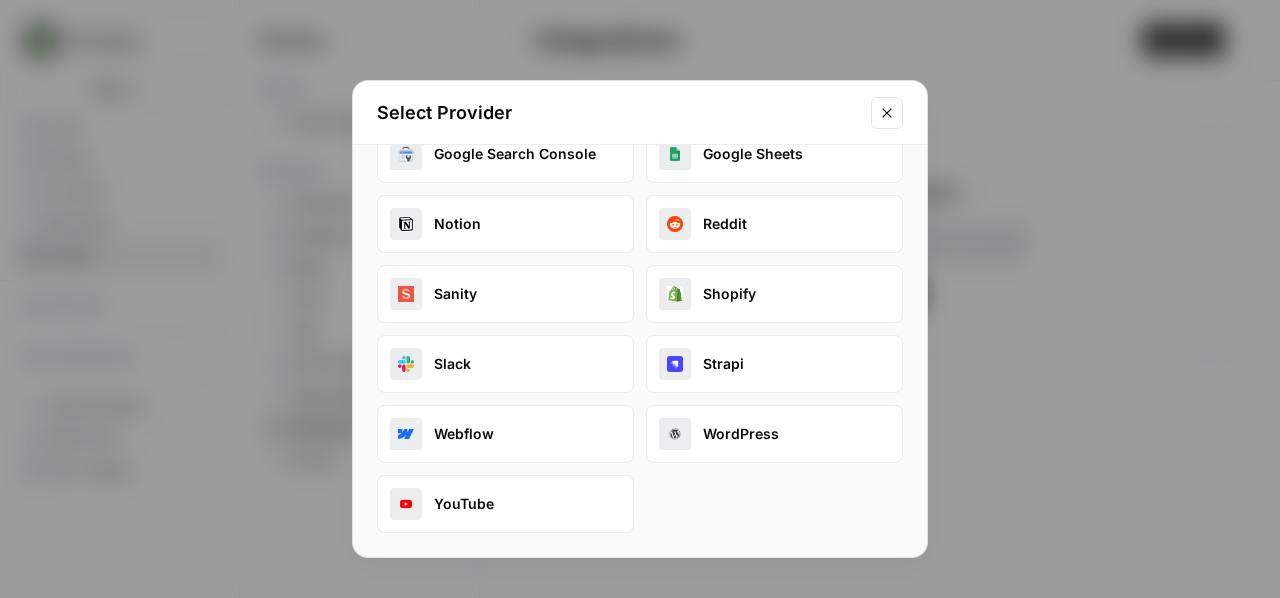 scroll, scrollTop: 0, scrollLeft: 0, axis: both 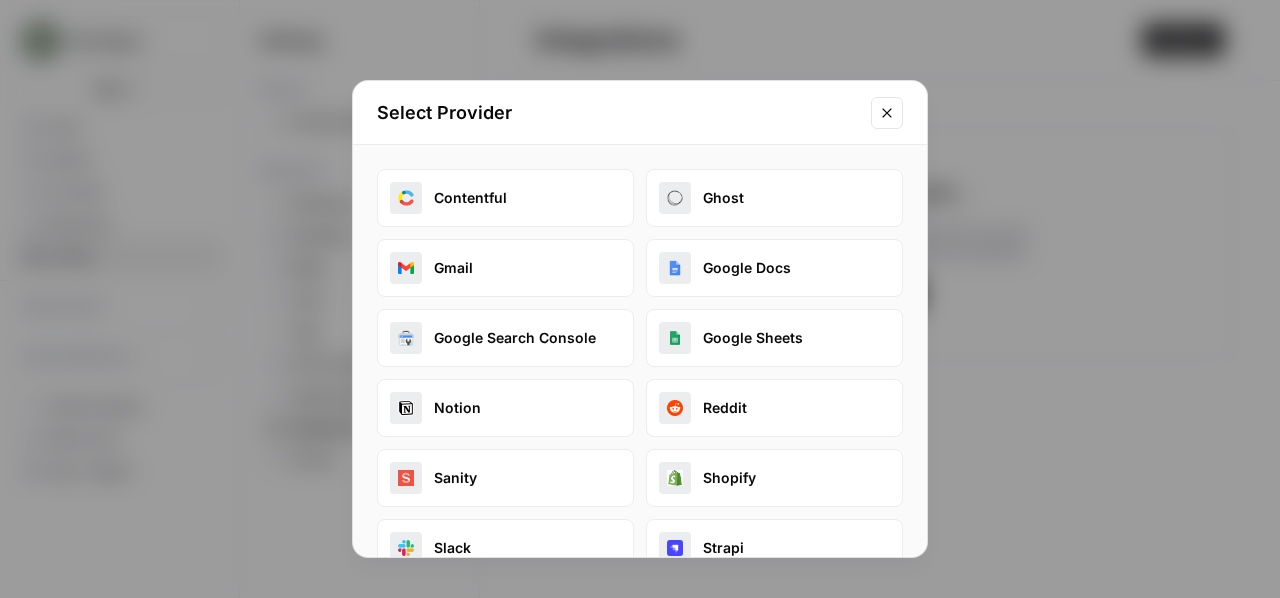 click 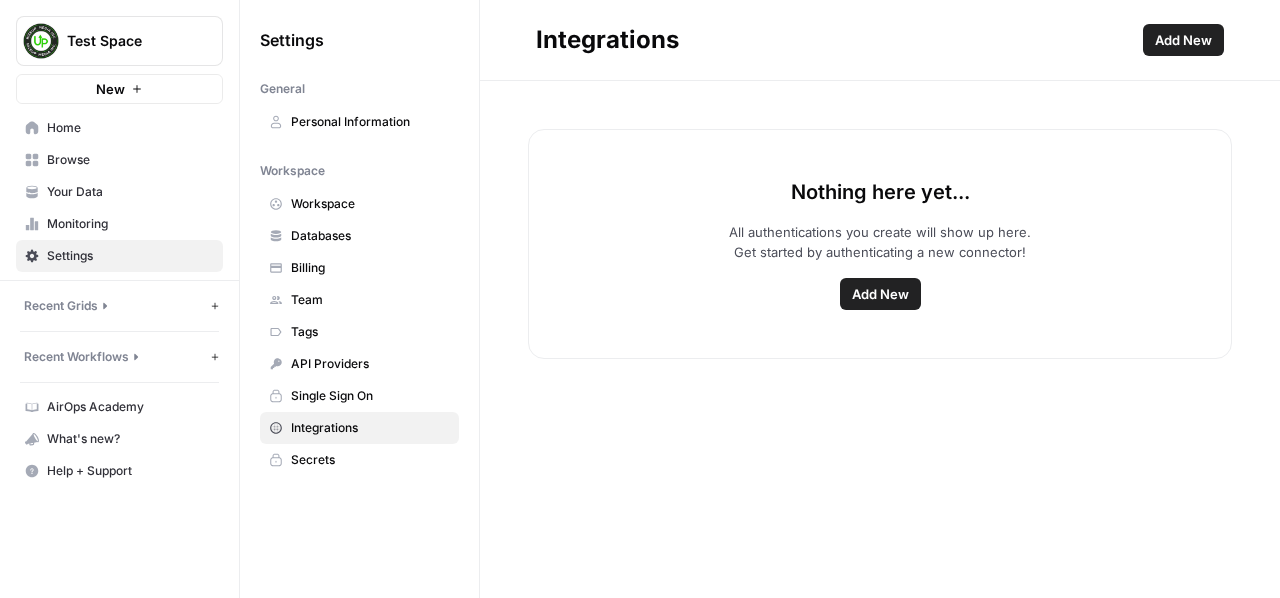 click on "API Providers" at bounding box center [370, 364] 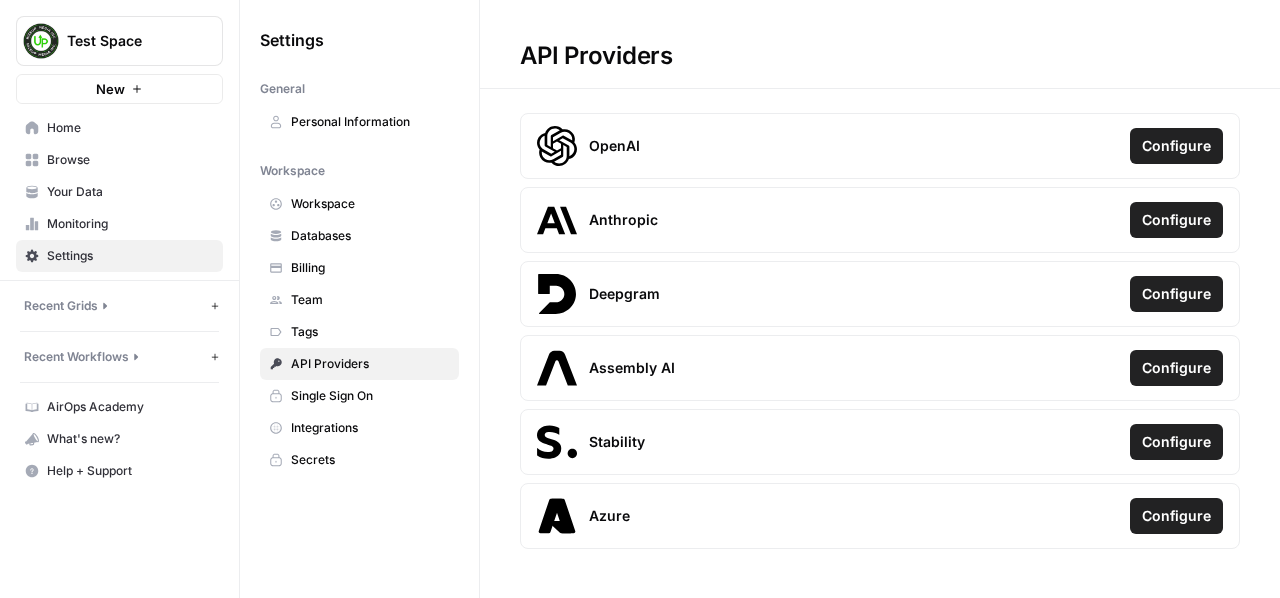 click on "Secrets" at bounding box center (370, 460) 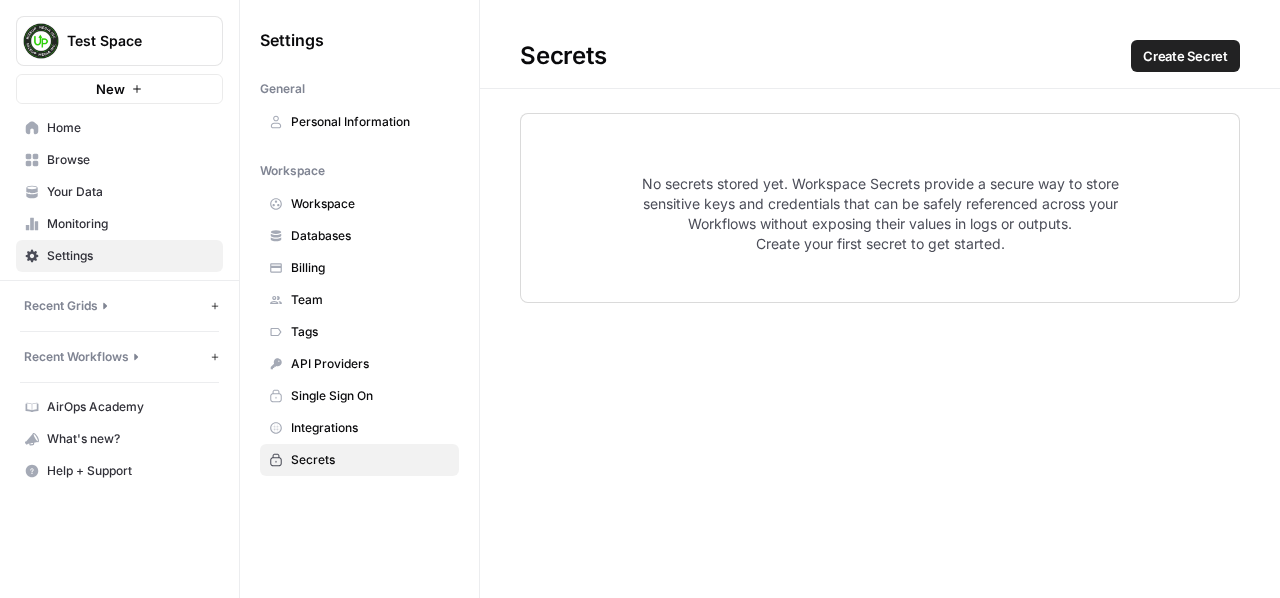 click on "Secrets" at bounding box center (370, 460) 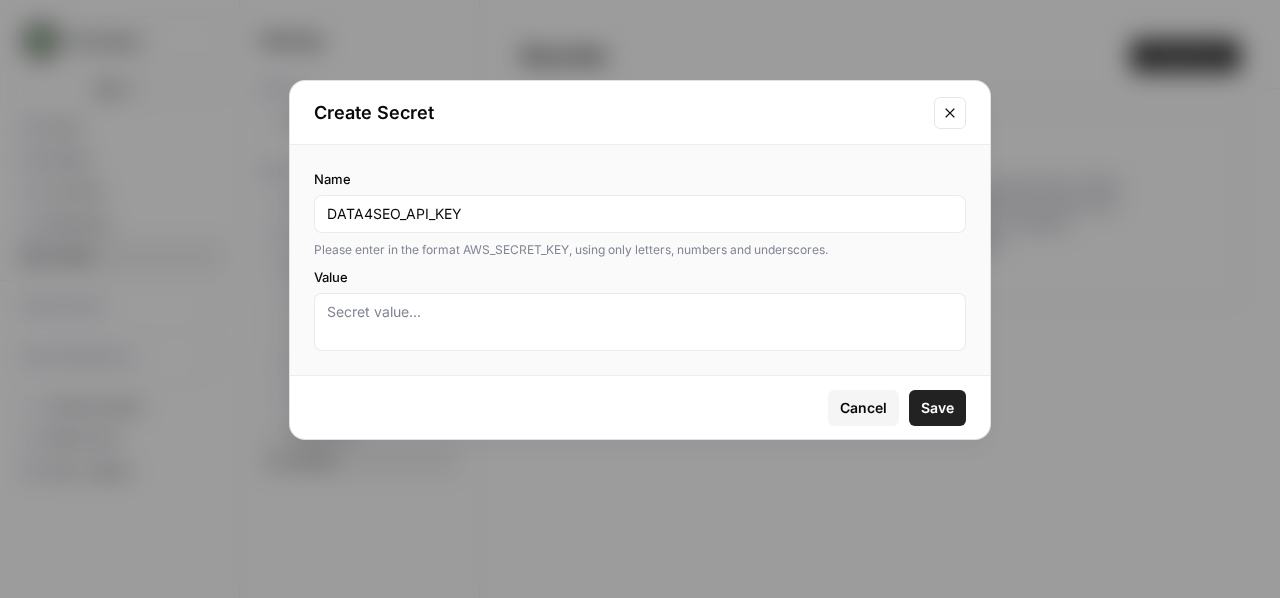 type on "DATA4SEO_API_KEY" 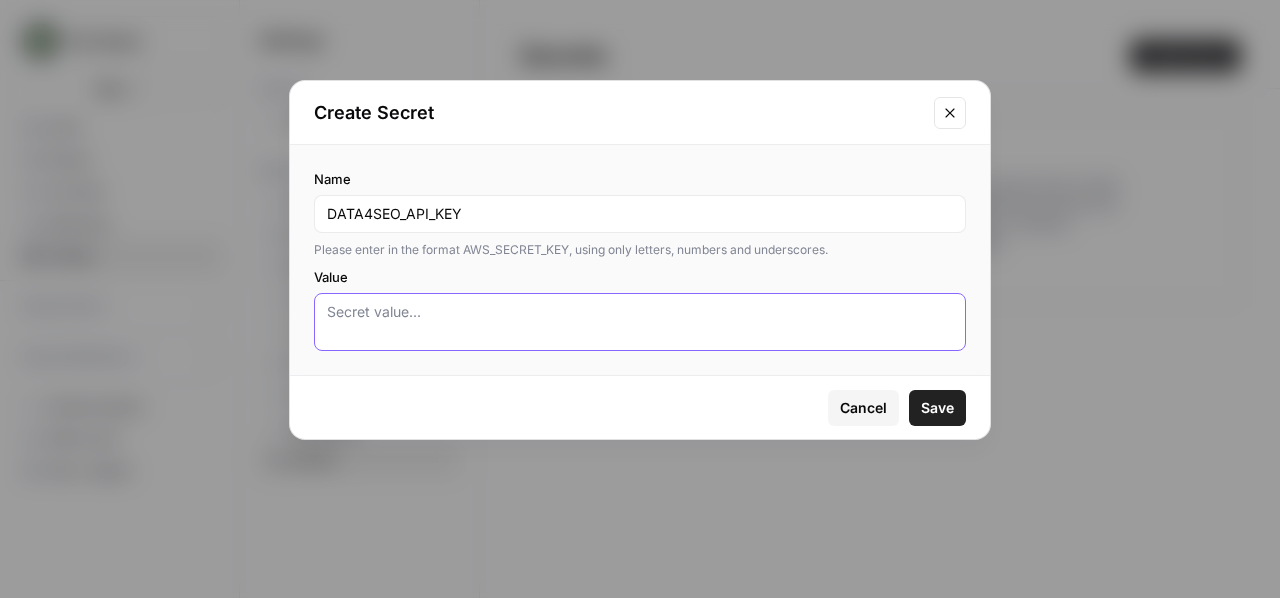 click on "Value" at bounding box center (640, 322) 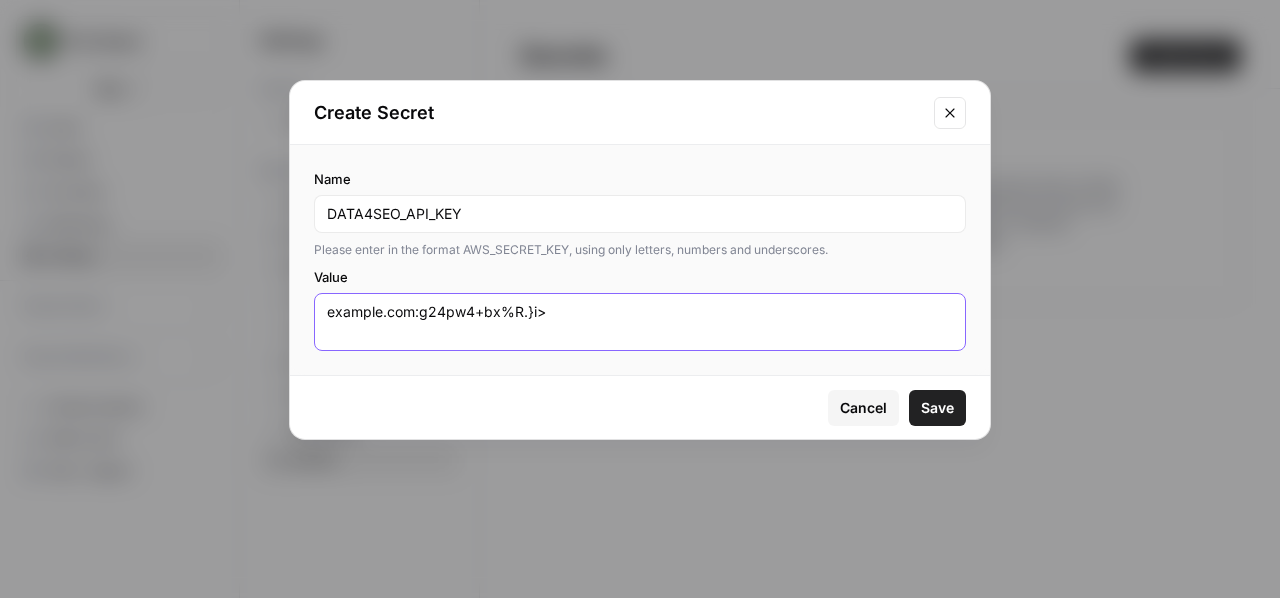 type on "[EMAIL]:[PASSWORD]" 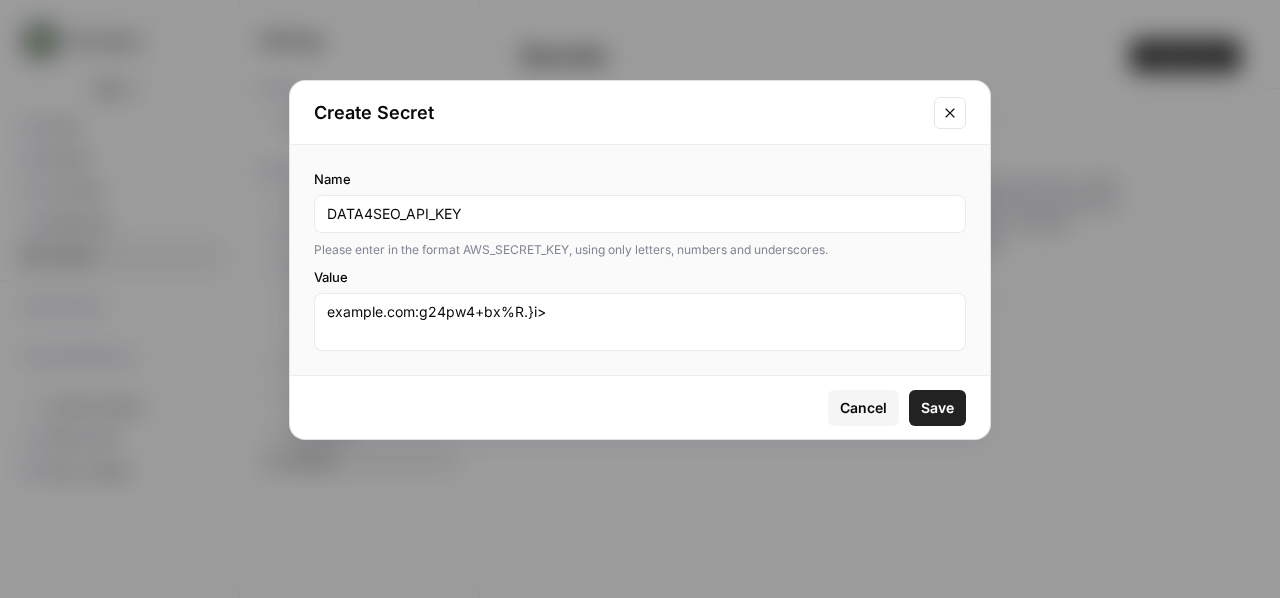 click on "Save" at bounding box center (937, 408) 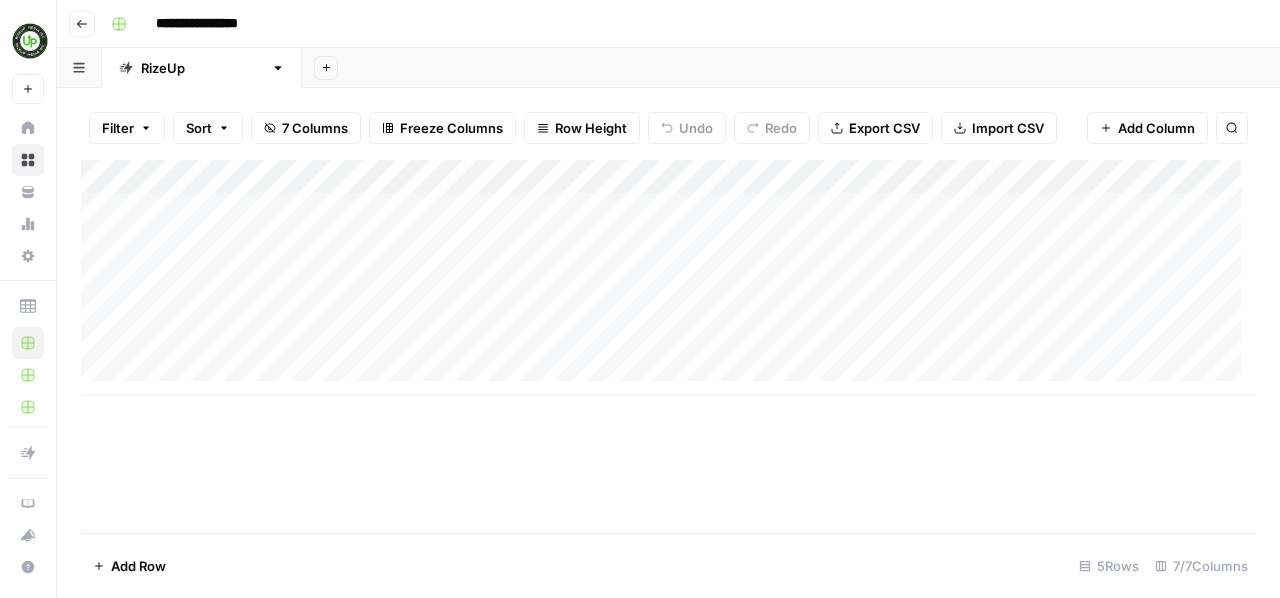 scroll, scrollTop: 0, scrollLeft: 0, axis: both 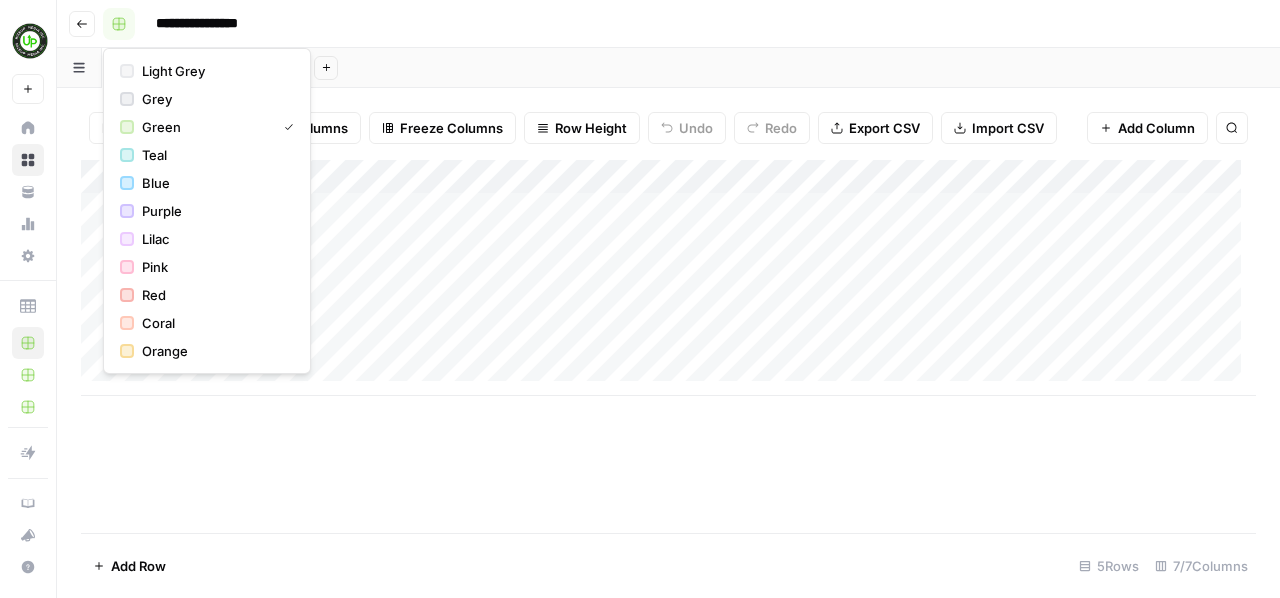 click at bounding box center (119, 24) 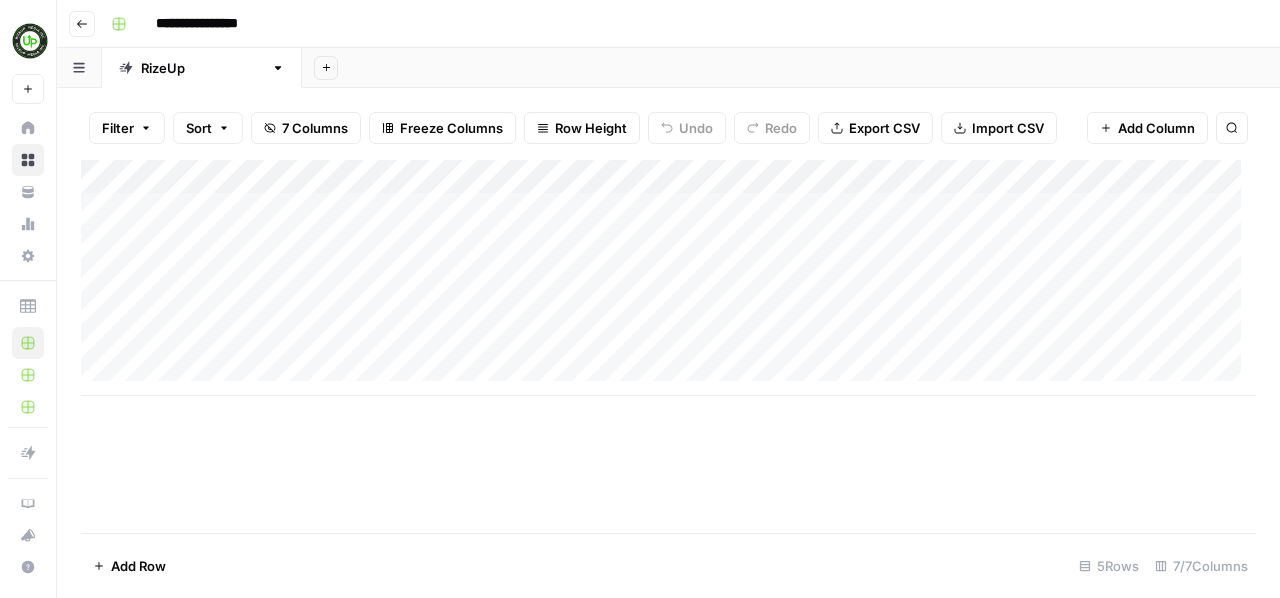 click on "Go back" at bounding box center (82, 24) 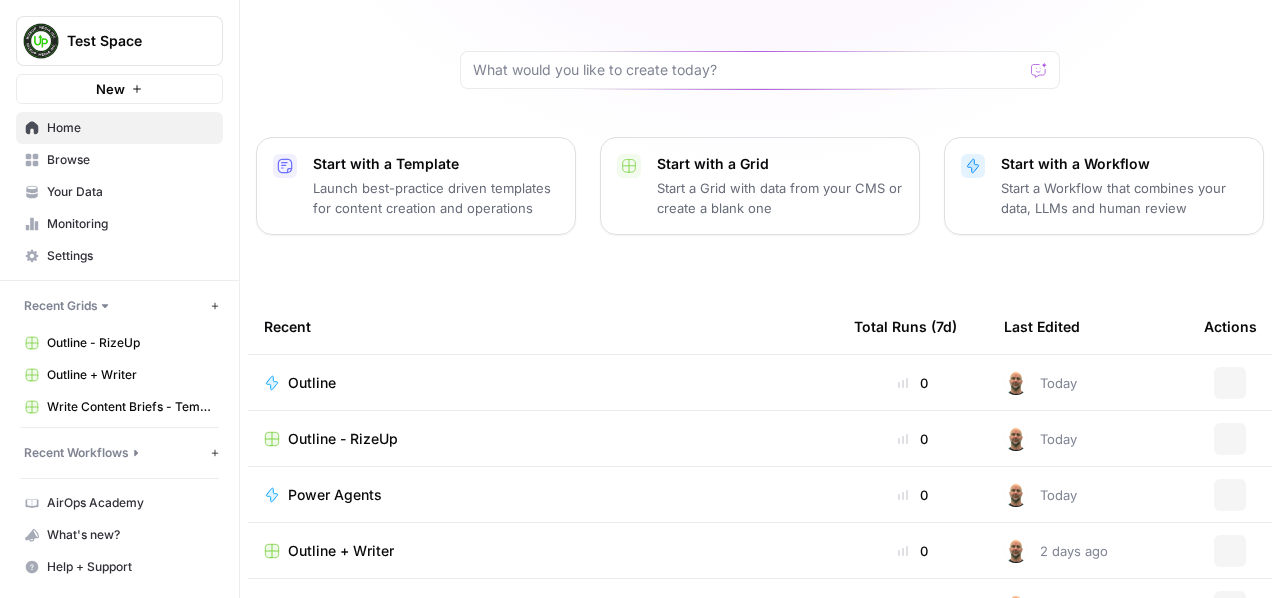 scroll, scrollTop: 266, scrollLeft: 0, axis: vertical 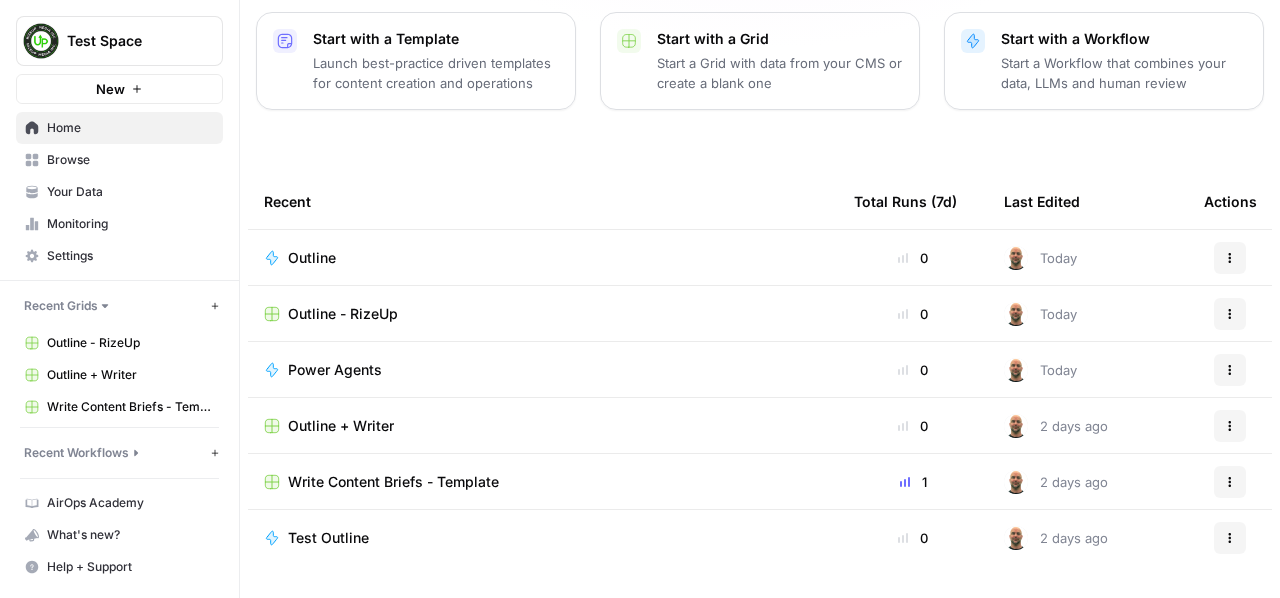 click on "Outline" at bounding box center [543, 257] 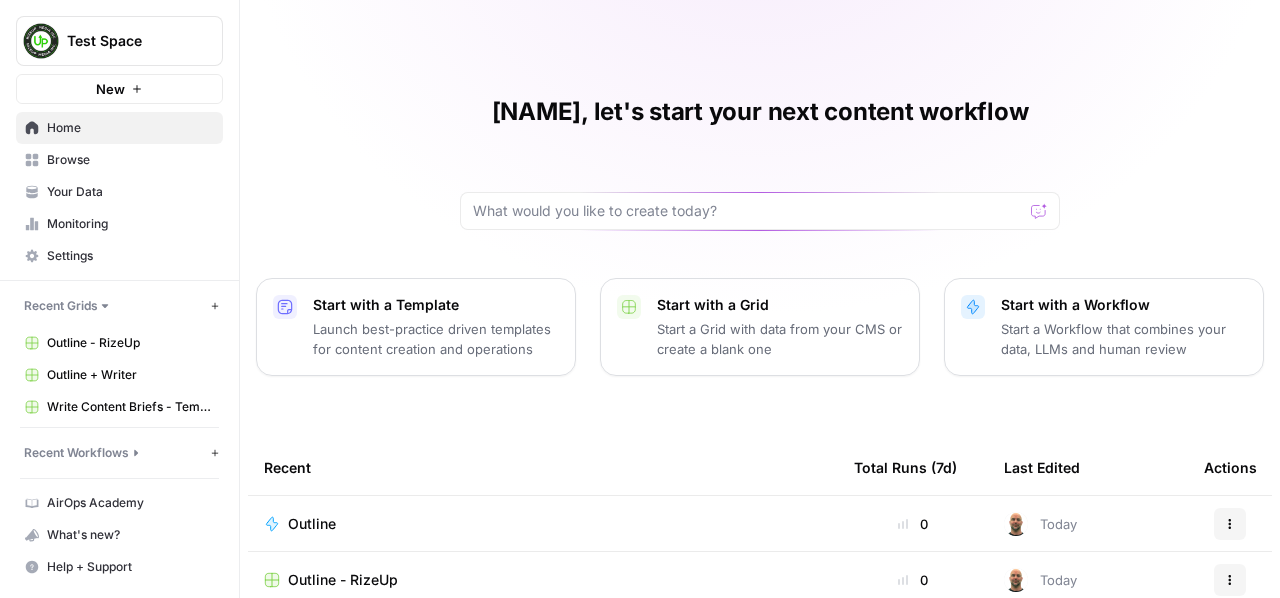 click on "Charles, let's start your next content workflow Start with a Template Launch best-practice driven templates for content creation and operations Start with a Grid Start a Grid with data from your CMS or create a blank one Start with a Workflow Start a Workflow that combines your data, LLMs and human review Recent Total Runs (7d) Last Edited Actions Outline 0 Today Actions Outline - RizeUp 0 Today Actions Power Agents 0 Today Actions Outline + Writer 0 2 days ago Actions Write Content Briefs - Template 1 2 days ago Actions Test Outline 0 2 days ago Actions" at bounding box center (760, 299) 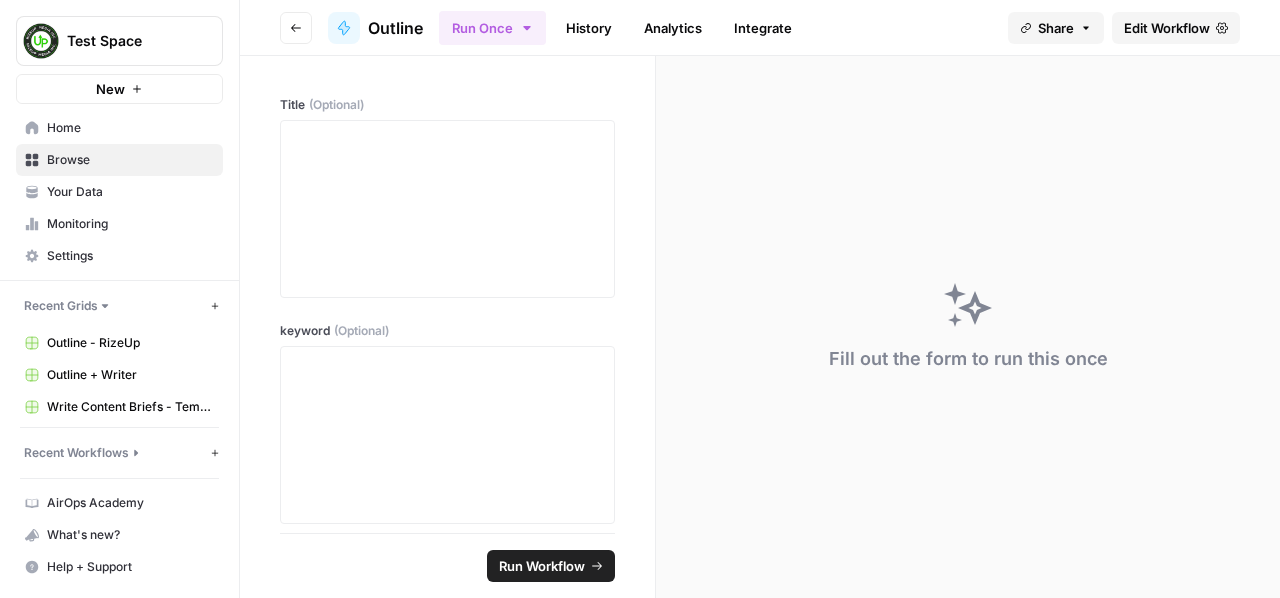 click on "Edit Workflow" at bounding box center (1167, 28) 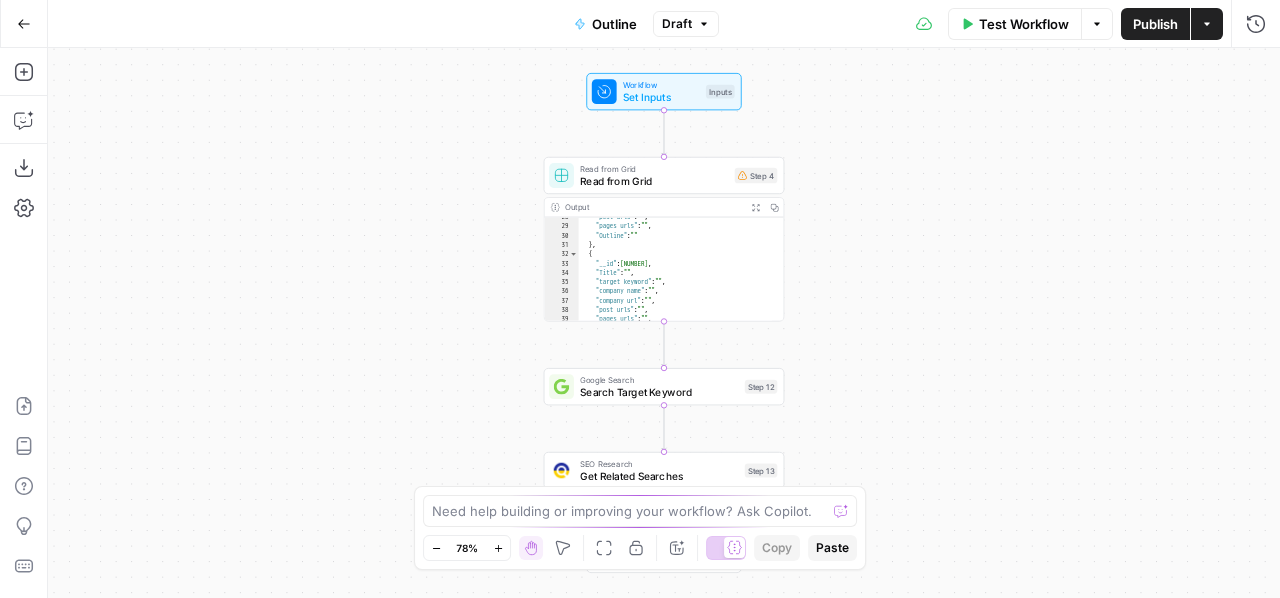 scroll, scrollTop: 367, scrollLeft: 0, axis: vertical 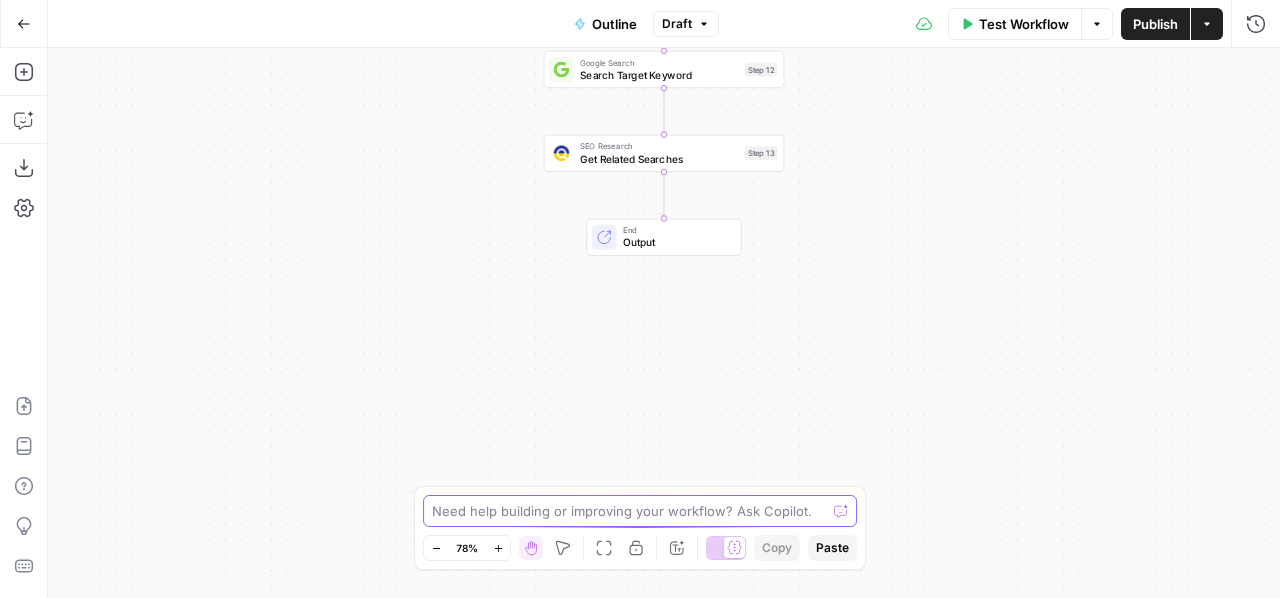 click at bounding box center (629, 511) 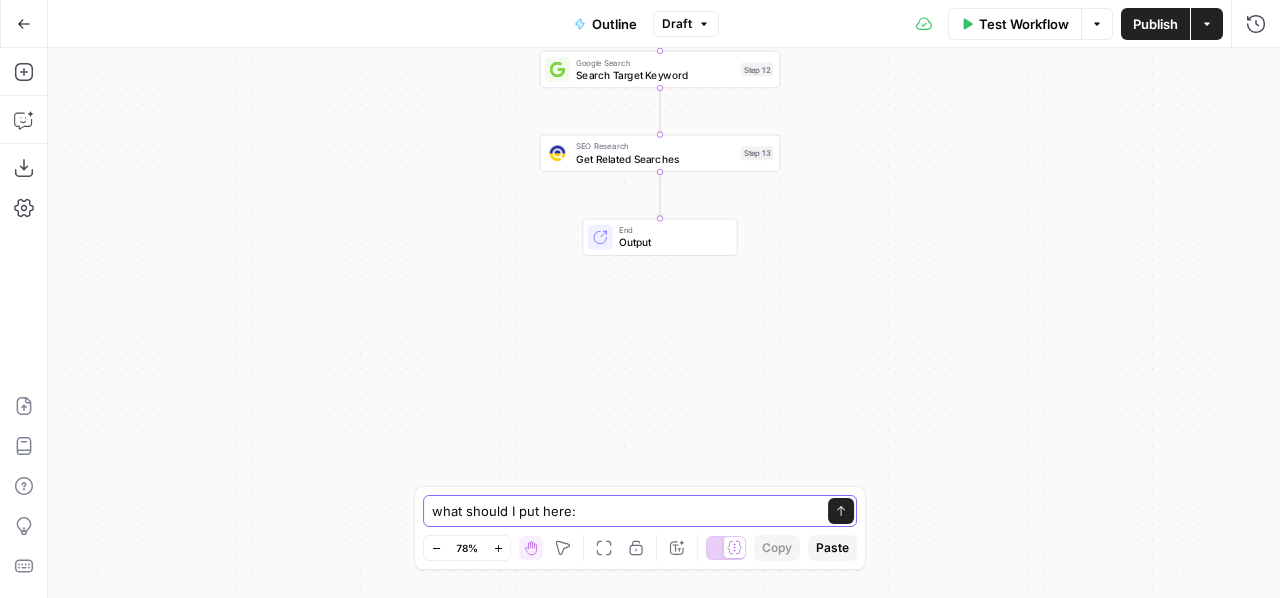 click on "what should I put here:" at bounding box center [620, 511] 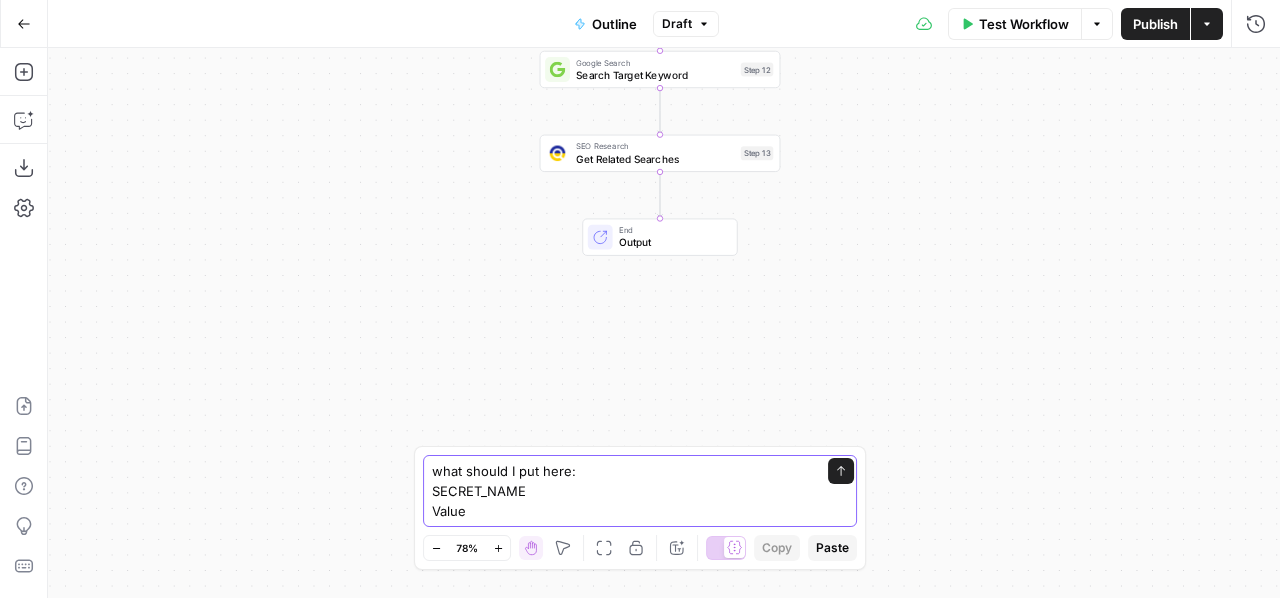 type on "what should I put here:
SECRET_NAME
Value" 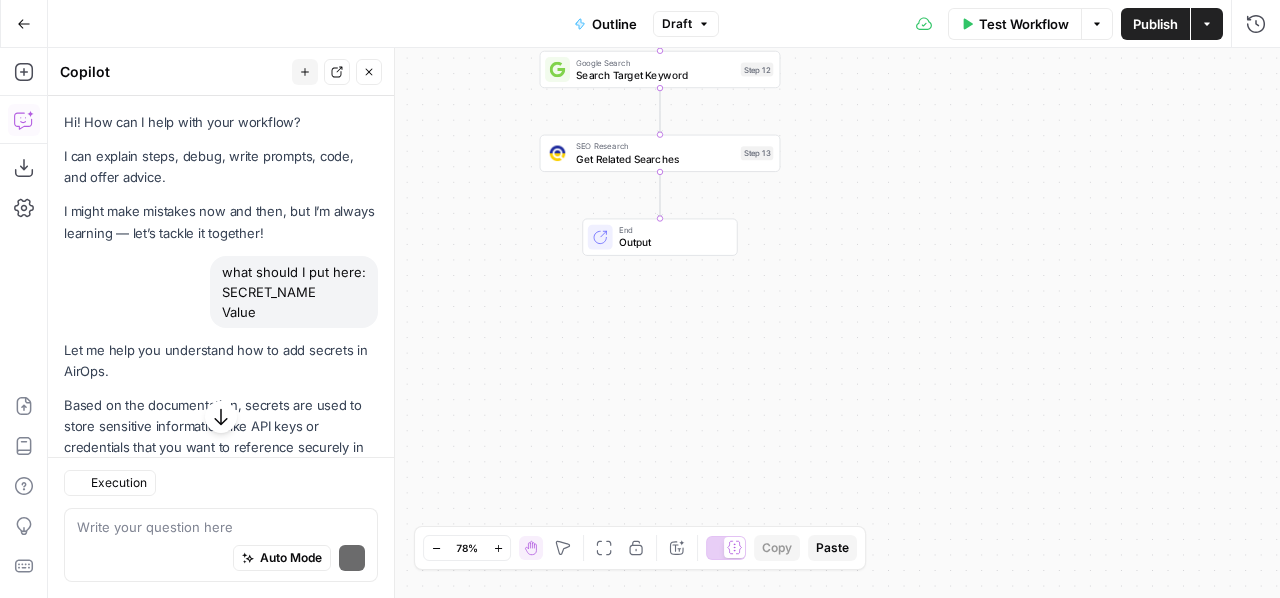 scroll, scrollTop: 748, scrollLeft: 0, axis: vertical 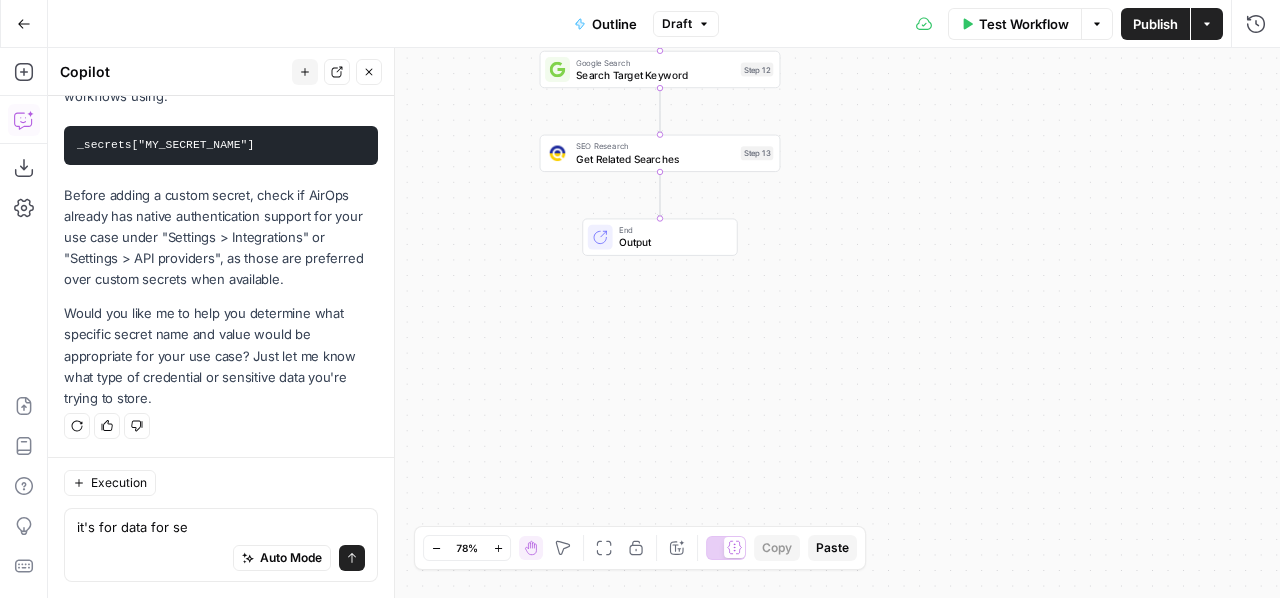 type on "it's for data for seo" 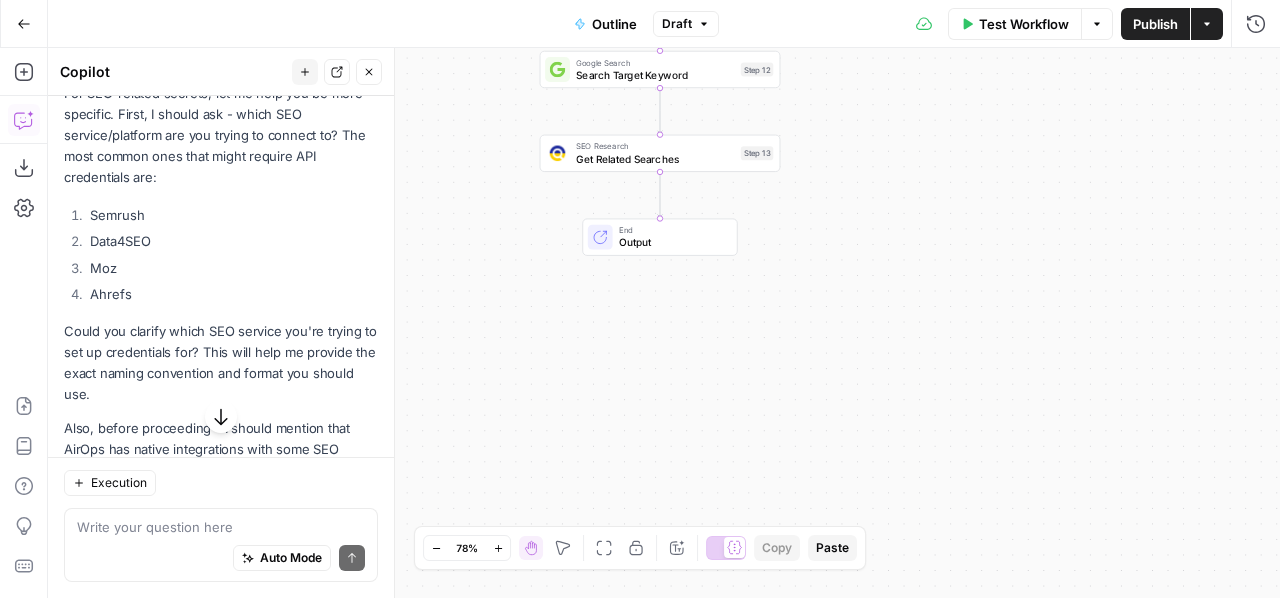 scroll, scrollTop: 1266, scrollLeft: 0, axis: vertical 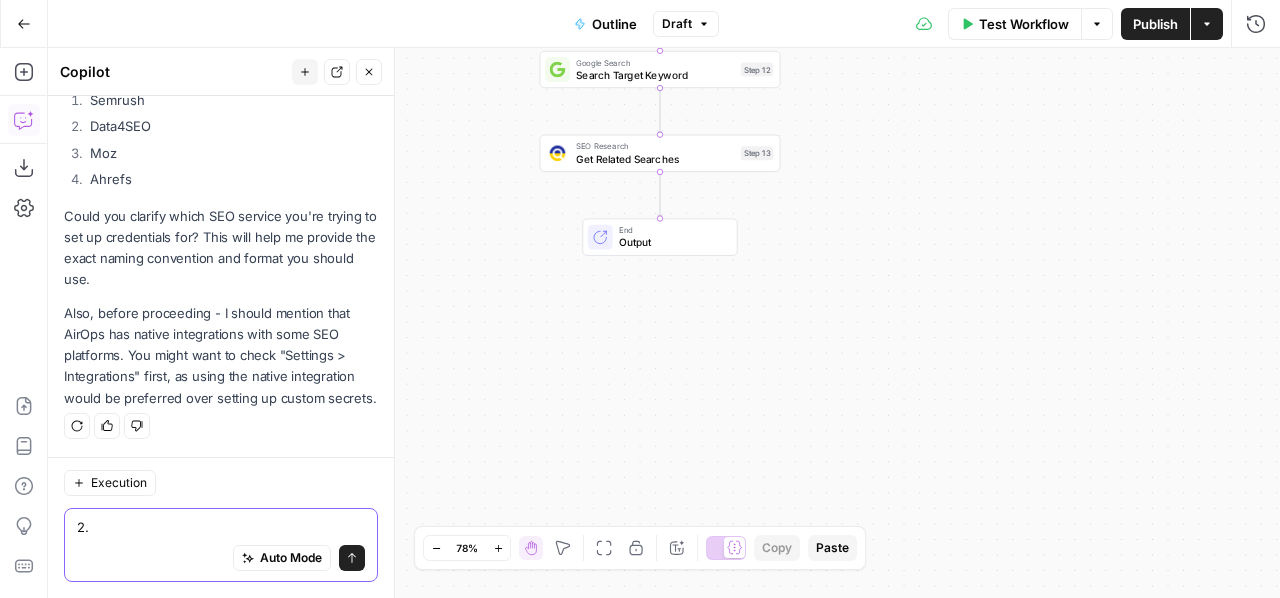 paste on "[NUMBER]
[COMPANY_NAME]	[USERNAME]	[PASSWORD]" 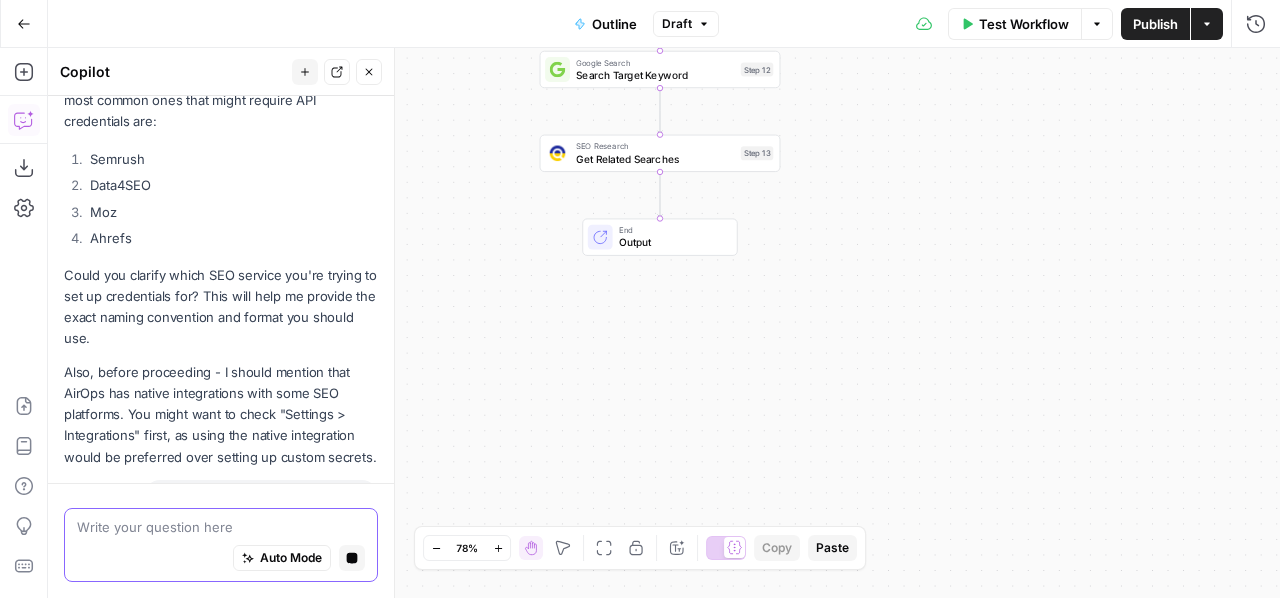 scroll, scrollTop: 1163, scrollLeft: 0, axis: vertical 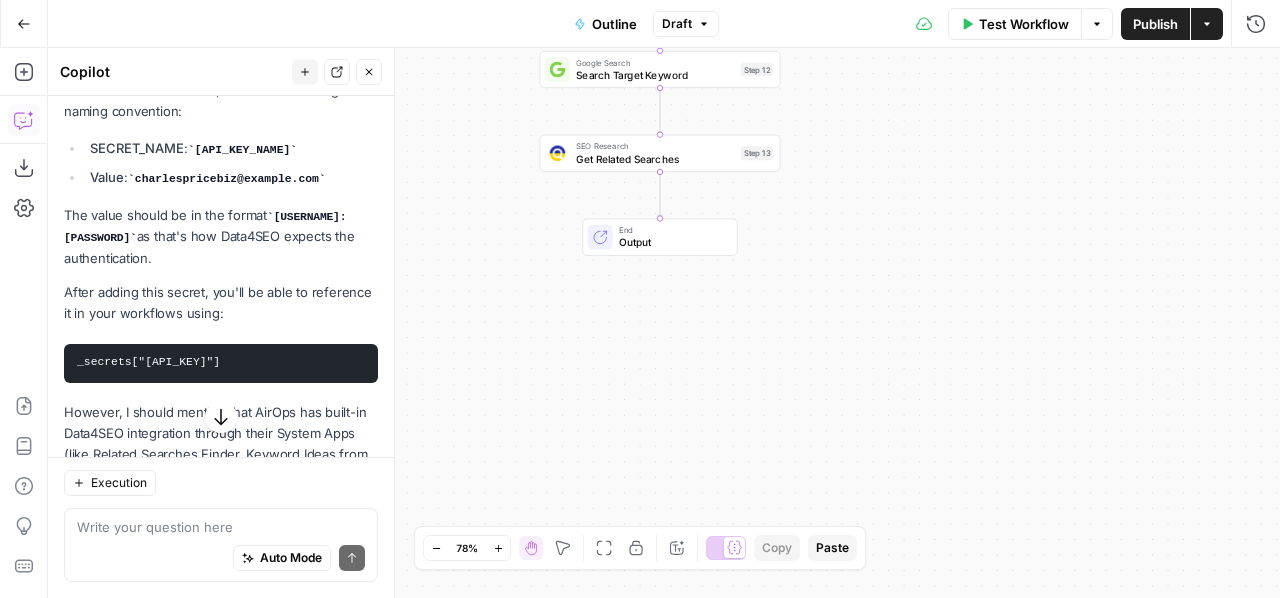 drag, startPoint x: 322, startPoint y: 228, endPoint x: 194, endPoint y: 229, distance: 128.0039 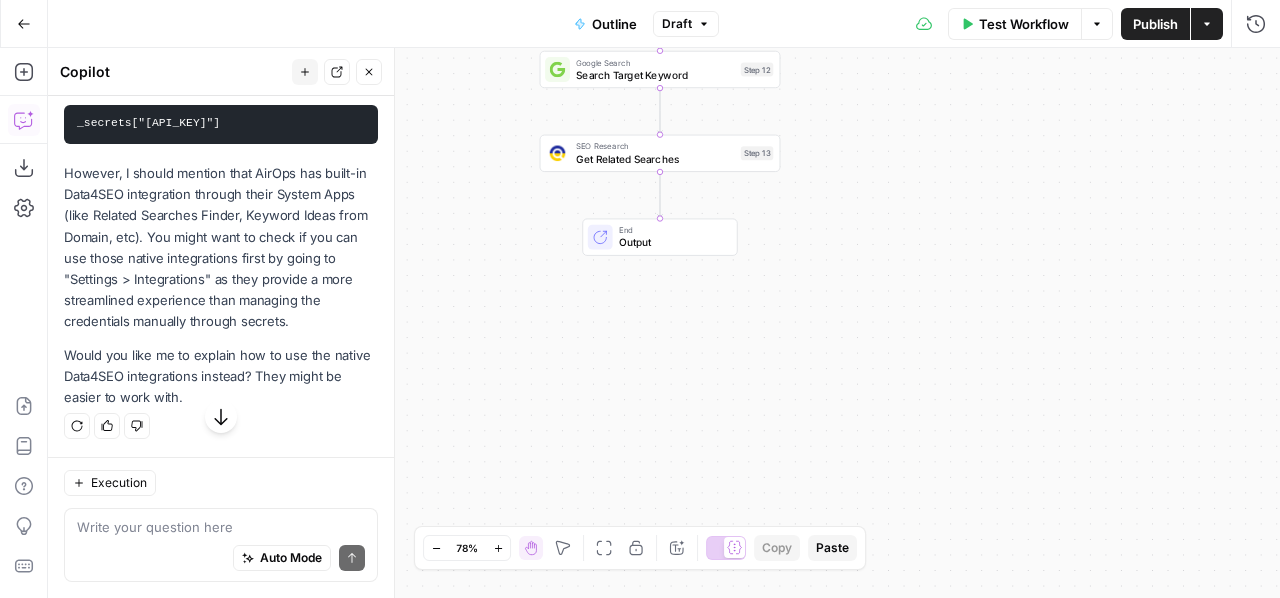 scroll, scrollTop: 2008, scrollLeft: 0, axis: vertical 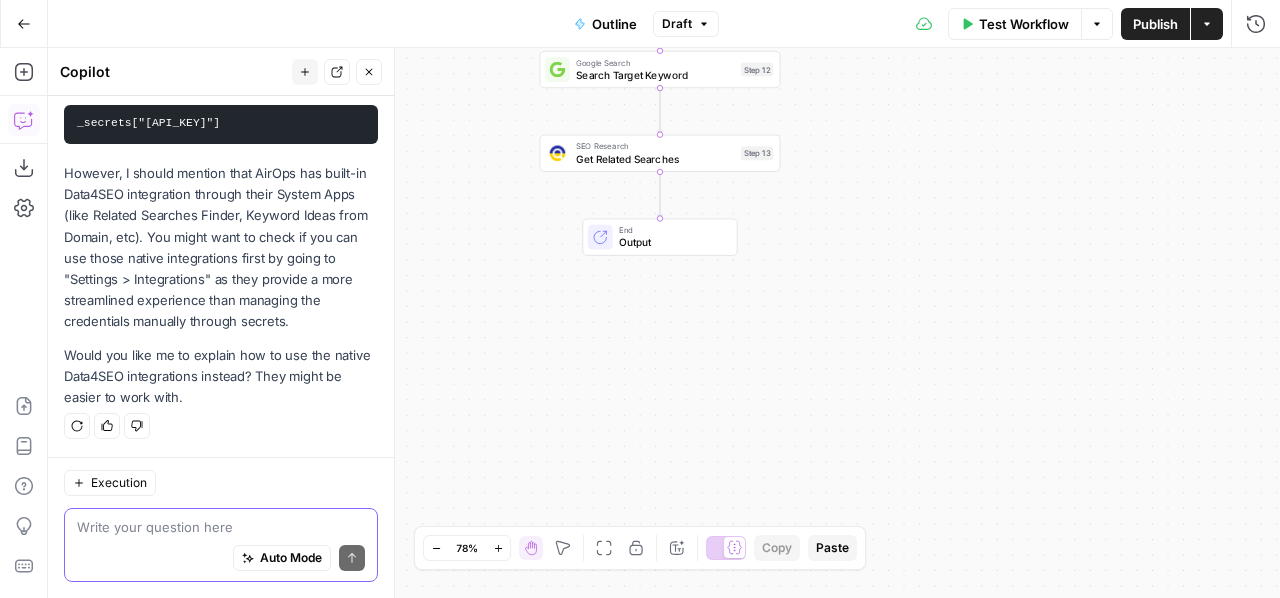 click at bounding box center (221, 527) 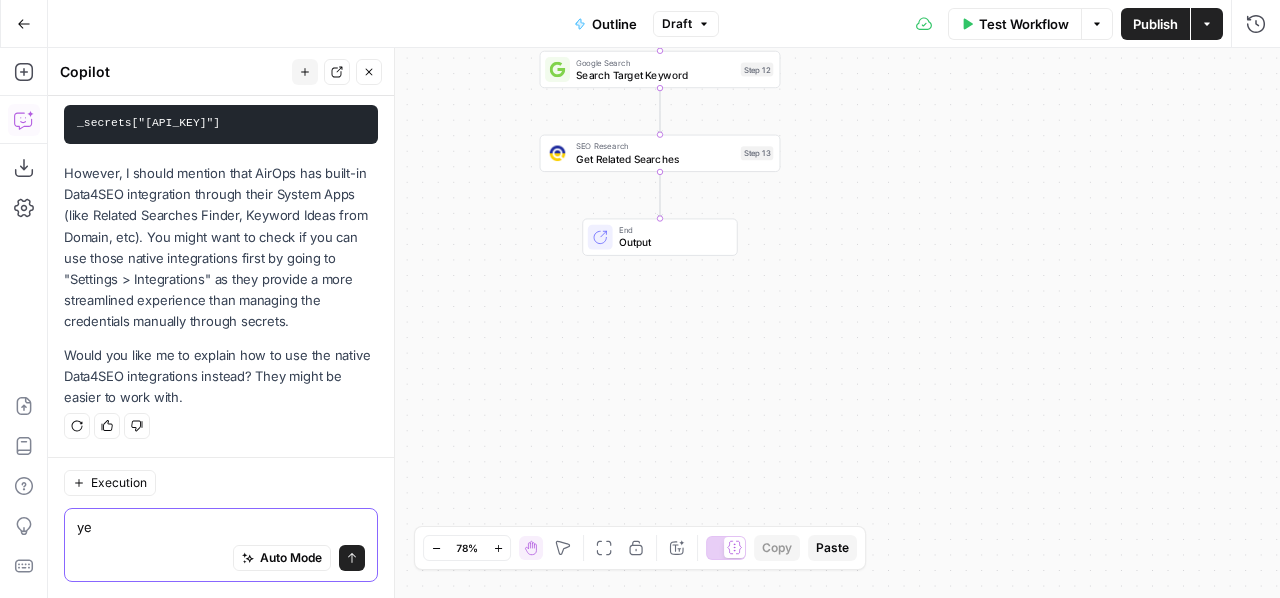 type on "yes" 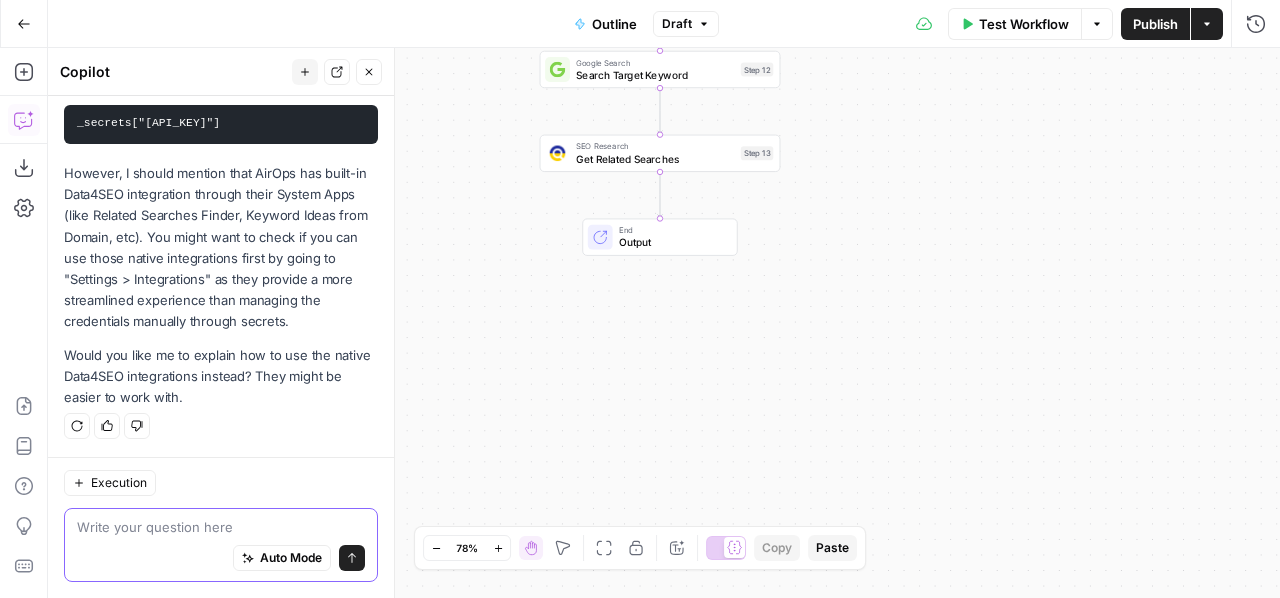 scroll, scrollTop: 2026, scrollLeft: 0, axis: vertical 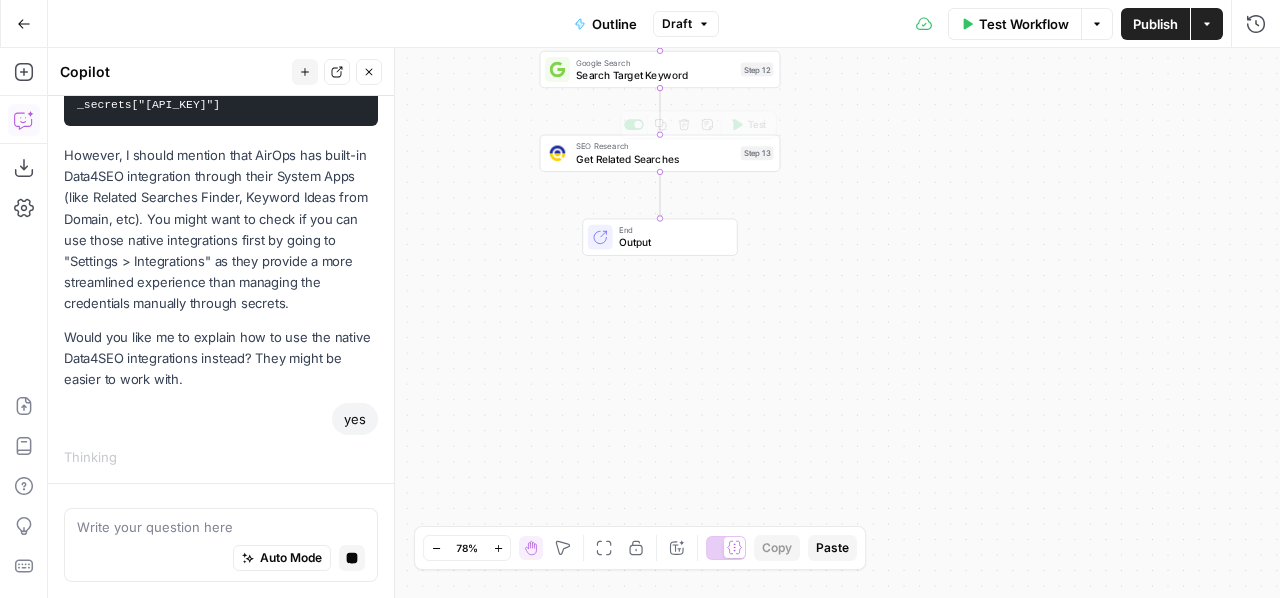 click on "Get Related Searches" at bounding box center [655, 159] 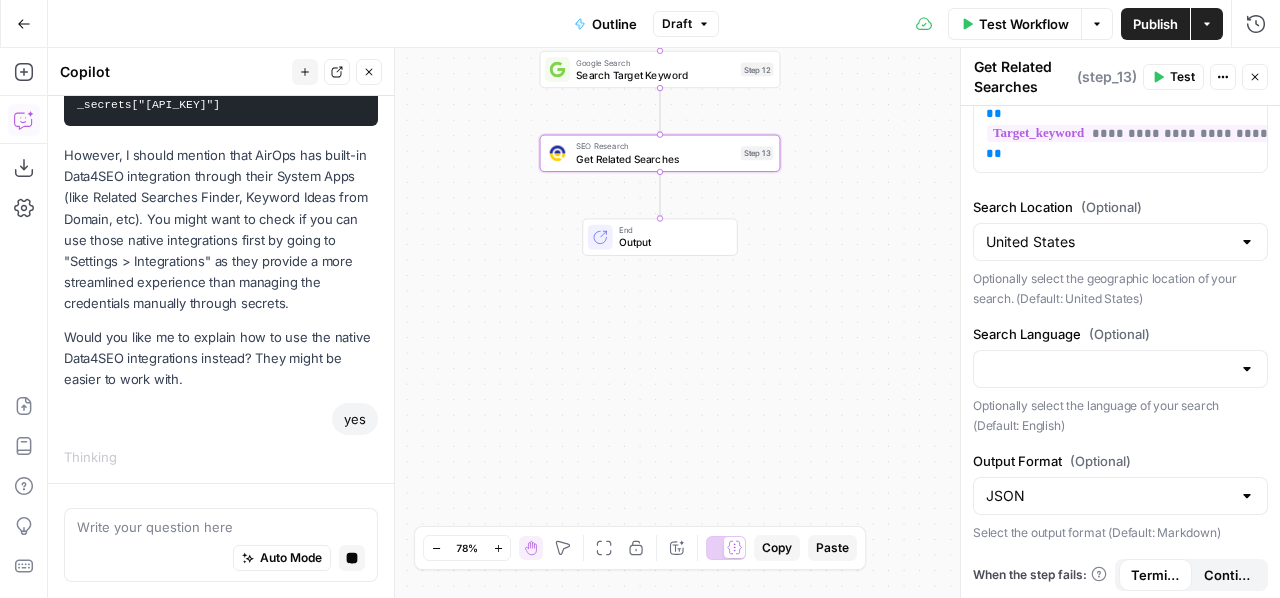 scroll, scrollTop: 0, scrollLeft: 0, axis: both 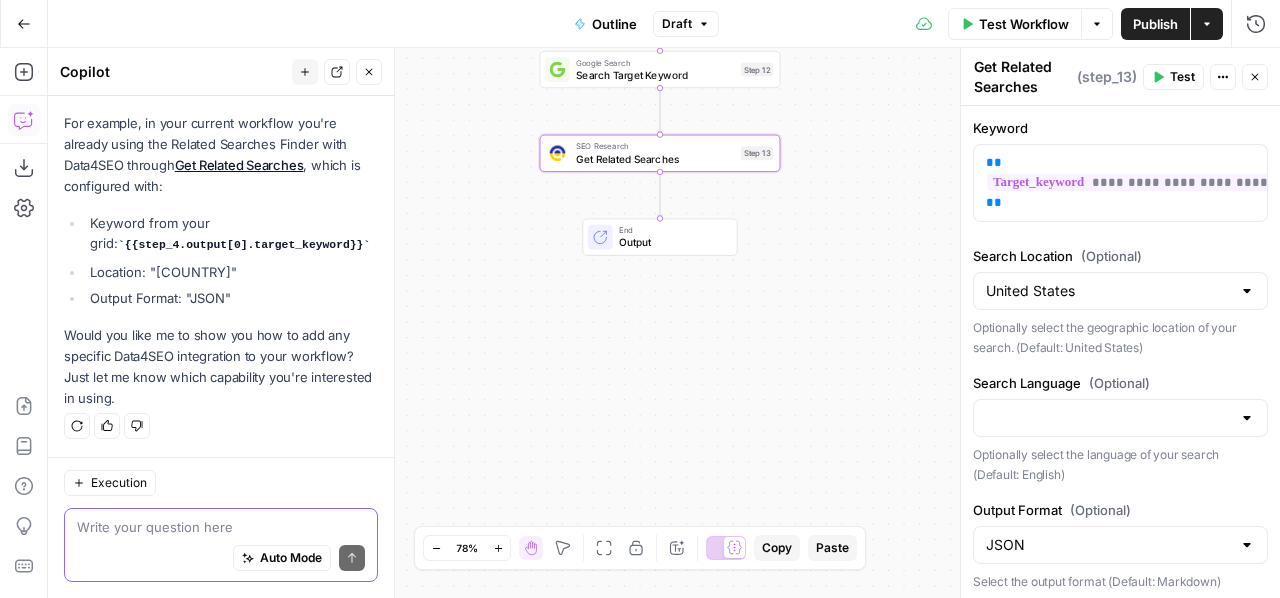 click at bounding box center (221, 527) 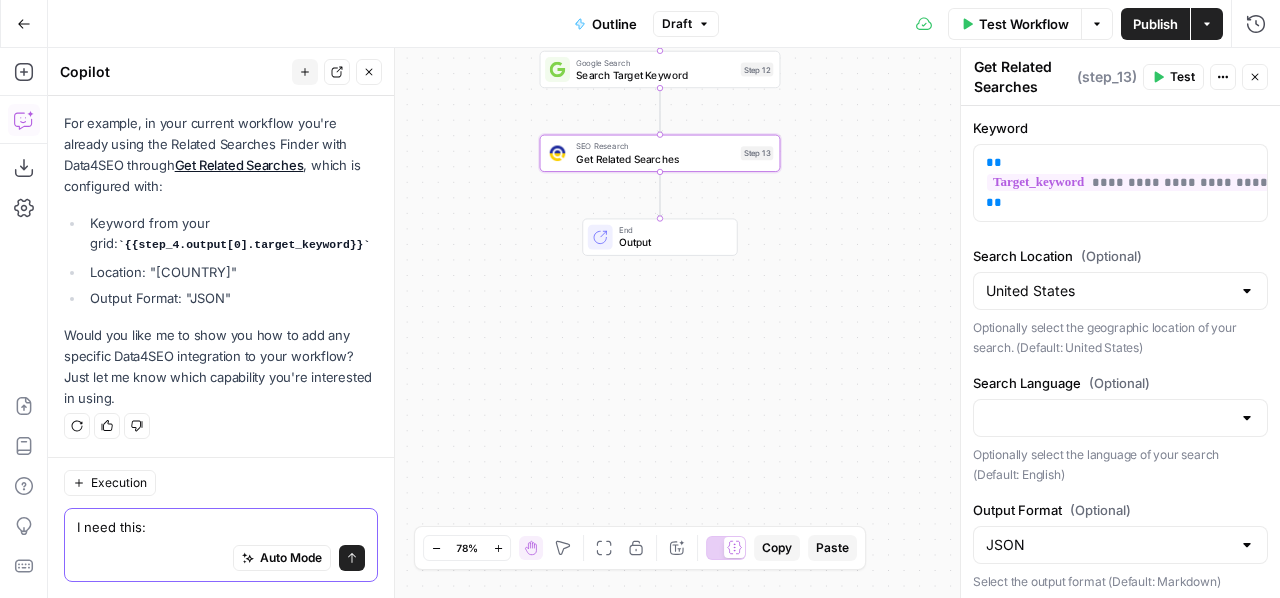 paste on "SERP Data	Organic titles, URLs, PAA, PASF, extended suggestions
Keyword Expansion	Suggestions, related keywords, keywords for keywords
On-Page SEO Analysis	H1-H3 headings, internal/external links, raw HTML
NLP & AI Enrichment	Search intent, keyword clustering, content outline via GPT" 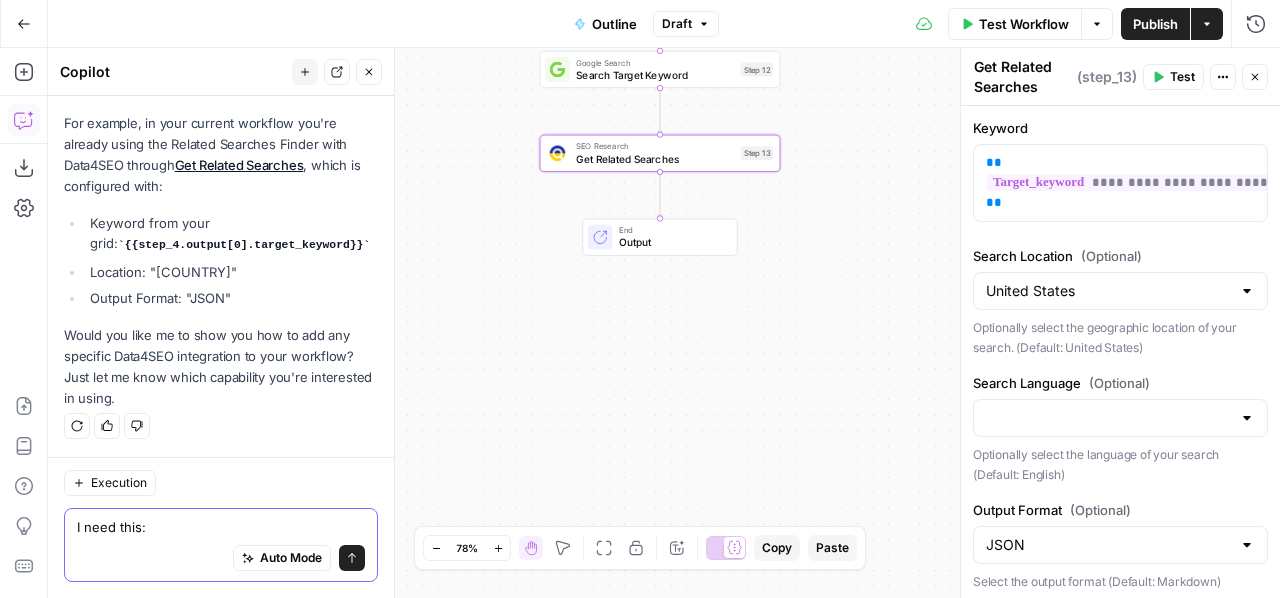 type on "I need this: SERP Data	Organic titles, URLs, PAA, PASF, extended suggestions
Keyword Expansion	Suggestions, related keywords, keywords for keywords
On-Page SEO Analysis	H1-H3 headings, internal/external links, raw HTML
NLP & AI Enrichment	Search intent, keyword clustering, content outline via GPT" 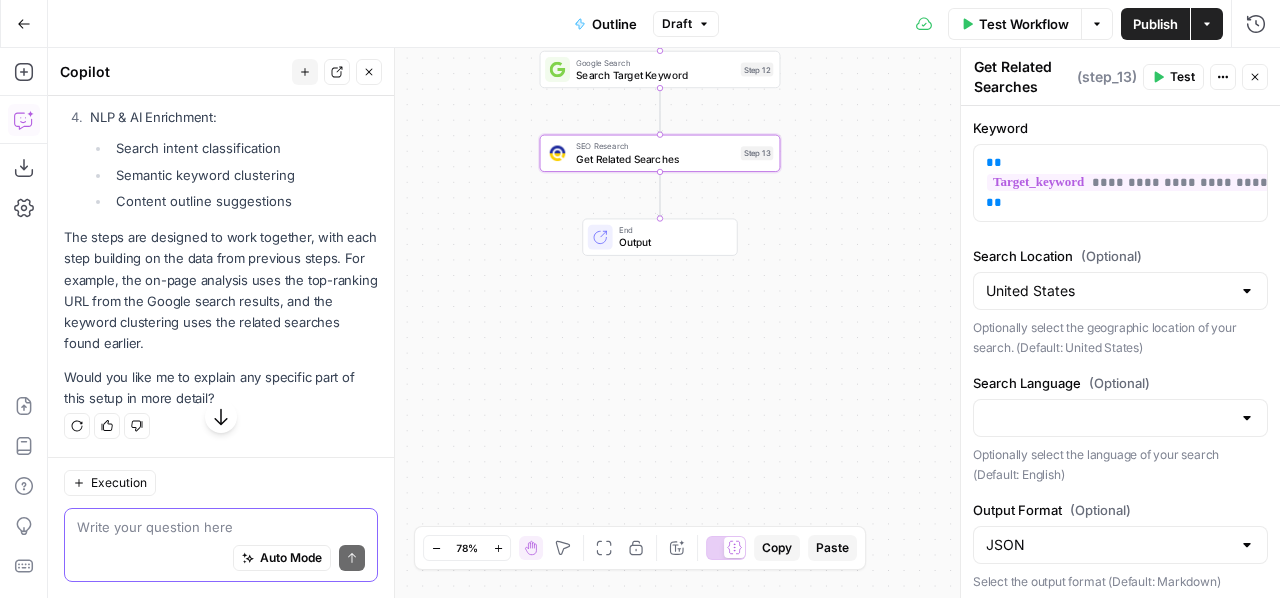 scroll, scrollTop: 4700, scrollLeft: 0, axis: vertical 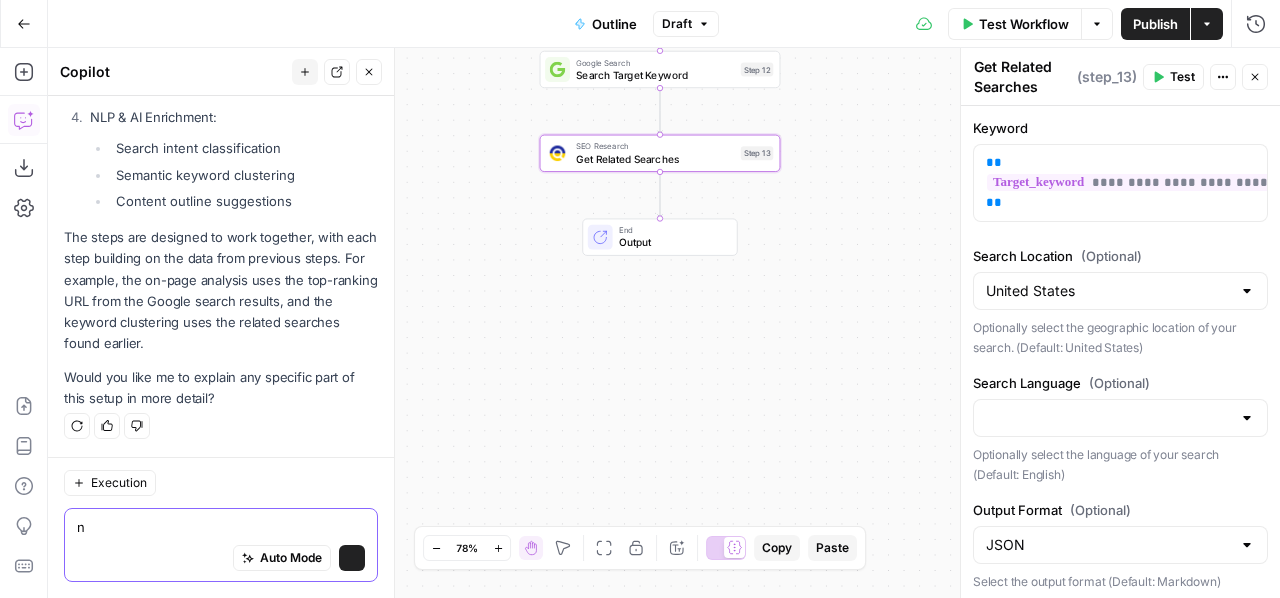 type on "no" 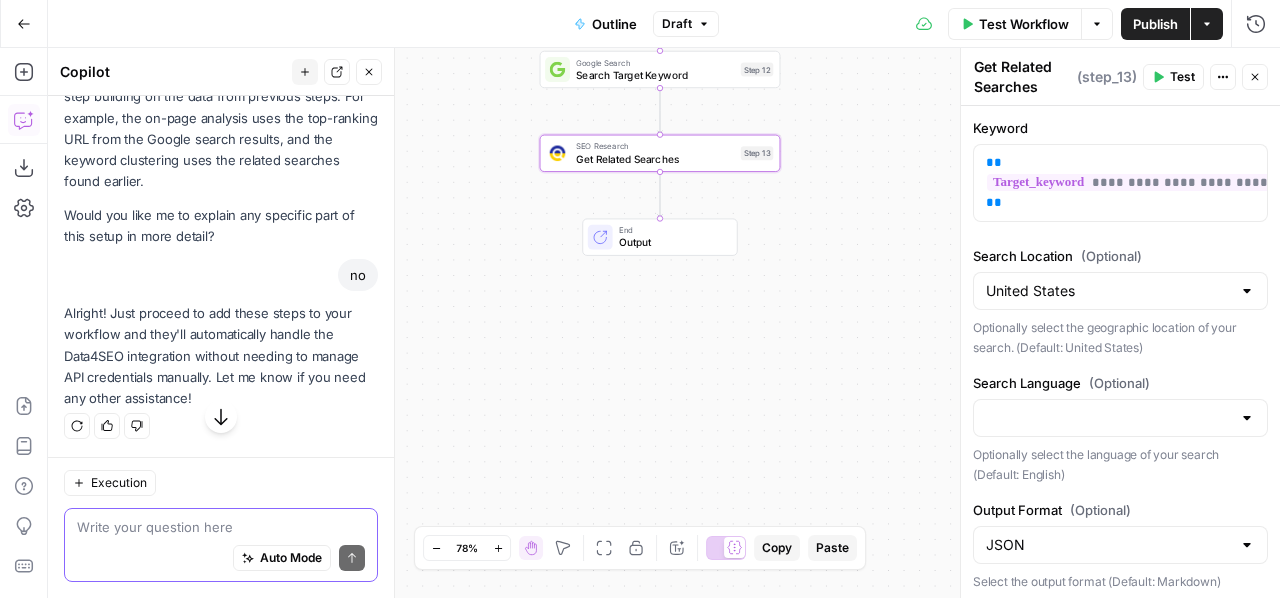 scroll, scrollTop: 4861, scrollLeft: 0, axis: vertical 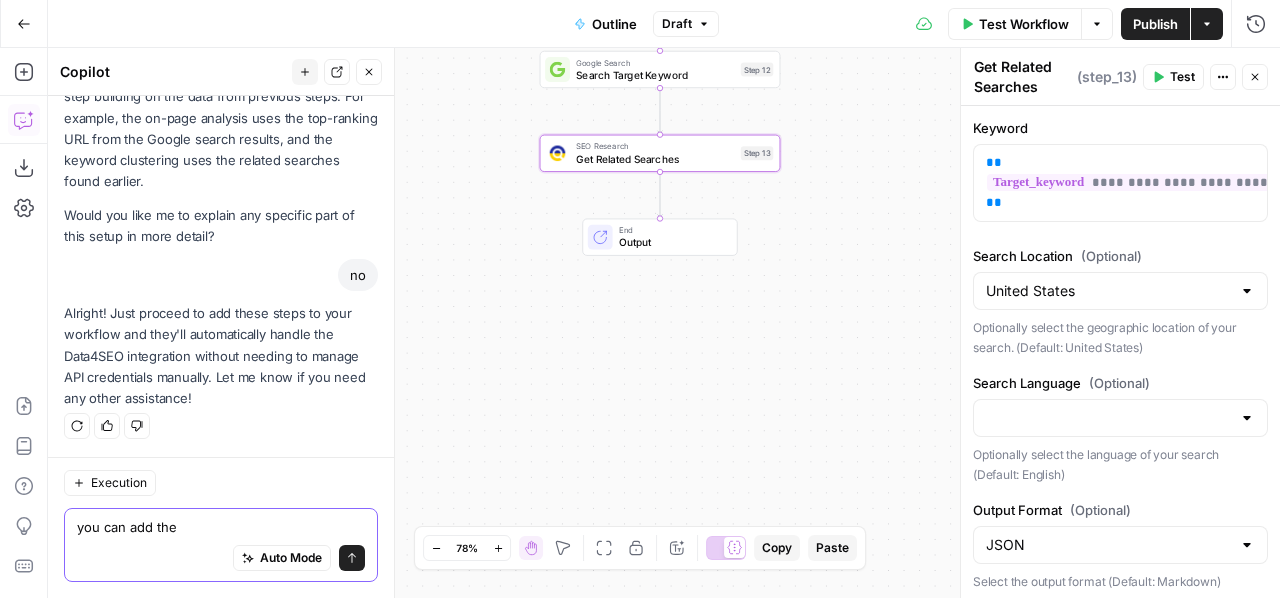 type on "you can add them" 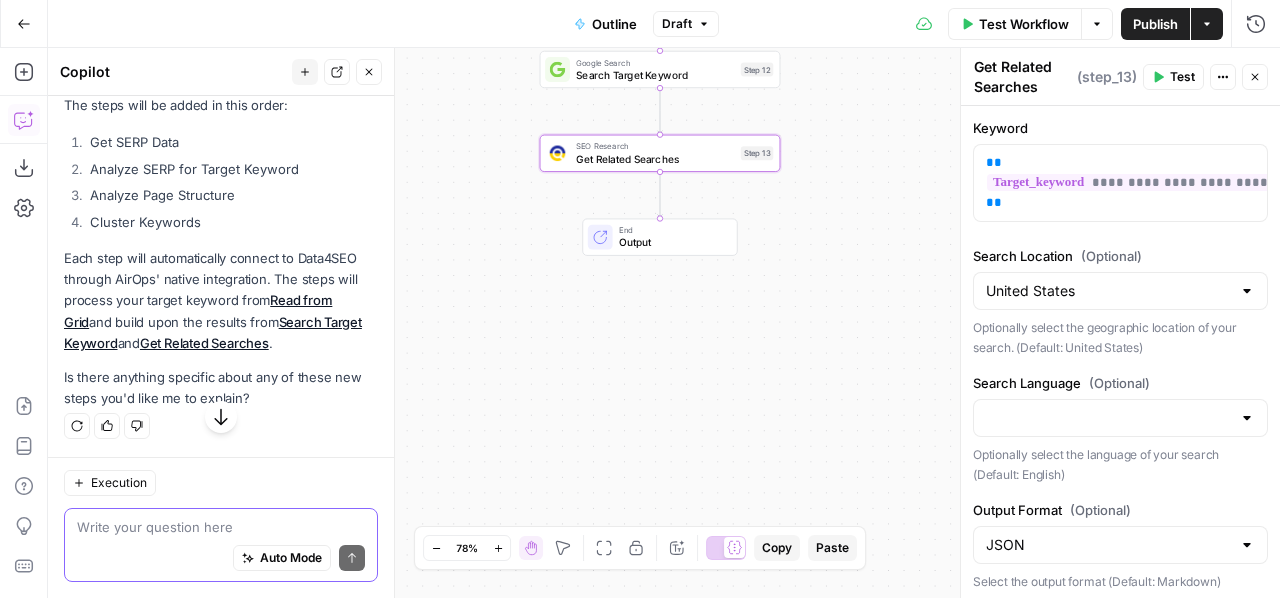 scroll, scrollTop: 5350, scrollLeft: 0, axis: vertical 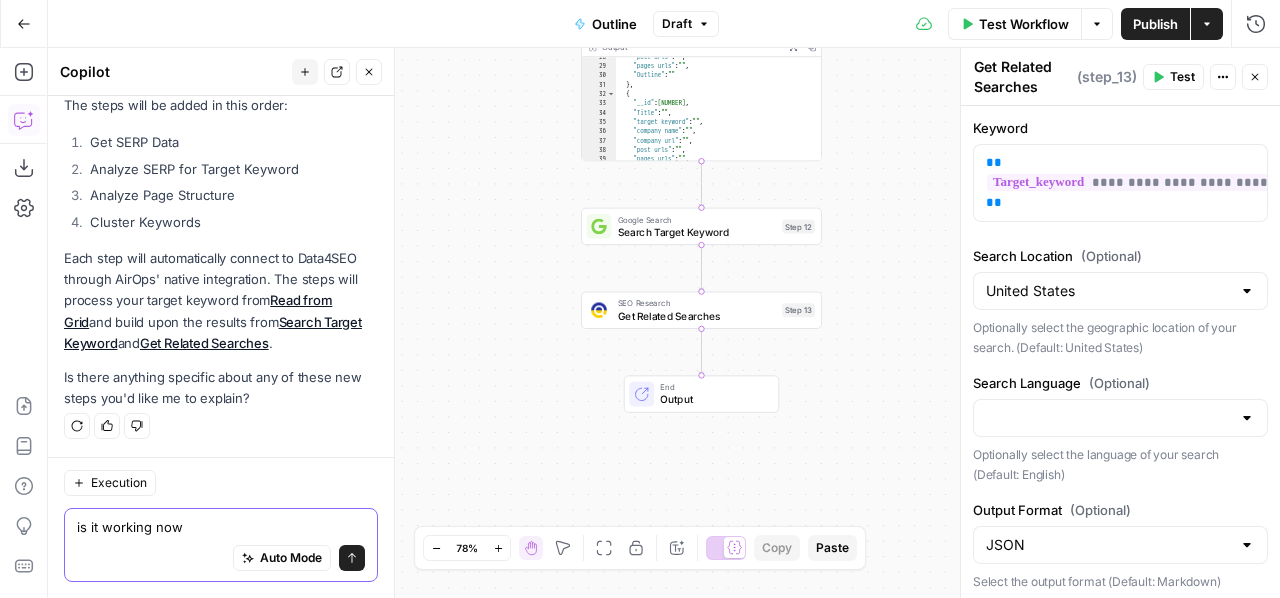 type on "is it working now?" 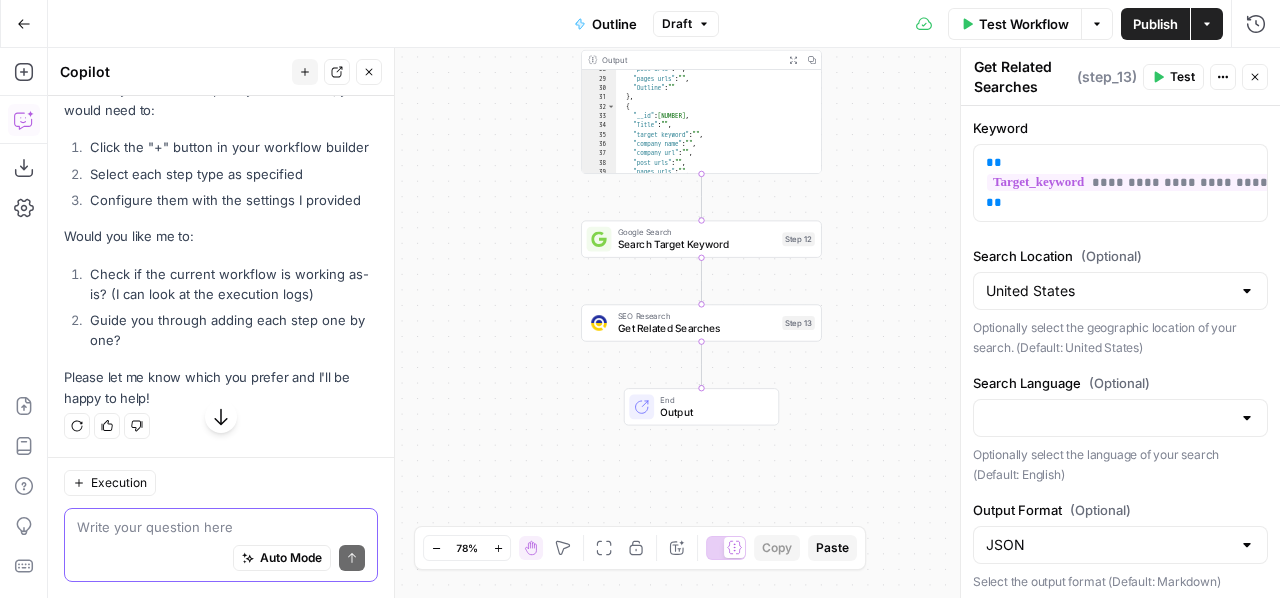 scroll, scrollTop: 5876, scrollLeft: 0, axis: vertical 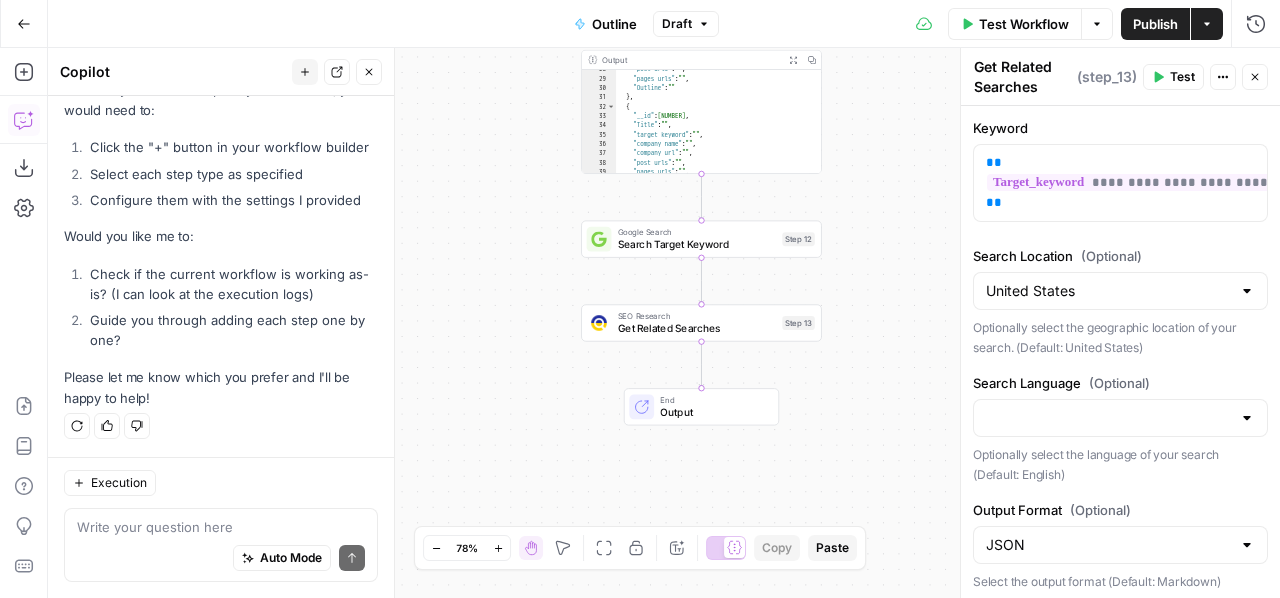 drag, startPoint x: 143, startPoint y: 343, endPoint x: 90, endPoint y: 326, distance: 55.65968 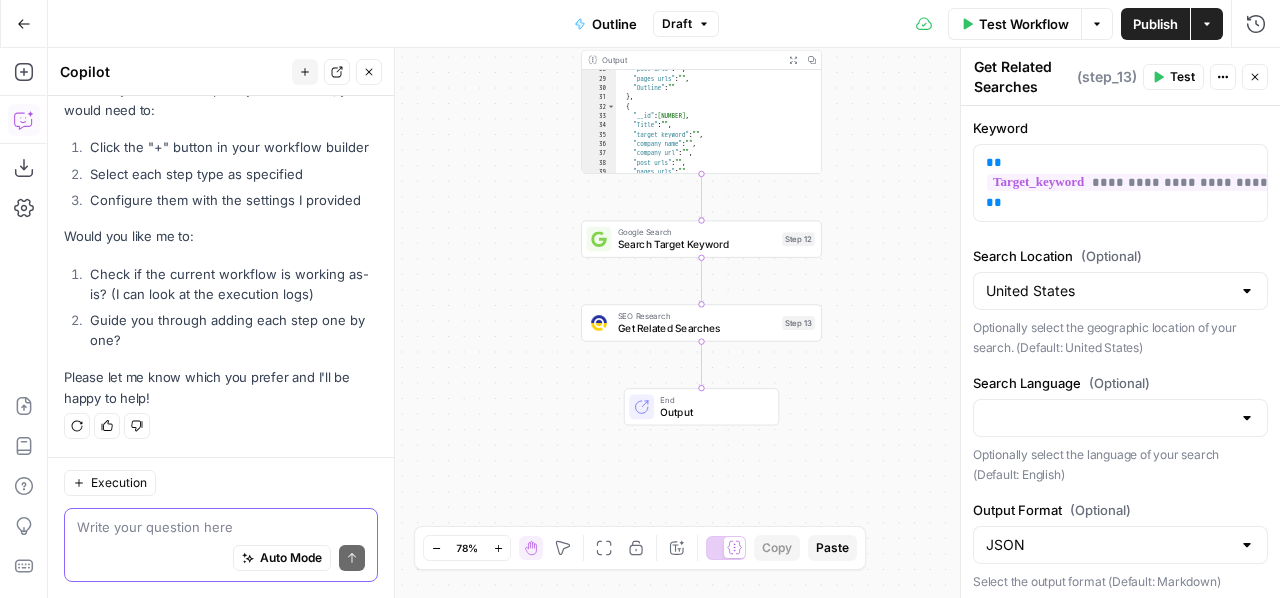 click at bounding box center [221, 527] 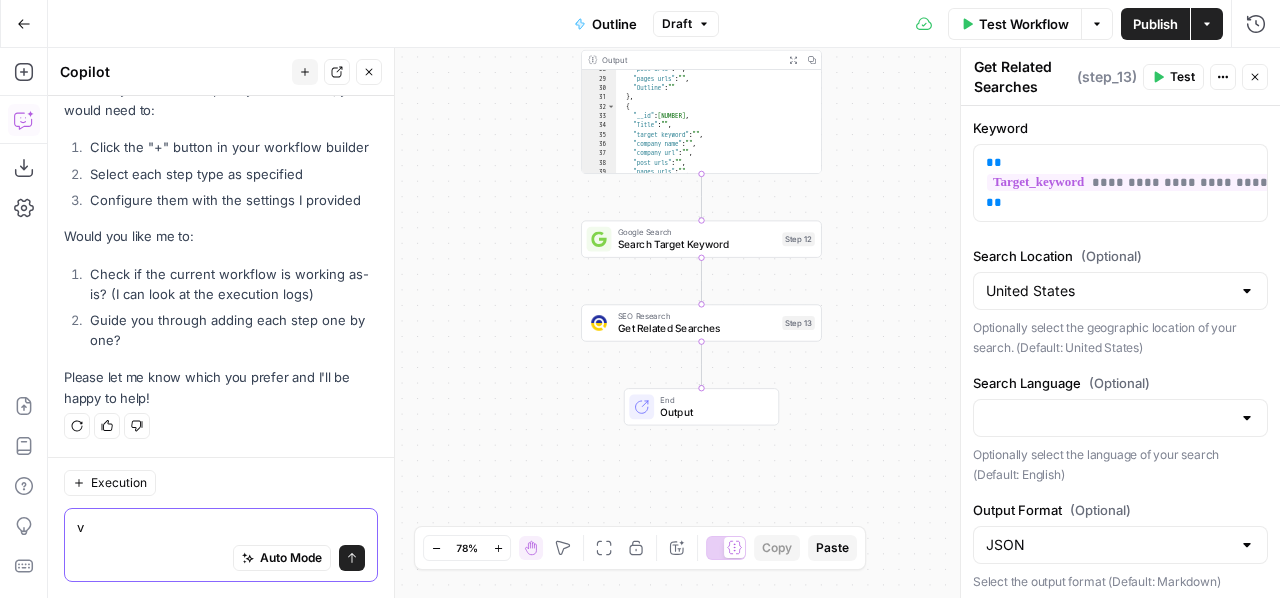 paste on "Guide you through adding each step one by one?" 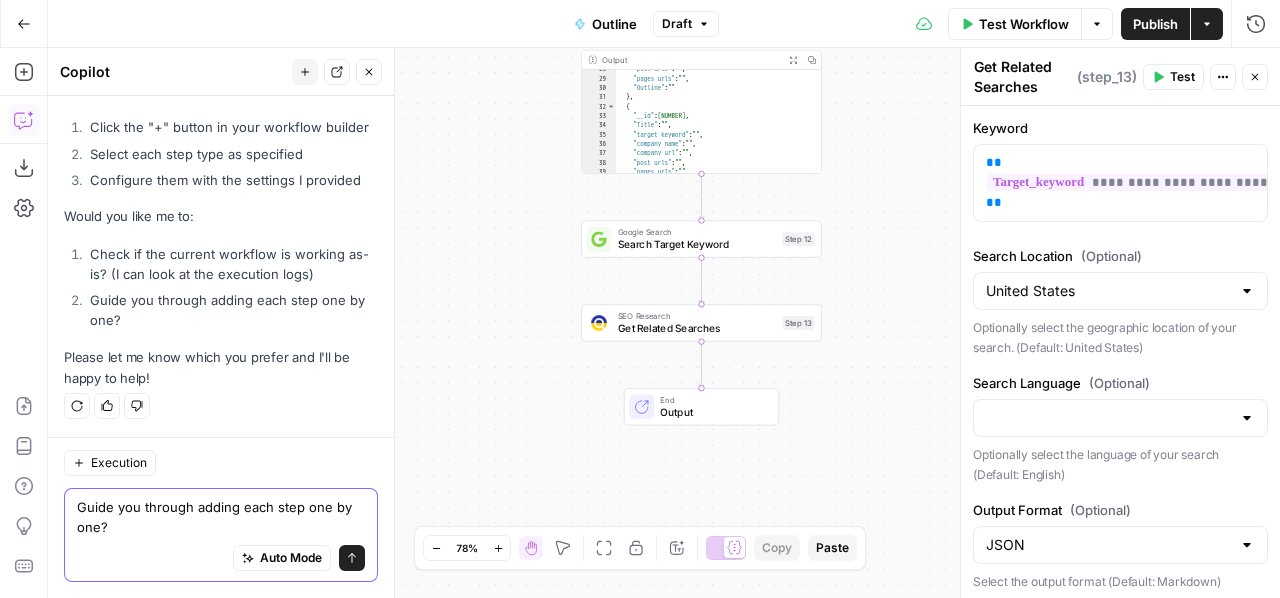scroll, scrollTop: 5896, scrollLeft: 0, axis: vertical 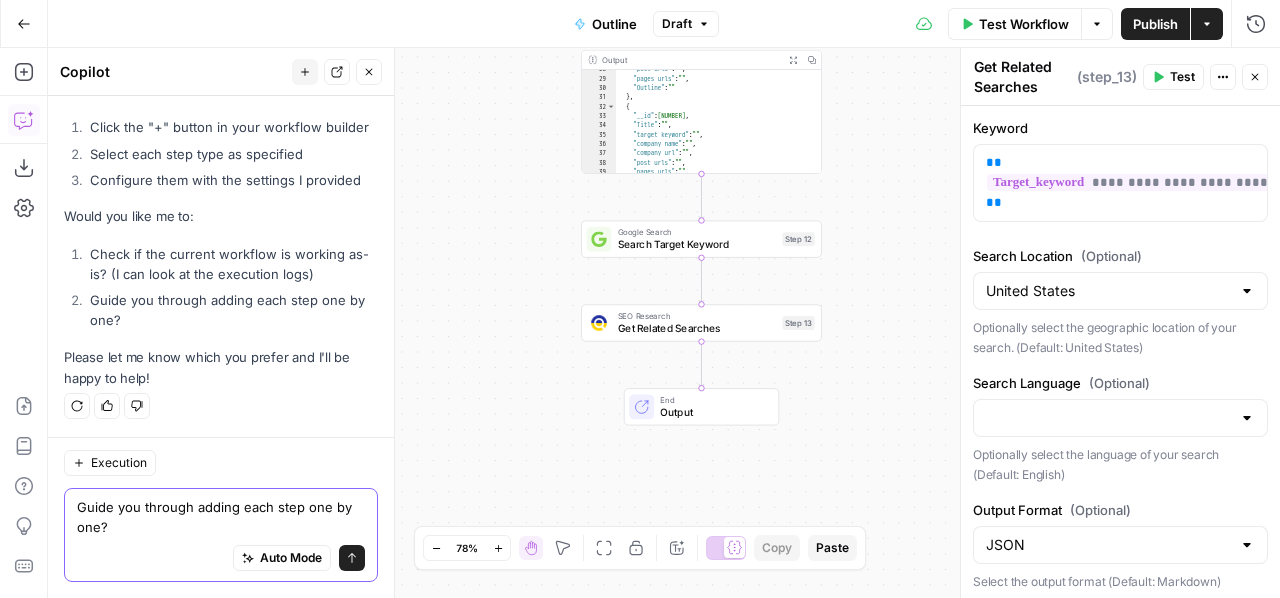 click on "vGuide you through adding each step one by one?" at bounding box center [221, 517] 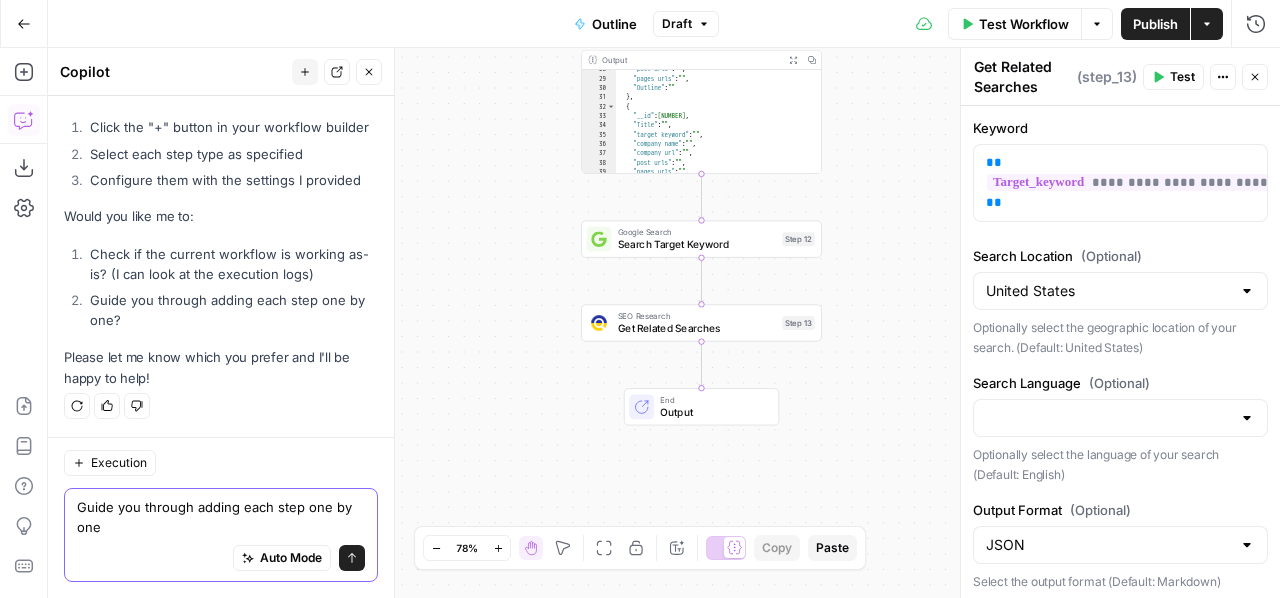 click on "Guide you through adding each step one by one" at bounding box center [221, 517] 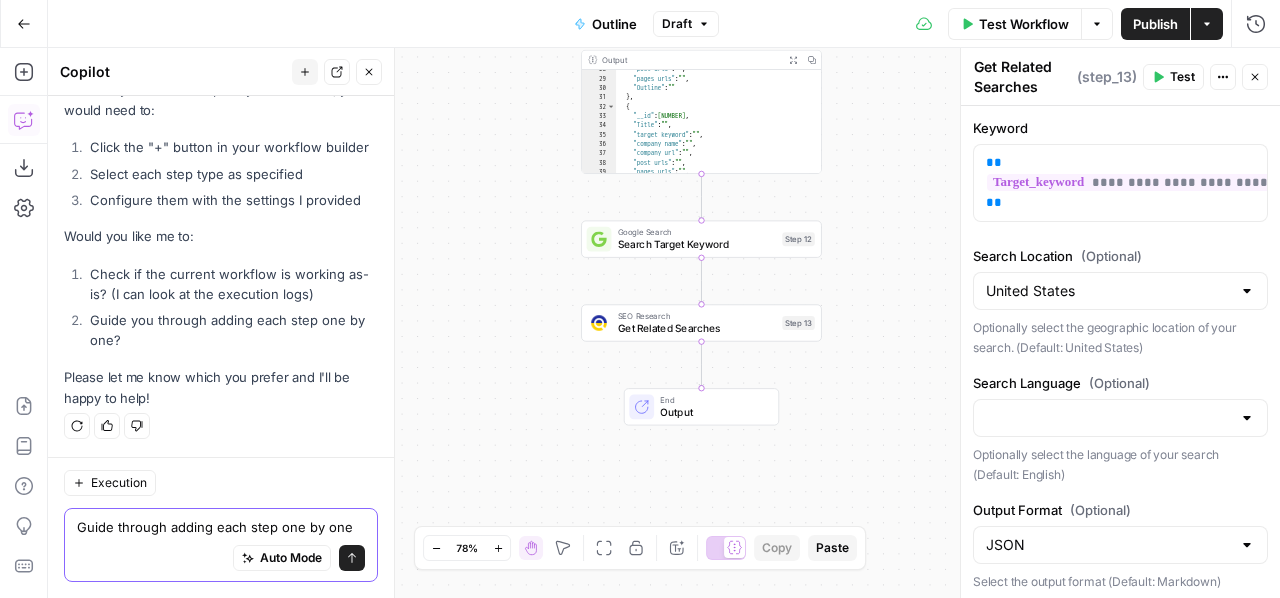 scroll, scrollTop: 5876, scrollLeft: 0, axis: vertical 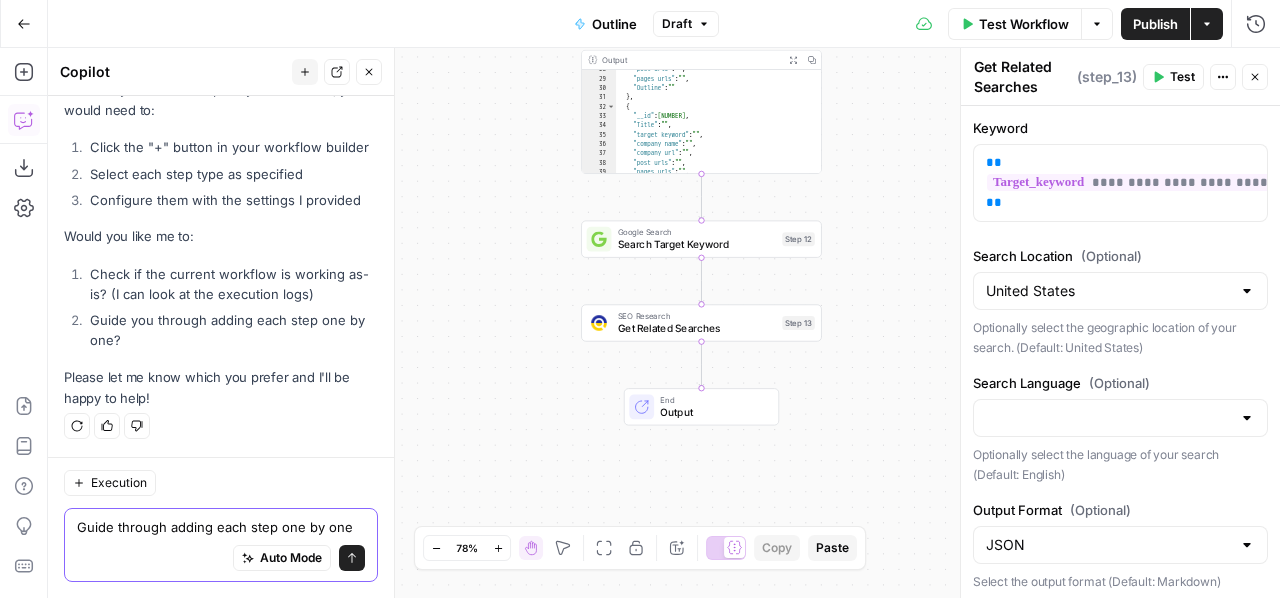 type on "Guide through adding each step one by one" 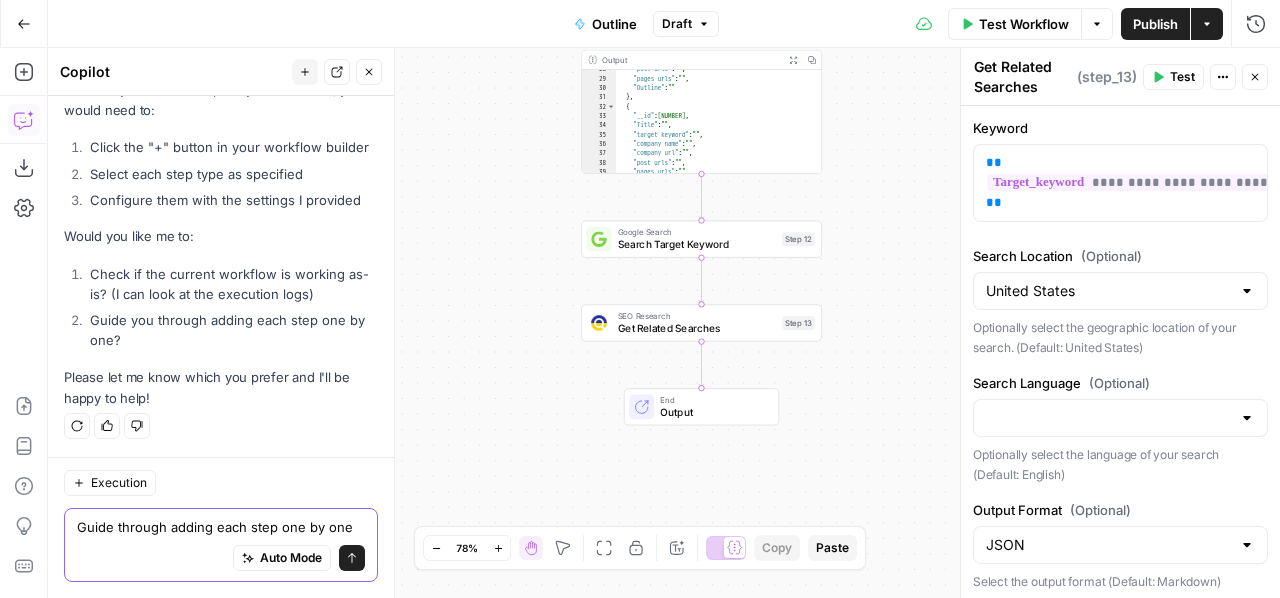 click 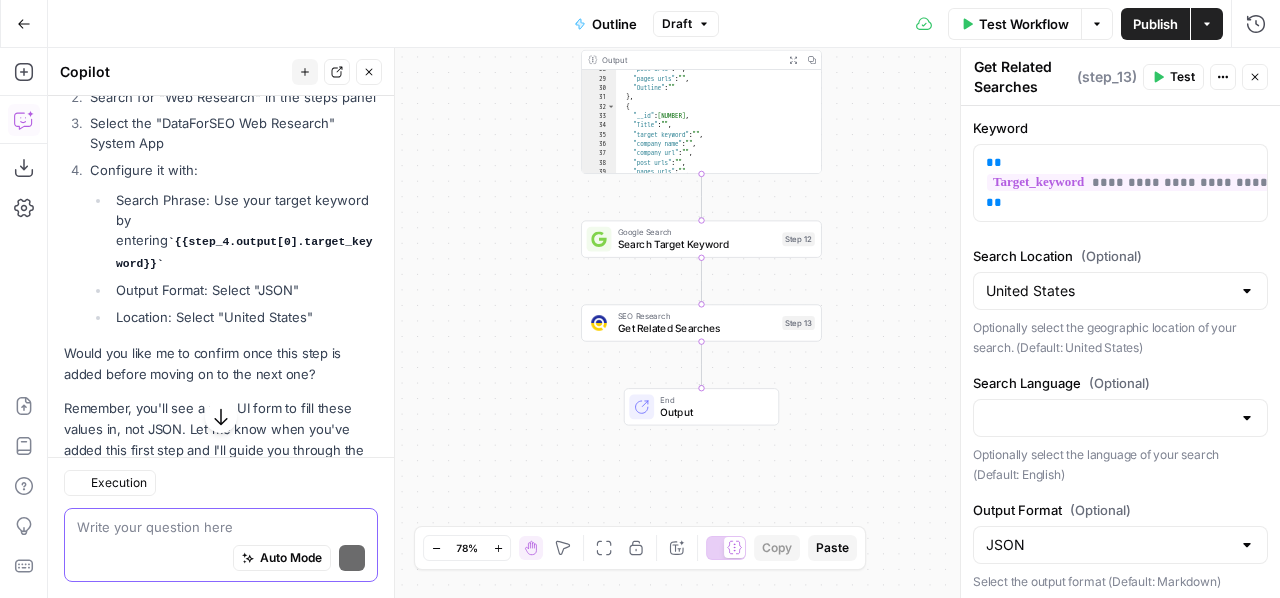 scroll, scrollTop: 6220, scrollLeft: 0, axis: vertical 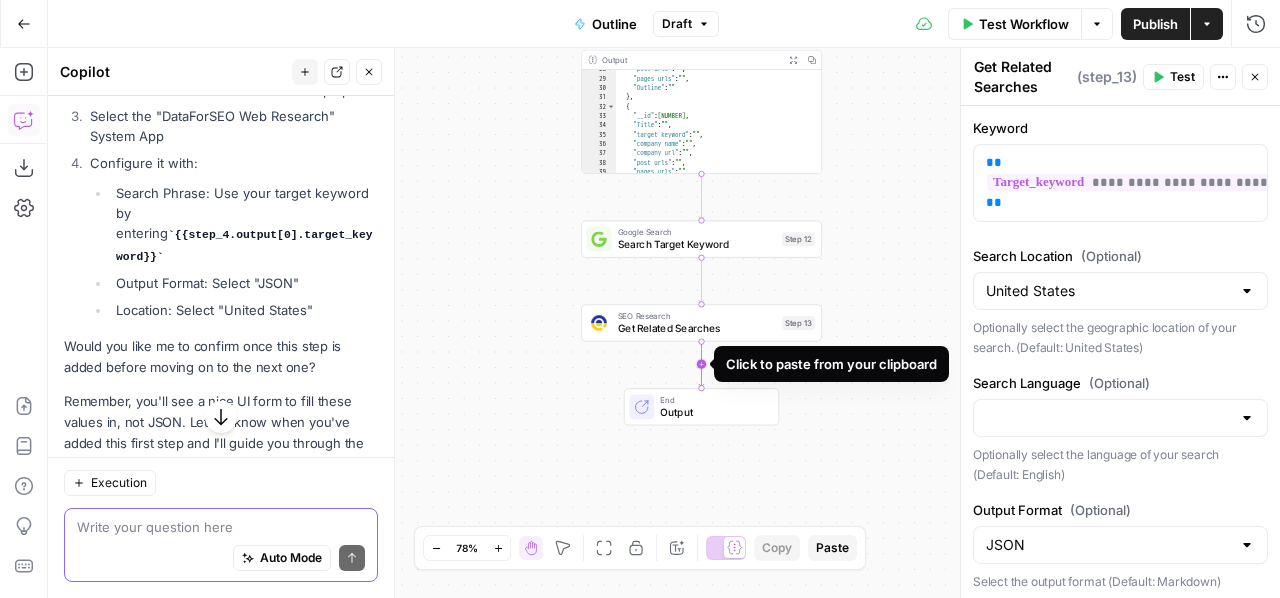 click 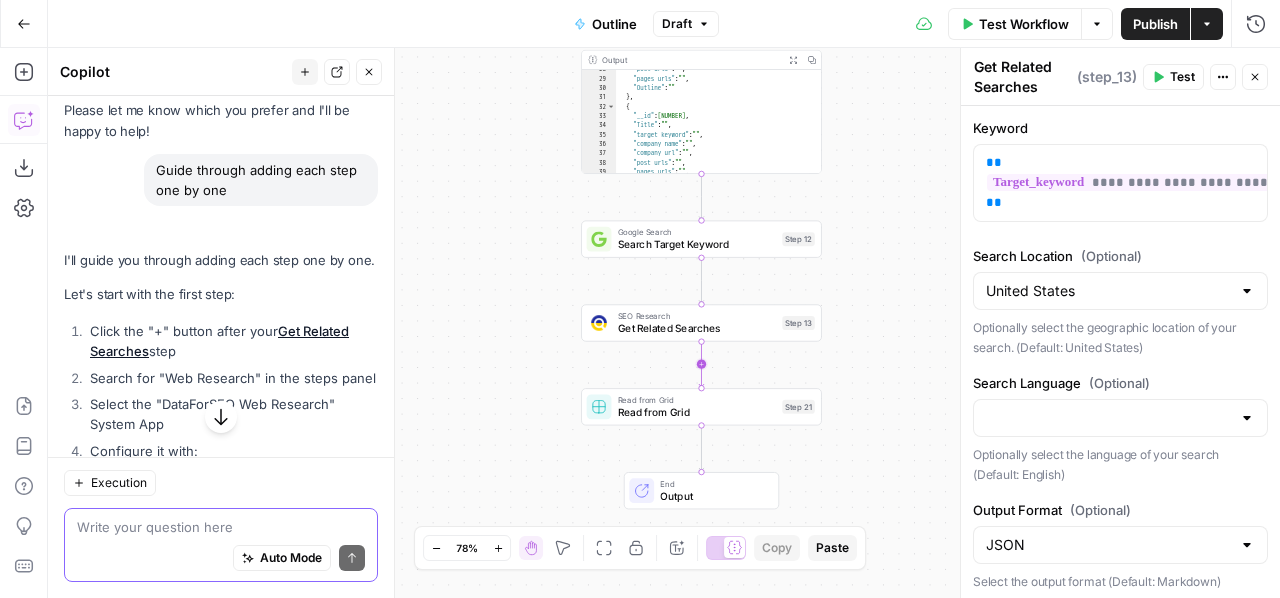 scroll, scrollTop: 6476, scrollLeft: 0, axis: vertical 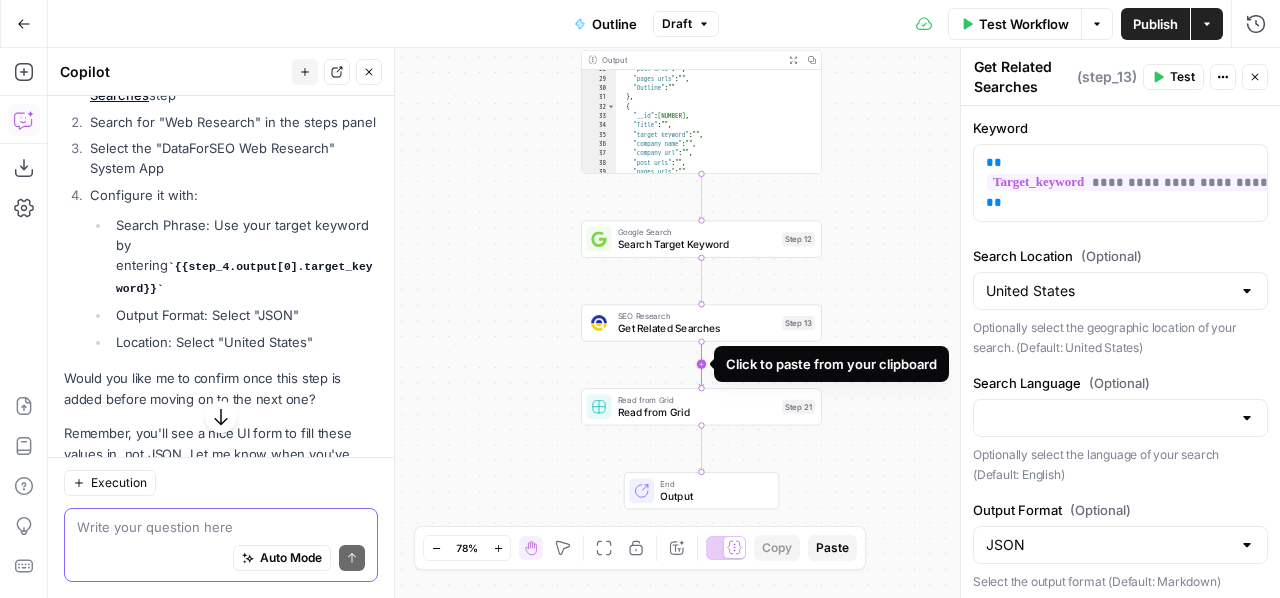 click 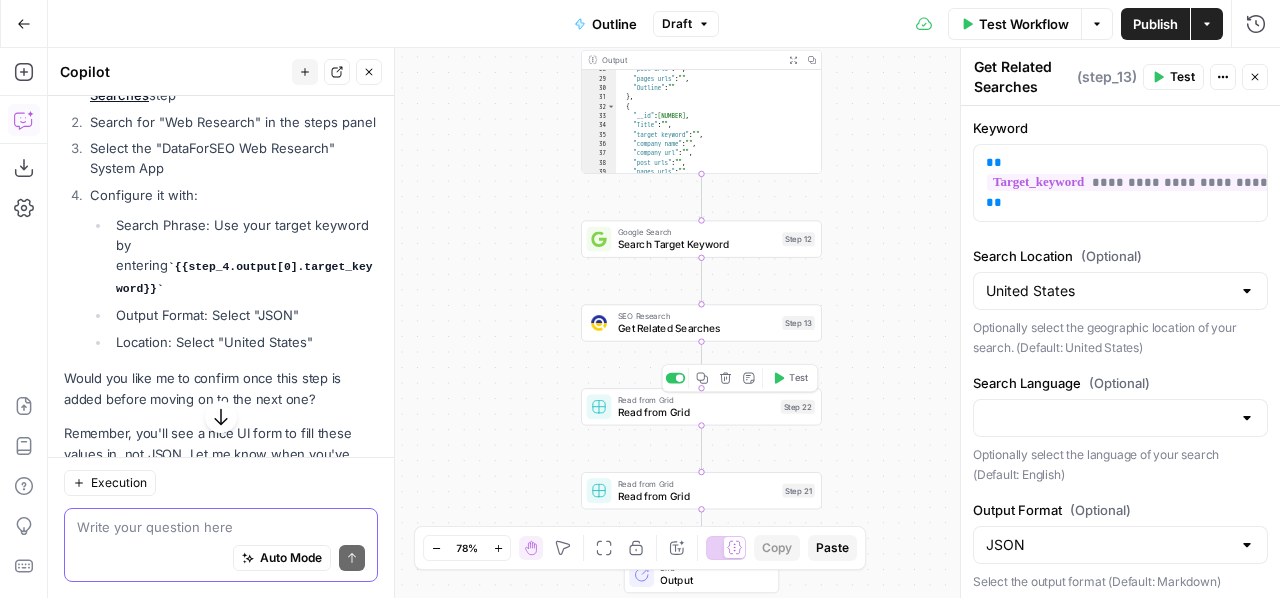click on "Read from Grid" at bounding box center [696, 413] 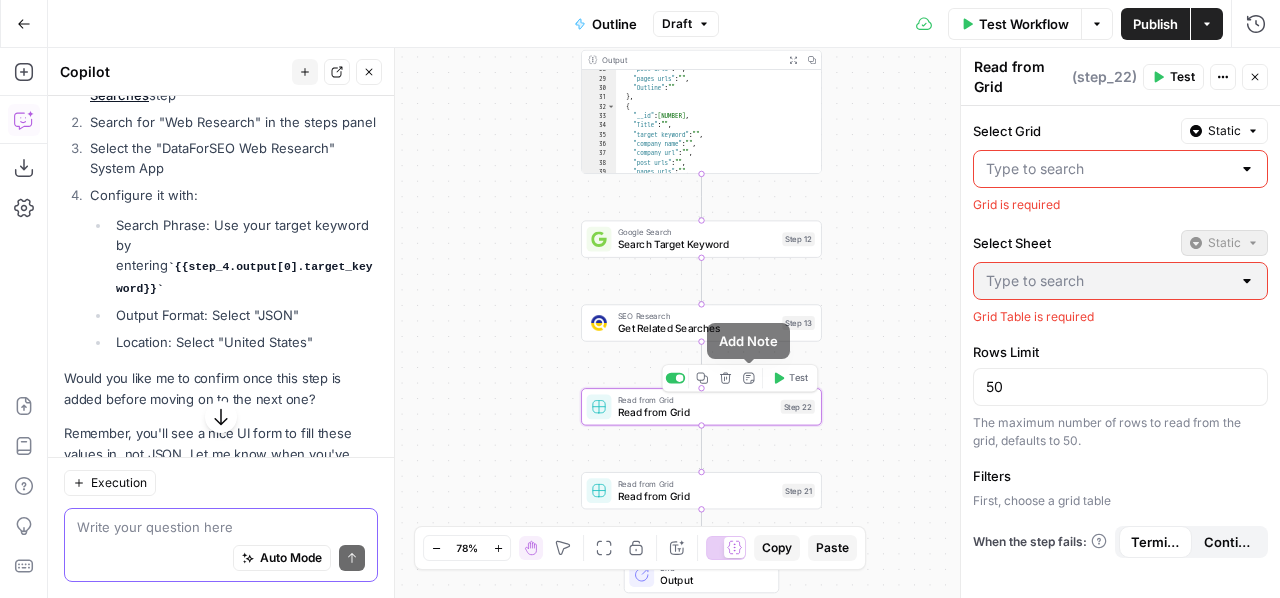 click 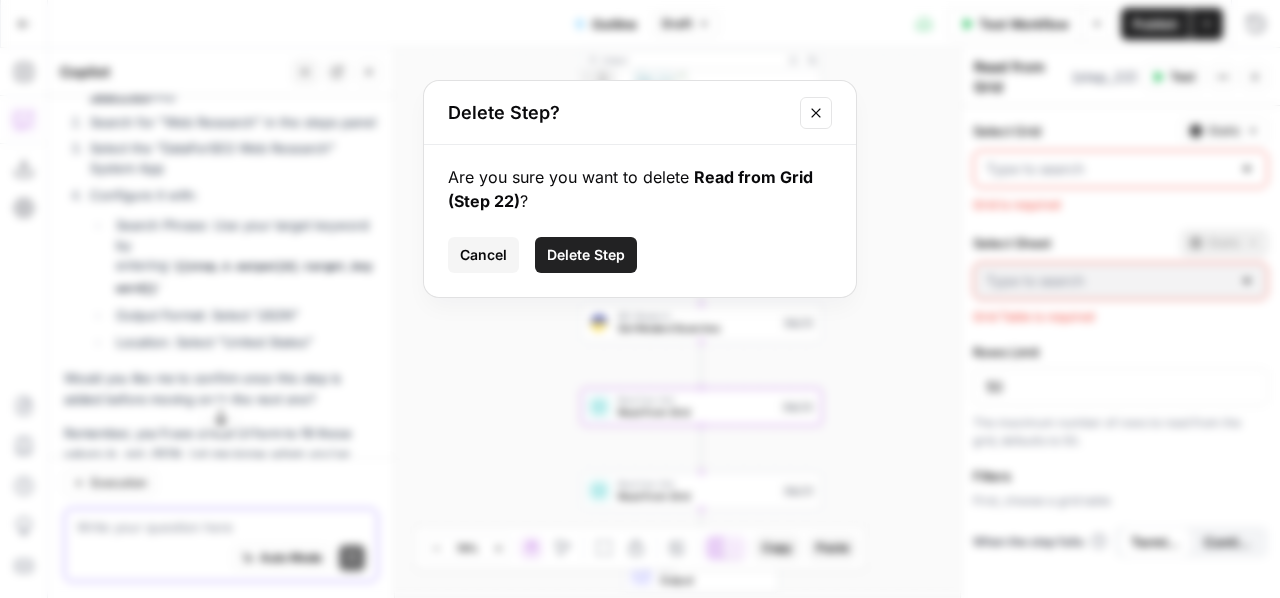 click on "Delete Step" at bounding box center [586, 255] 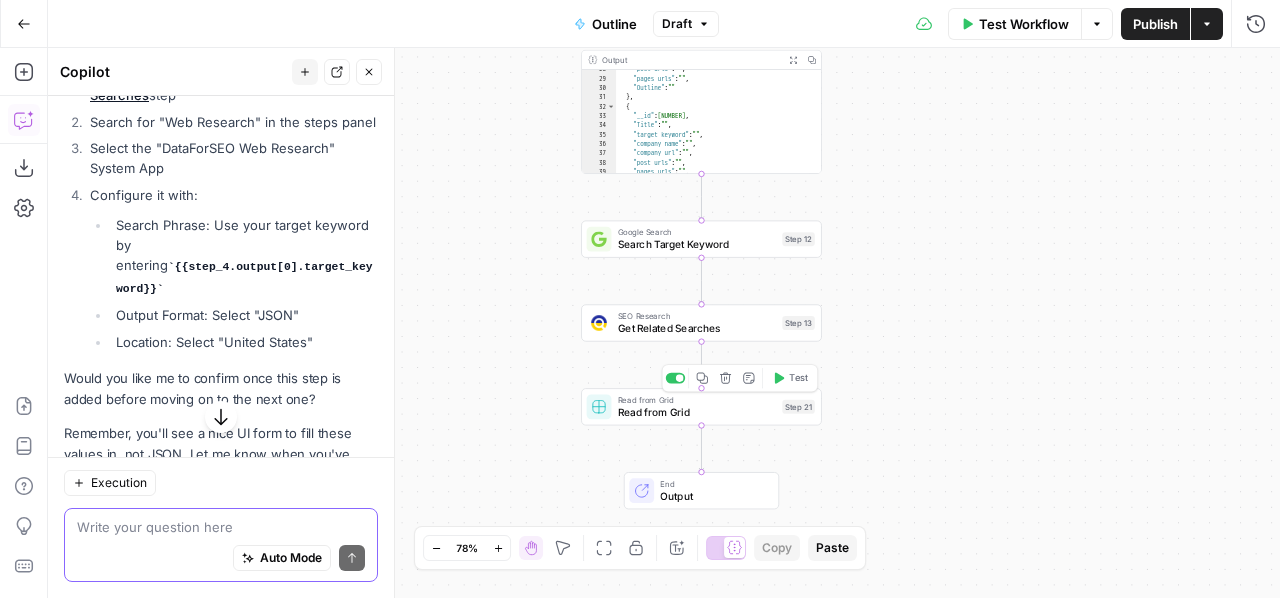 click on "Delete step" at bounding box center (725, 378) 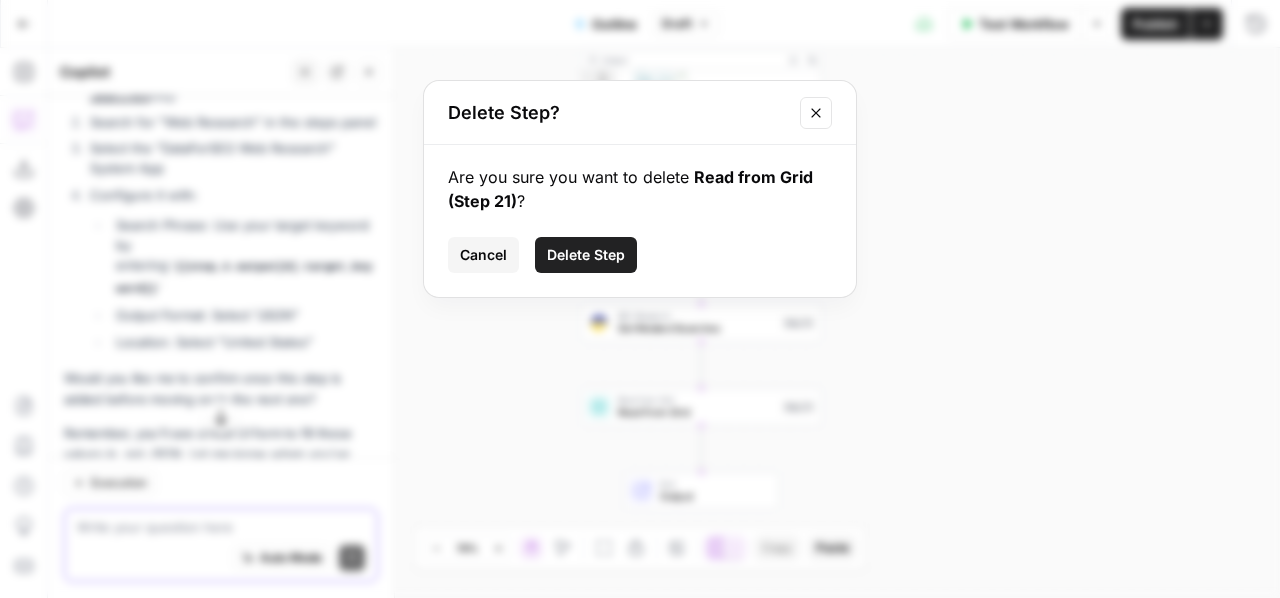 click on "Delete Step" at bounding box center (586, 255) 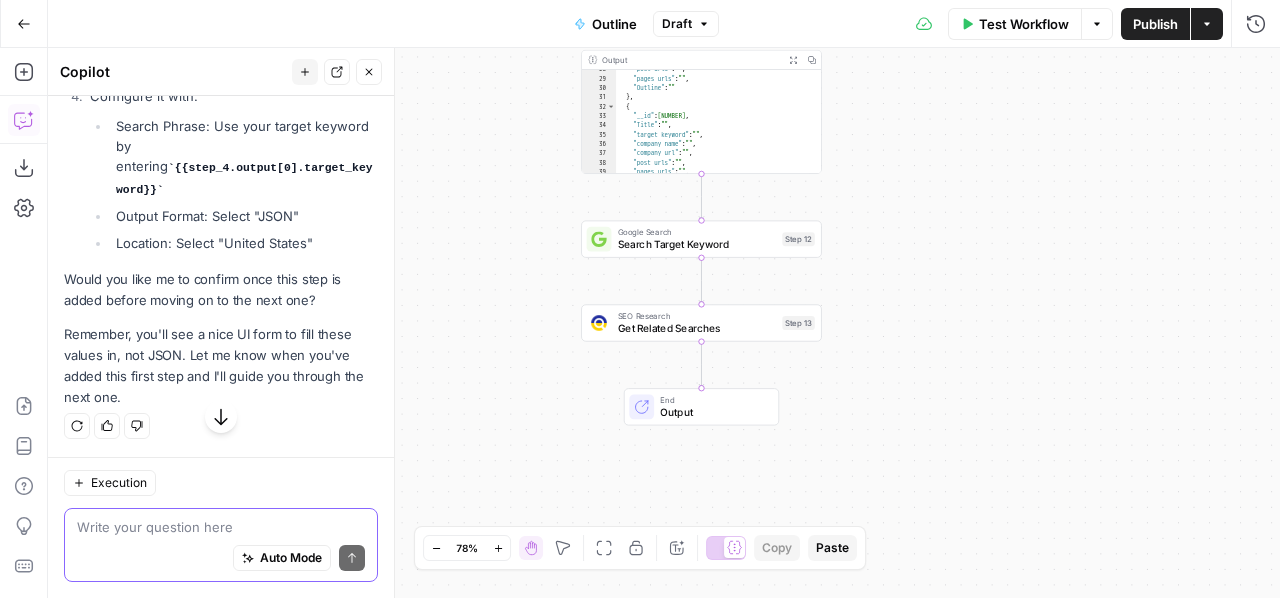 scroll, scrollTop: 6220, scrollLeft: 0, axis: vertical 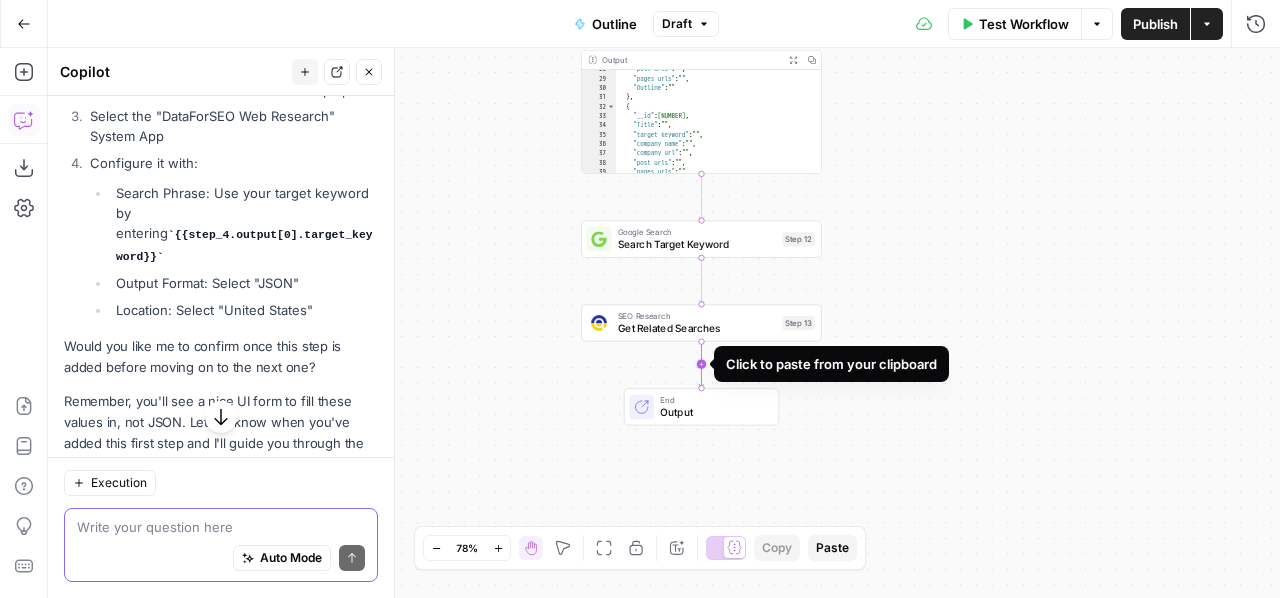 click 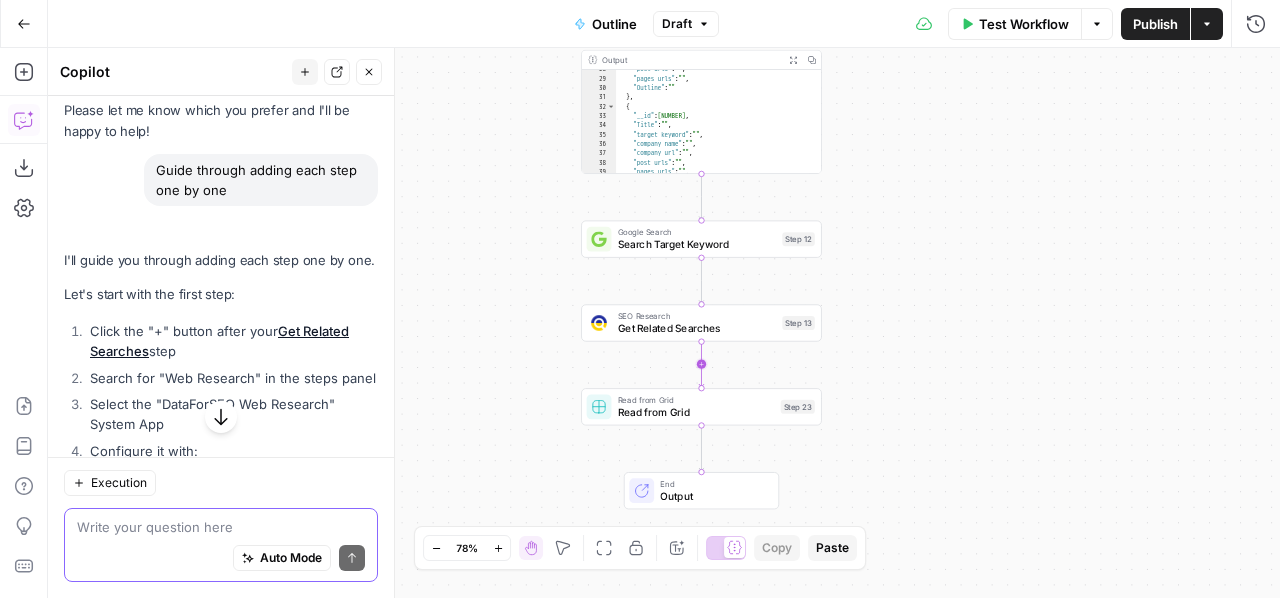 scroll, scrollTop: 6476, scrollLeft: 0, axis: vertical 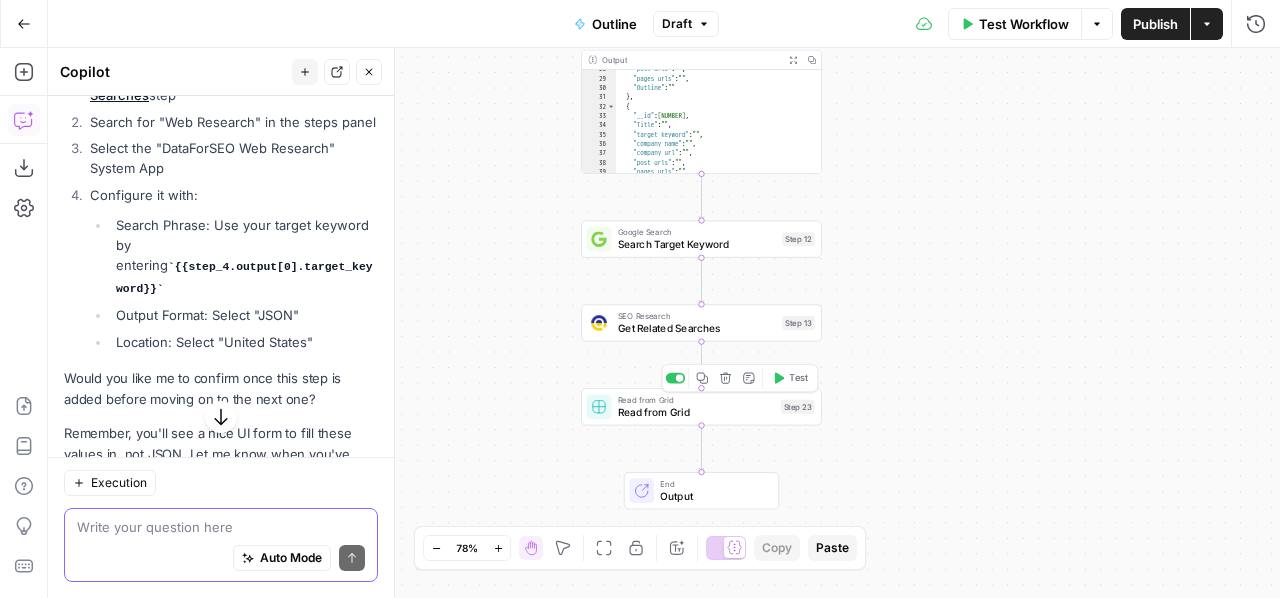 click on "Read from Grid" at bounding box center (696, 413) 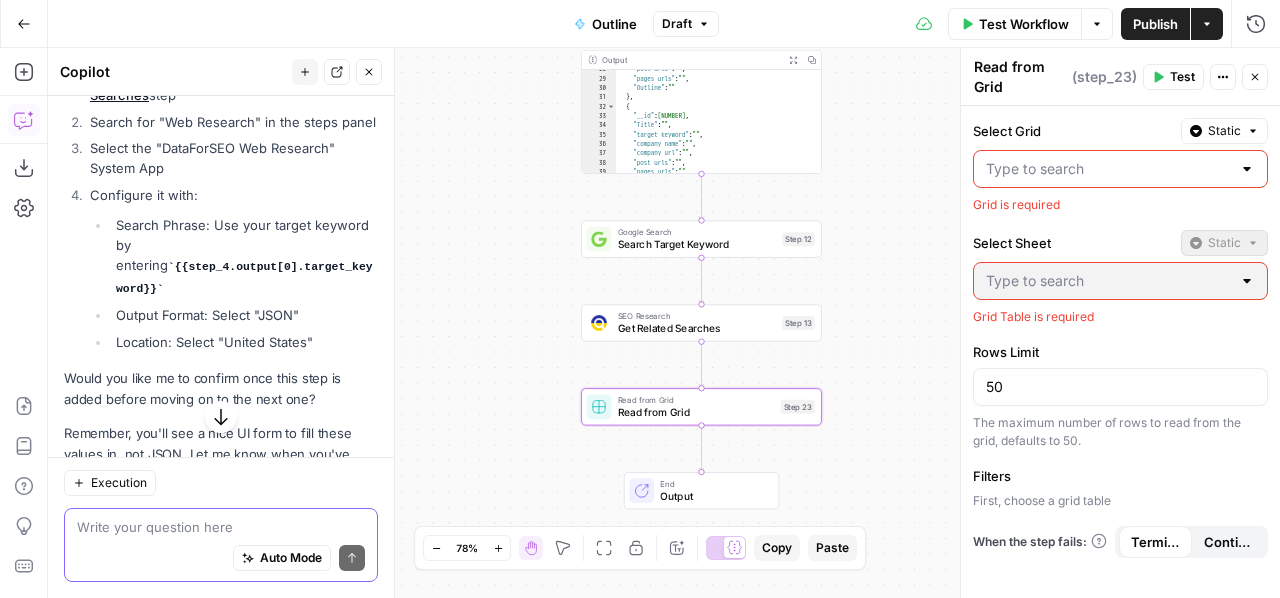 click at bounding box center (221, 527) 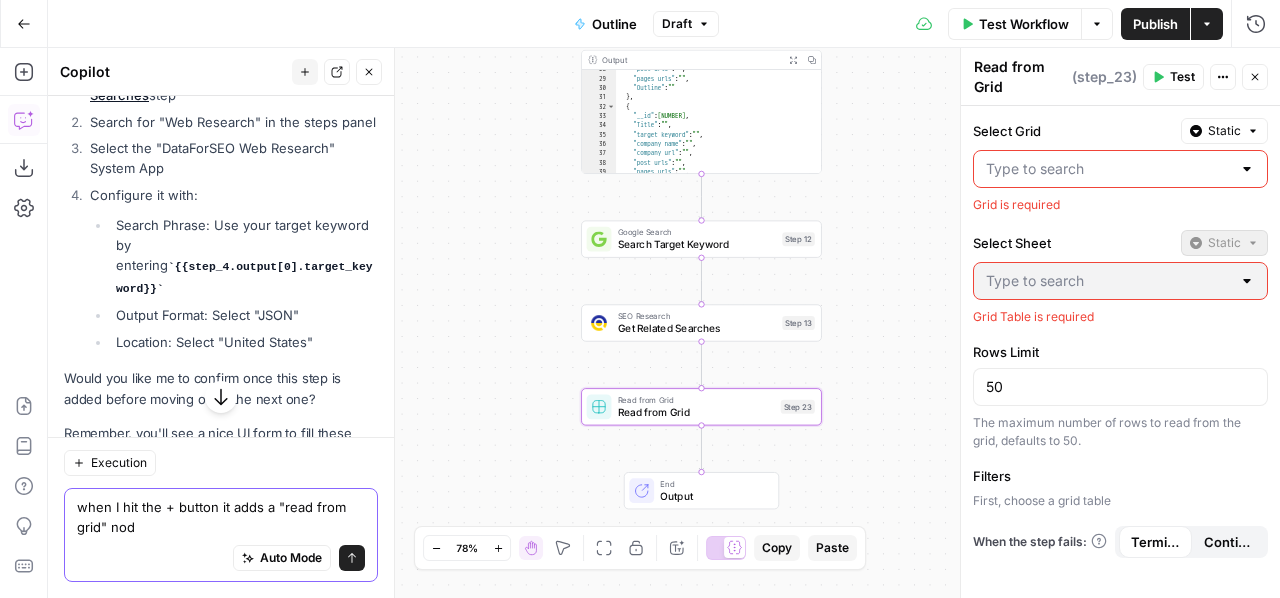 type on "when I hit the + button it adds a "read from grid" node" 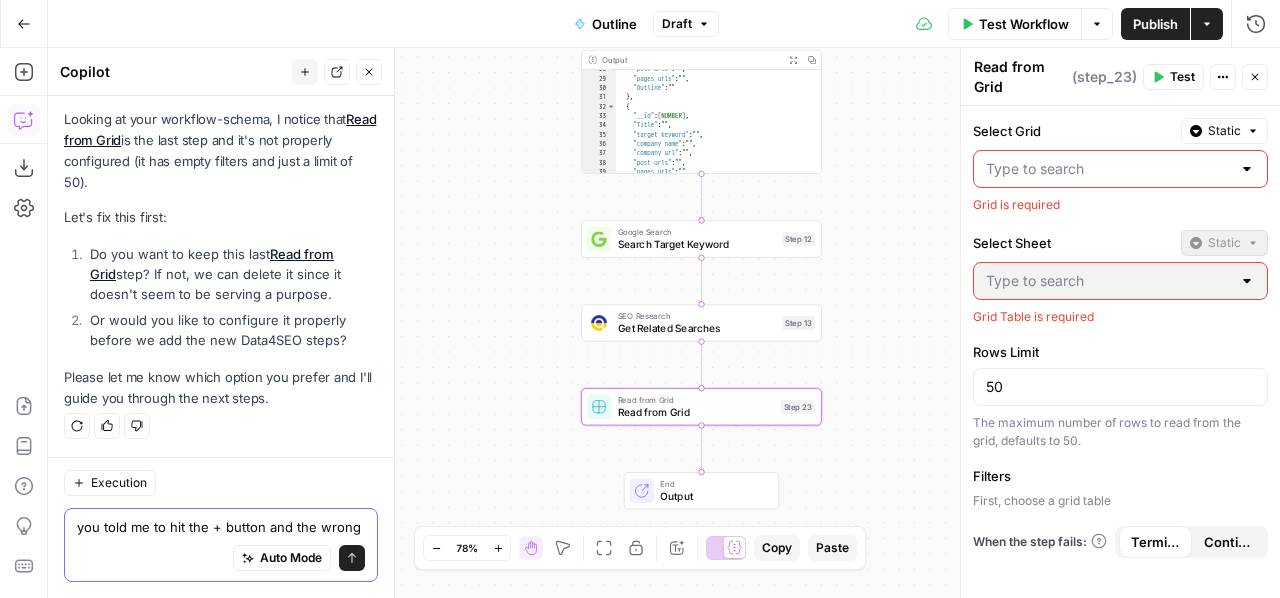scroll, scrollTop: 7286, scrollLeft: 0, axis: vertical 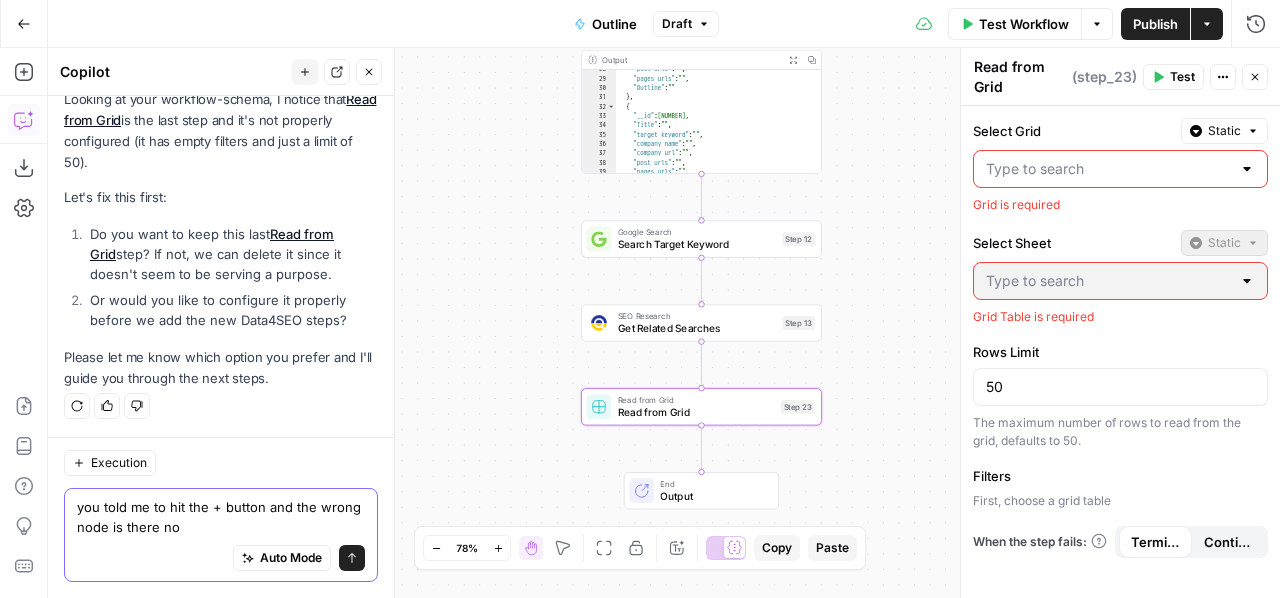 type on "you told me to hit the + button and the wrong node is there now" 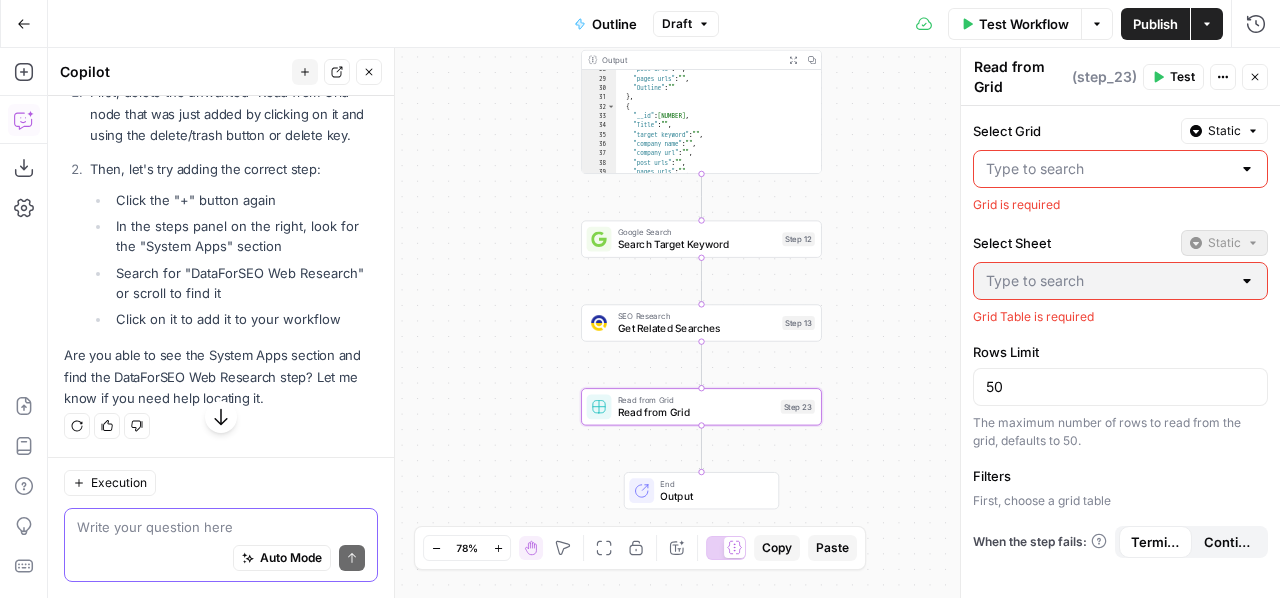 scroll, scrollTop: 7673, scrollLeft: 0, axis: vertical 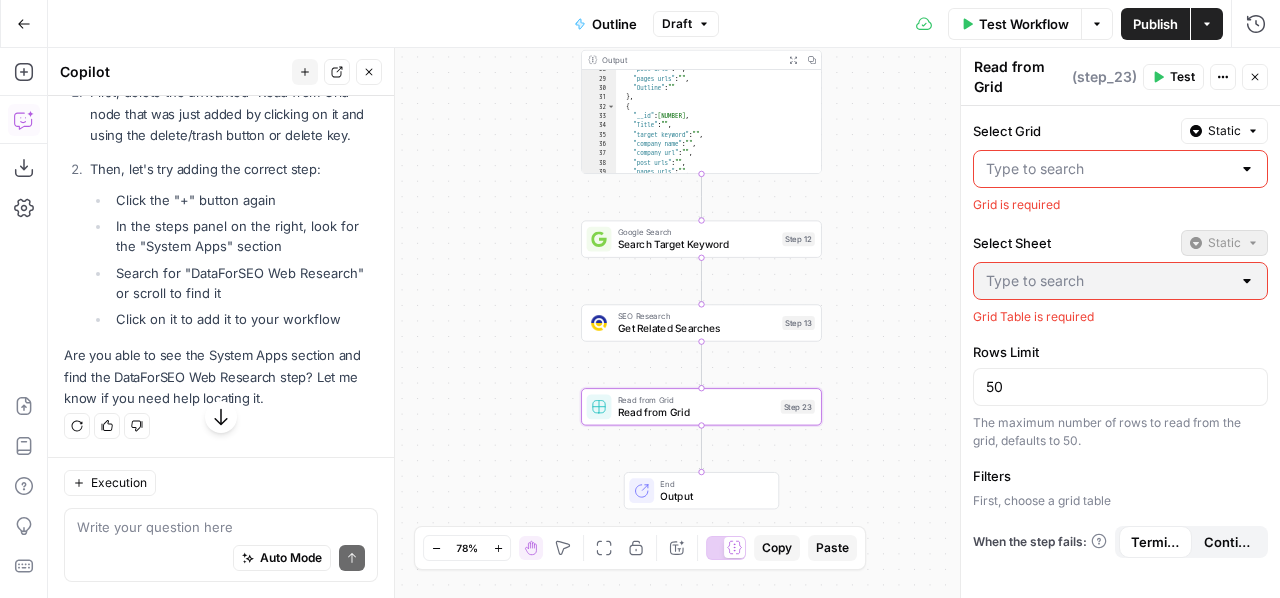 click 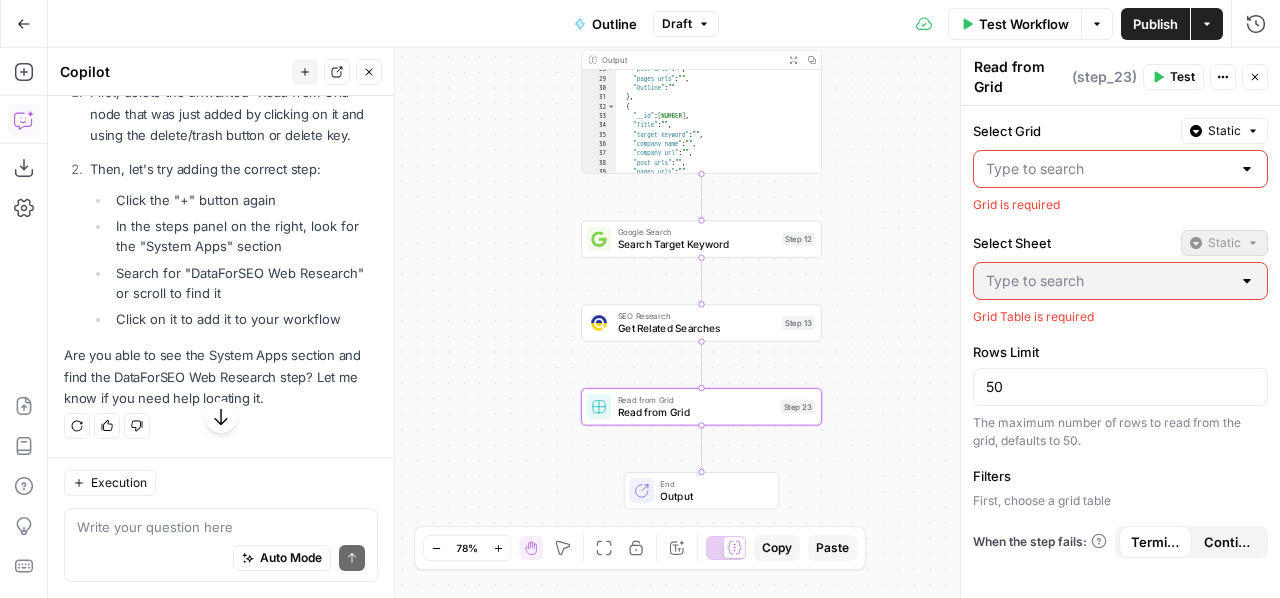 click 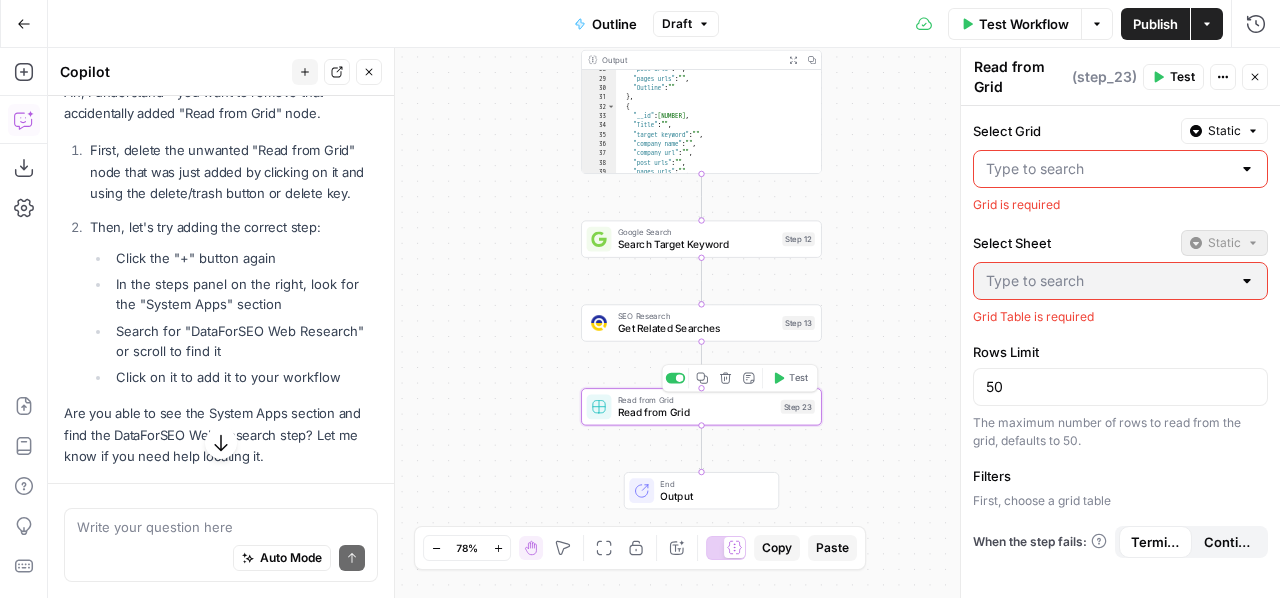 scroll, scrollTop: 7673, scrollLeft: 0, axis: vertical 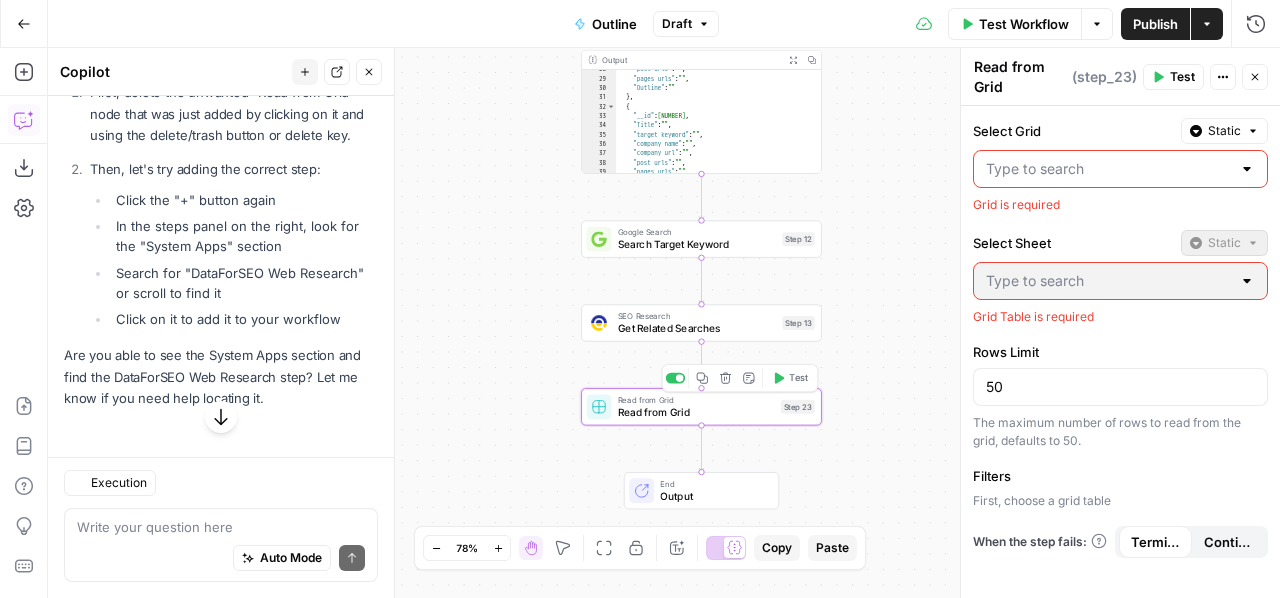 click on "Delete step" at bounding box center [725, 378] 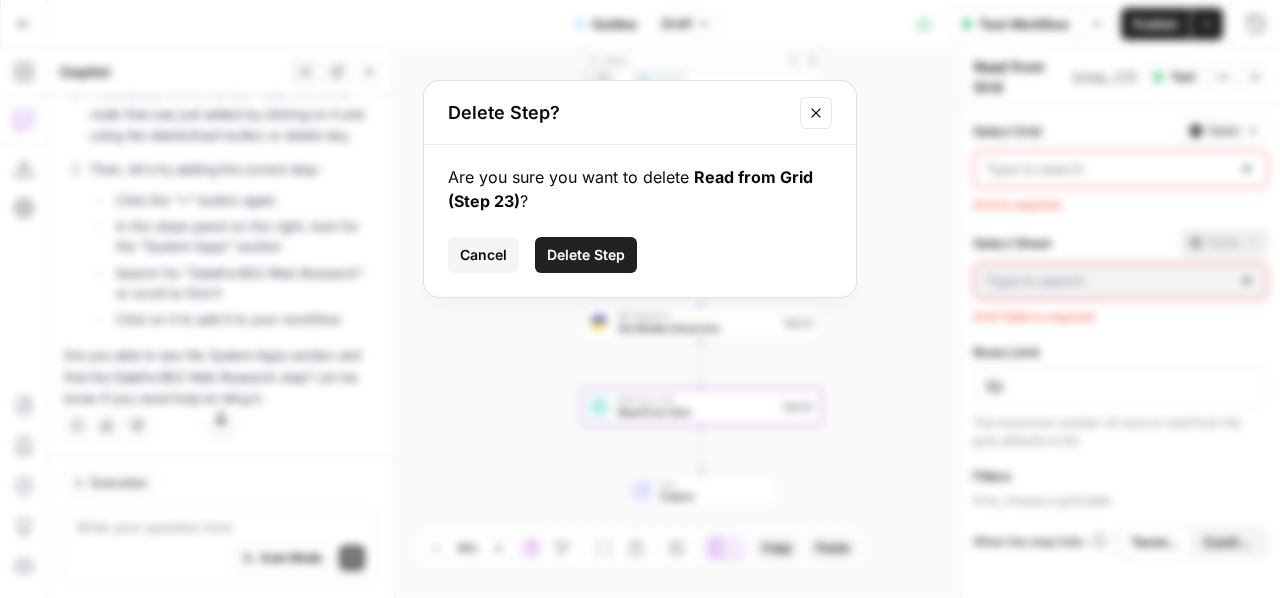 click on "Delete Step" at bounding box center (586, 255) 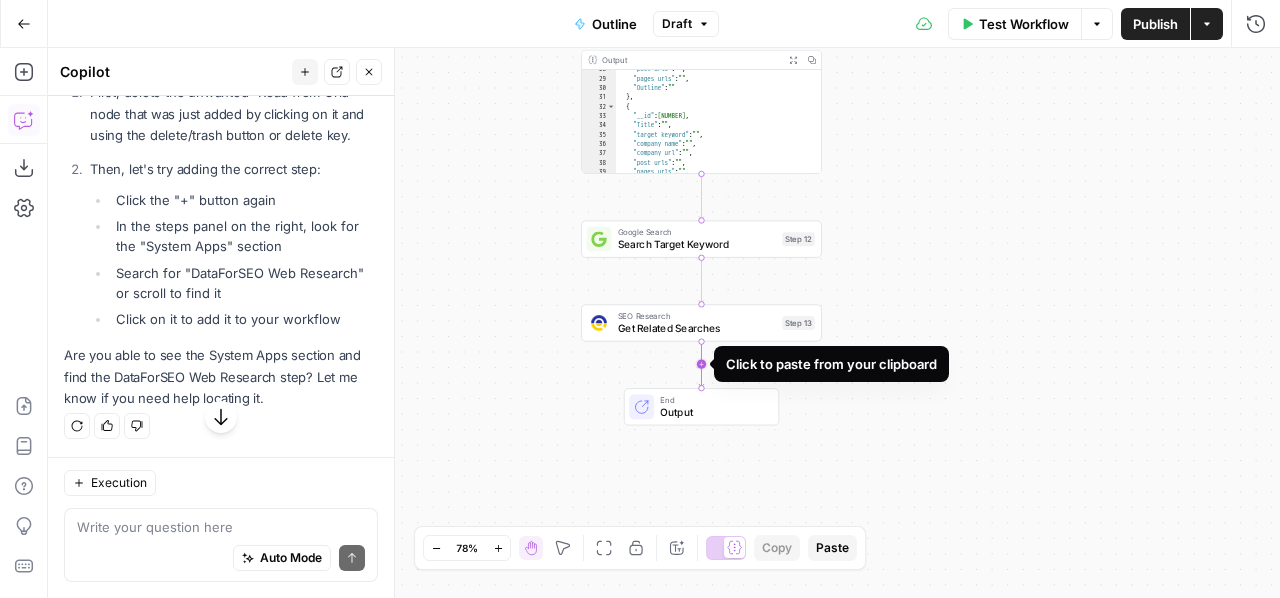 click 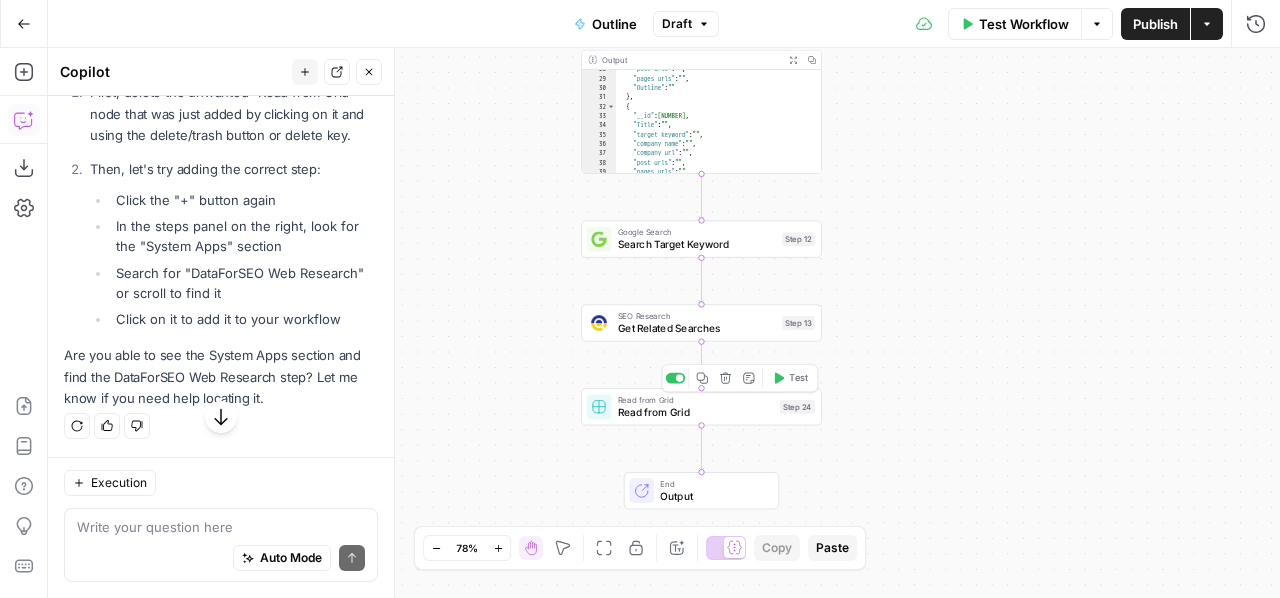 click 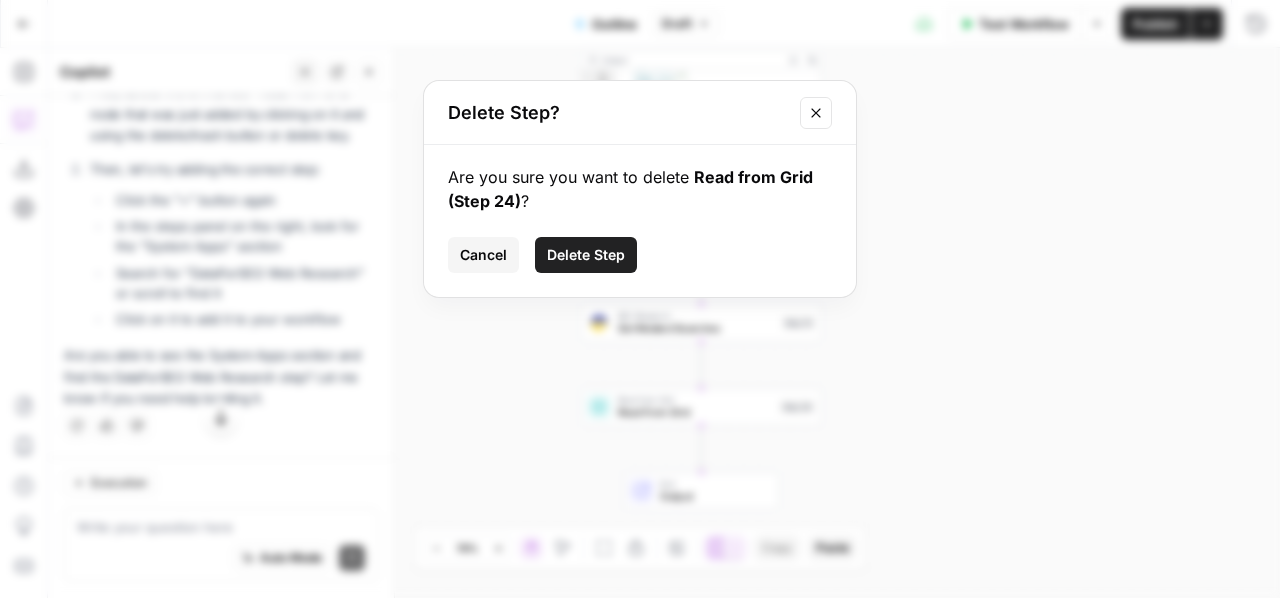 click on "Delete Step" at bounding box center (586, 255) 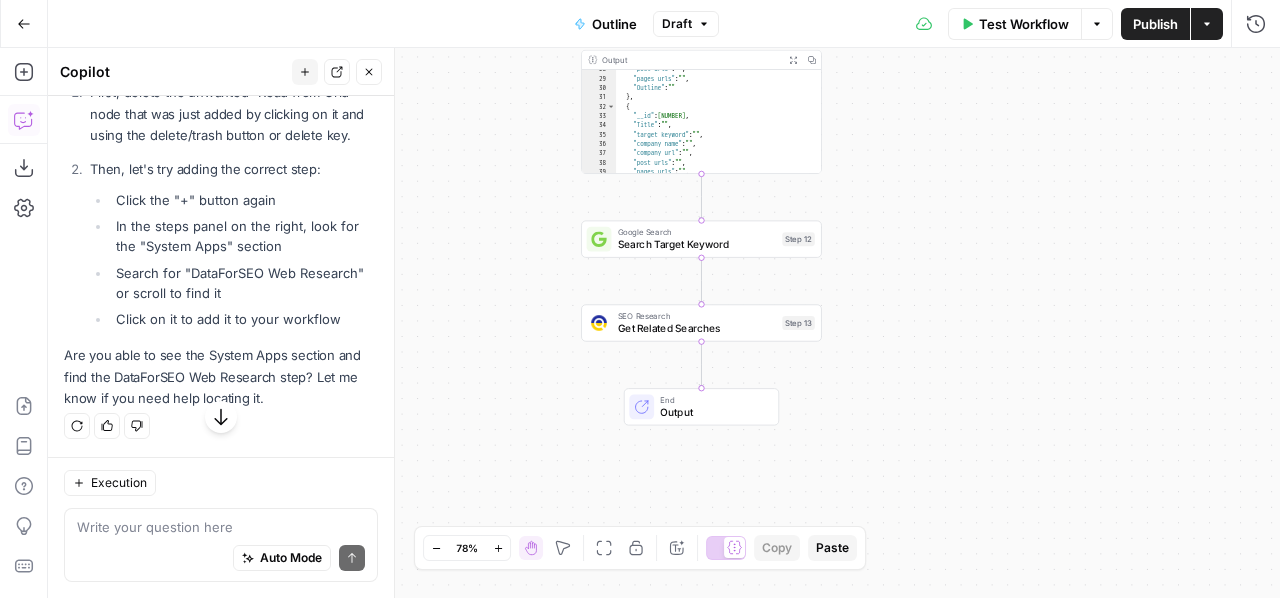 scroll, scrollTop: 7491, scrollLeft: 0, axis: vertical 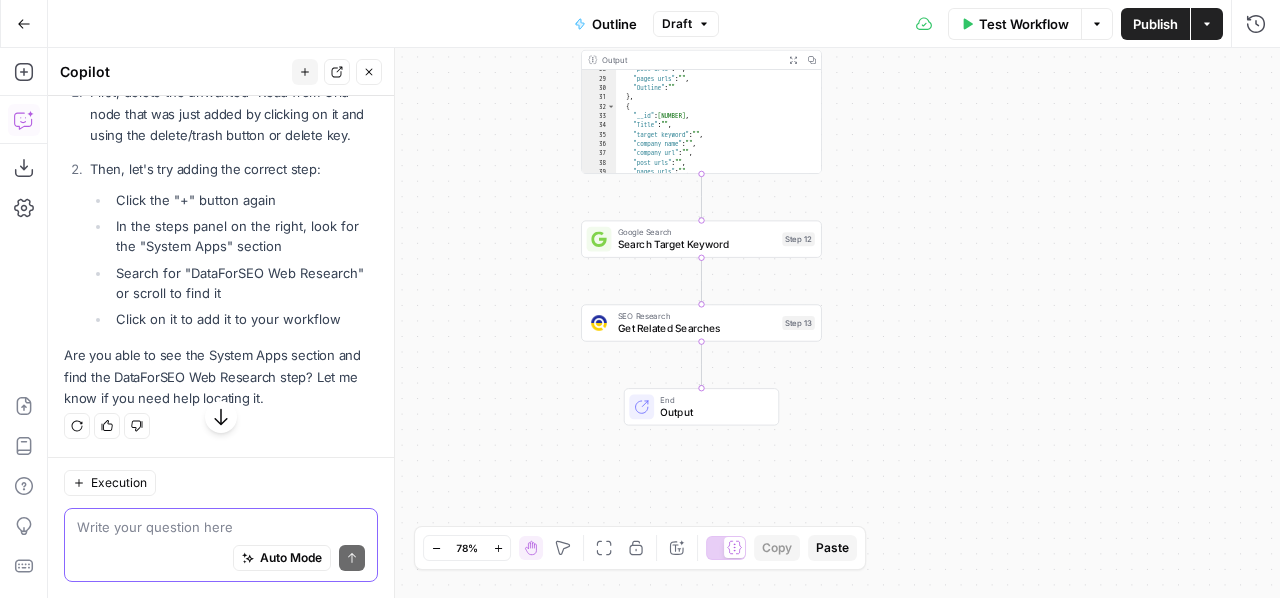 click at bounding box center (221, 527) 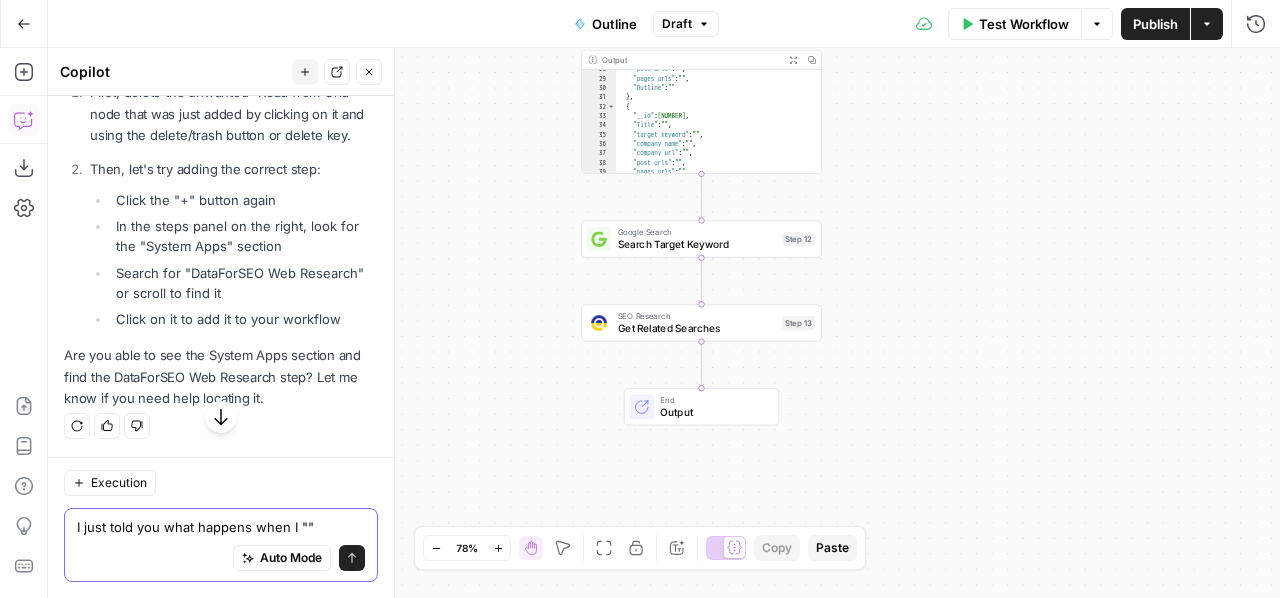 paste on "Click the "+" button again" 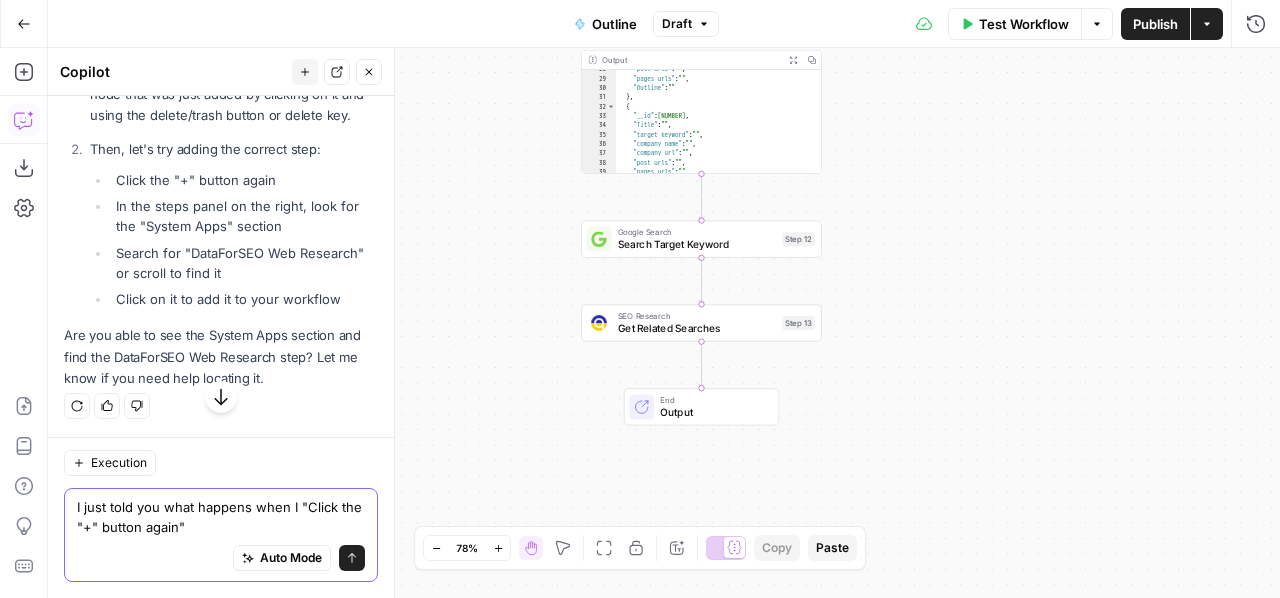 type on "I just told you what happens when I "Click the "+" button again"" 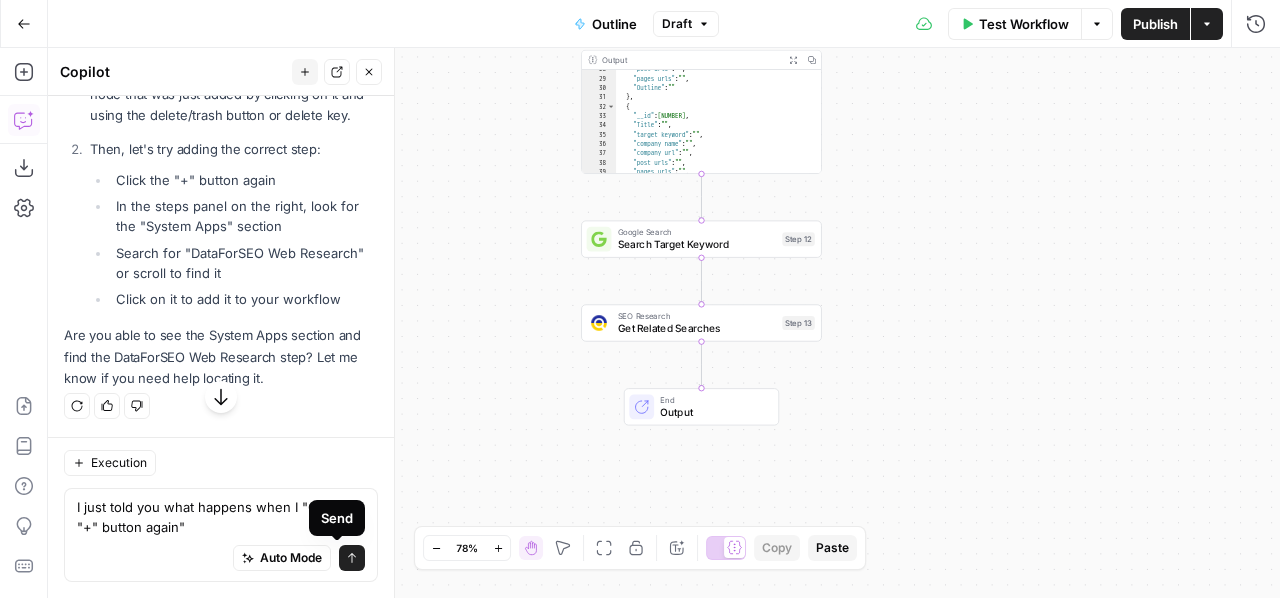 click 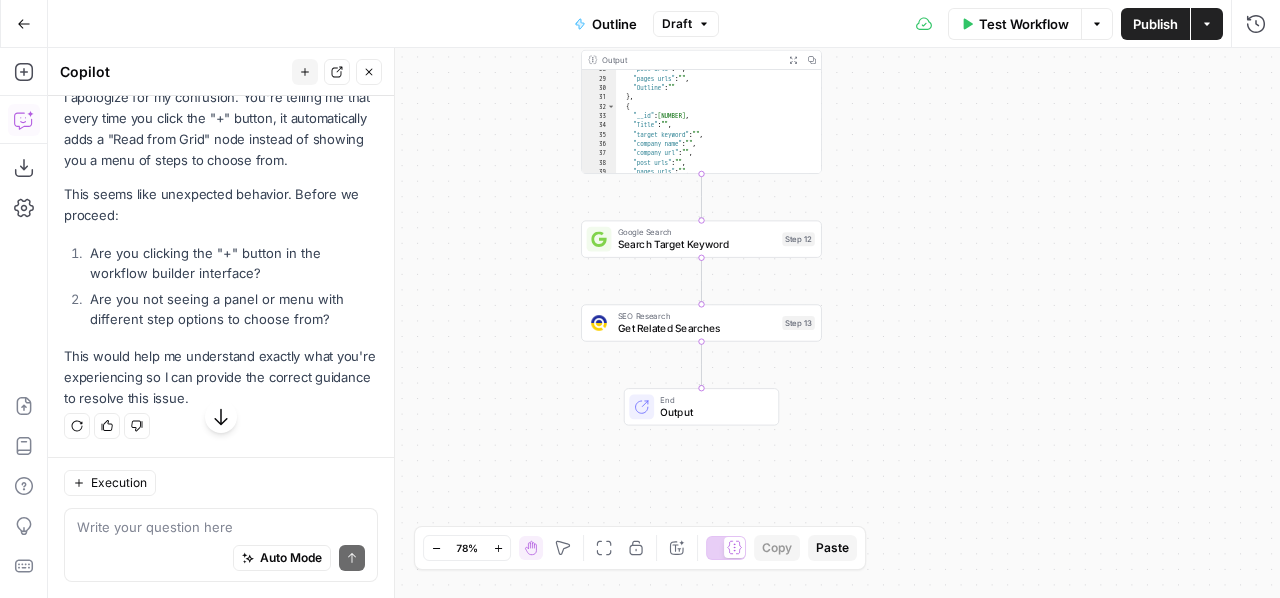 scroll, scrollTop: 7920, scrollLeft: 0, axis: vertical 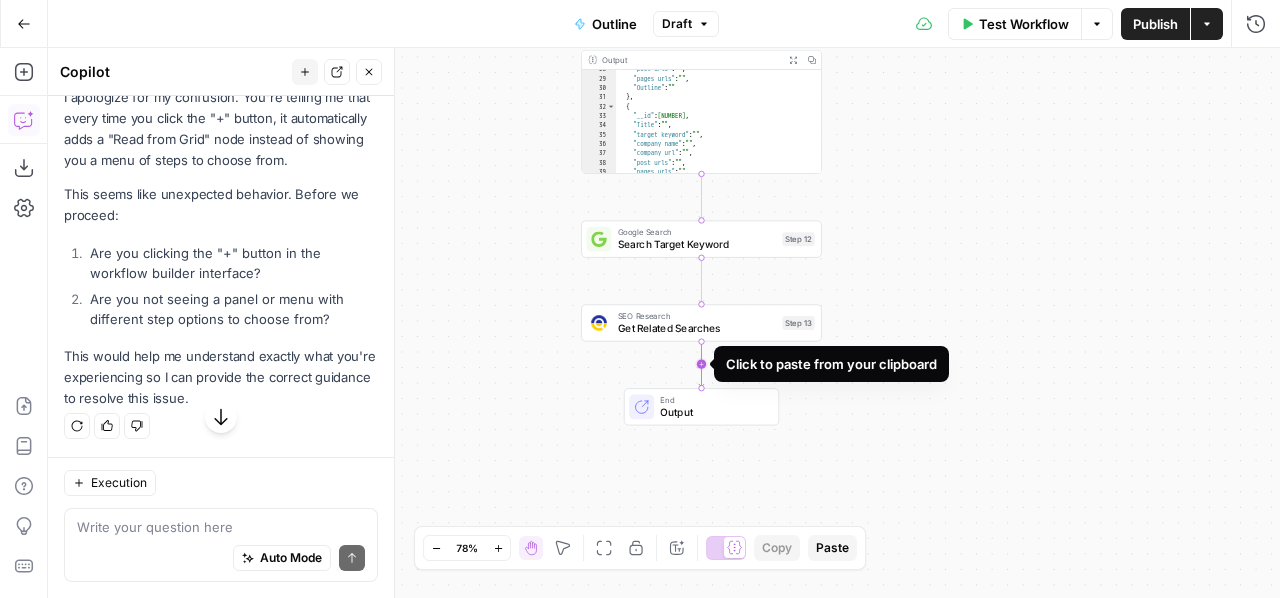 click 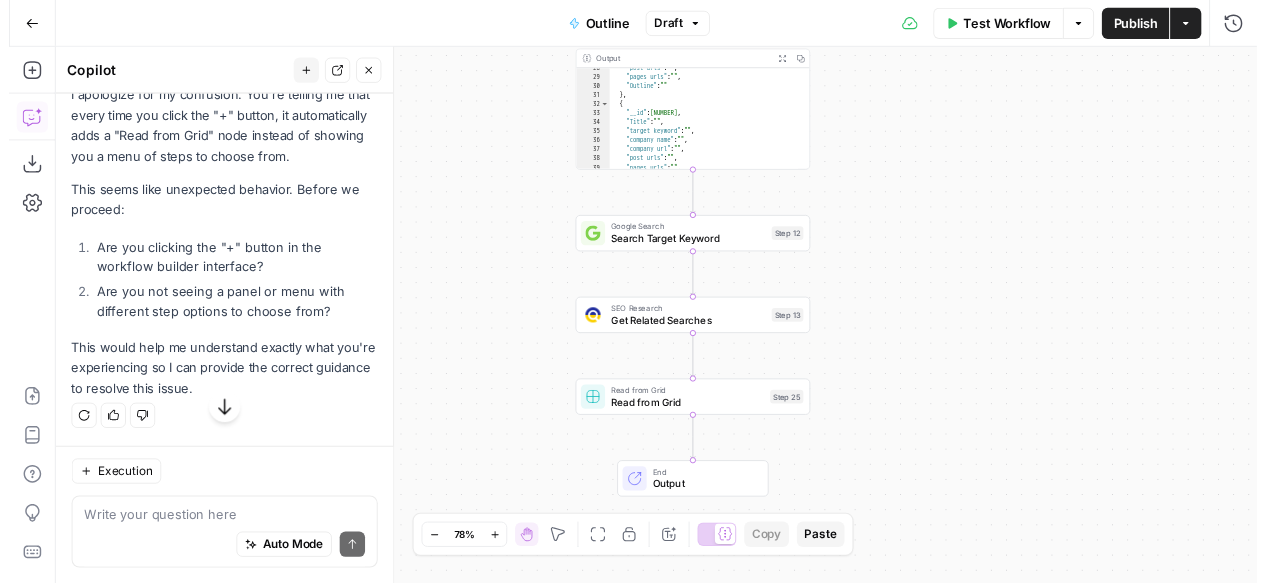 scroll, scrollTop: 8282, scrollLeft: 0, axis: vertical 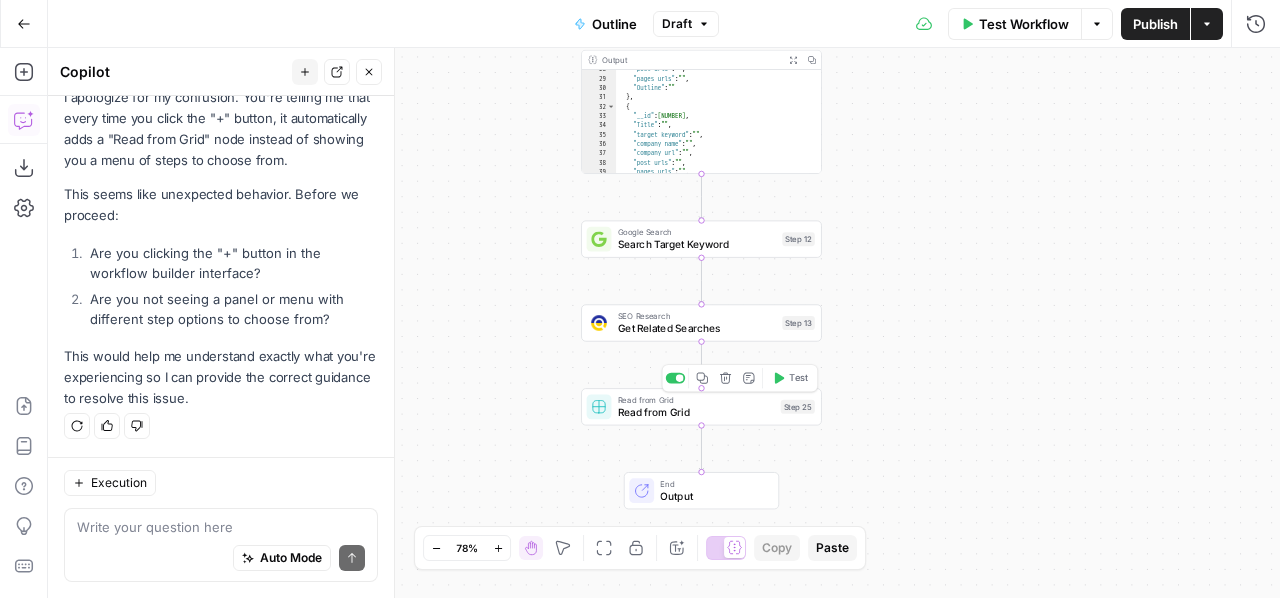 click on "Read from Grid" at bounding box center (696, 413) 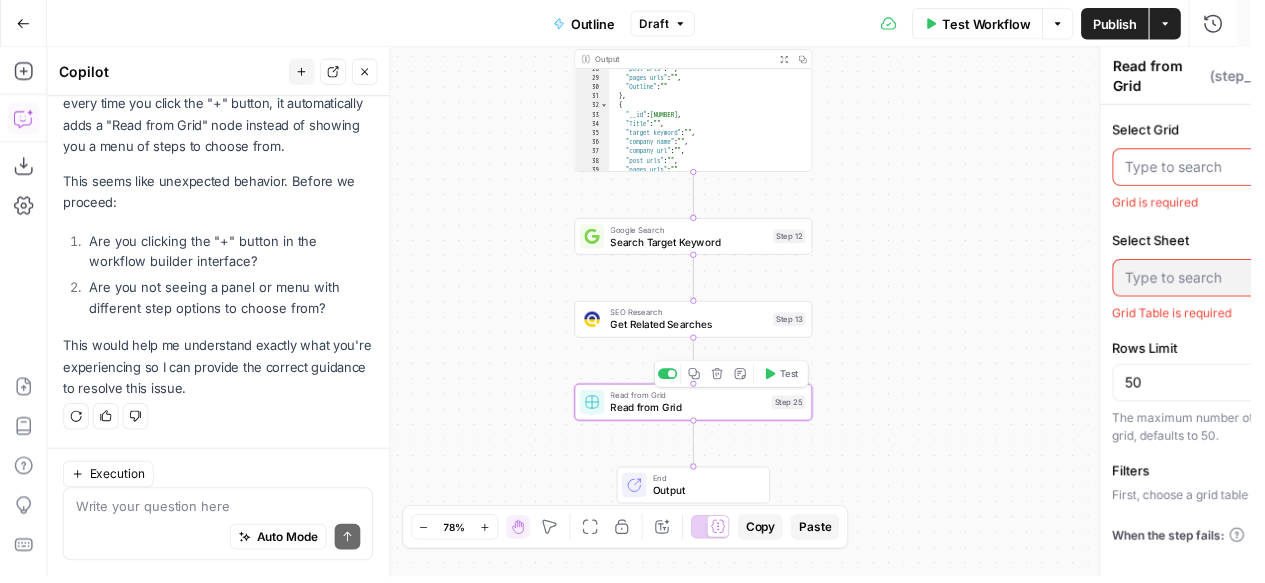 scroll, scrollTop: 8282, scrollLeft: 0, axis: vertical 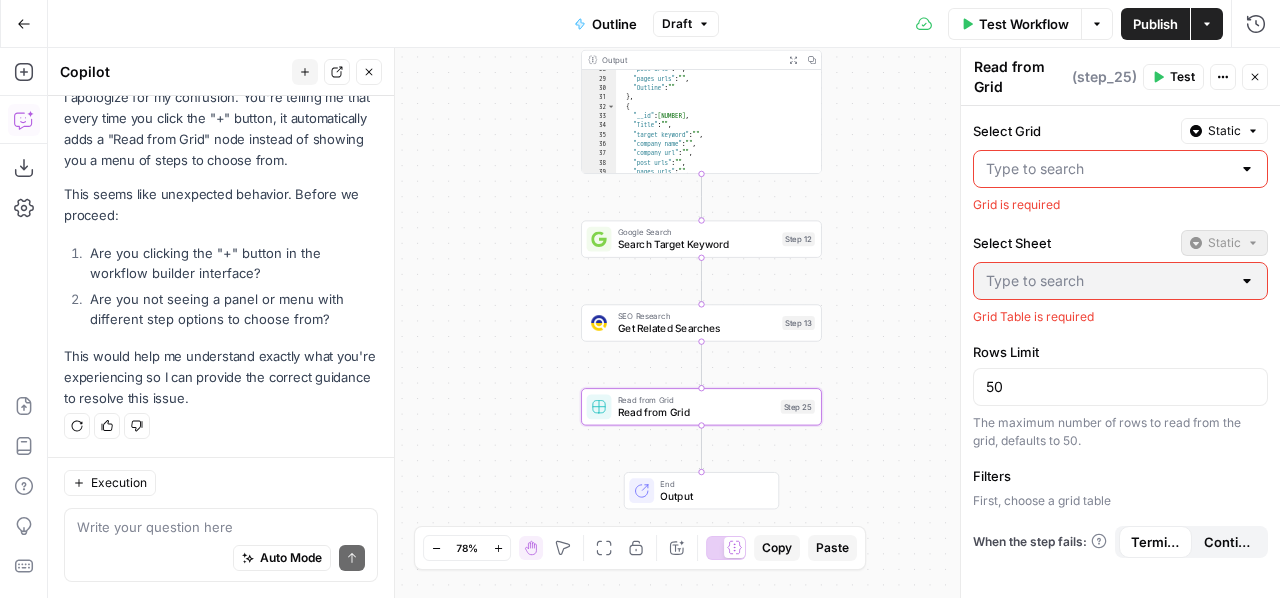 click on "Select Grid" at bounding box center [1108, 169] 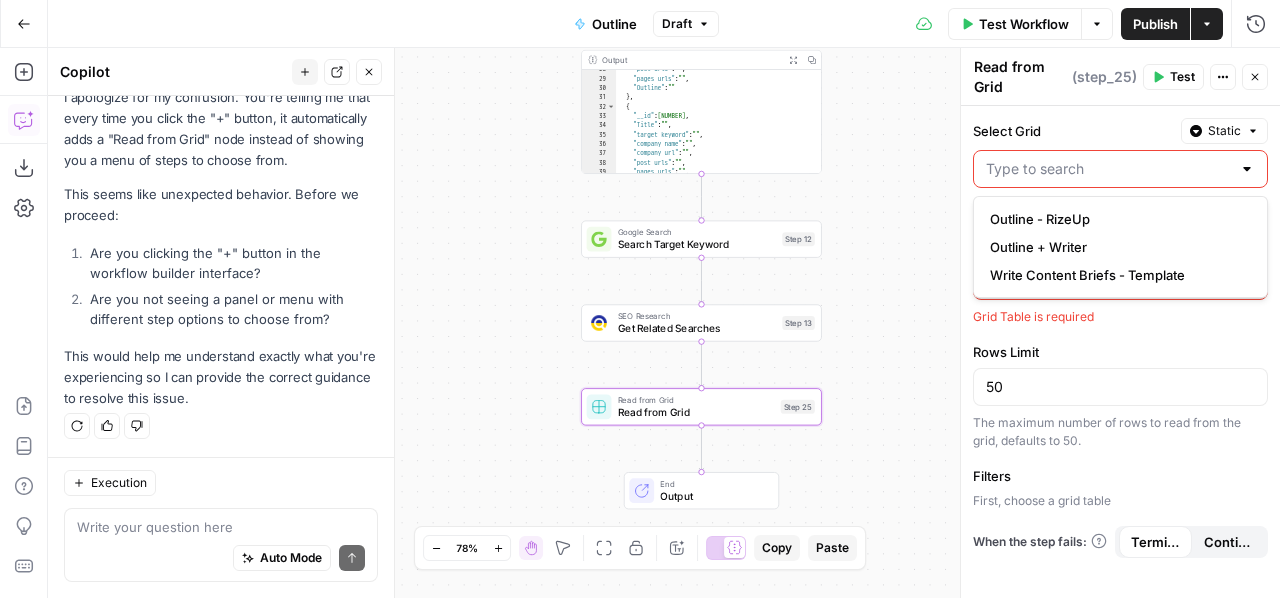 click on "Select Grid" at bounding box center [1073, 131] 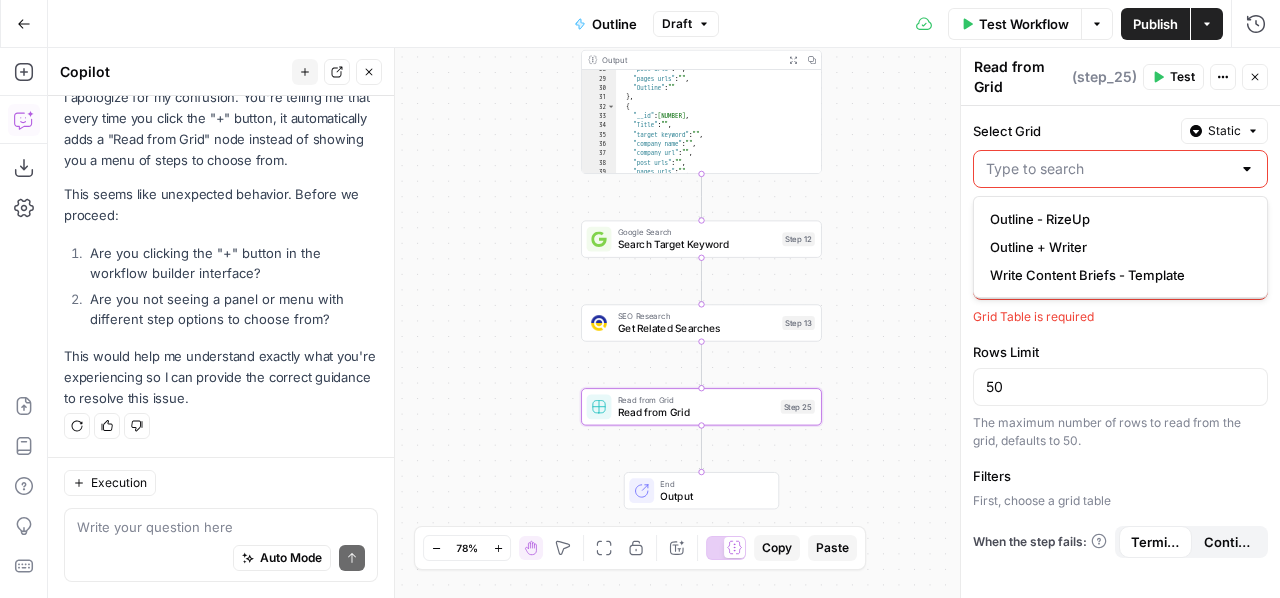 click on "Select Grid" at bounding box center [1108, 169] 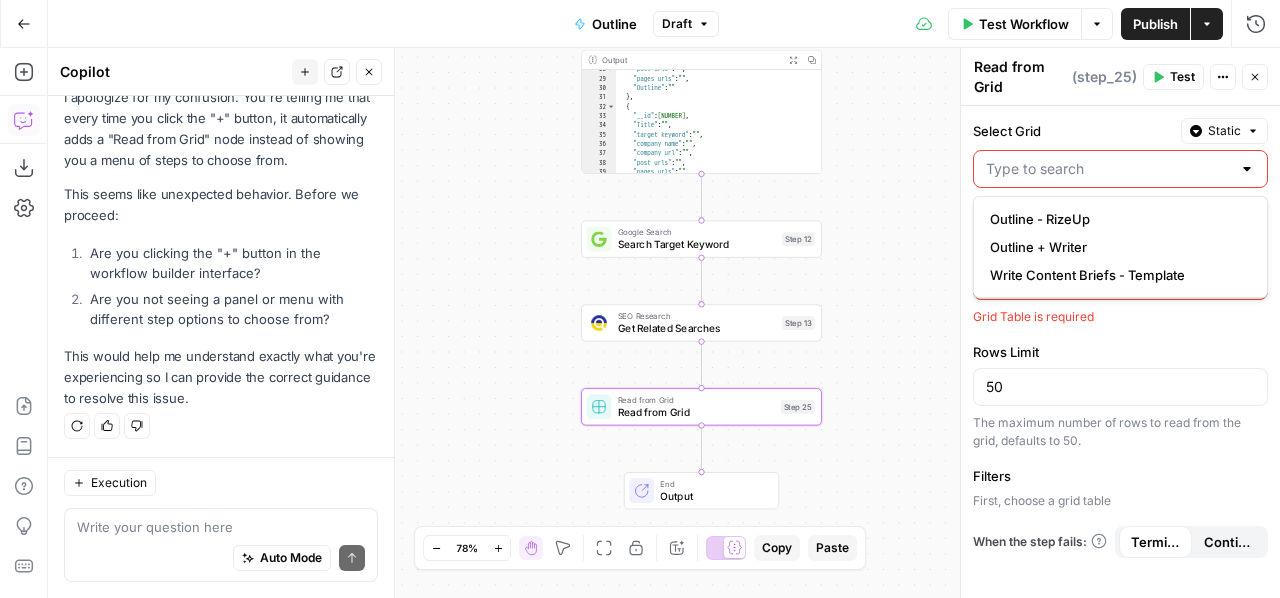 click on "Select Grid" at bounding box center [1073, 131] 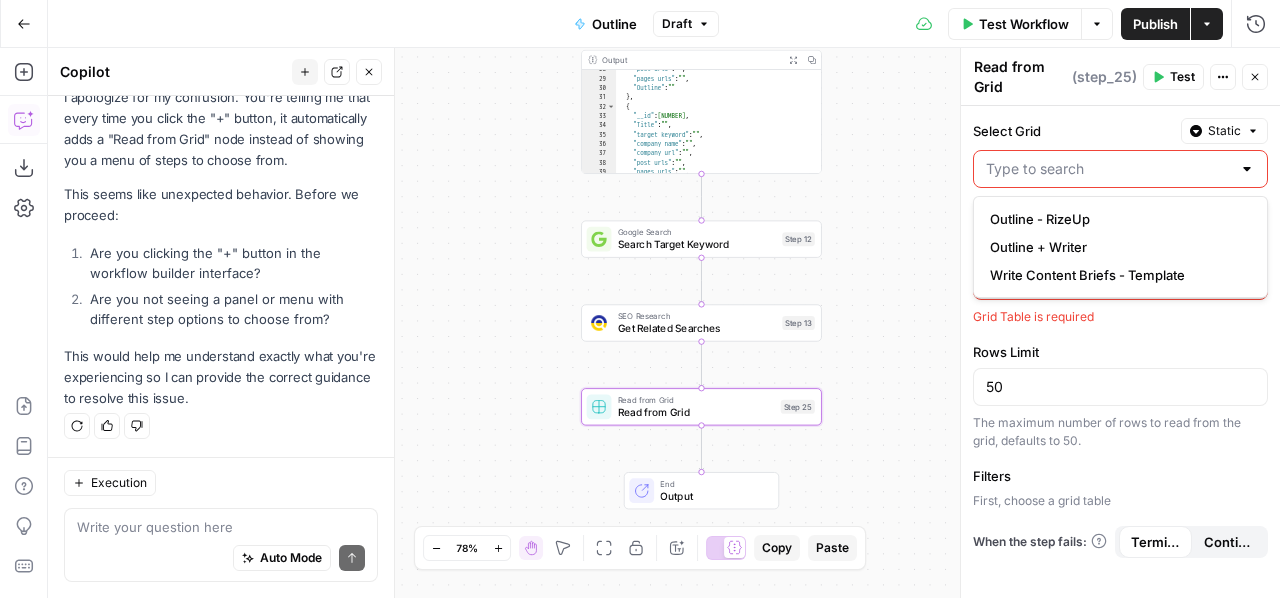 click on "Select Grid" at bounding box center (1108, 169) 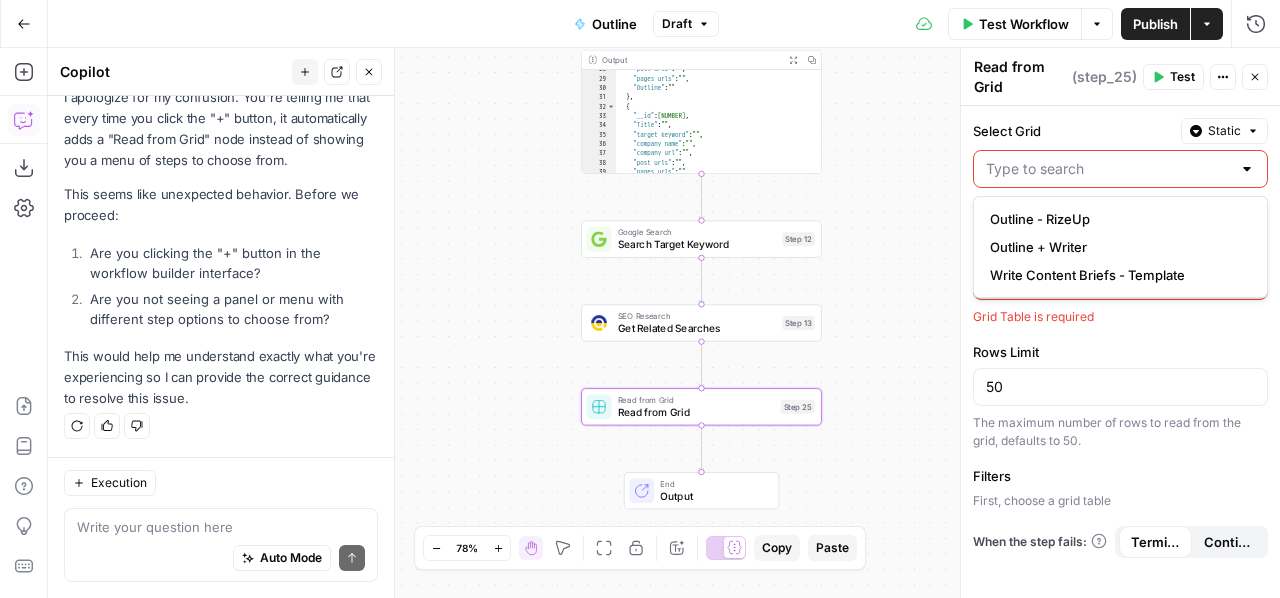 click on "Select Grid" at bounding box center [1073, 131] 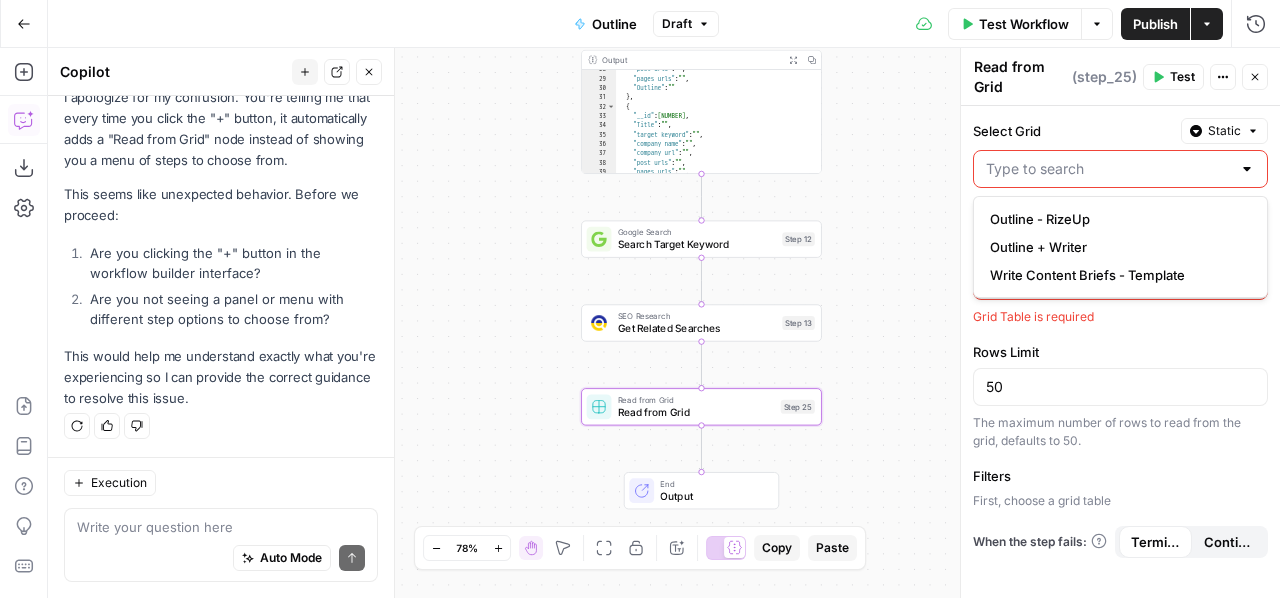 click on "Select Grid" at bounding box center [1108, 169] 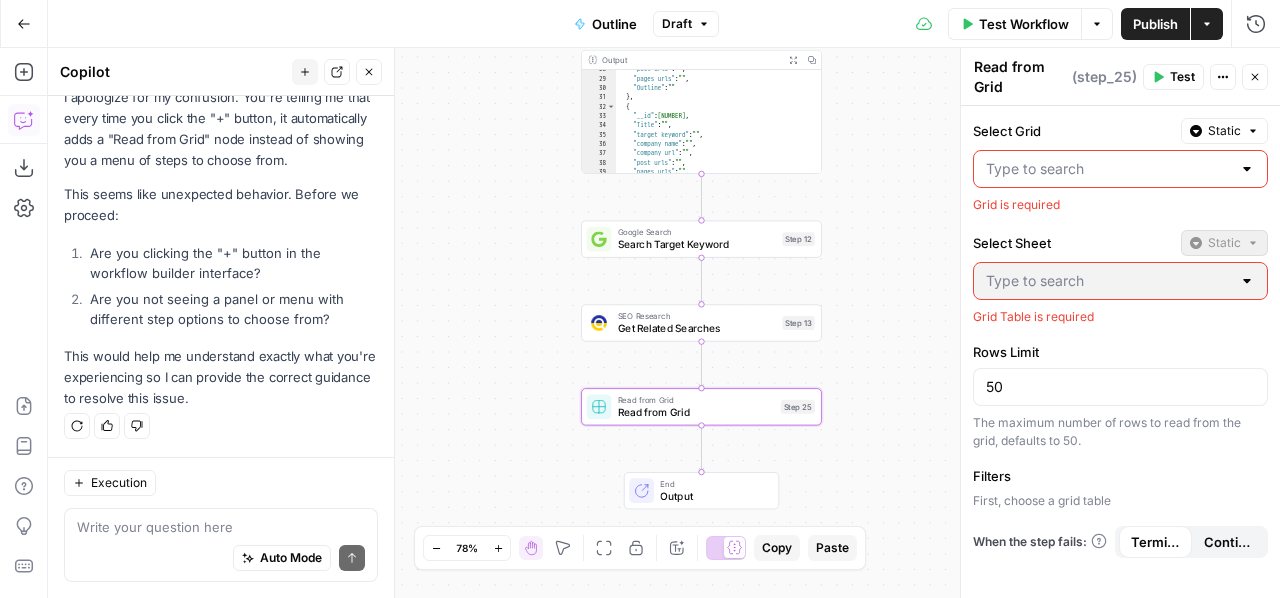 click on "Rows Limit" at bounding box center [1120, 352] 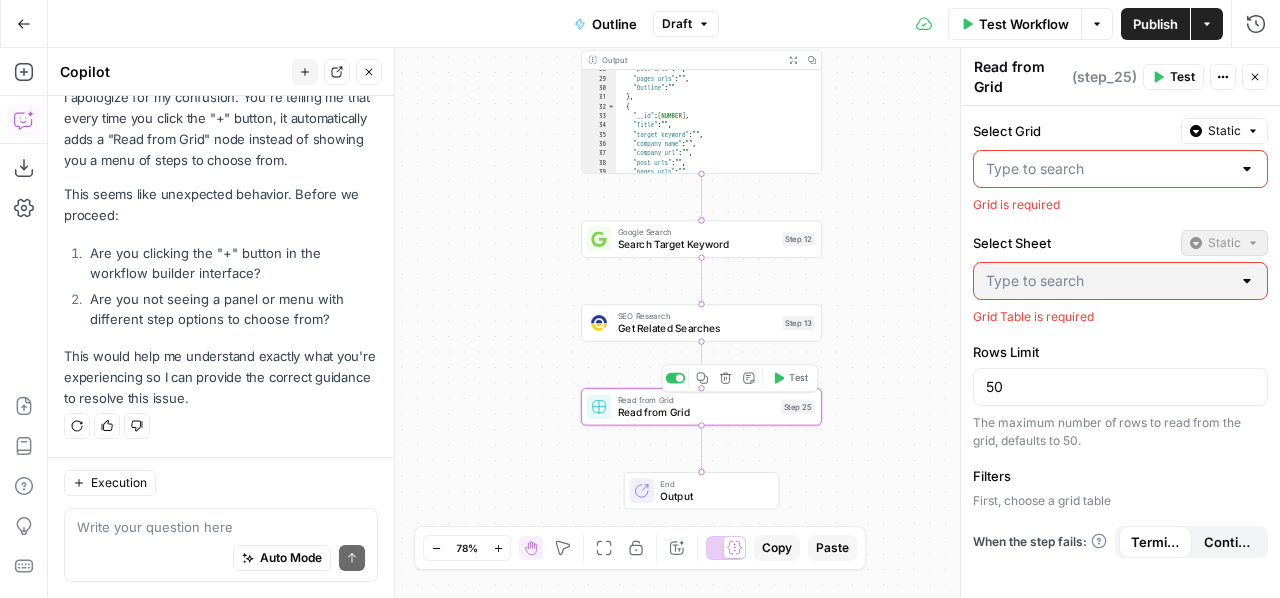 click 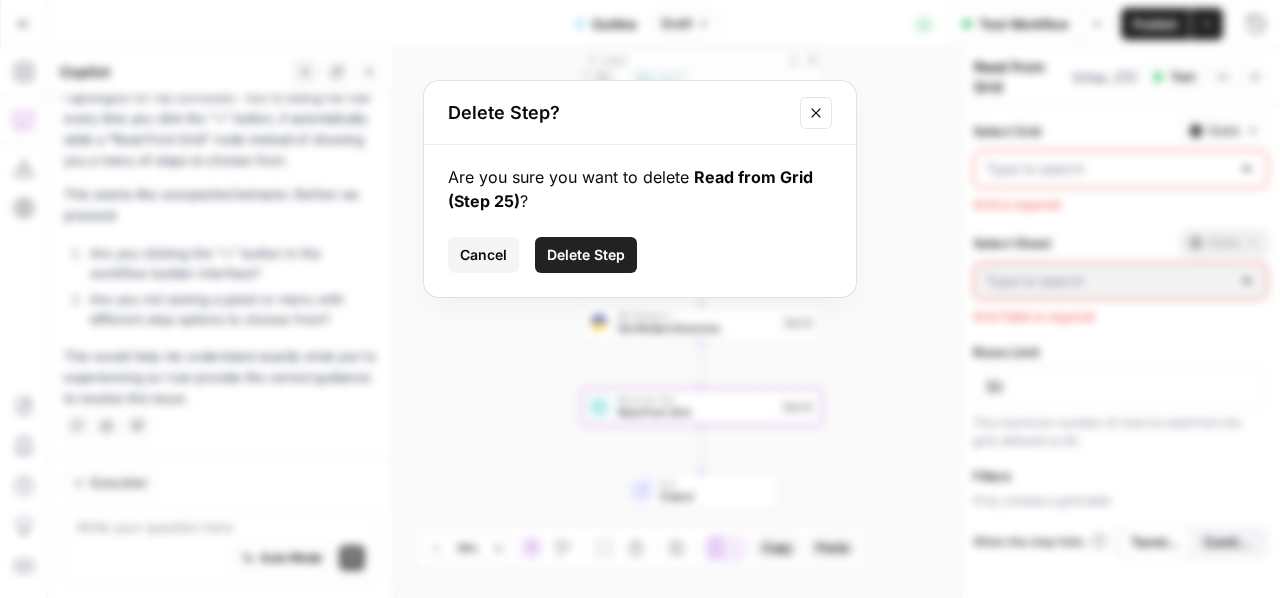 click on "Delete Step" at bounding box center (586, 255) 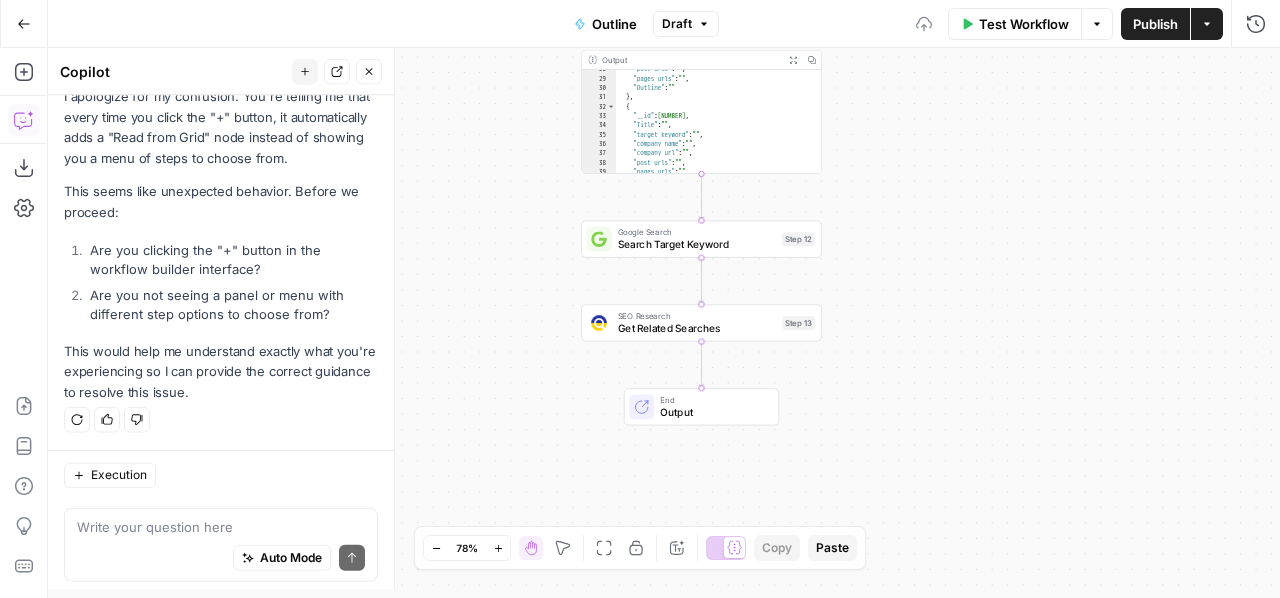 scroll, scrollTop: 7962, scrollLeft: 0, axis: vertical 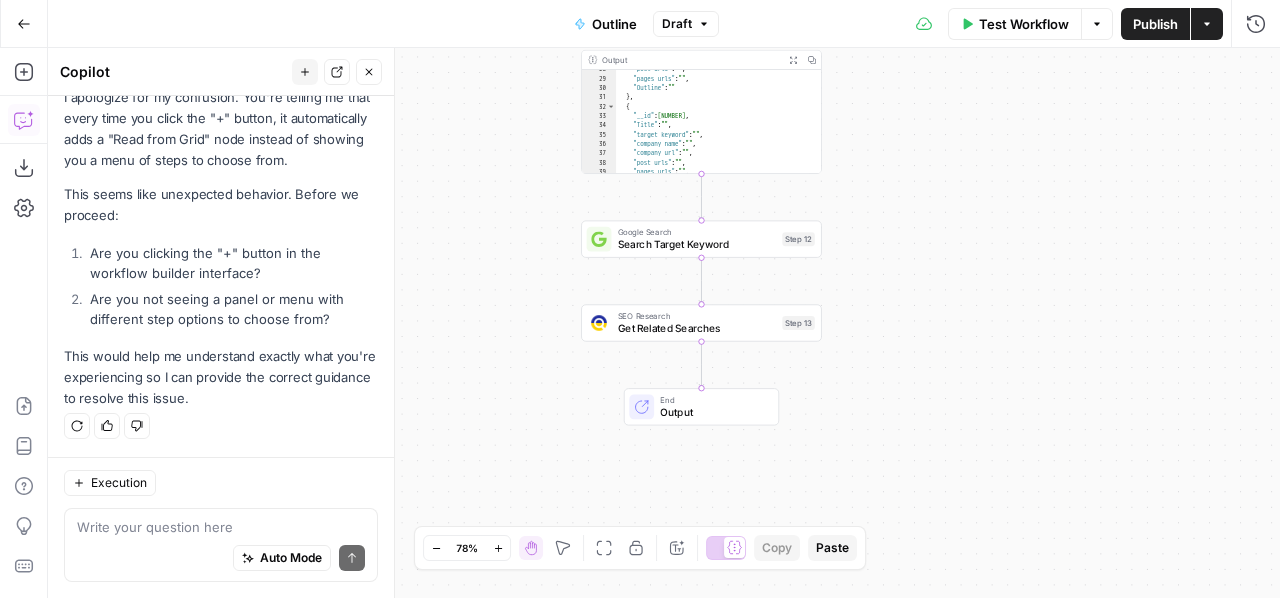 click 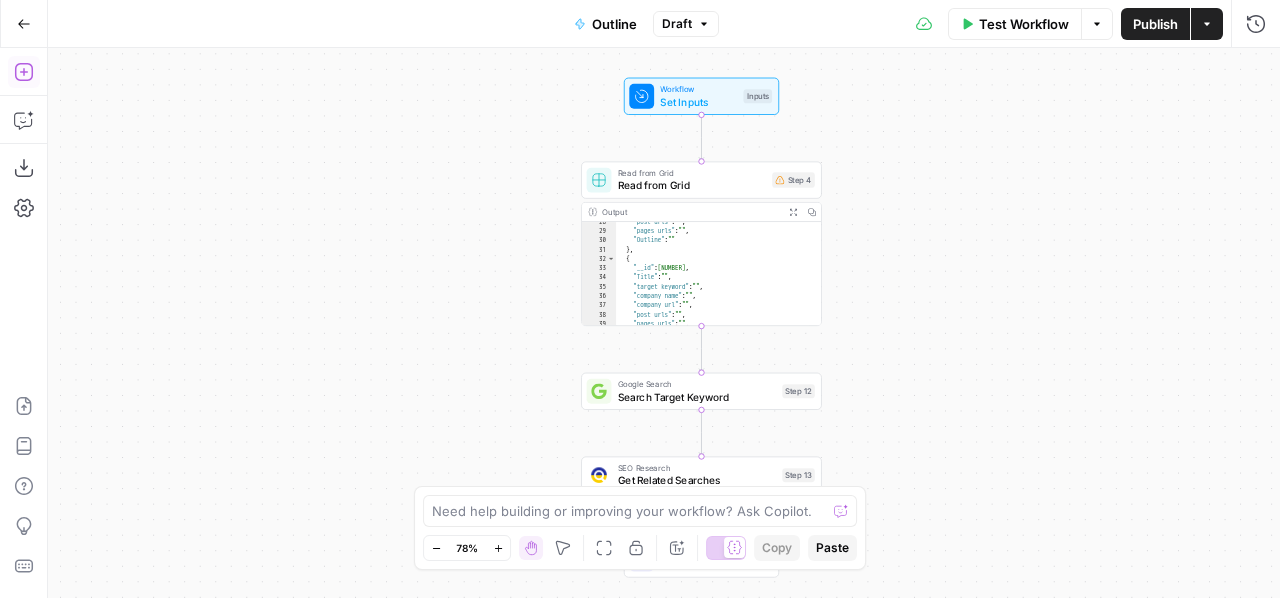 click 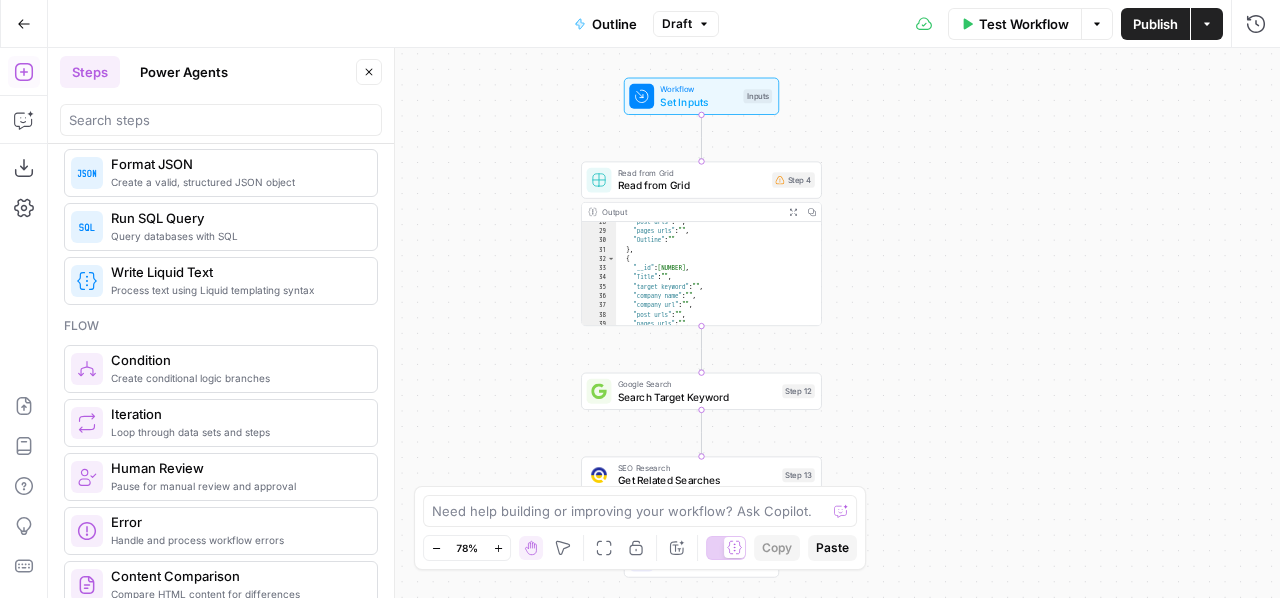 scroll, scrollTop: 536, scrollLeft: 0, axis: vertical 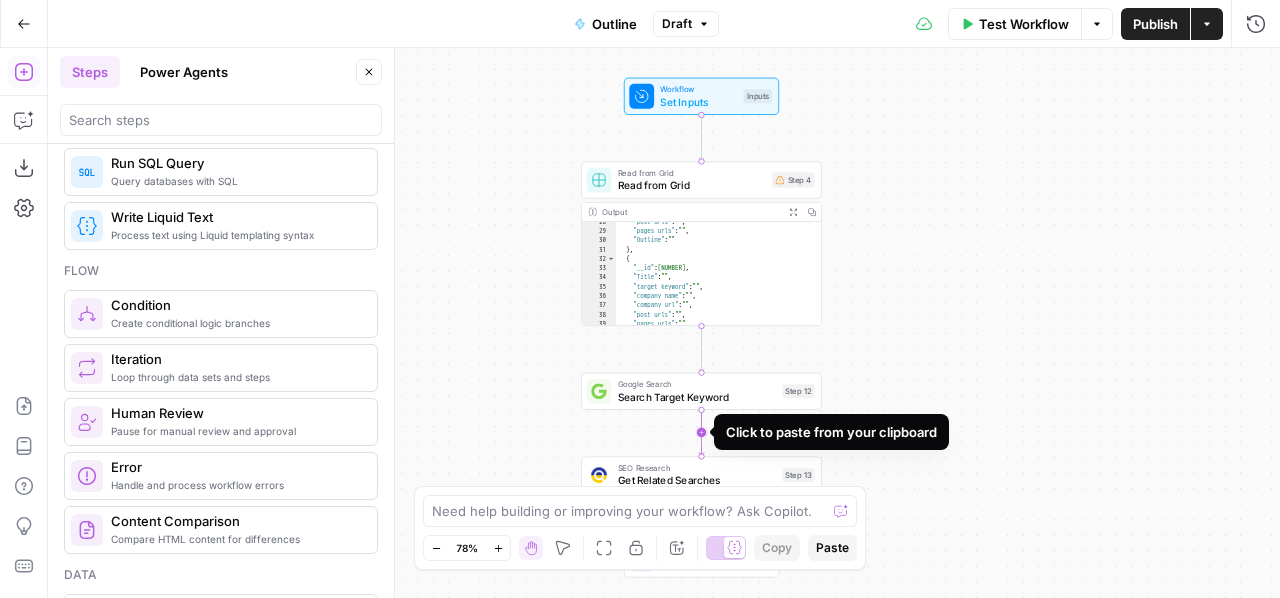 click 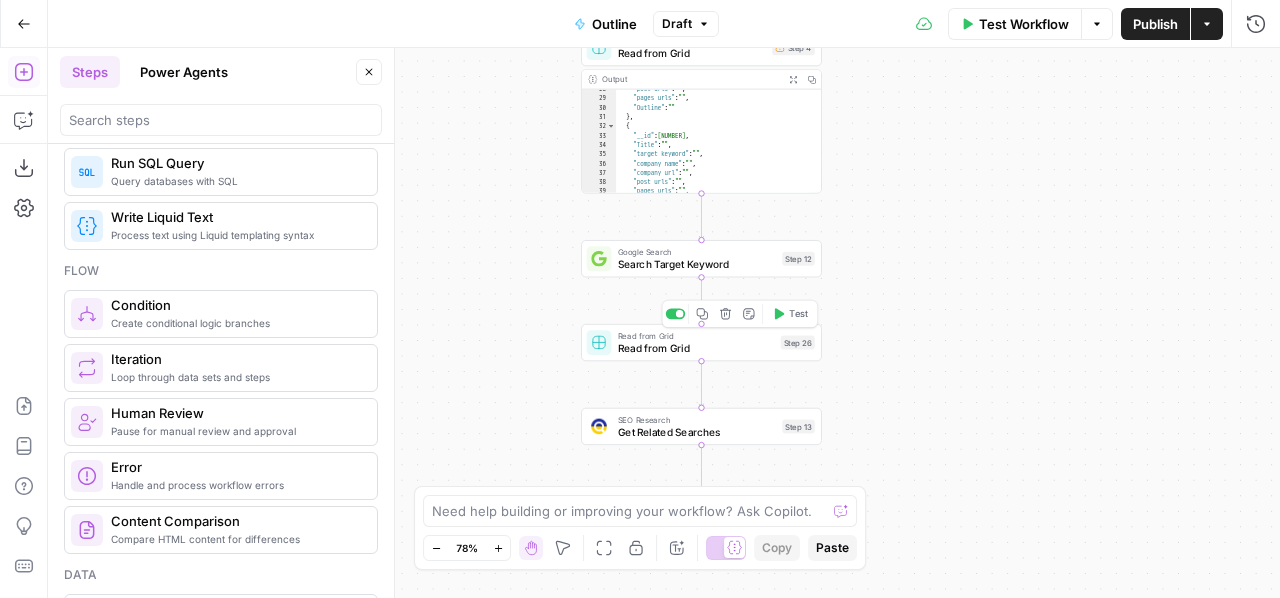 click 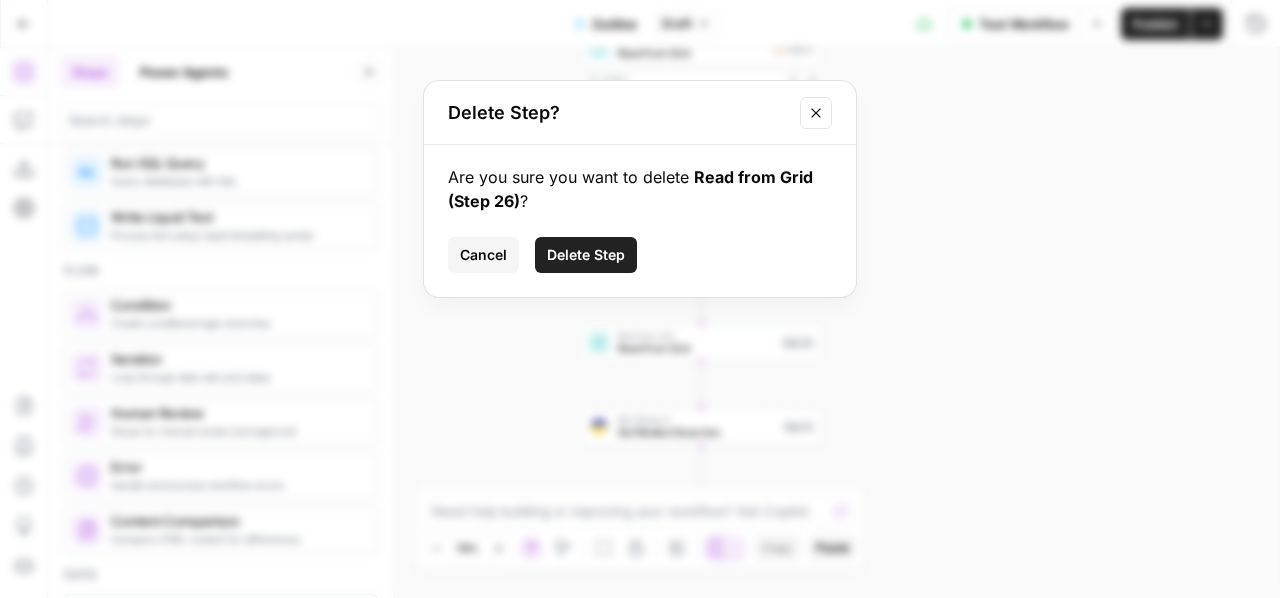 click on "Delete Step" at bounding box center (586, 255) 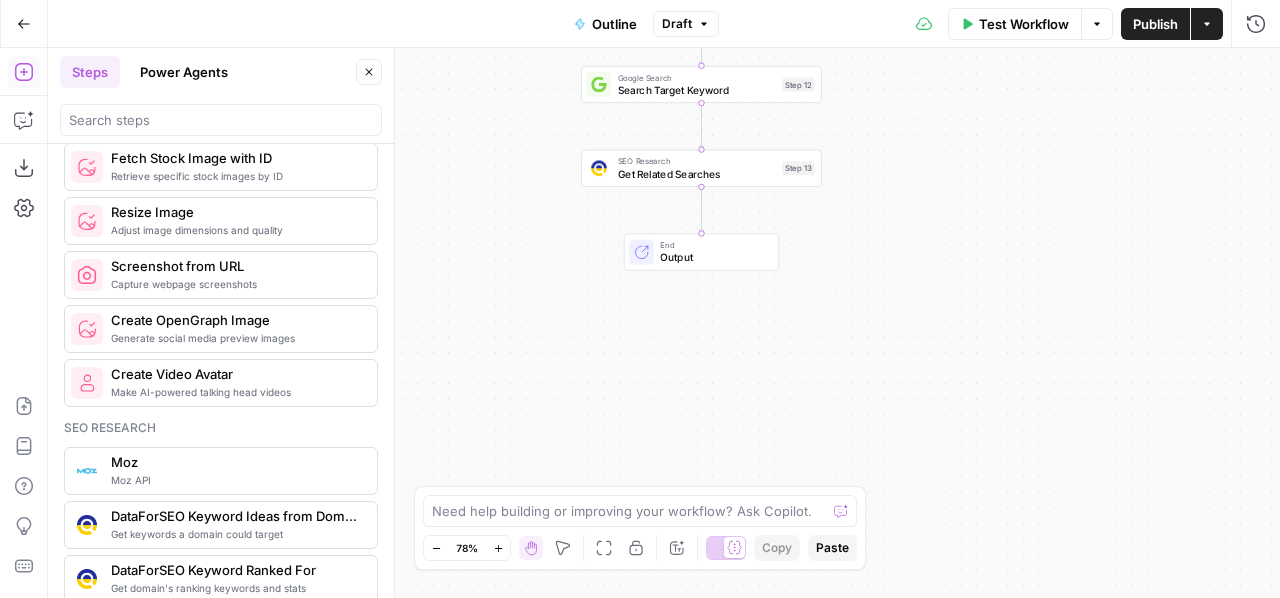 scroll, scrollTop: 2252, scrollLeft: 0, axis: vertical 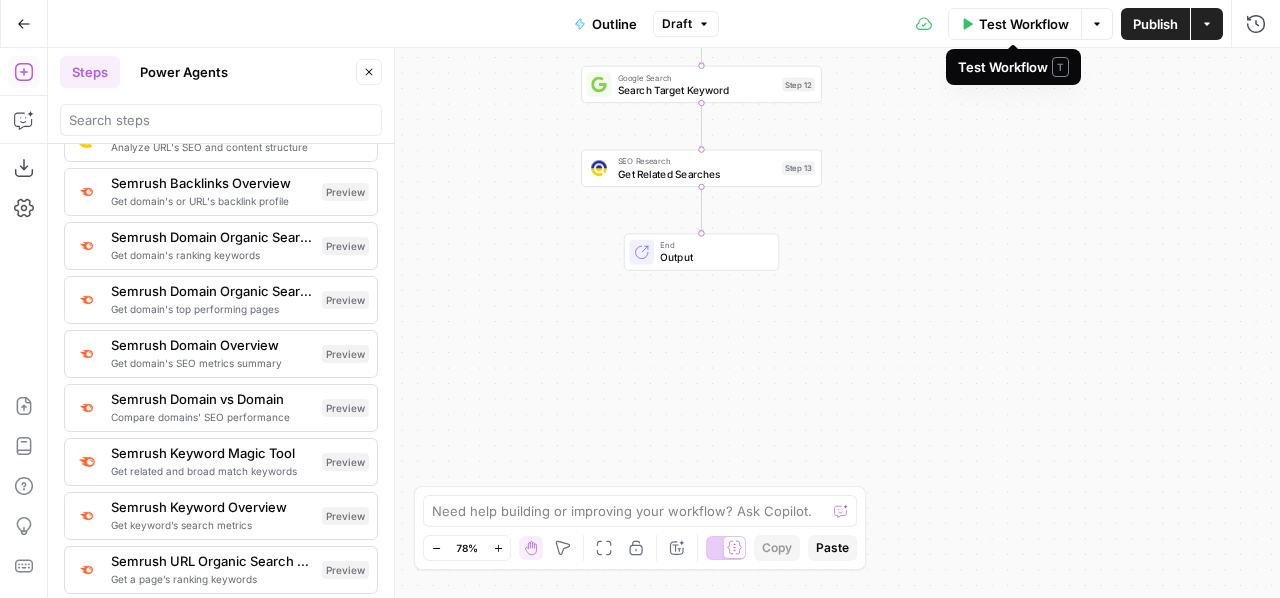 click 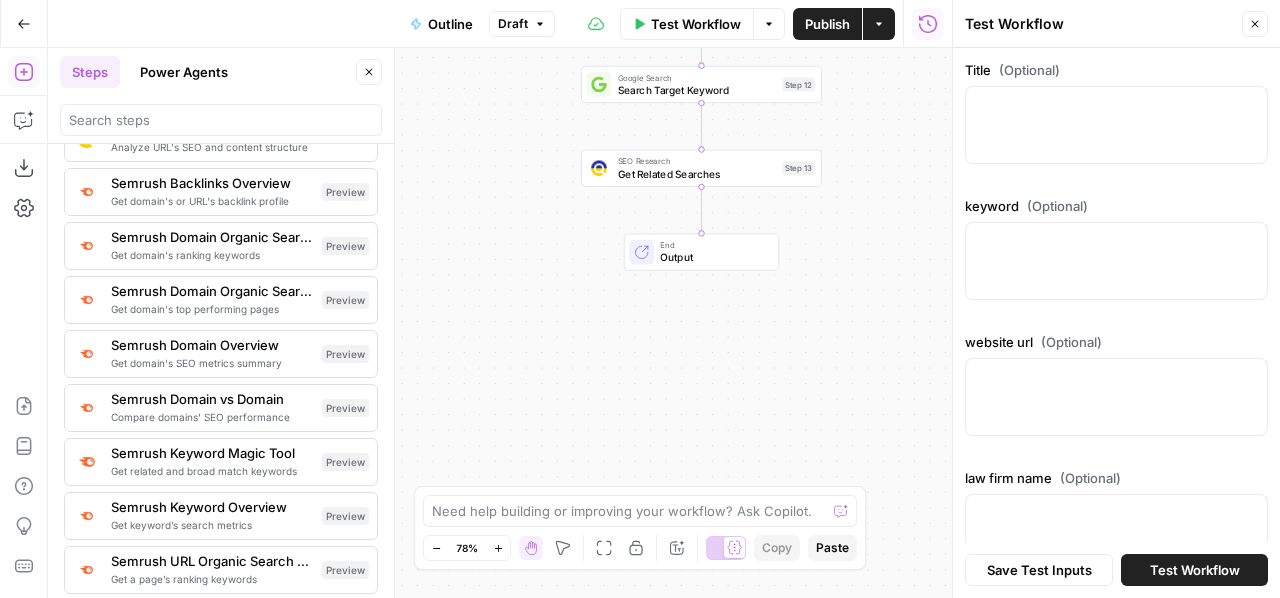 click on "Test Workflow" at bounding box center (1195, 570) 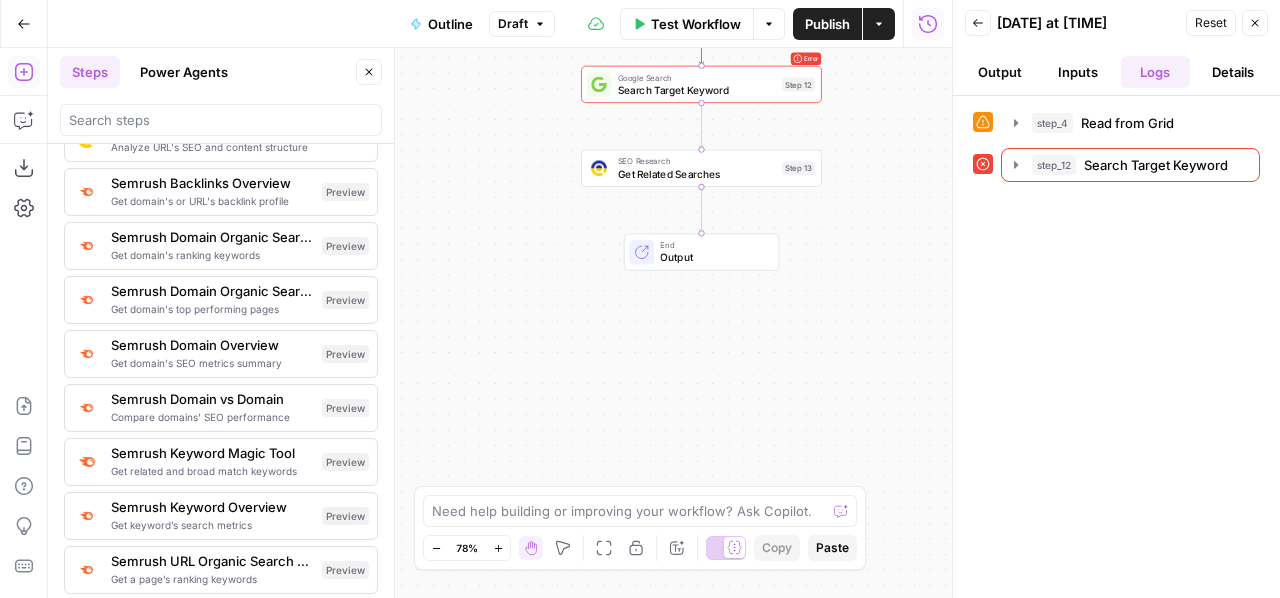 click 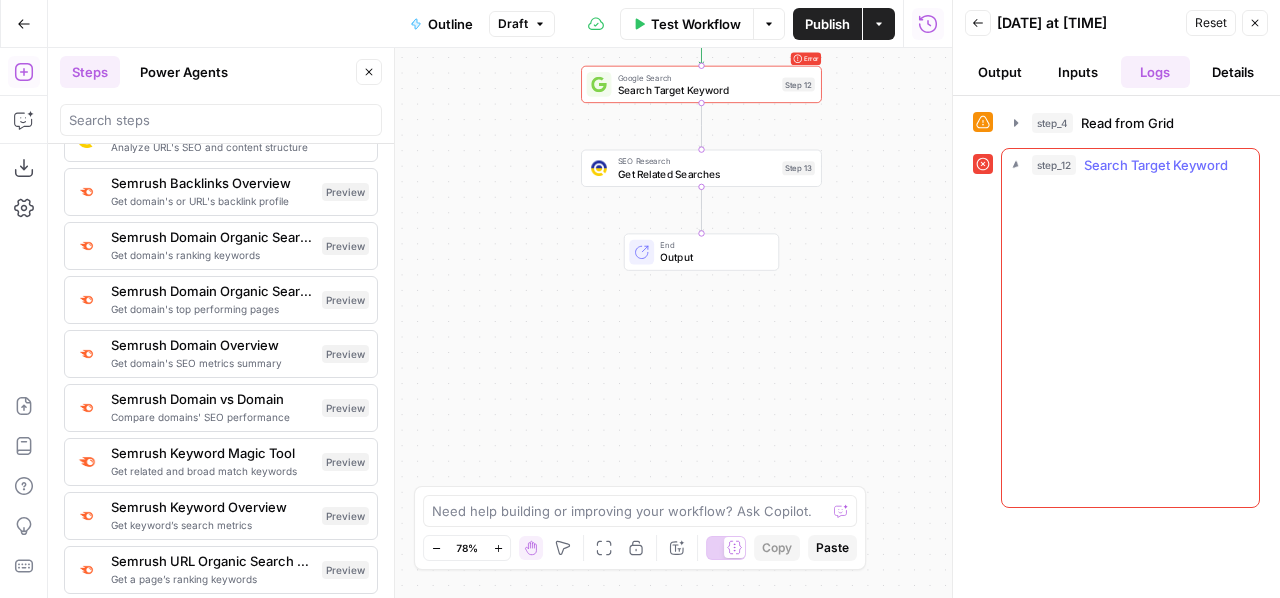 click 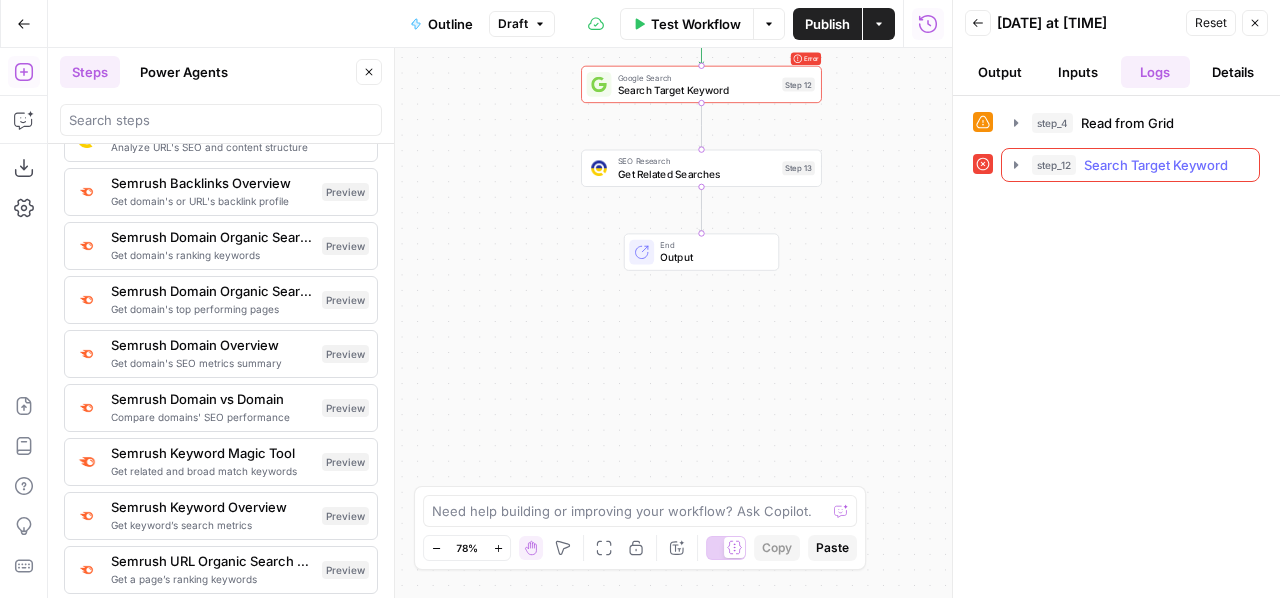 click 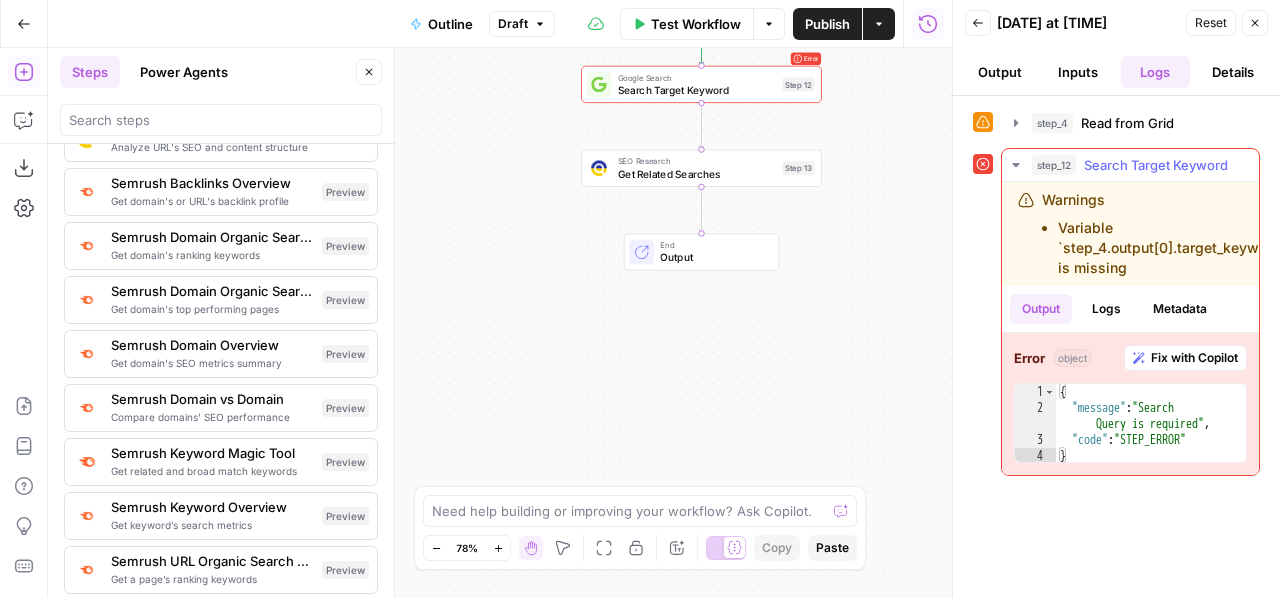 click on "Fix with Copilot" at bounding box center [1194, 358] 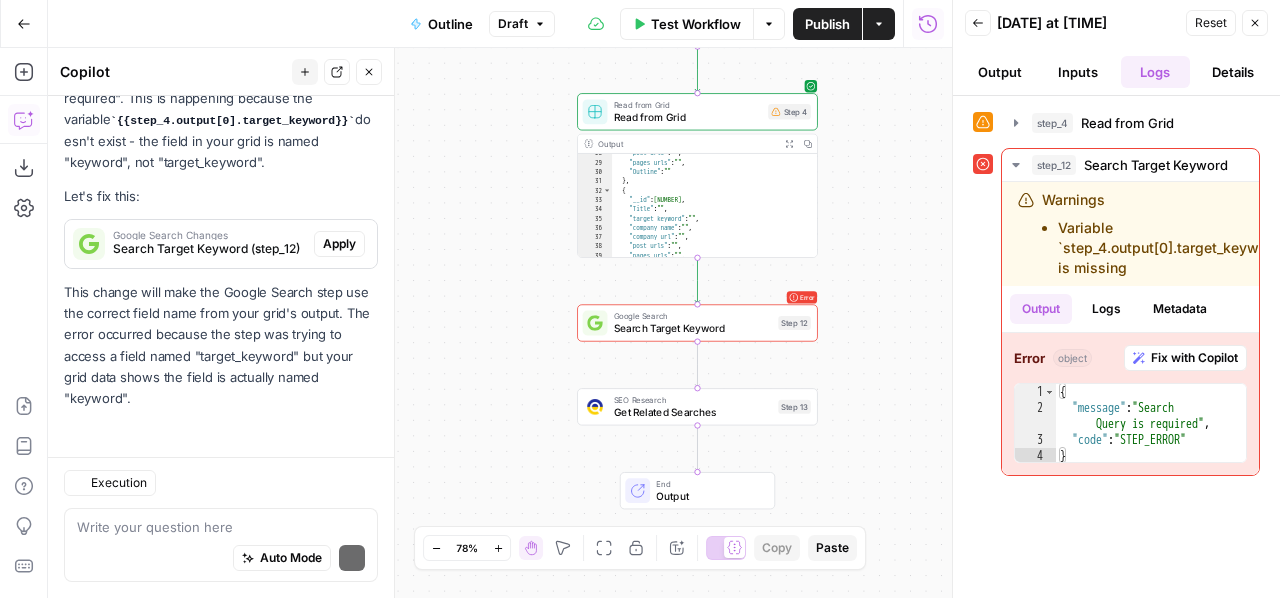 scroll, scrollTop: 8381, scrollLeft: 0, axis: vertical 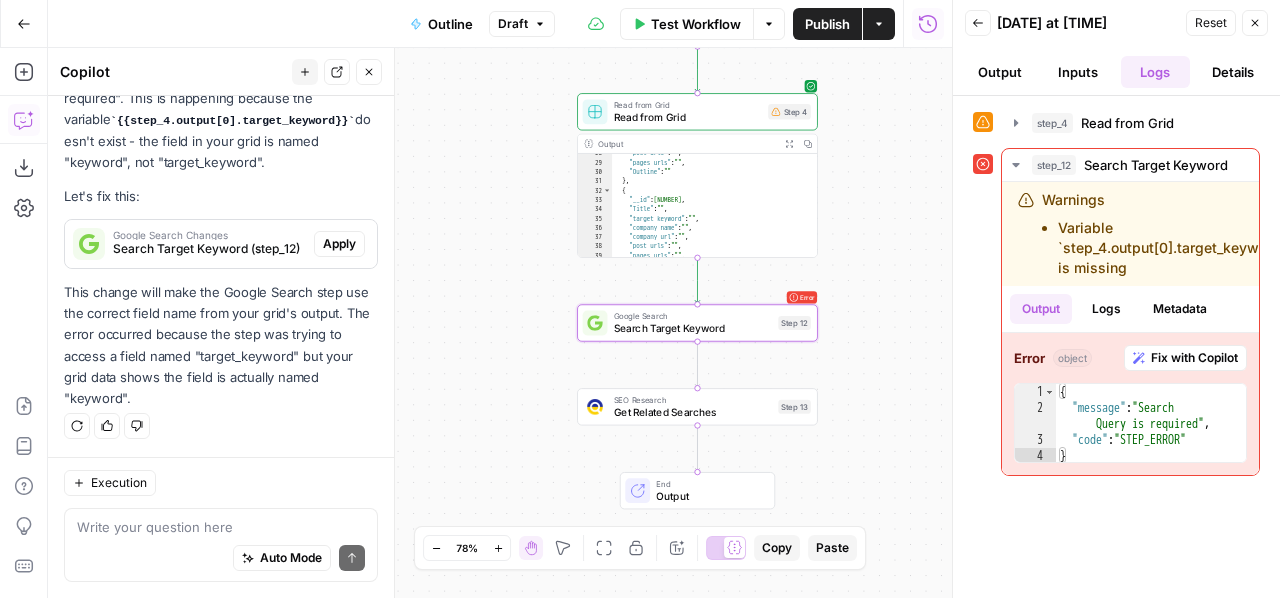 click on "Apply" at bounding box center (339, 244) 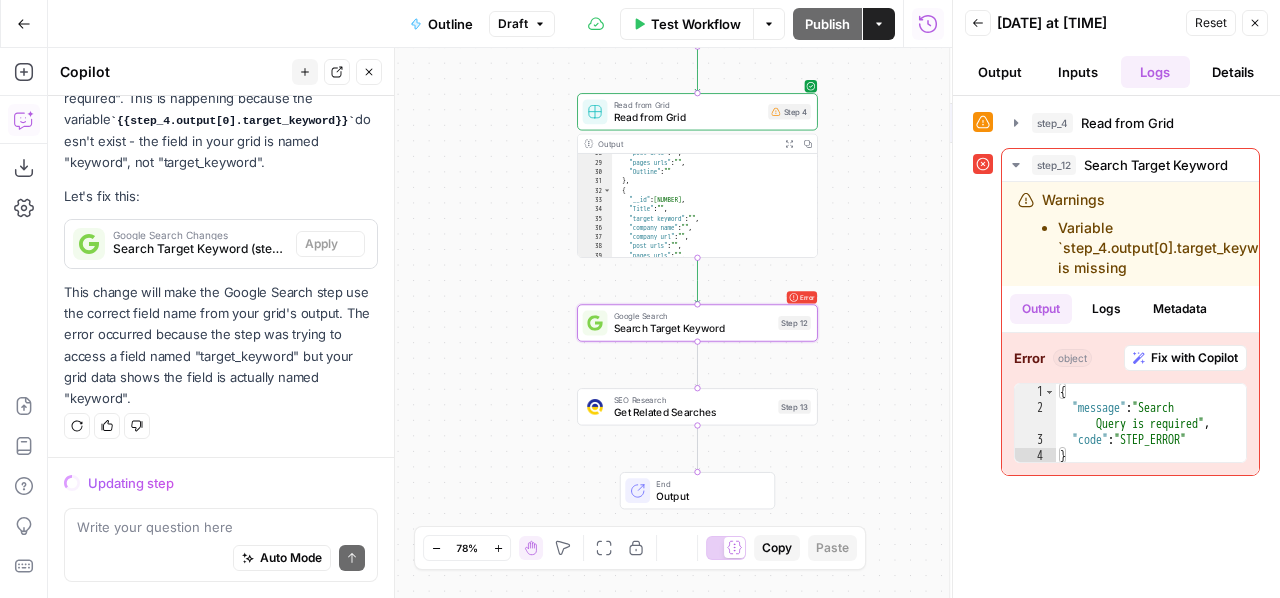 scroll, scrollTop: 8317, scrollLeft: 0, axis: vertical 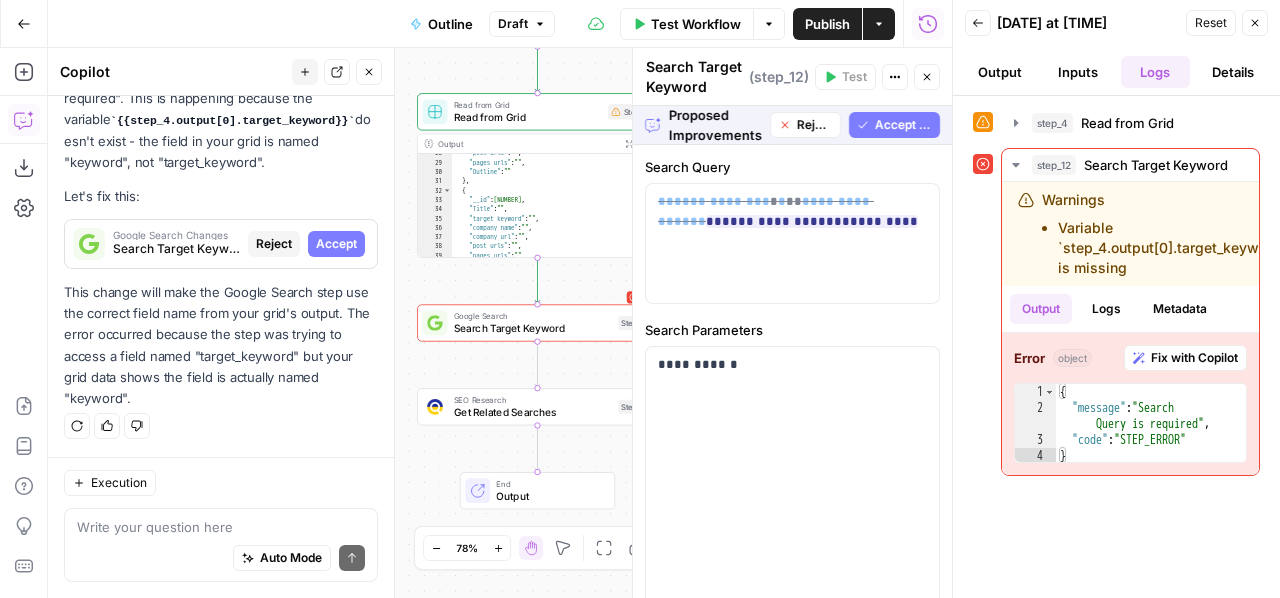 click on "Accept All" at bounding box center [903, 125] 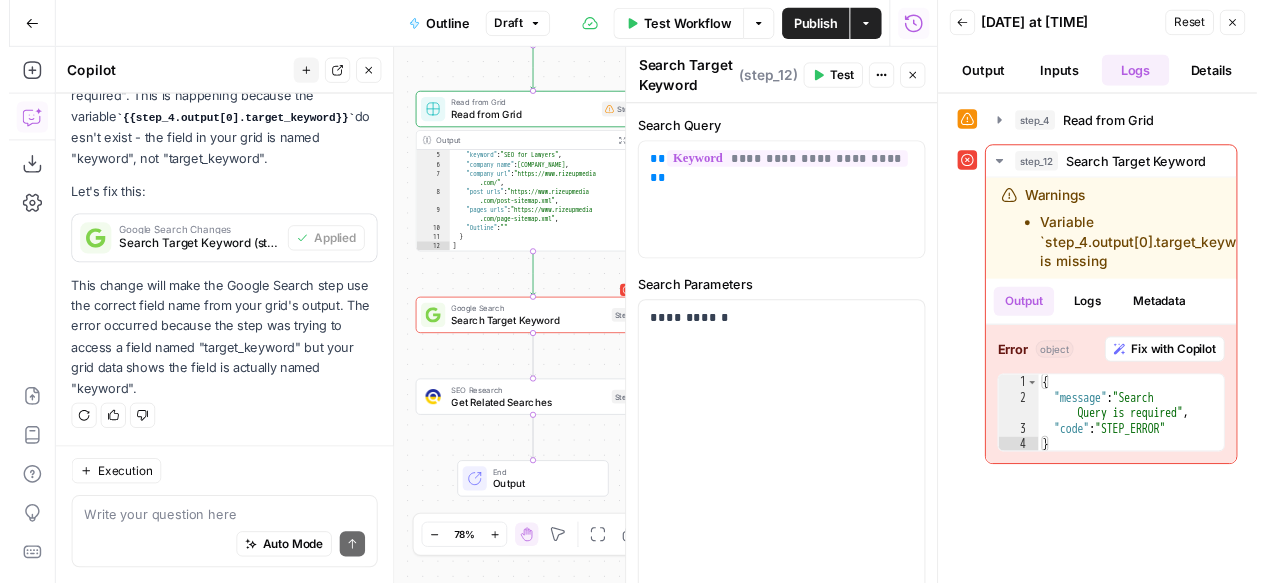 scroll, scrollTop: 47, scrollLeft: 0, axis: vertical 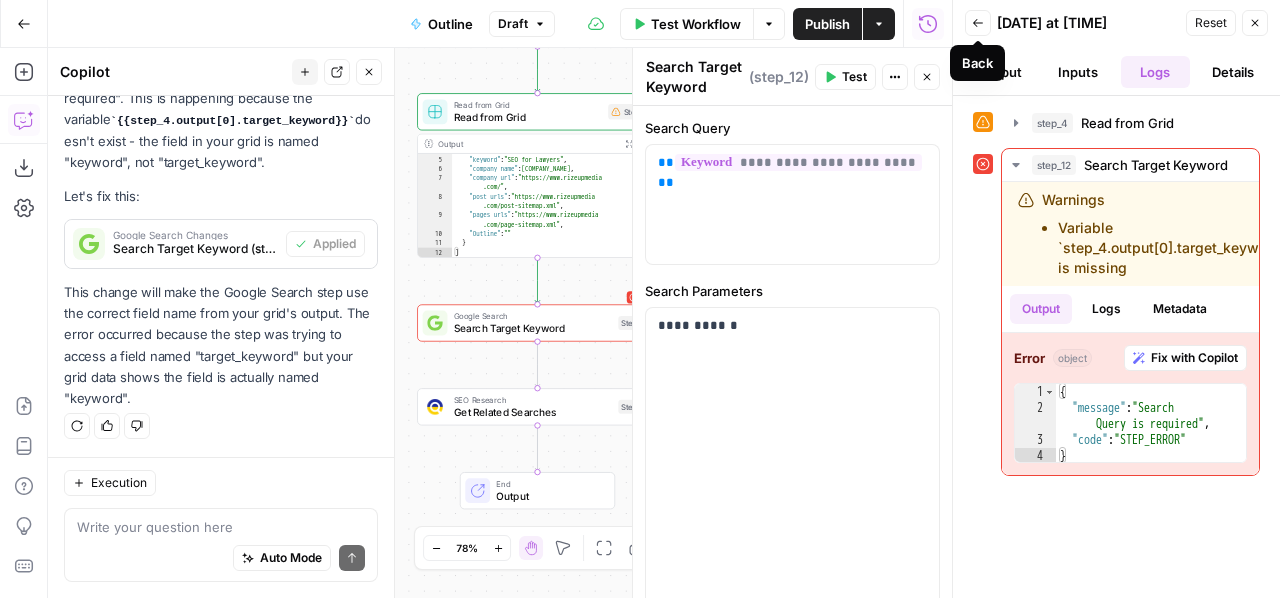 click 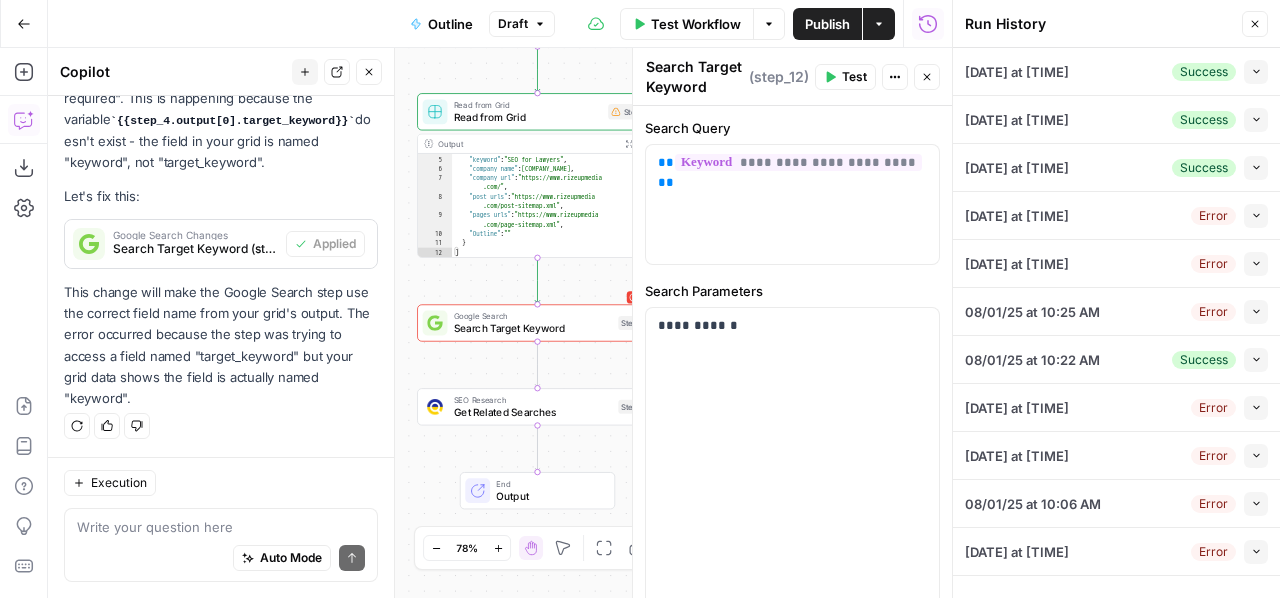 click 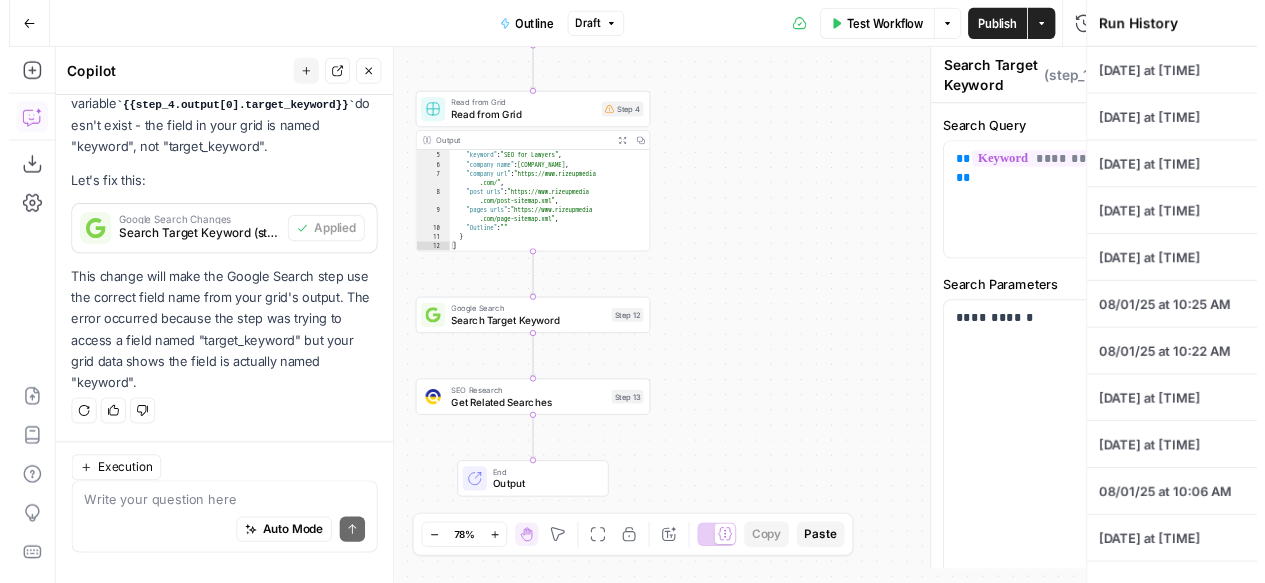 scroll, scrollTop: 8733, scrollLeft: 0, axis: vertical 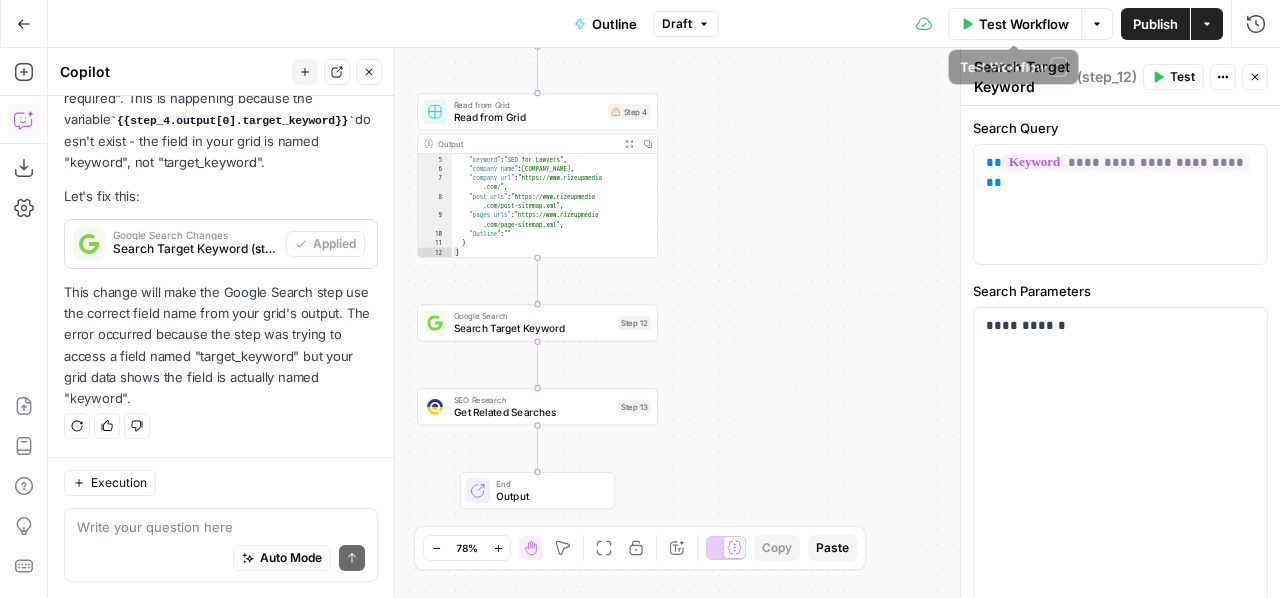 click on "Test Workflow" at bounding box center [1024, 24] 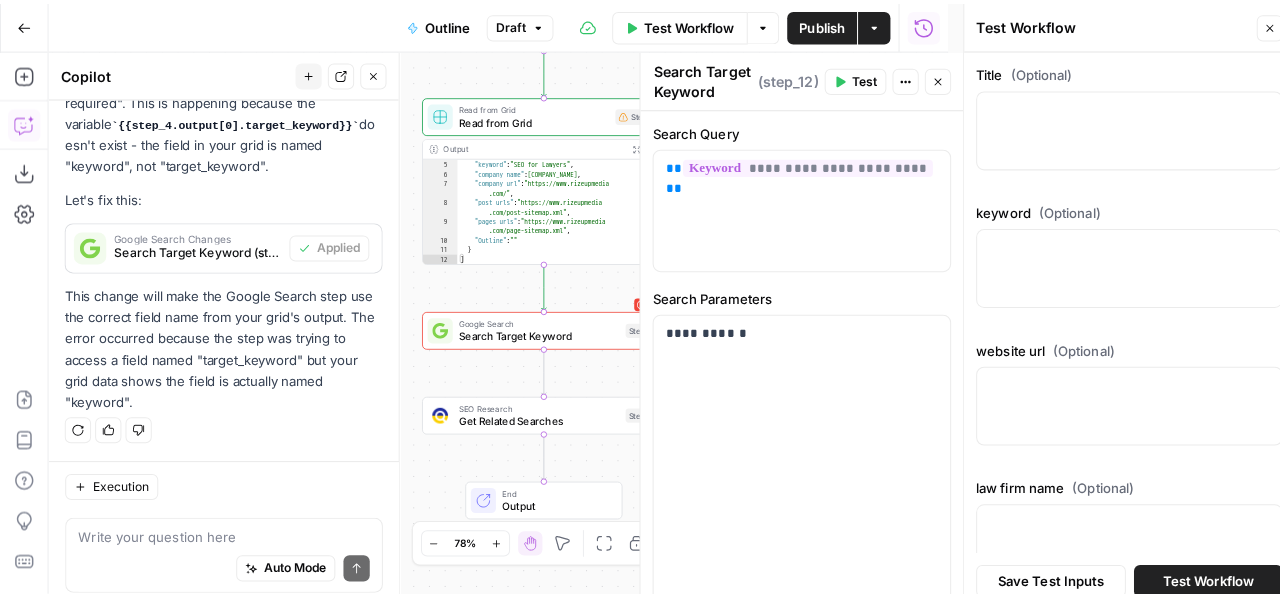 scroll, scrollTop: 8733, scrollLeft: 0, axis: vertical 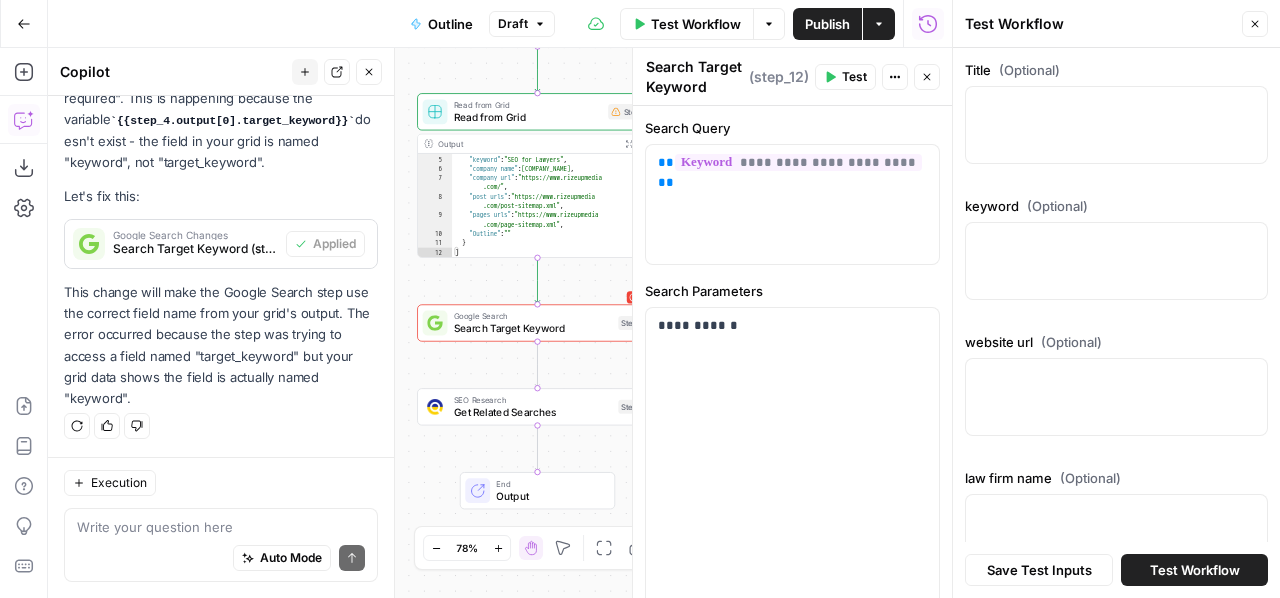 click on "Test Workflow" at bounding box center (1194, 570) 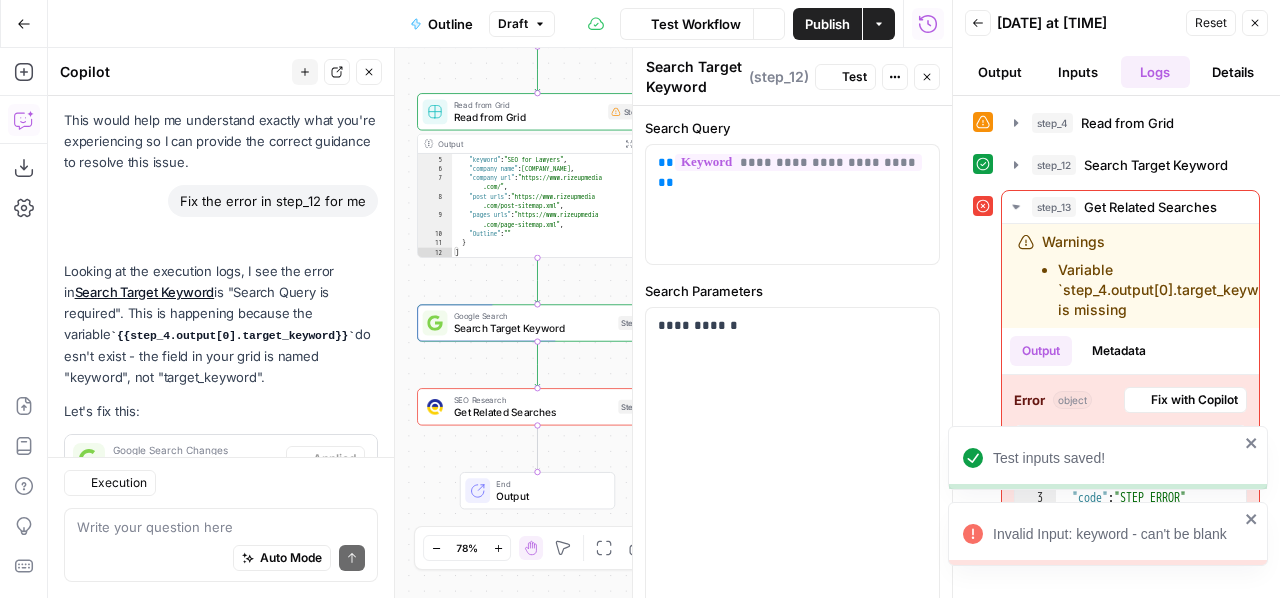 scroll, scrollTop: 8733, scrollLeft: 0, axis: vertical 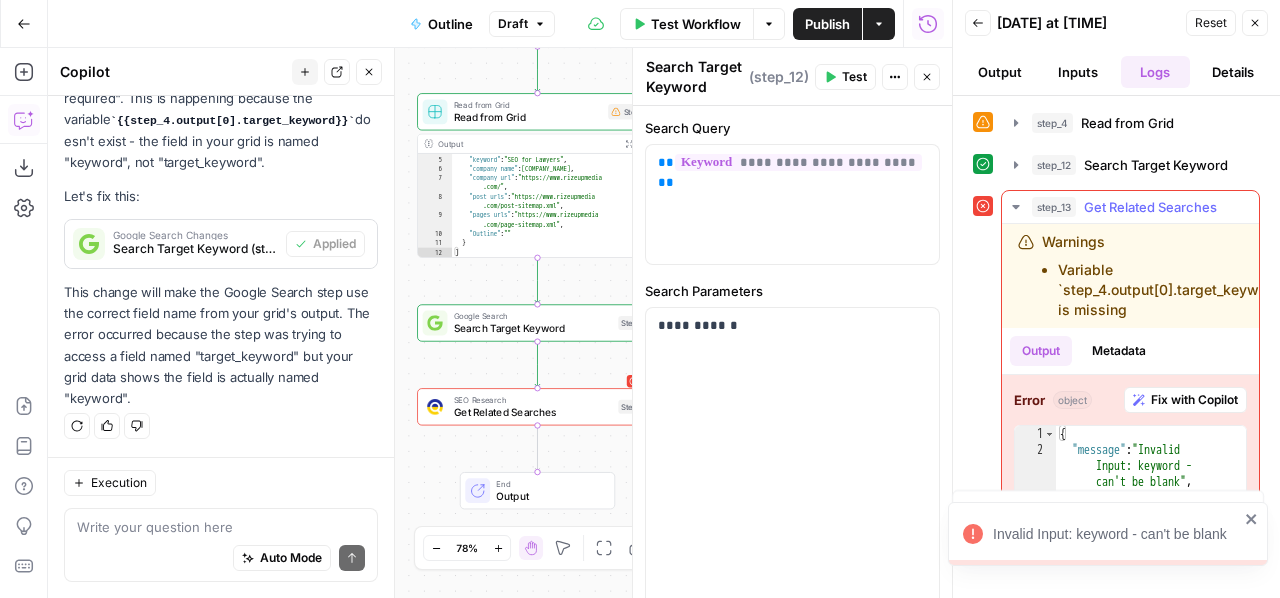 click on "Fix with Copilot" at bounding box center [1194, 400] 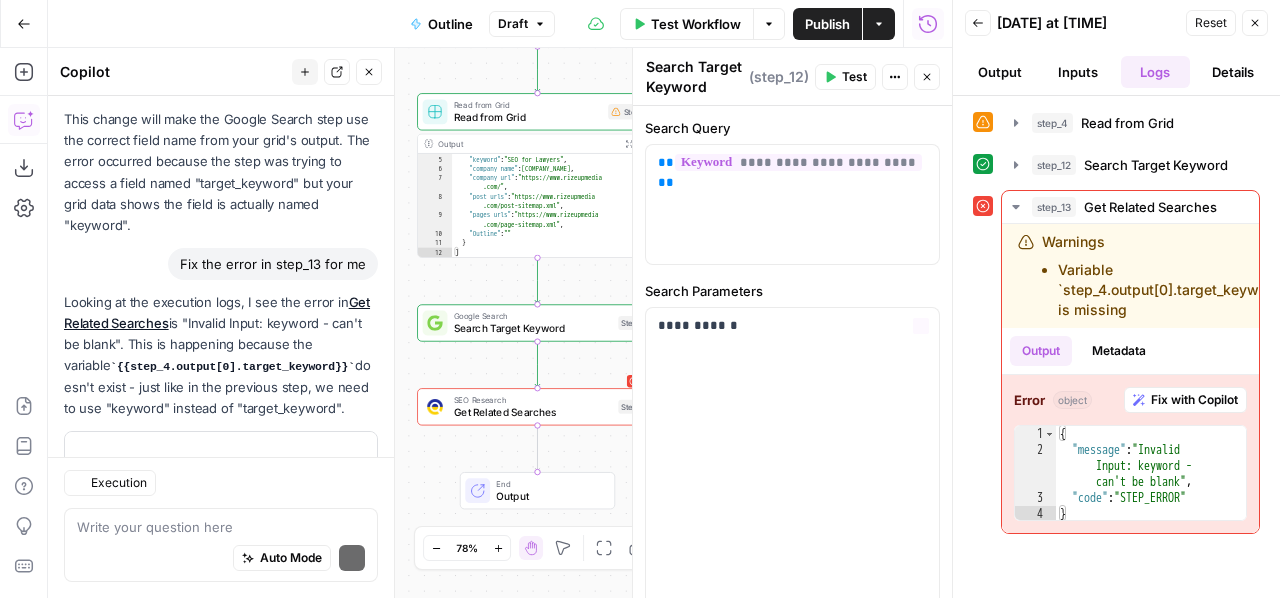 scroll, scrollTop: 9128, scrollLeft: 0, axis: vertical 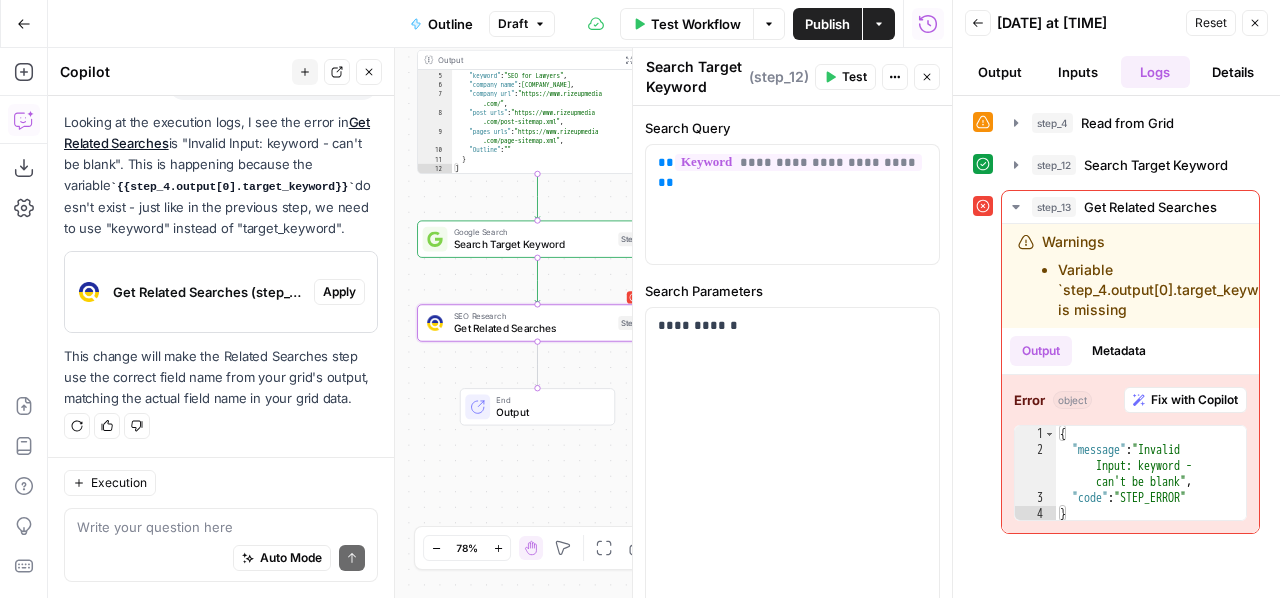 click on "Apply" at bounding box center [339, 292] 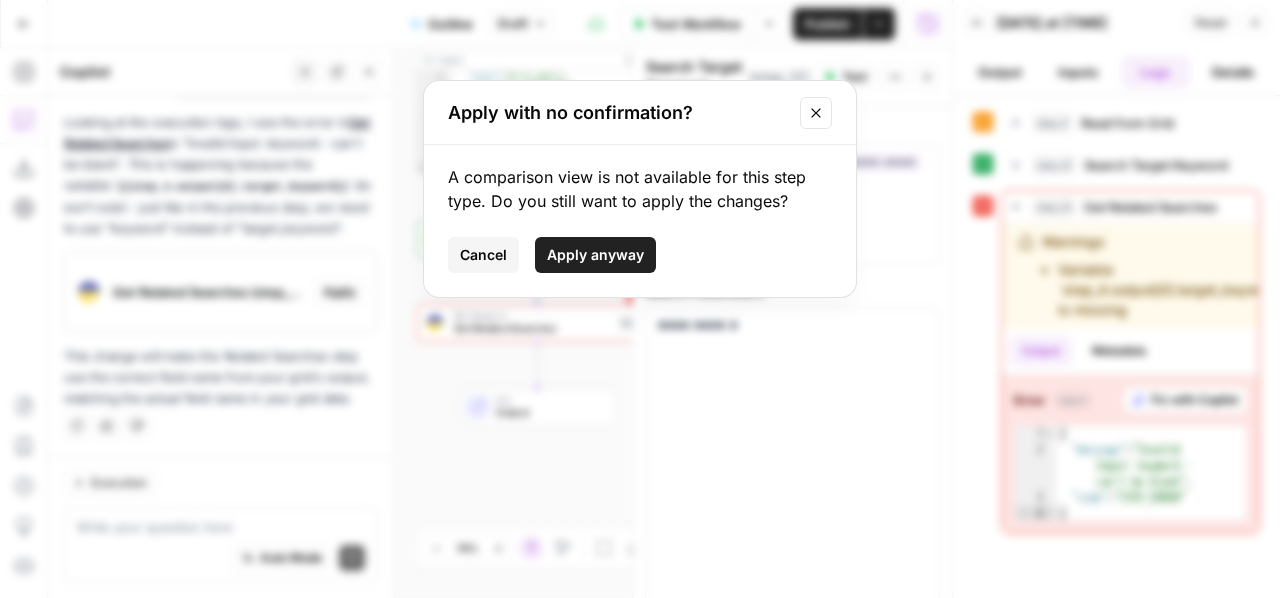 click on "Apply anyway" at bounding box center [595, 255] 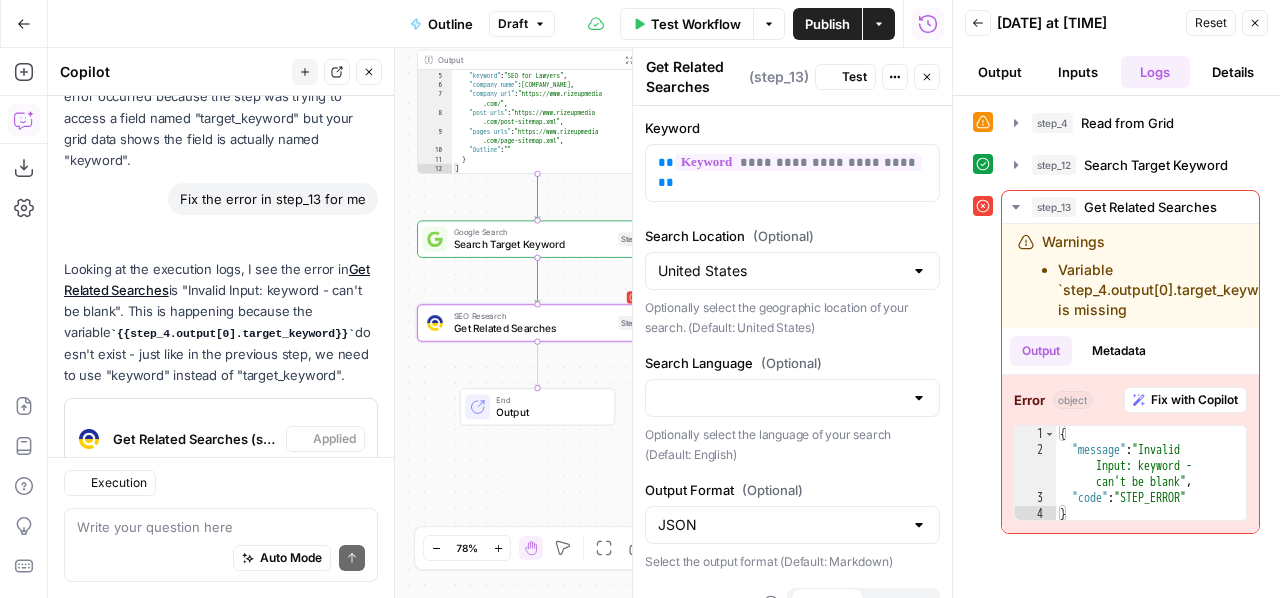 scroll, scrollTop: 9160, scrollLeft: 0, axis: vertical 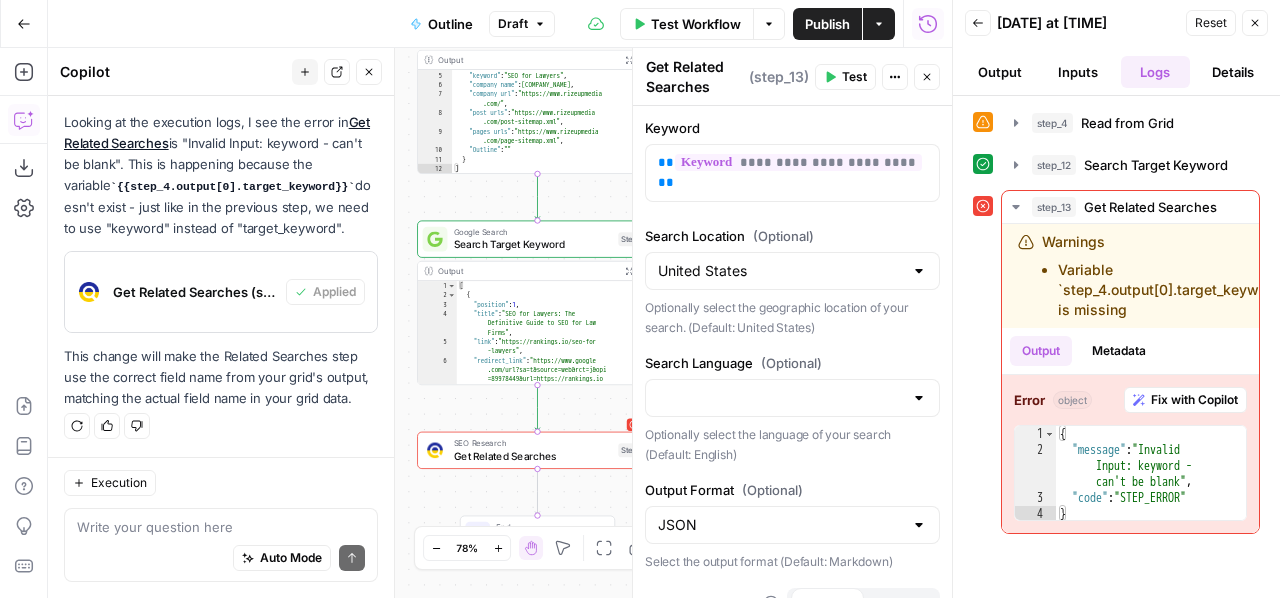 click on "Close" at bounding box center (1255, 23) 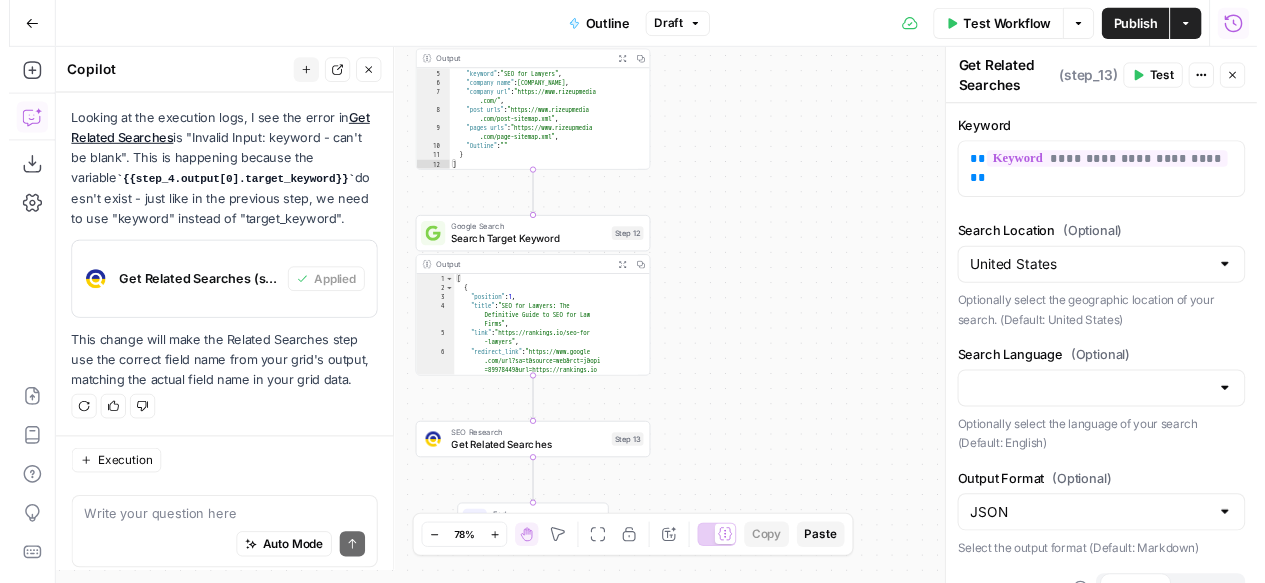 scroll, scrollTop: 9160, scrollLeft: 0, axis: vertical 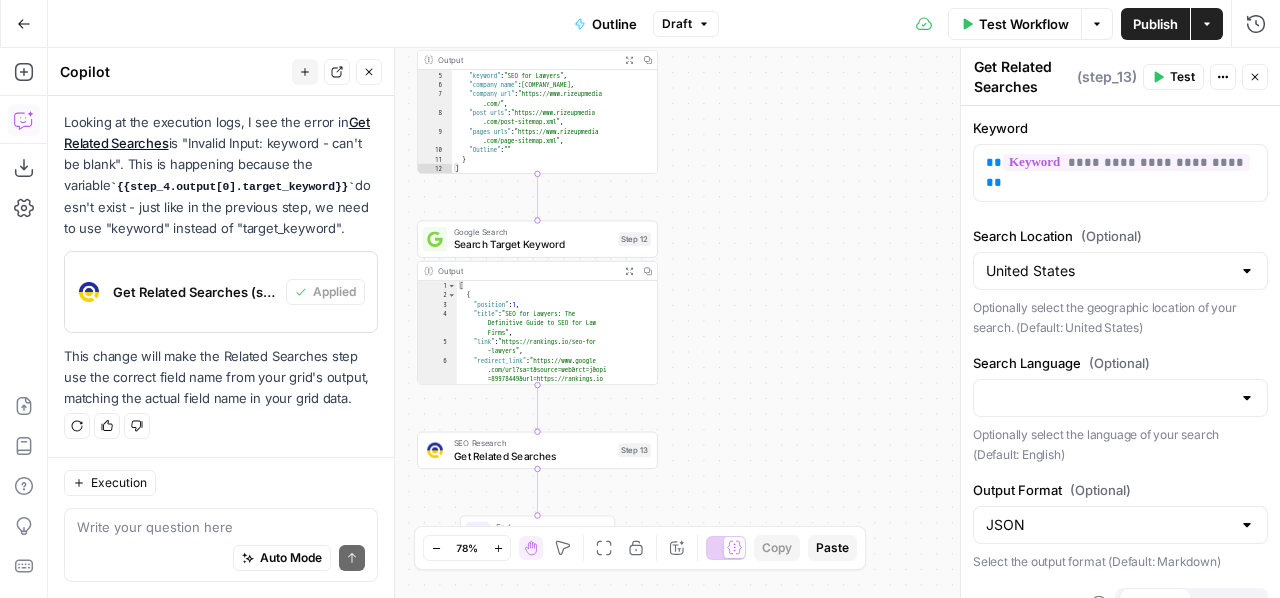 click on "Test Workflow" at bounding box center (1024, 24) 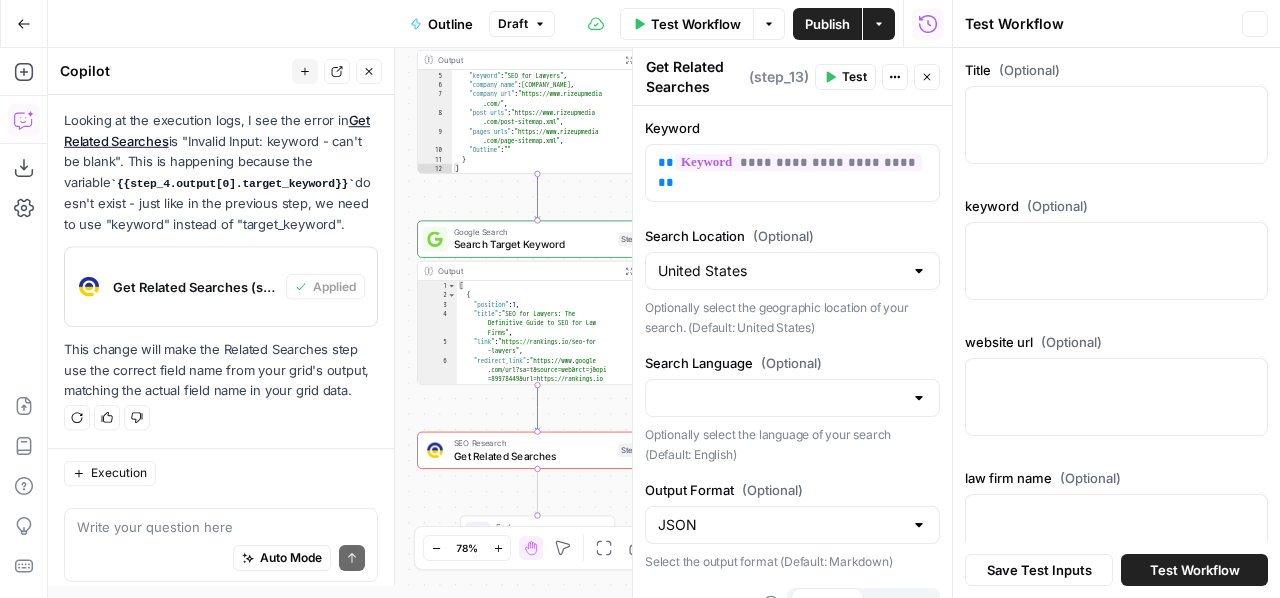 scroll, scrollTop: 9160, scrollLeft: 0, axis: vertical 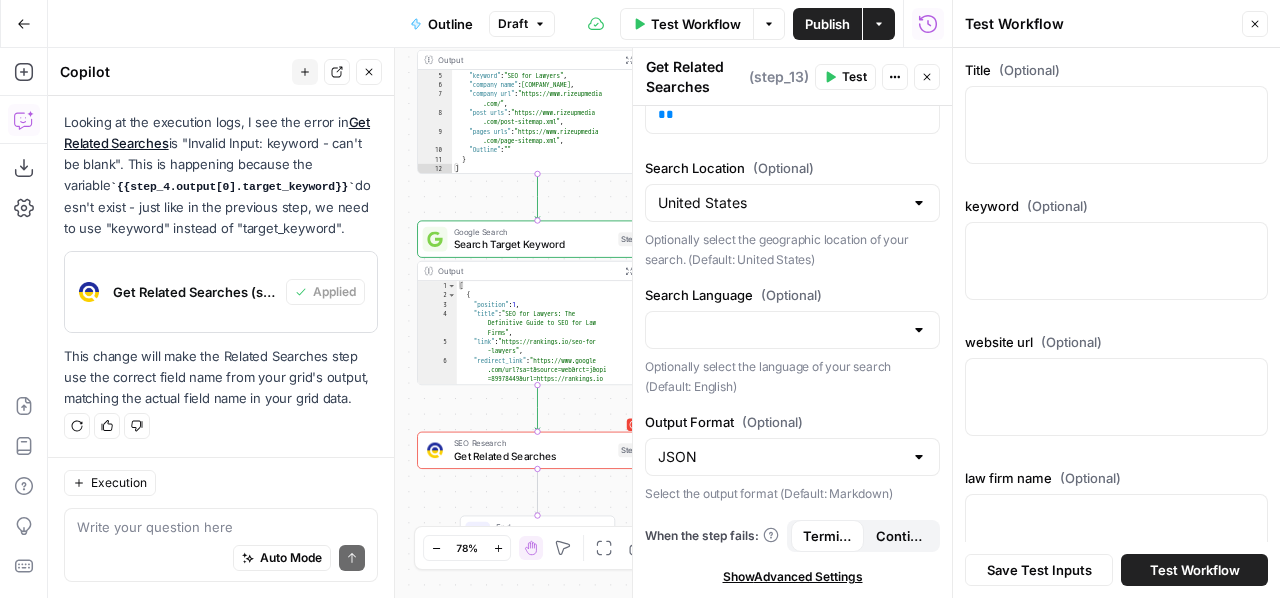 click on "Test Workflow" at bounding box center (1195, 570) 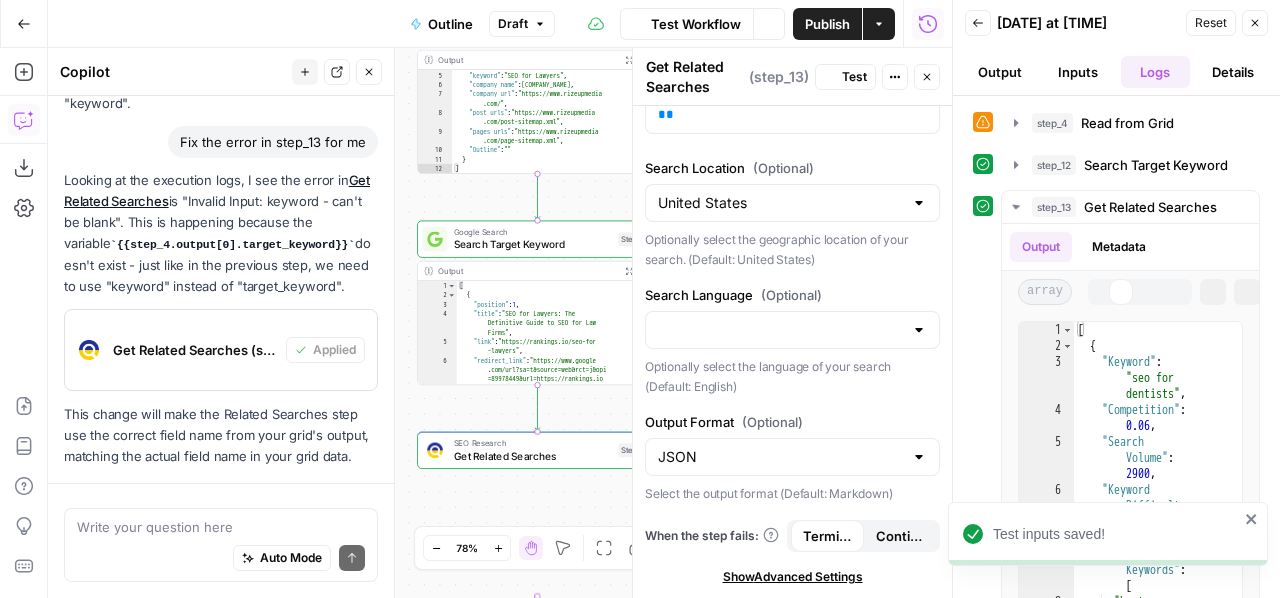 scroll, scrollTop: 9160, scrollLeft: 0, axis: vertical 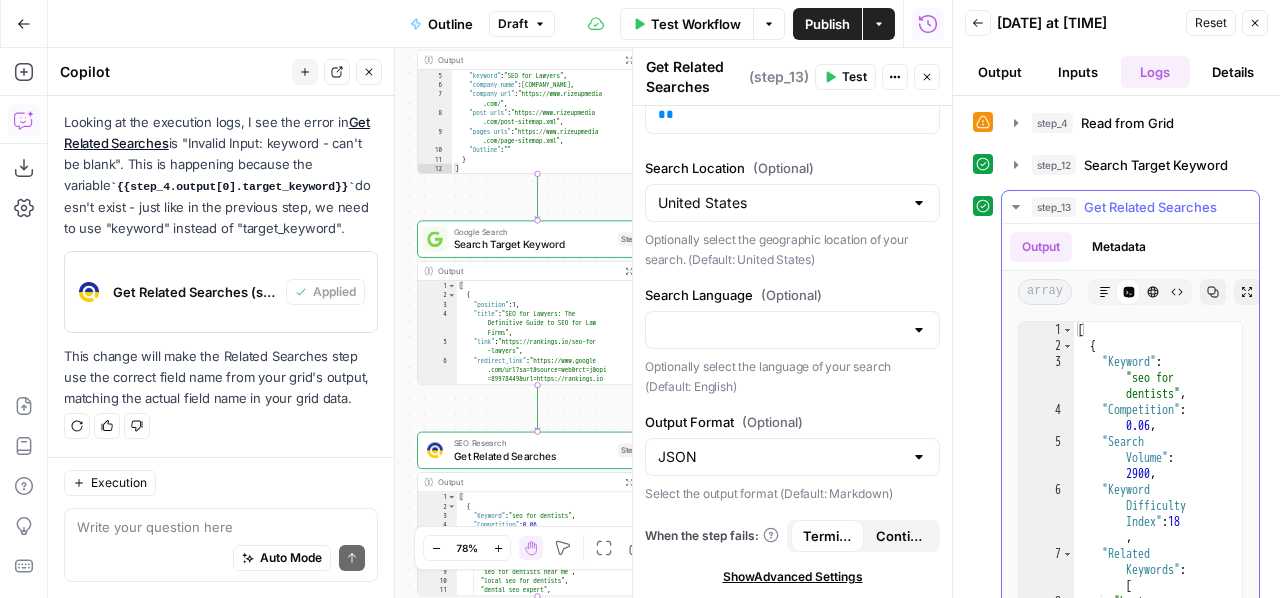 click 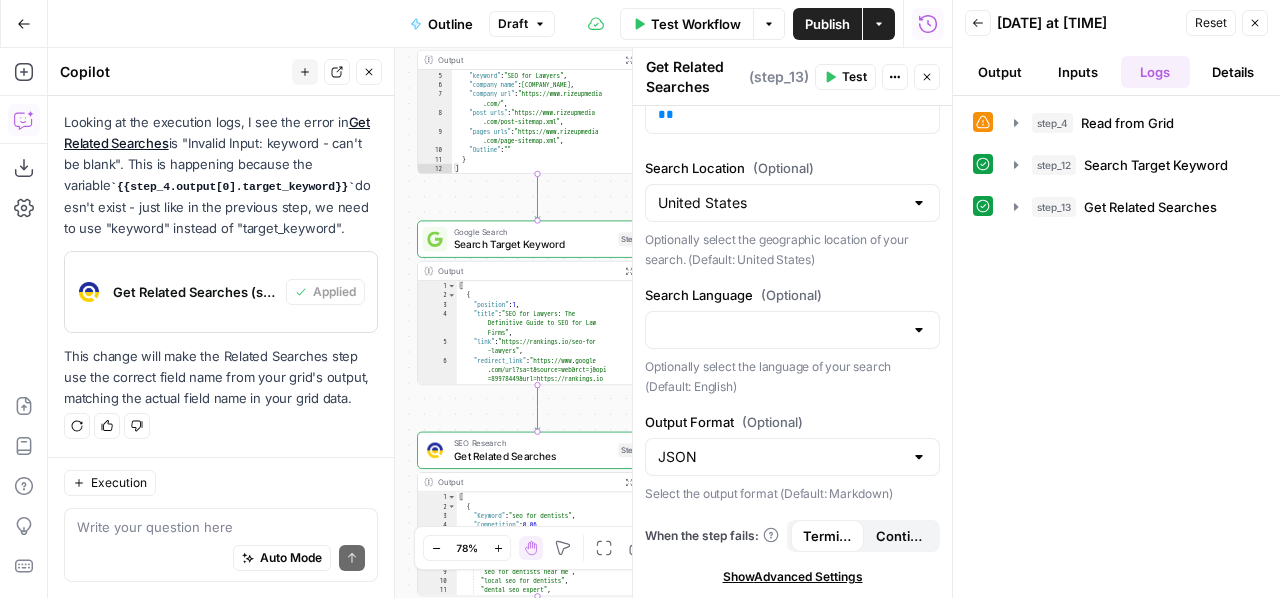 click 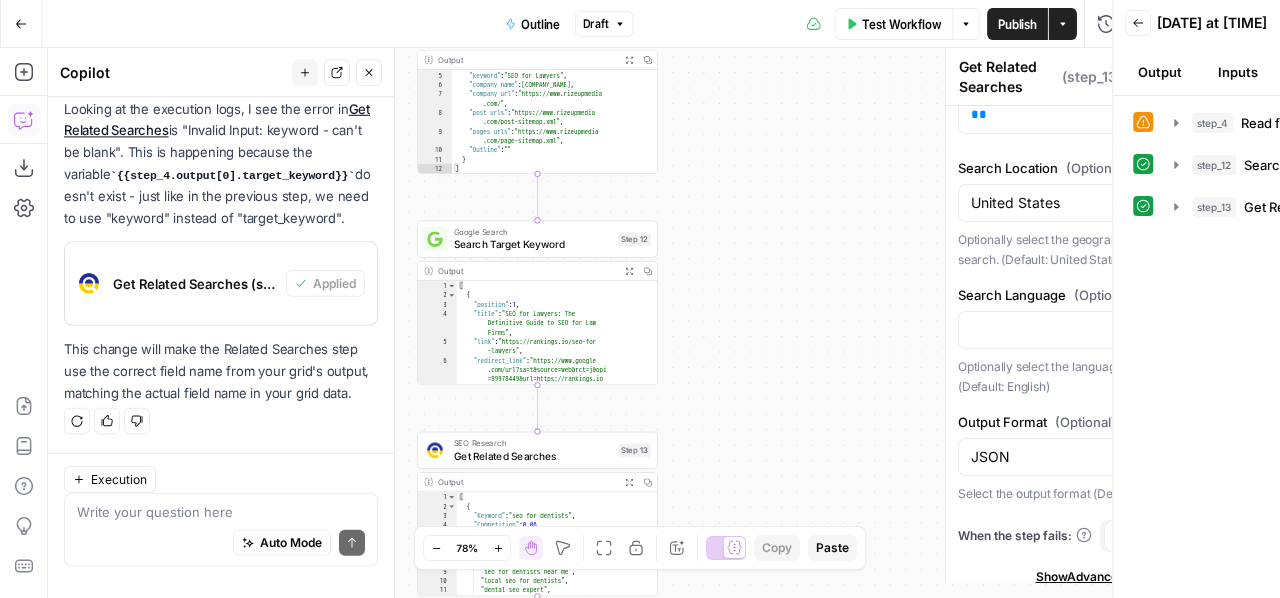 scroll, scrollTop: 9160, scrollLeft: 0, axis: vertical 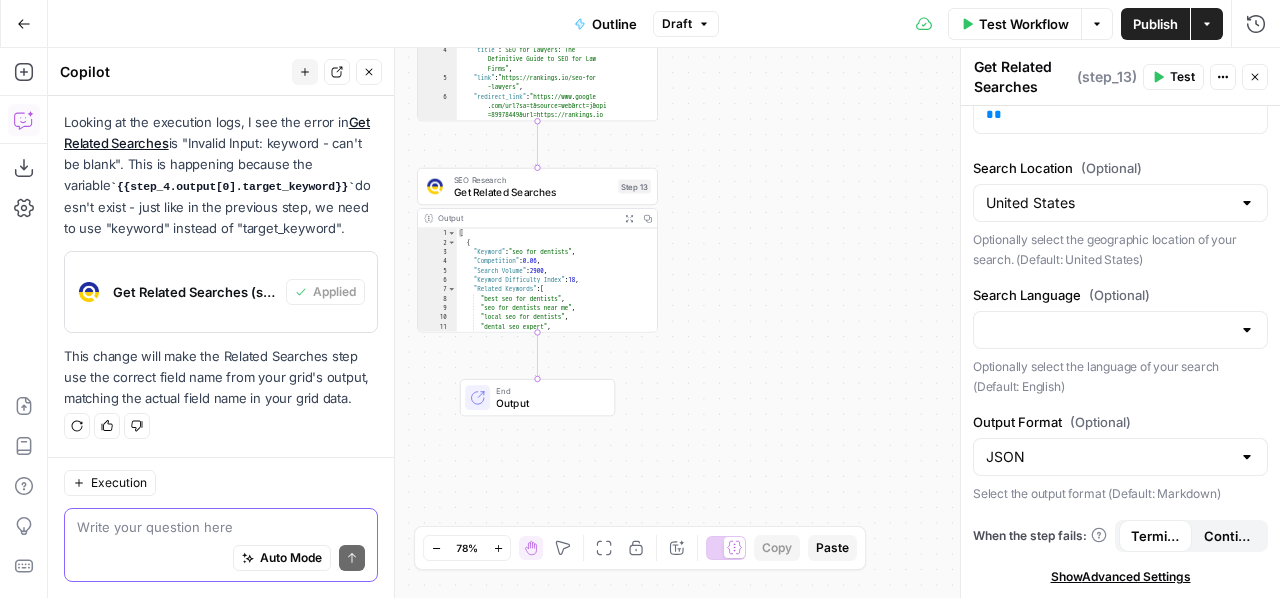 click at bounding box center [221, 527] 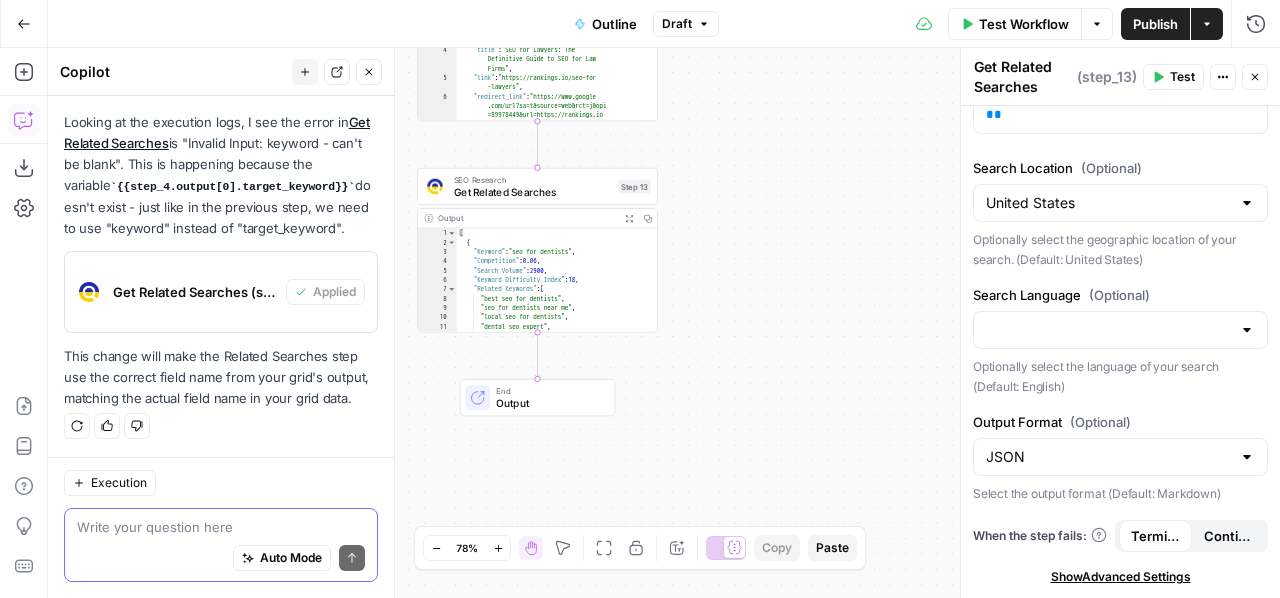paste on "SERP Data	Organic titles, URLs, PAA, PASF, extended suggestions
Keyword Expansion	Suggestions, related keywords, keywords for keywords
On-Page SEO Analysis	H1-H3 headings, internal/external links, raw HTML
NLP & AI Enrichment	Search intent, keyword clustering, content outline via GPT" 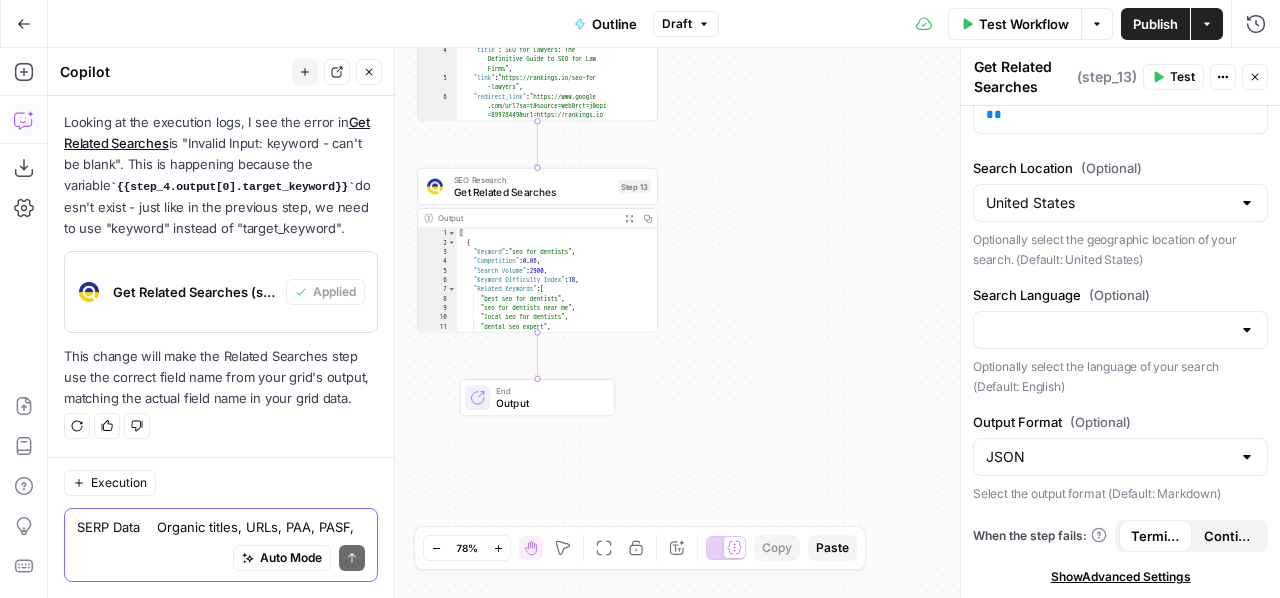 scroll, scrollTop: 9300, scrollLeft: 0, axis: vertical 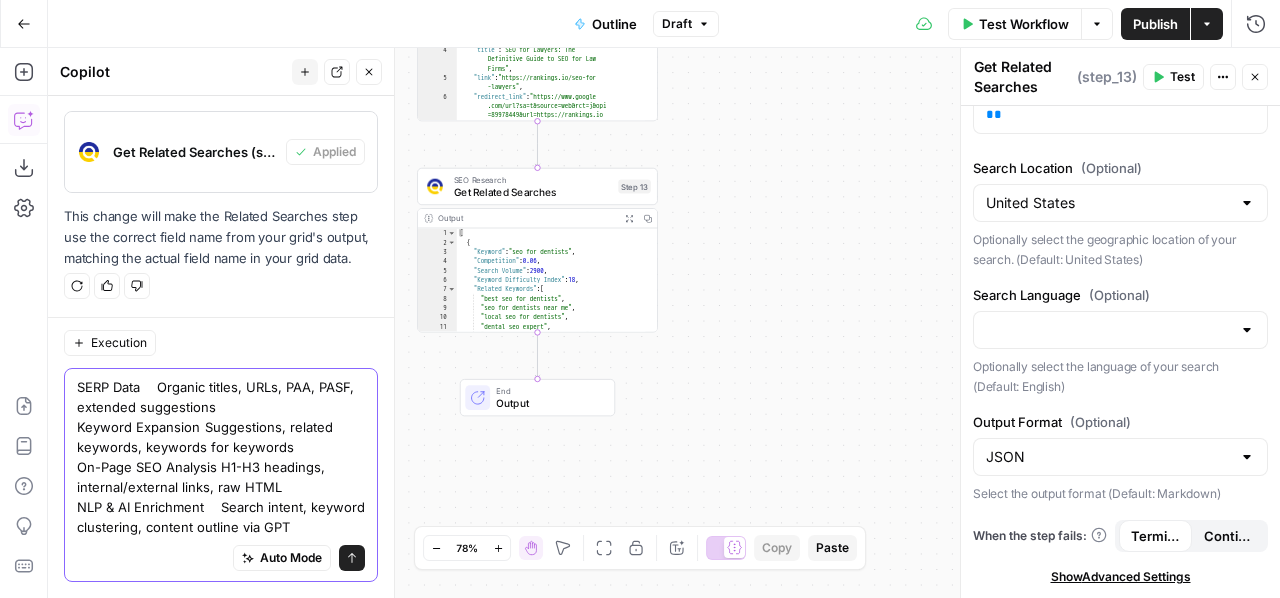 click on "SERP Data	Organic titles, URLs, PAA, PASF, extended suggestions
Keyword Expansion	Suggestions, related keywords, keywords for keywords
On-Page SEO Analysis	H1-H3 headings, internal/external links, raw HTML
NLP & AI Enrichment	Search intent, keyword clustering, content outline via GPT" at bounding box center [221, 457] 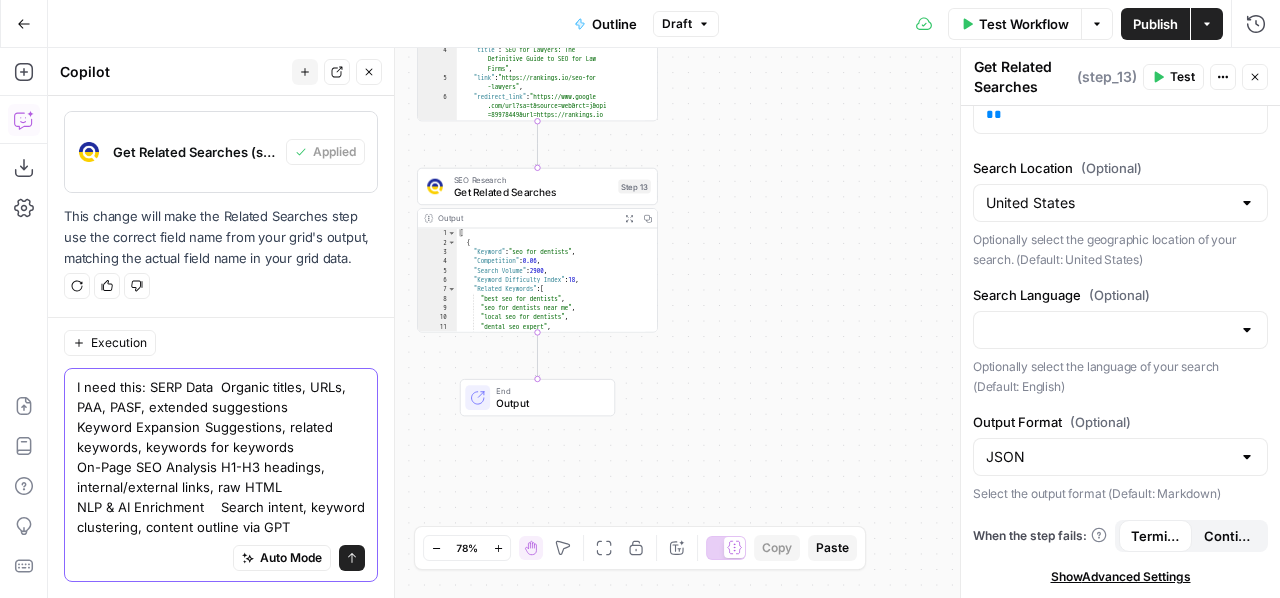 type on "I need this: SERP Data	Organic titles, URLs, PAA, PASF, extended suggestions
Keyword Expansion	Suggestions, related keywords, keywords for keywords
On-Page SEO Analysis	H1-H3 headings, internal/external links, raw HTML
NLP & AI Enrichment	Search intent, keyword clustering, content outline via GPT" 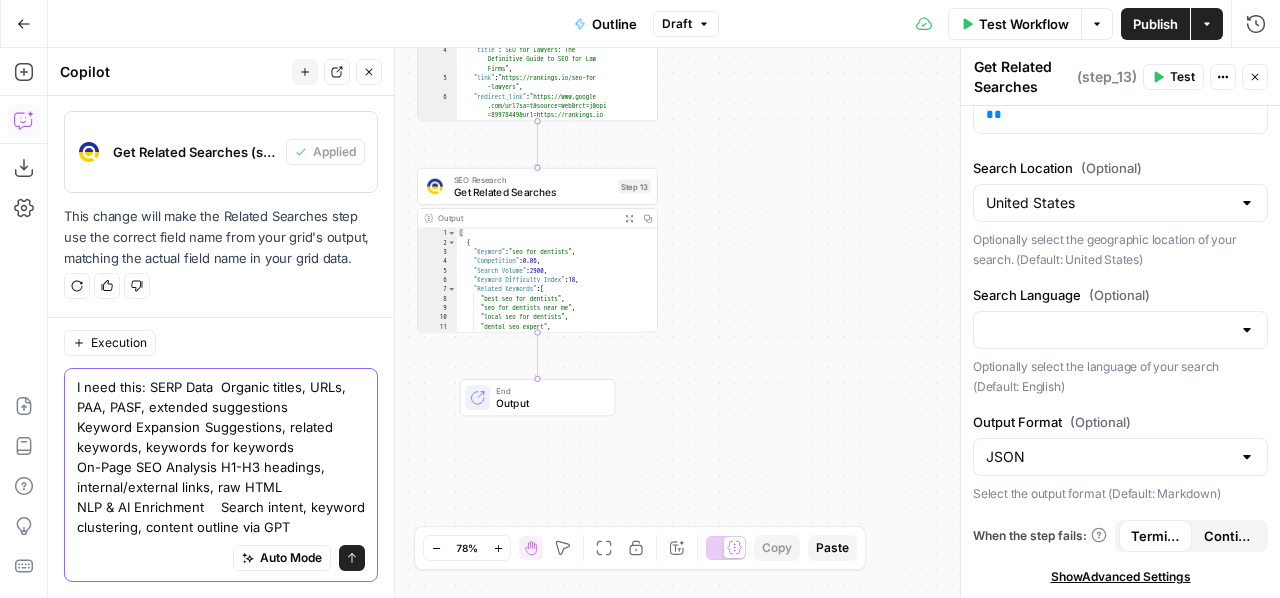 click 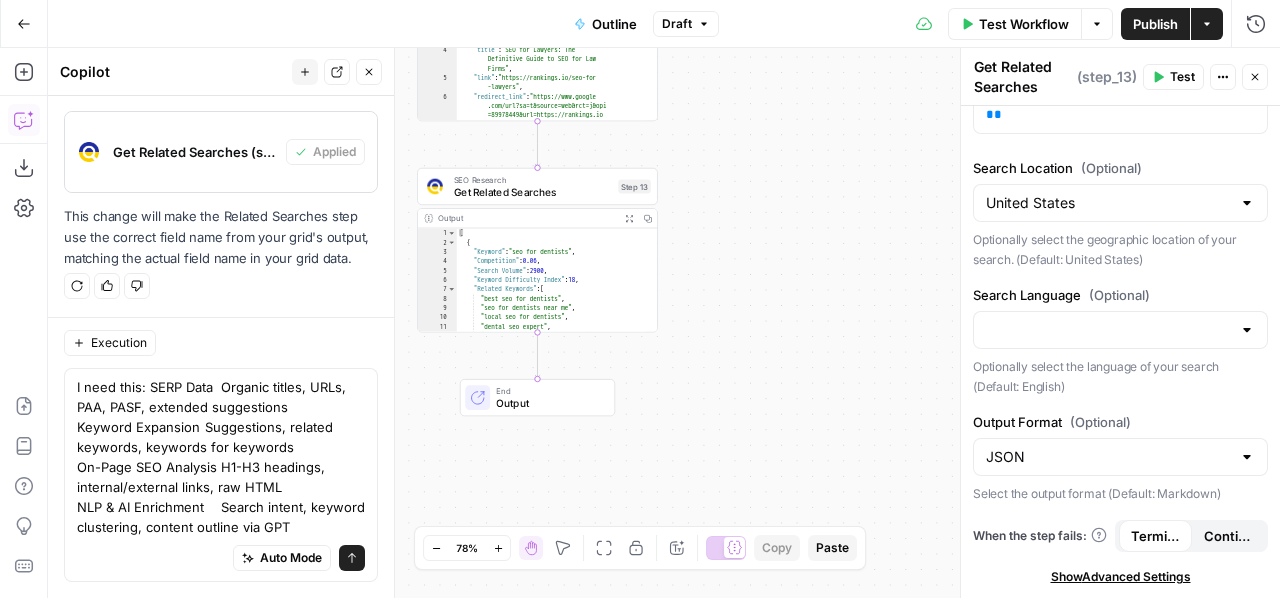 type 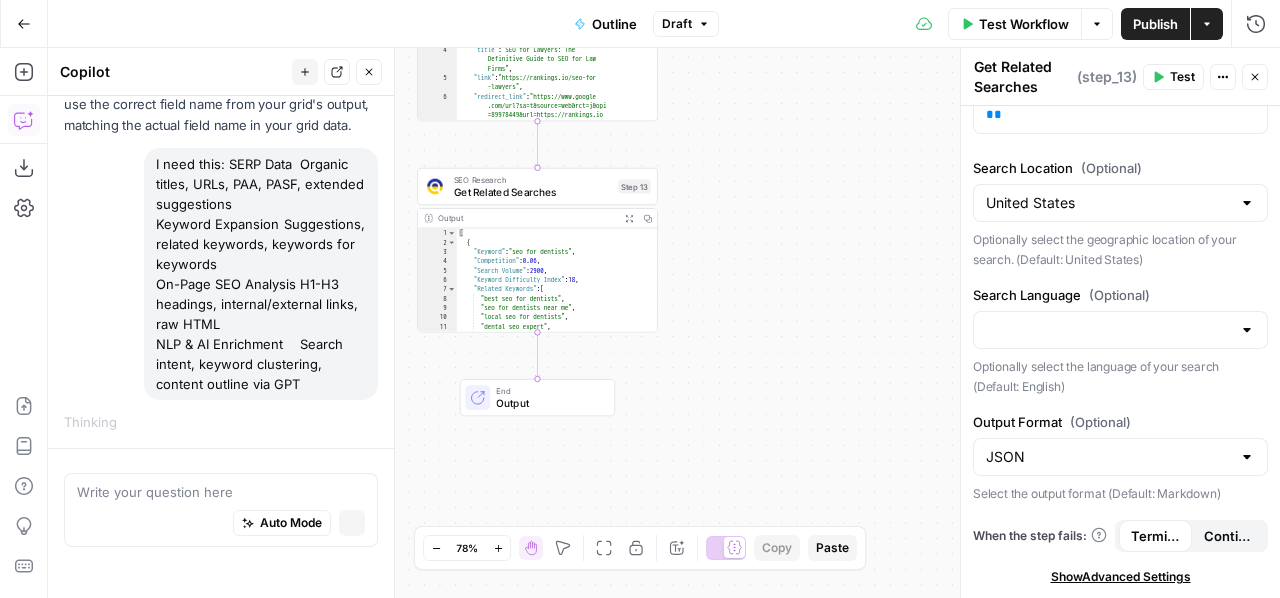 scroll, scrollTop: 8943, scrollLeft: 0, axis: vertical 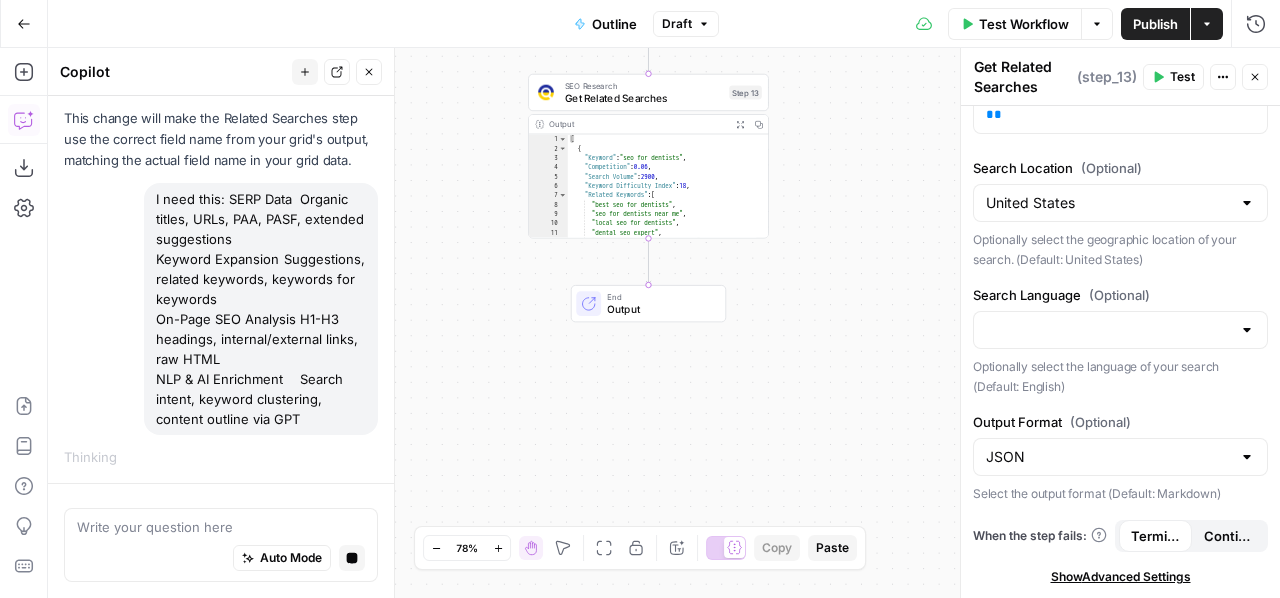 drag, startPoint x: 668, startPoint y: 352, endPoint x: 779, endPoint y: 258, distance: 145.45447 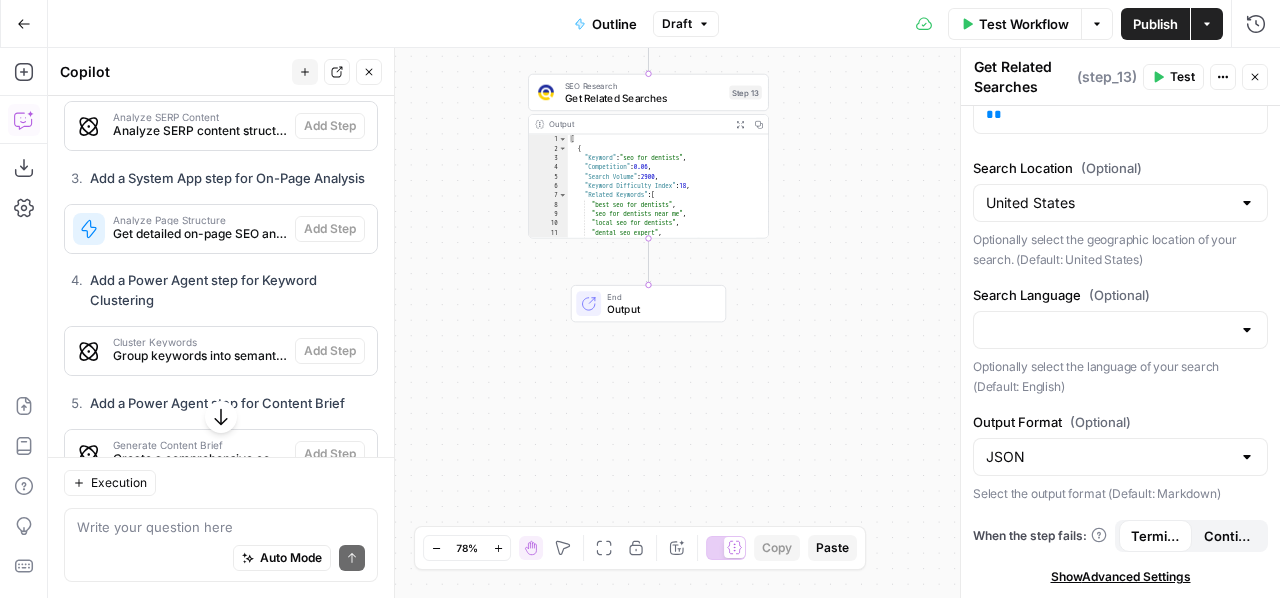 scroll, scrollTop: 9707, scrollLeft: 0, axis: vertical 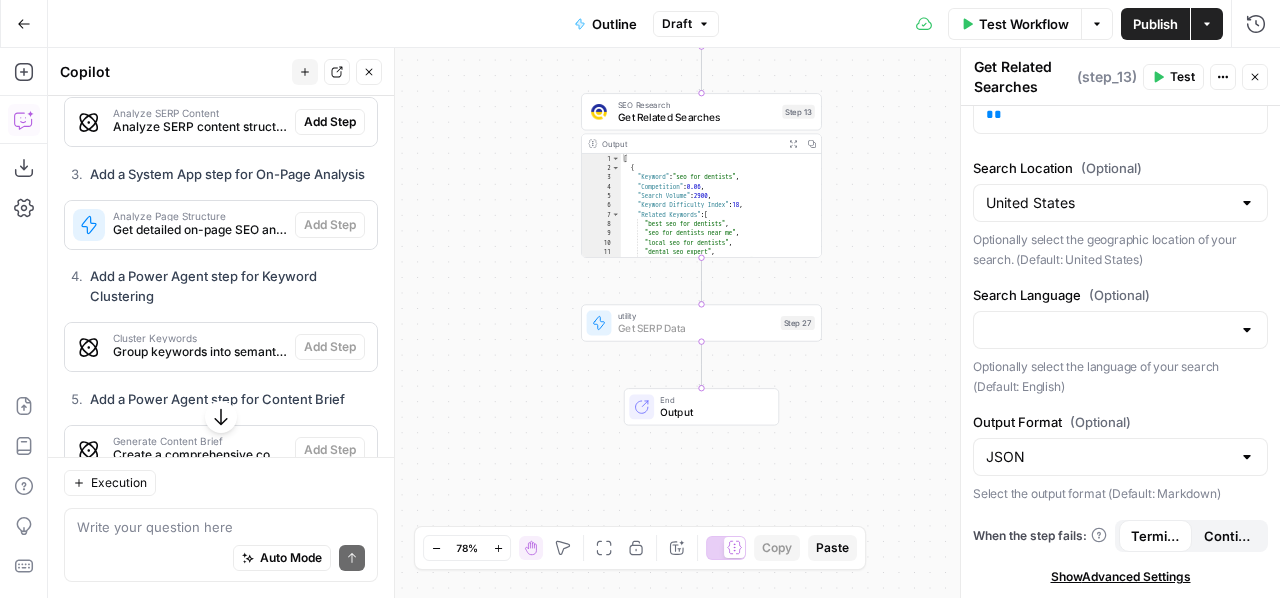 click on "Add Step" at bounding box center (330, 20) 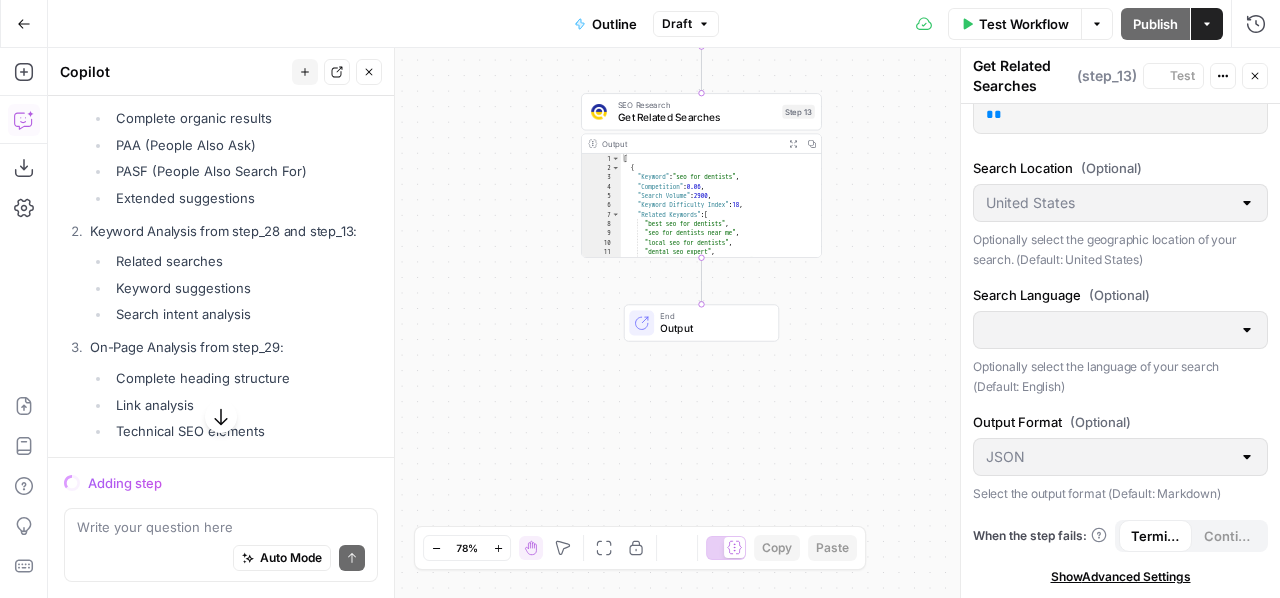 scroll, scrollTop: 9259, scrollLeft: 0, axis: vertical 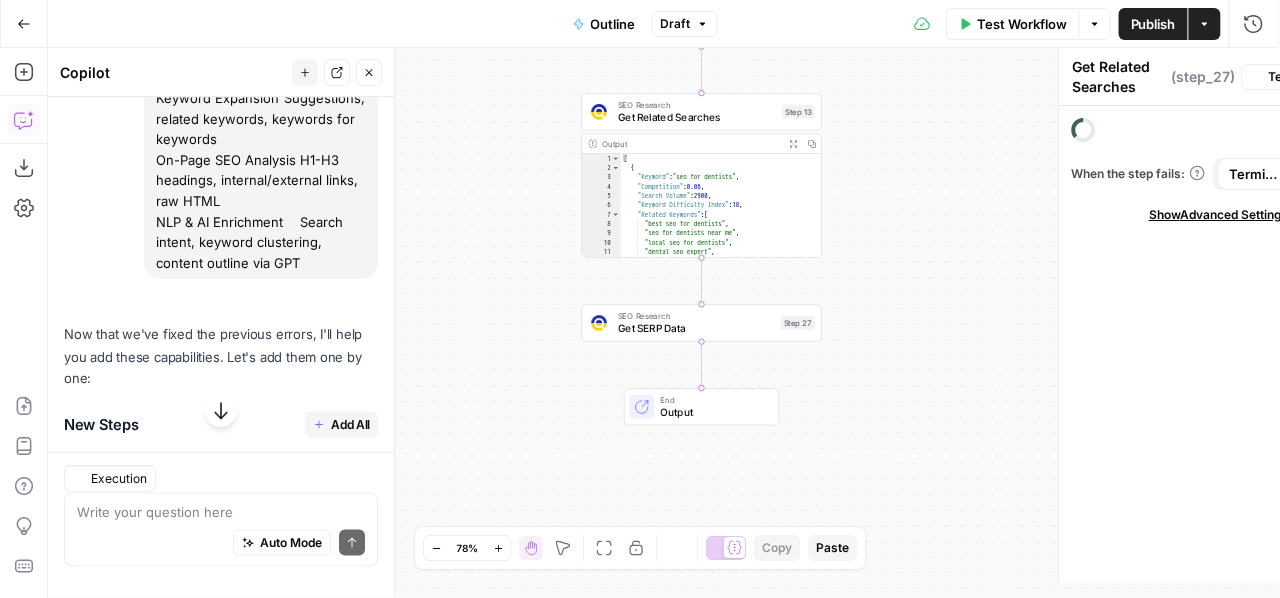 type on "Get SERP Data" 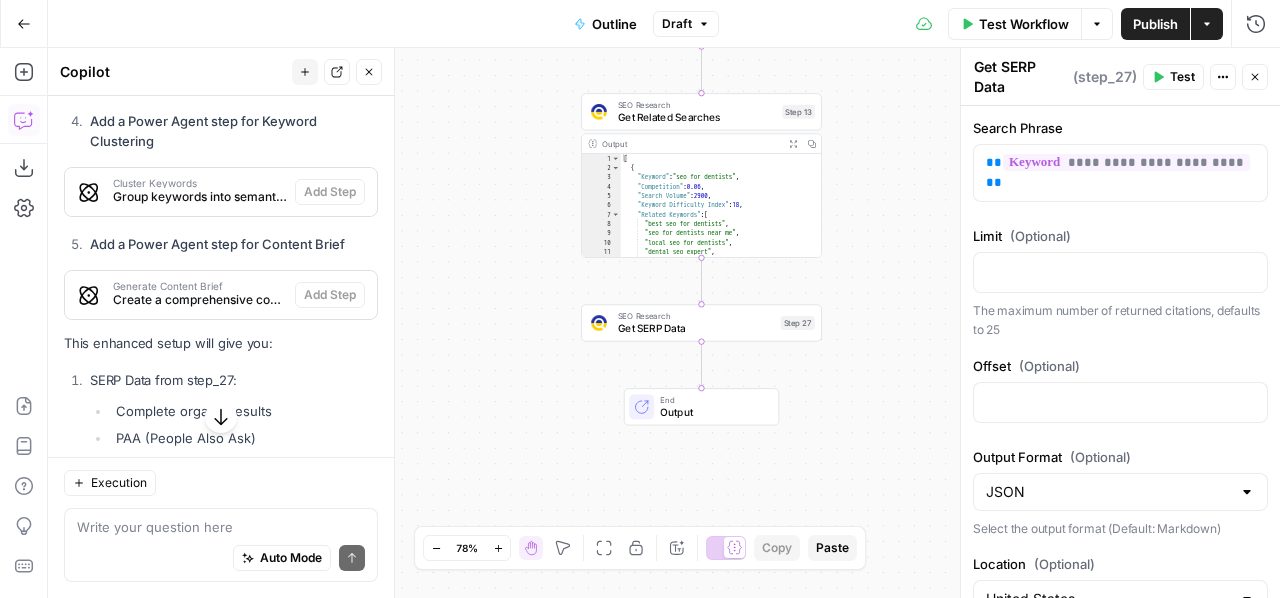 scroll, scrollTop: 9908, scrollLeft: 0, axis: vertical 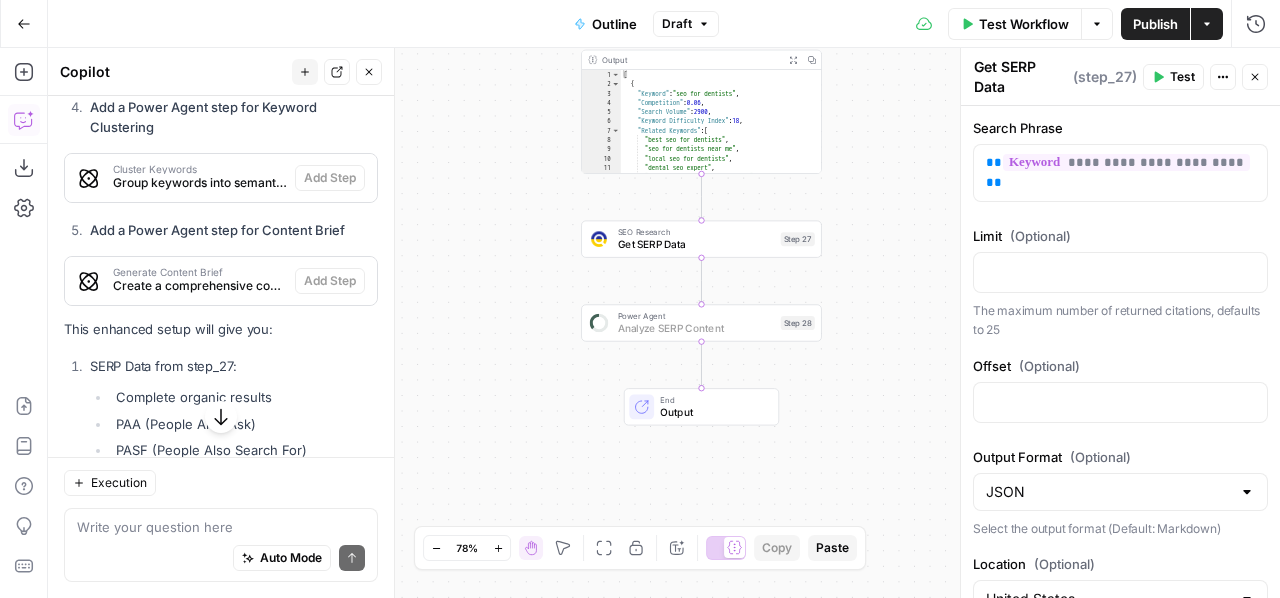 click on "Add Step" at bounding box center (330, -47) 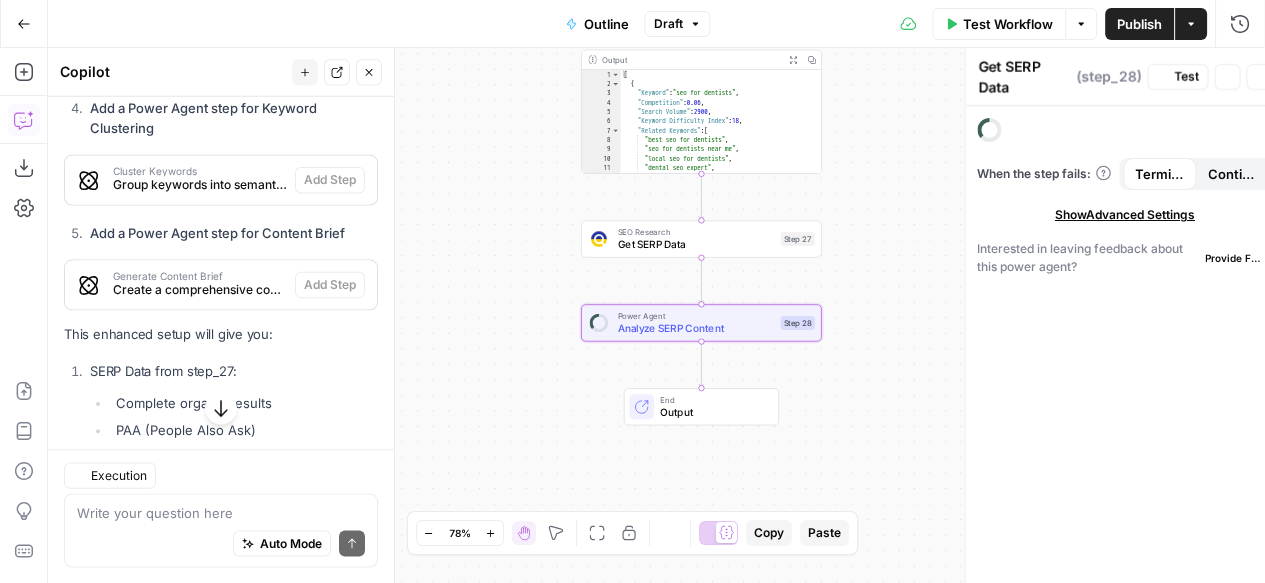 type on "Analyze SERP Content" 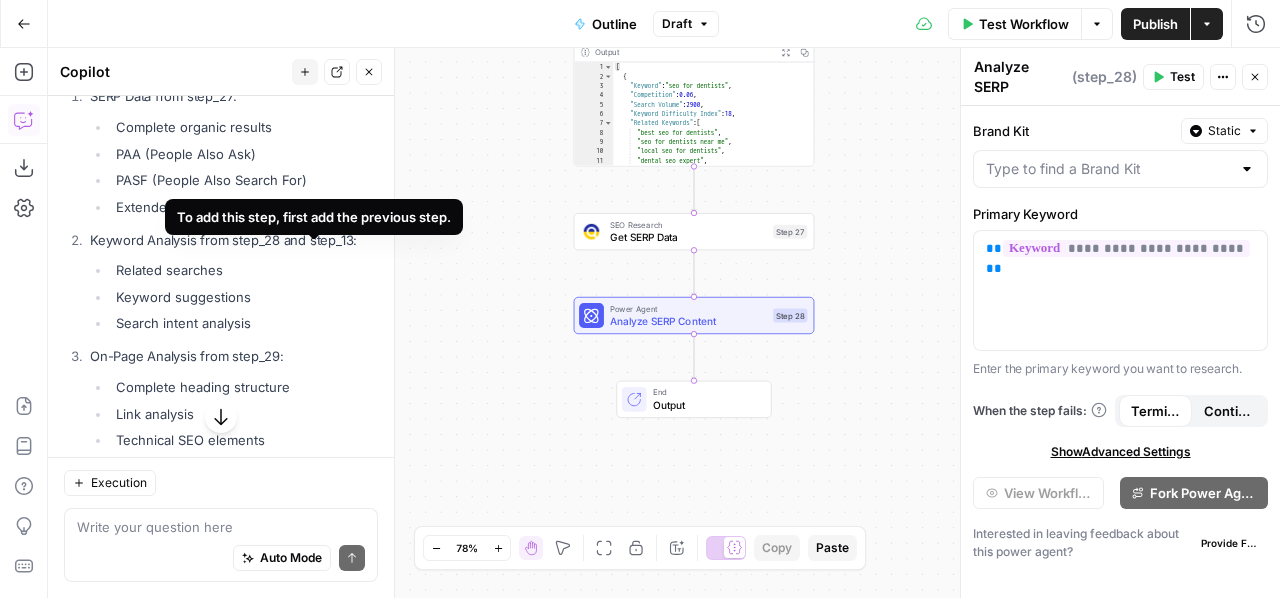 scroll, scrollTop: 10129, scrollLeft: 0, axis: vertical 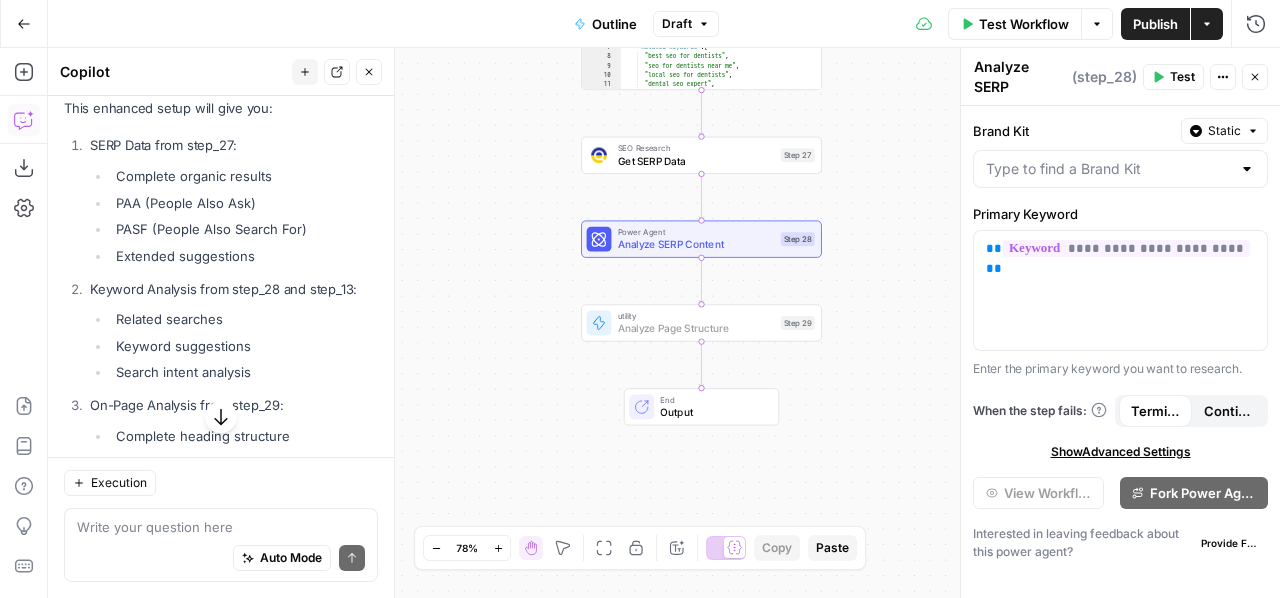 click on "Add Step" at bounding box center (330, -165) 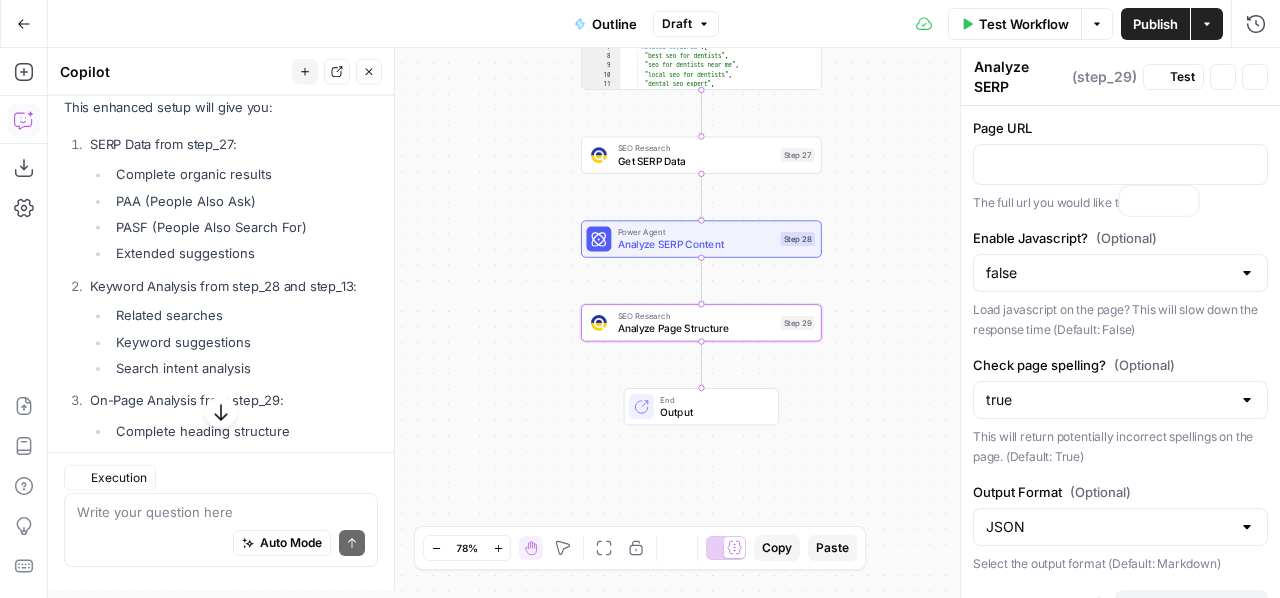 type on "Analyze Page Structure" 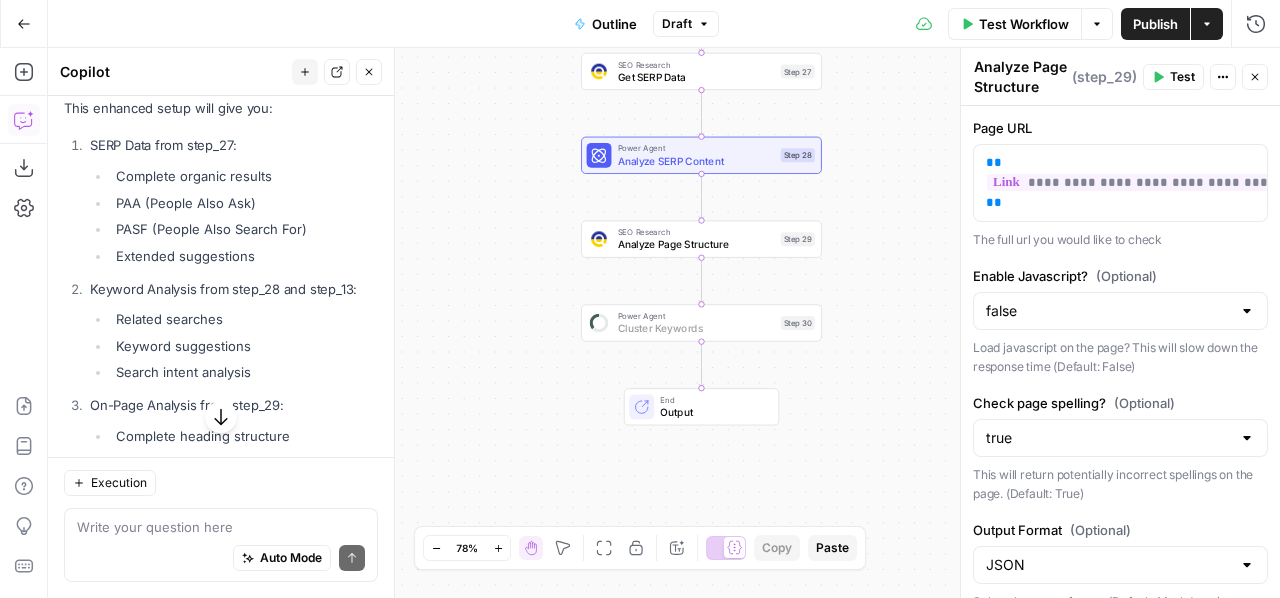 click on "Add Step" at bounding box center [330, -43] 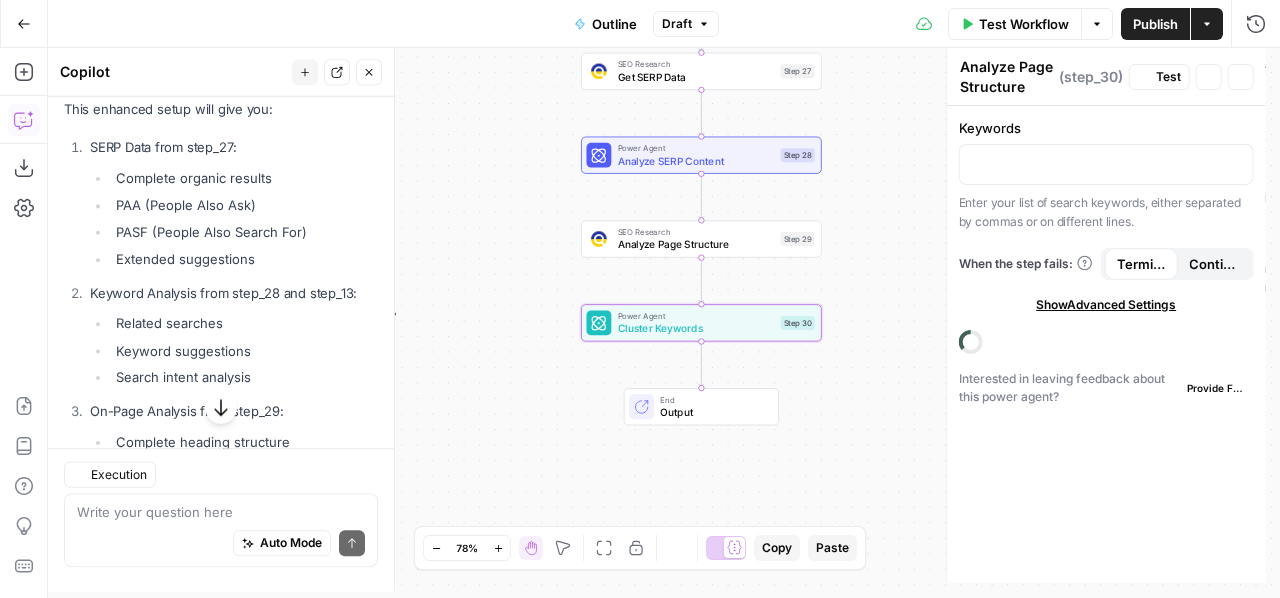type on "Cluster Keywords" 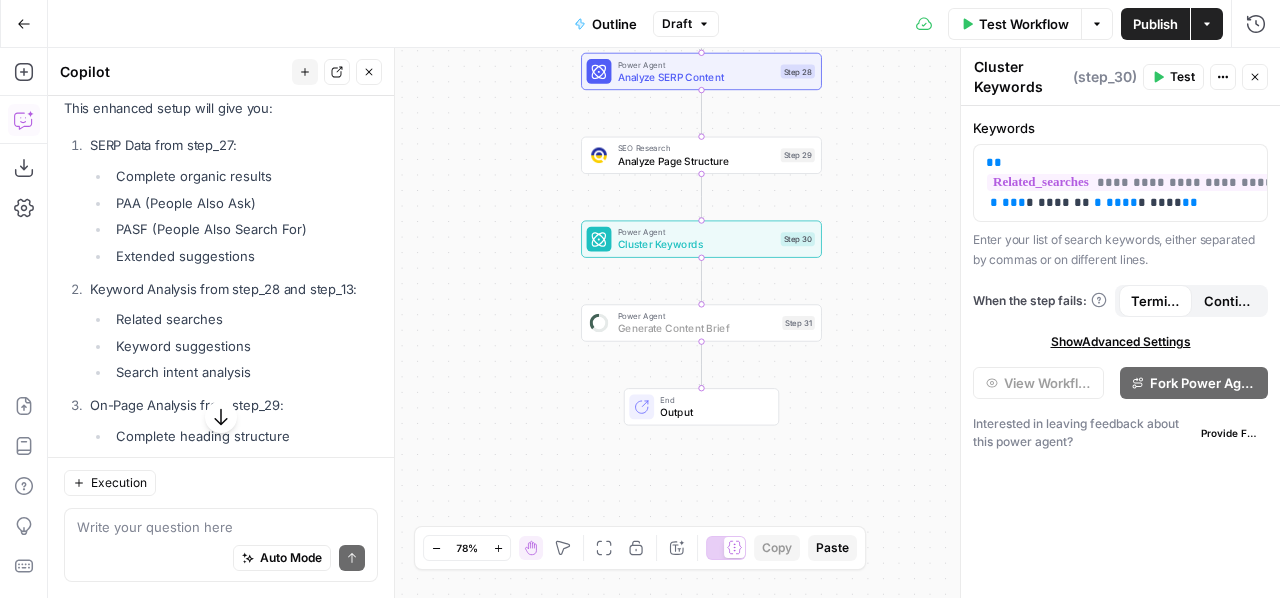 click on "Add Step" at bounding box center (330, 60) 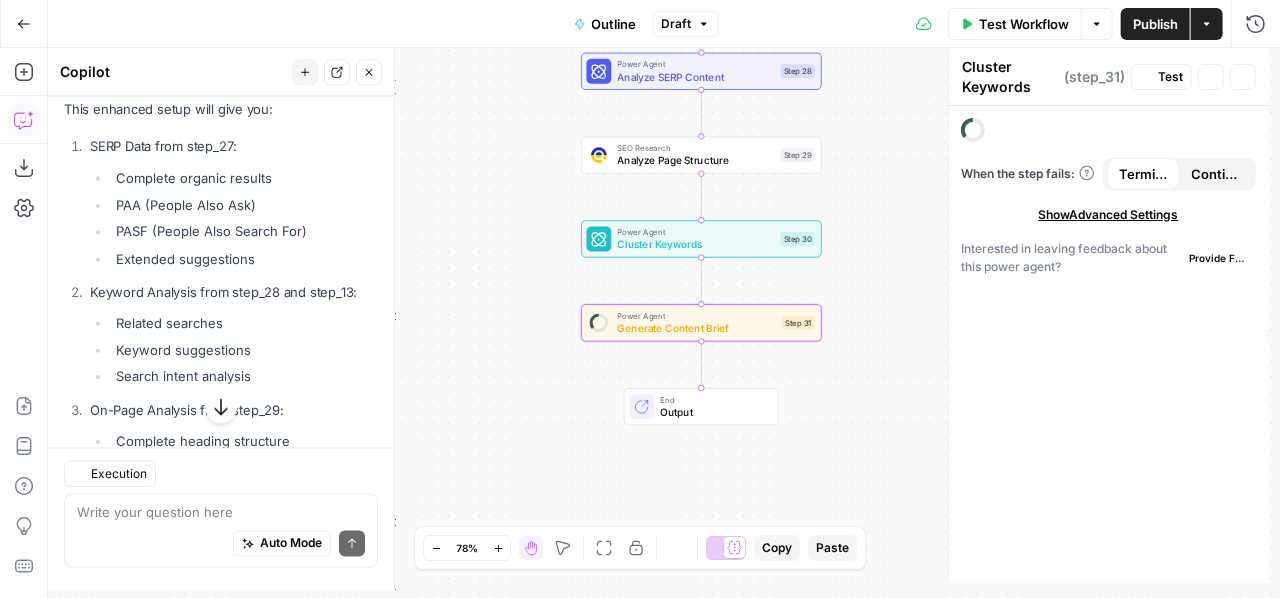 type on "Generate Content Brief" 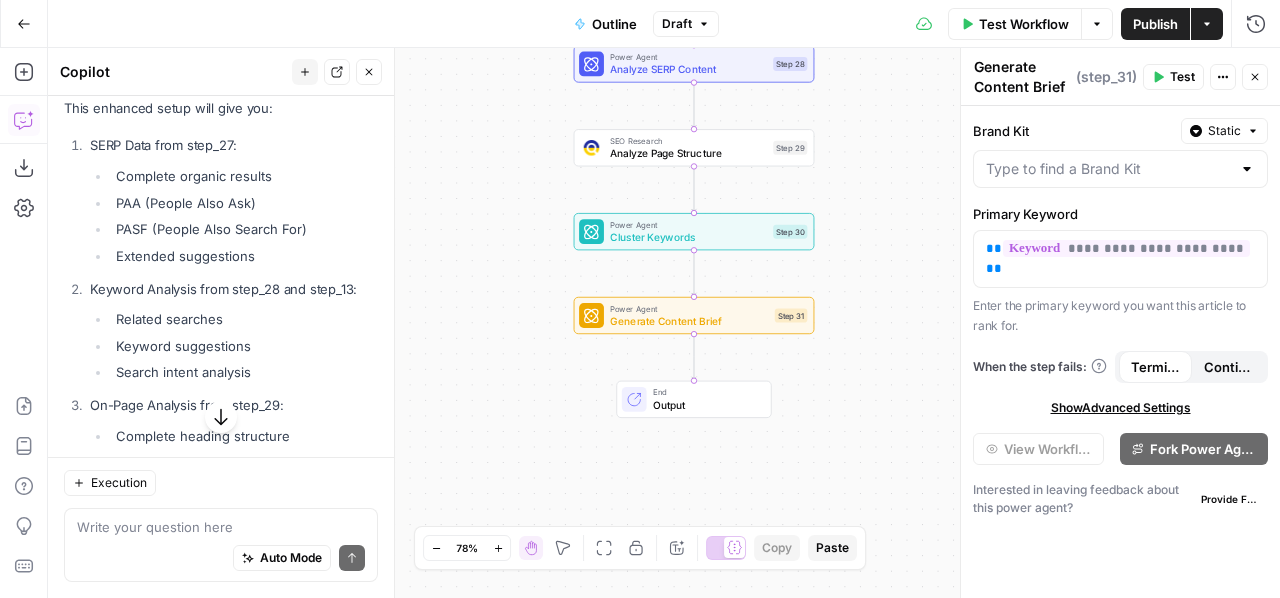 scroll, scrollTop: 10799, scrollLeft: 0, axis: vertical 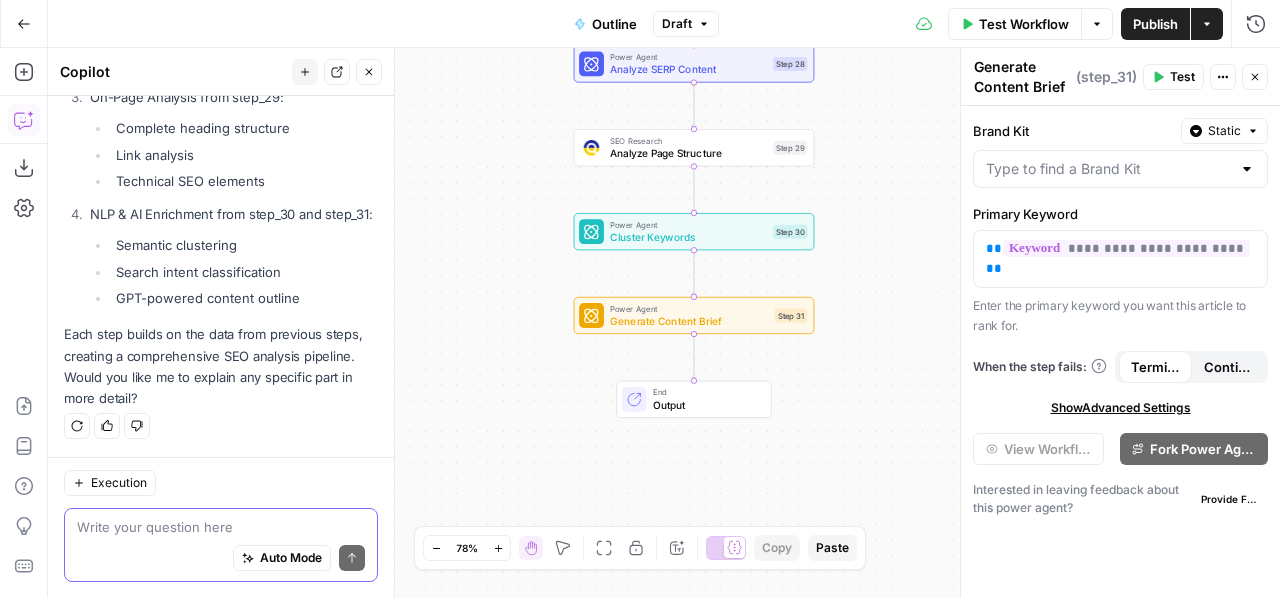 click at bounding box center [221, 527] 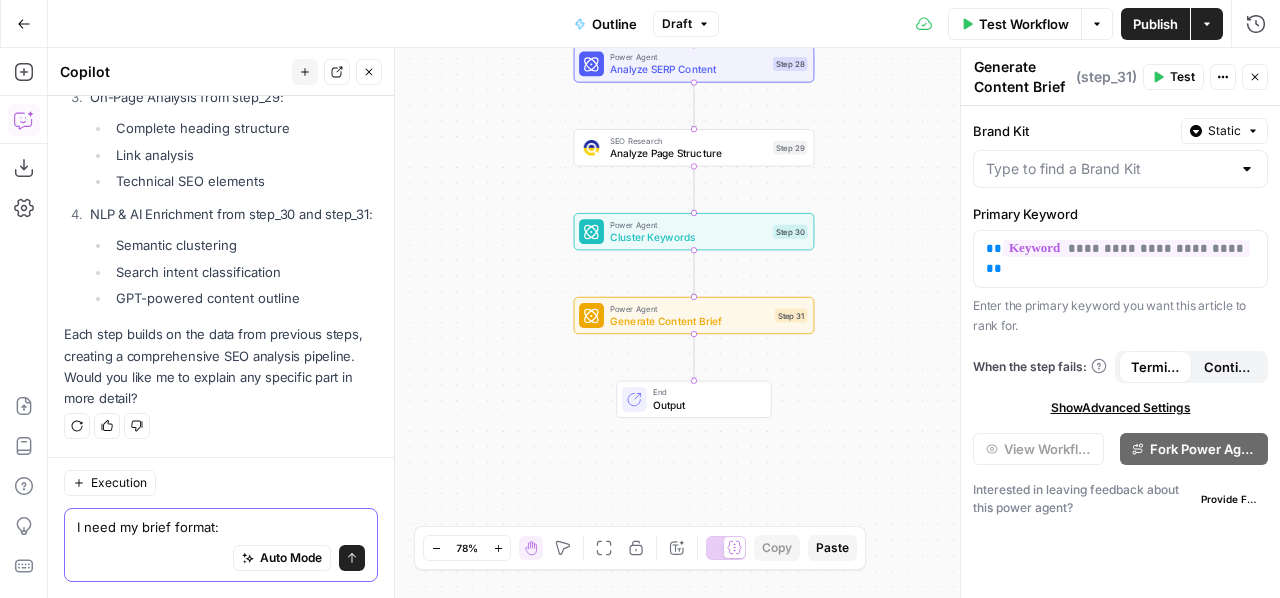 click on "I need my brief format:" at bounding box center (221, 527) 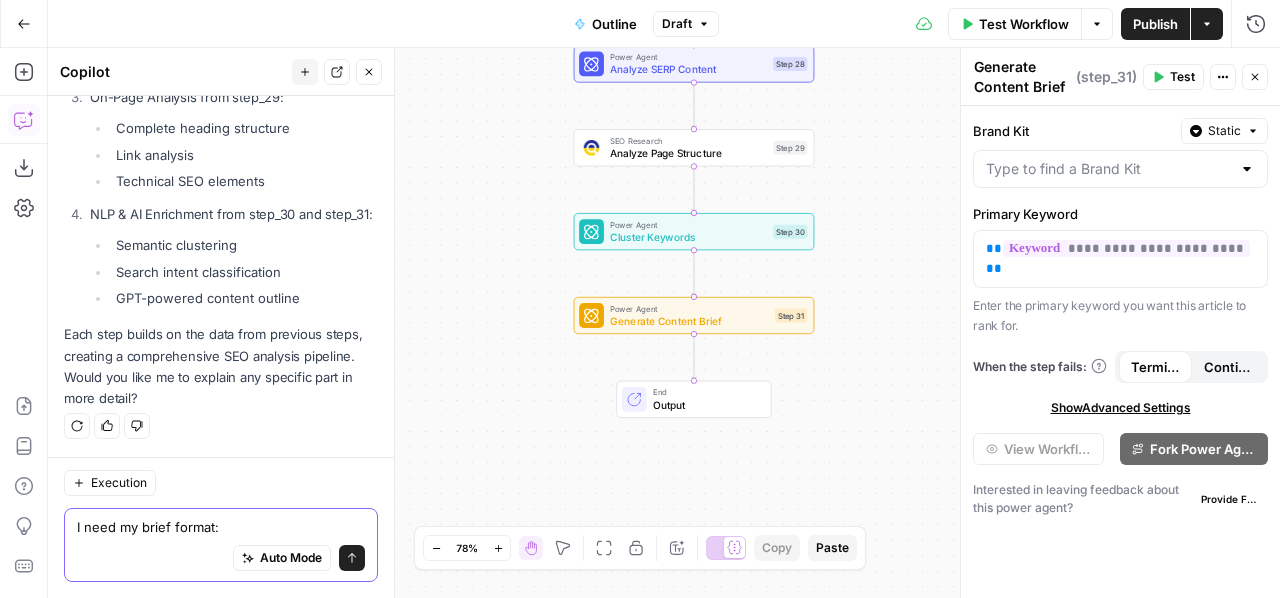 paste on "Title: [Final SEO Title Using Main Keyword]
Meta Description: [1-2 sentence meta, including primary and secondary keyword]
---
H2: [Section Heading / Keyword Cluster Name]
Target Keywords:
- [keyword 1]
- [keyword 2]
- [keyword 3]
Bullet Points:
- [Subtopic or idea to explain]
- [Stat or example to include]
- [Instructional or tactical idea]
- [Optional comparison or case study idea]
Authority Links:
- [https://example.com/relevant-source]
- [https://another-source.com]
---
H2: [Next Section Heading / Keyword Cluster Name]
Target Keywords:
- ...
Bullet Points:
- ...
Authority Links:
- ...
---
(repeat for ~4–6 H2 sections depending on scope)
---
### 📚 FAQs
Q: [Relevant question from PAA or keyword research]
A: [Brief but rich answer with keywords naturally included]
Q: [Another question]
A: [Answer]
(4–6 FAQs total)
---
### 🧠 Key Takeaways
- [Summarize most important learning or action point]
- [Reinforce use of main and related keywords]
- [Mention what the reader should do or explore ..." 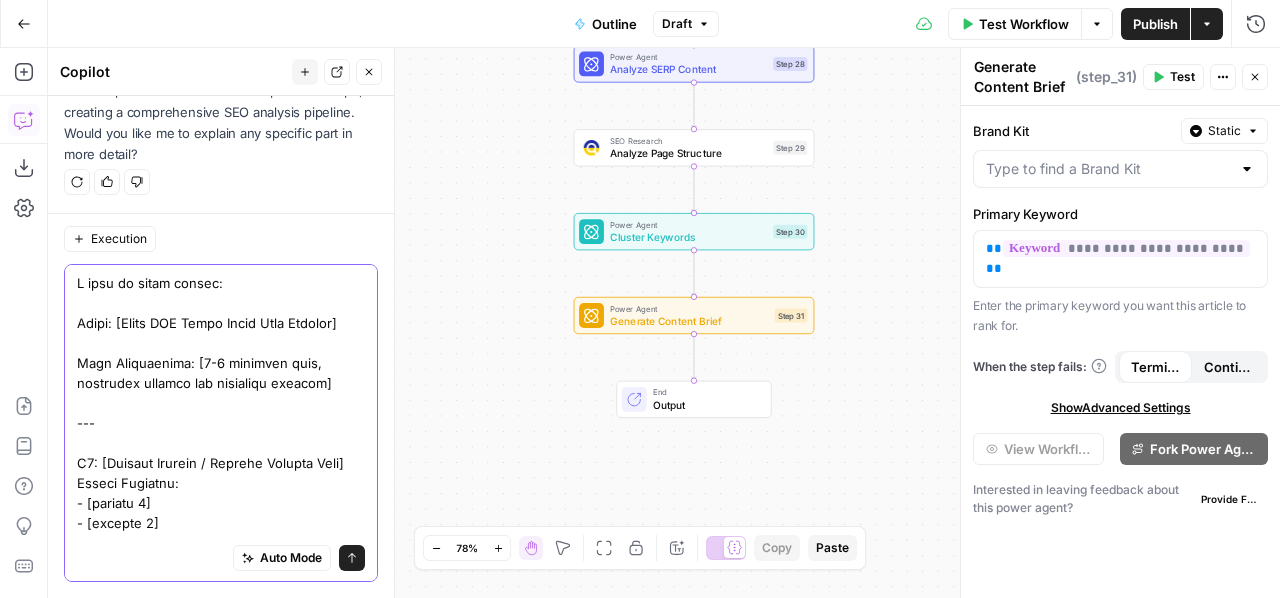 scroll, scrollTop: 11043, scrollLeft: 0, axis: vertical 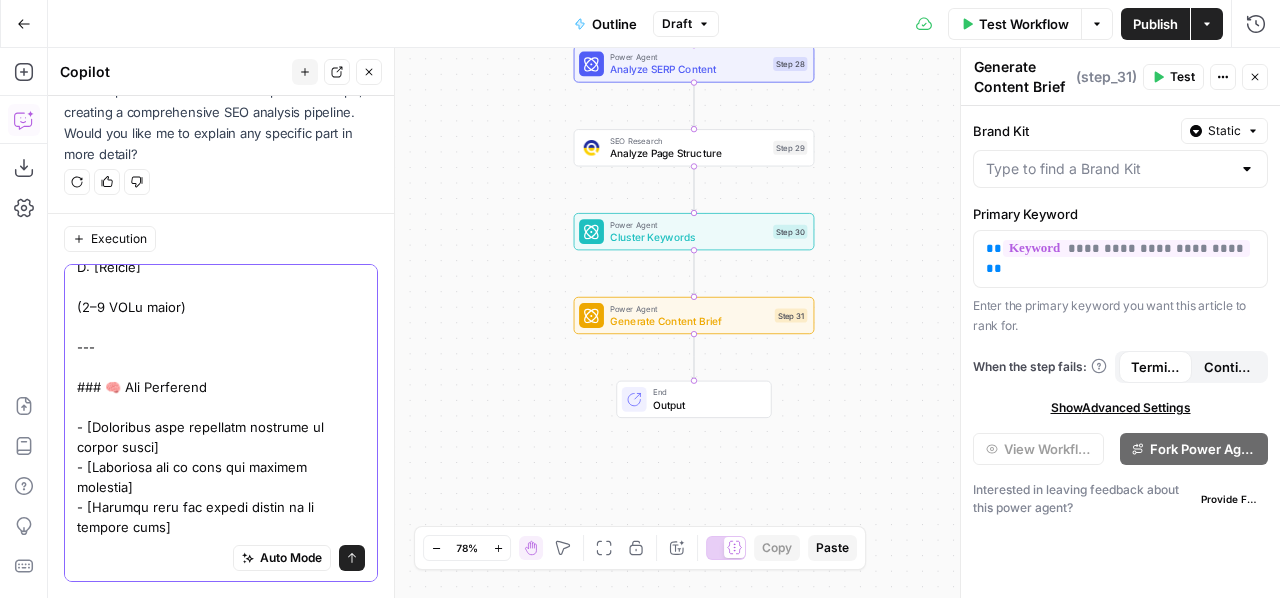 type on "I need my brief format:
Title: [Final SEO Title Using Main Keyword]
Meta Description: [1-2 sentence meta, including primary and secondary keyword]
---
H2: [Section Heading / Keyword Cluster Name]
Target Keywords:
- [keyword 1]
- [keyword 2]
- [keyword 3]
Bullet Points:
- [Subtopic or idea to explain]
- [Stat or example to include]
- [Instructional or tactical idea]
- [Optional comparison or case study idea]
Authority Links:
- [https://example.com/relevant-source]
- [https://another-source.com]
---
H2: [Next Section Heading / Keyword Cluster Name]
Target Keywords:
- ...
Bullet Points:
- ...
Authority Links:
- ...
---
(repeat for ~4–6 H2 sections depending on scope)
---
### 📚 FAQs
Q: [Relevant question from PAA or keyword research]
A: [Brief but rich answer with keywords naturally included]
Q: [Another question]
A: [Answer]
(4–6 FAQs total)
---
### 🧠 Key Takeaways
- [Summarize most important learning or action point]
- [Reinforce use of main and related keywords]
- [Mention what the rea..." 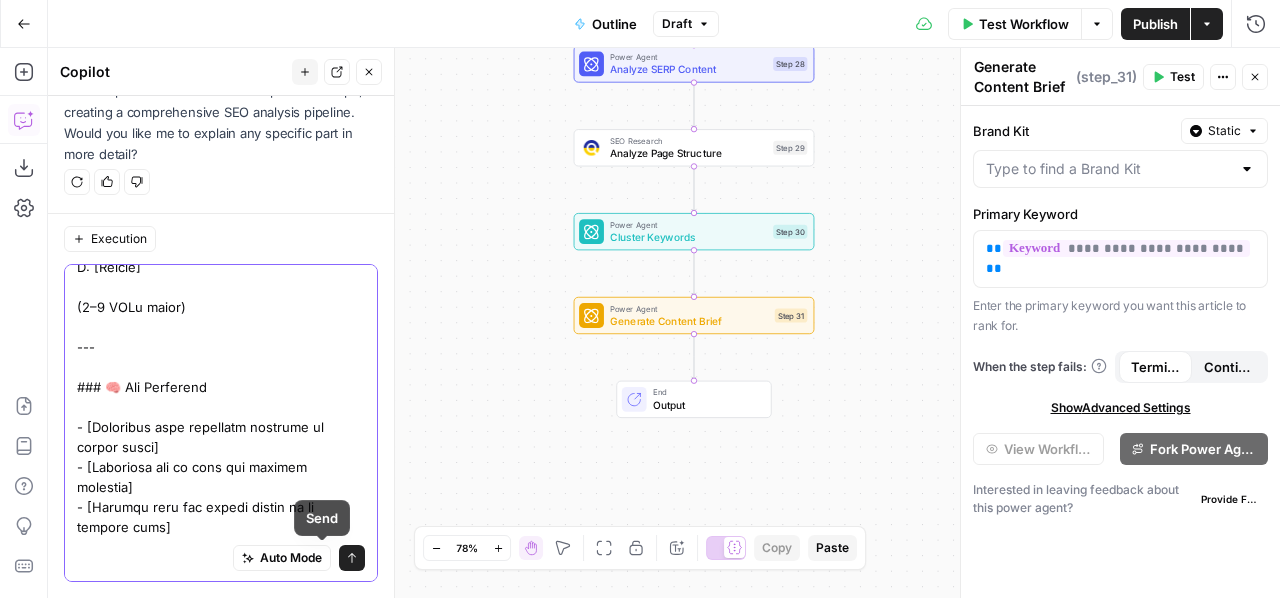 click 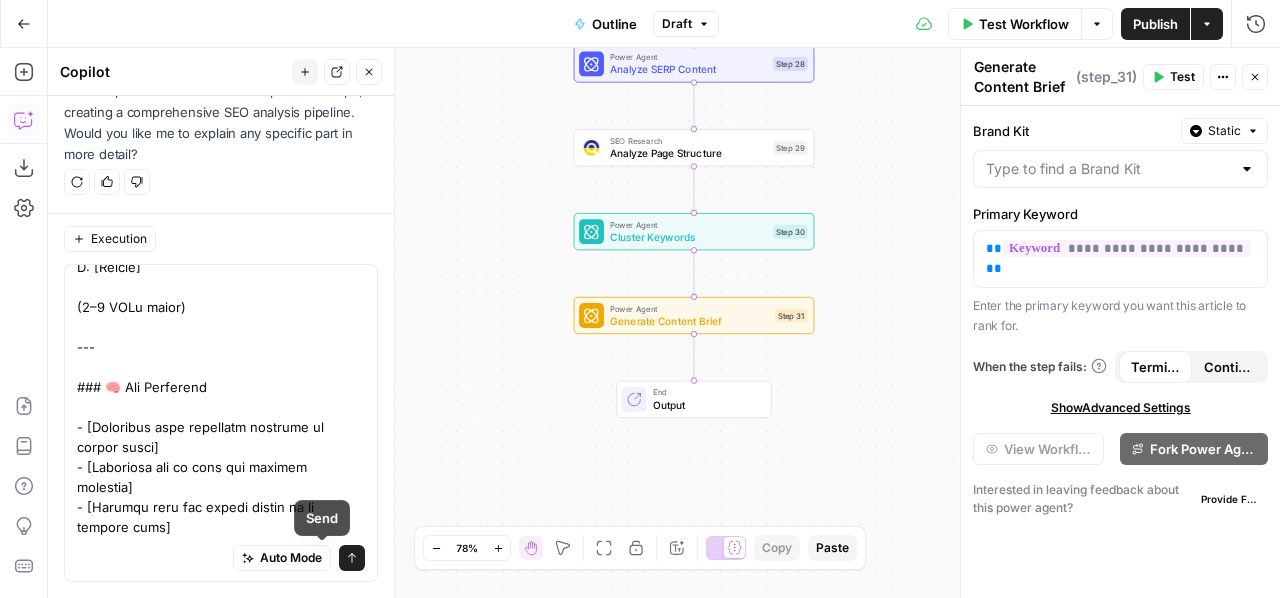 type 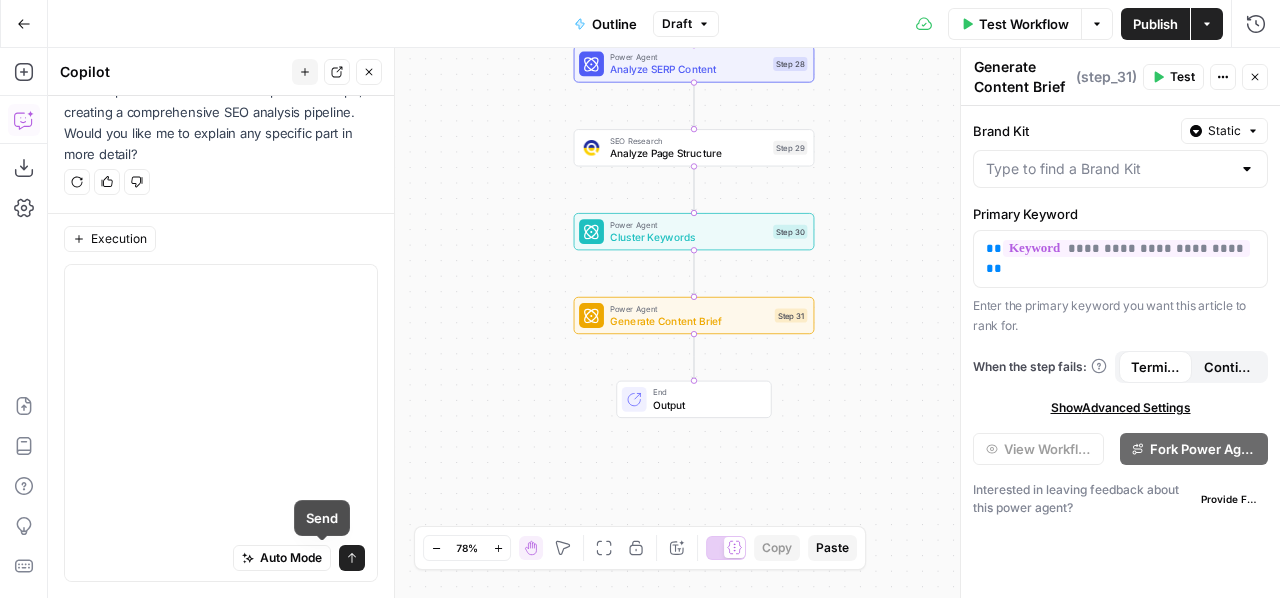 scroll, scrollTop: 0, scrollLeft: 0, axis: both 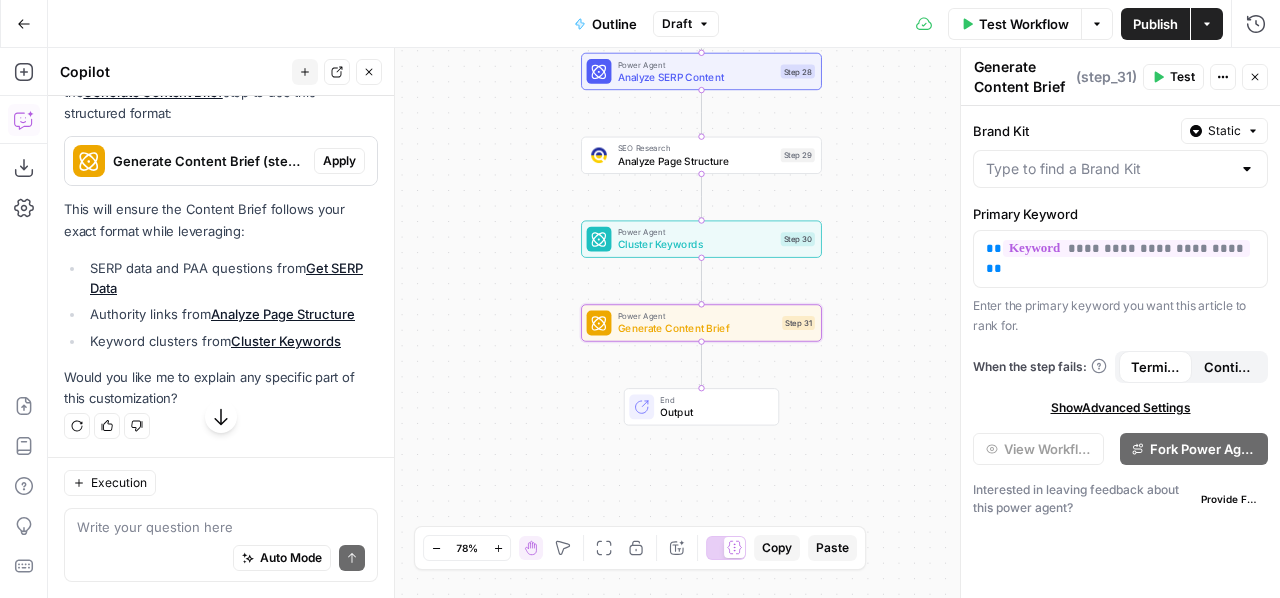 click on "Apply" at bounding box center (339, 161) 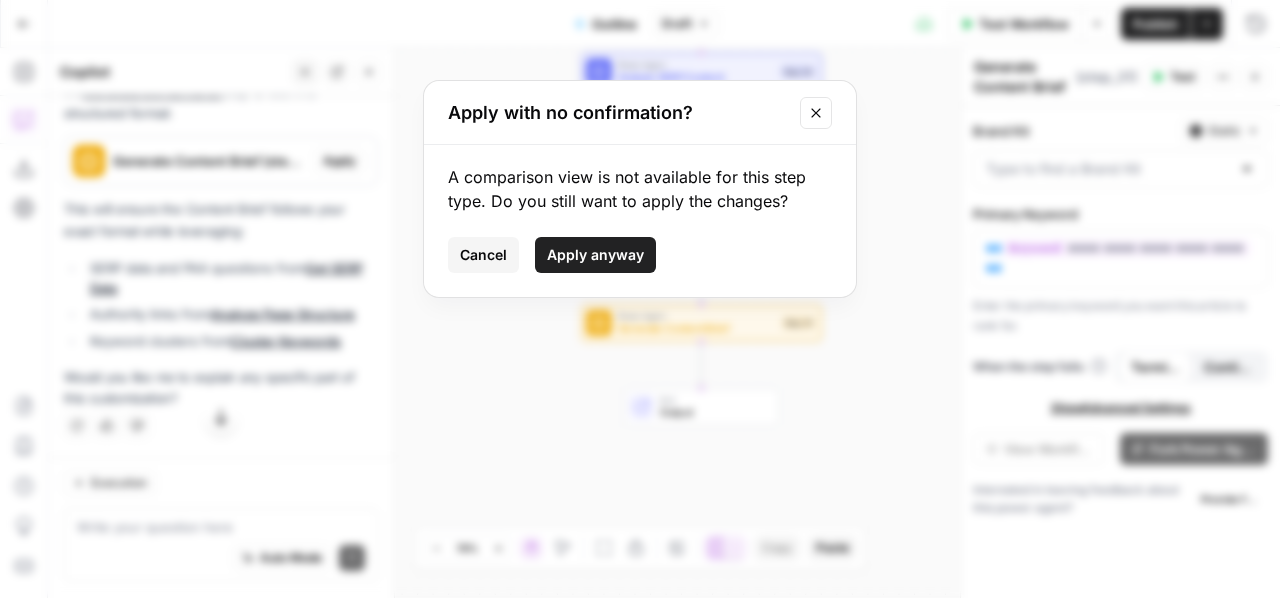 click on "Apply anyway" at bounding box center [595, 255] 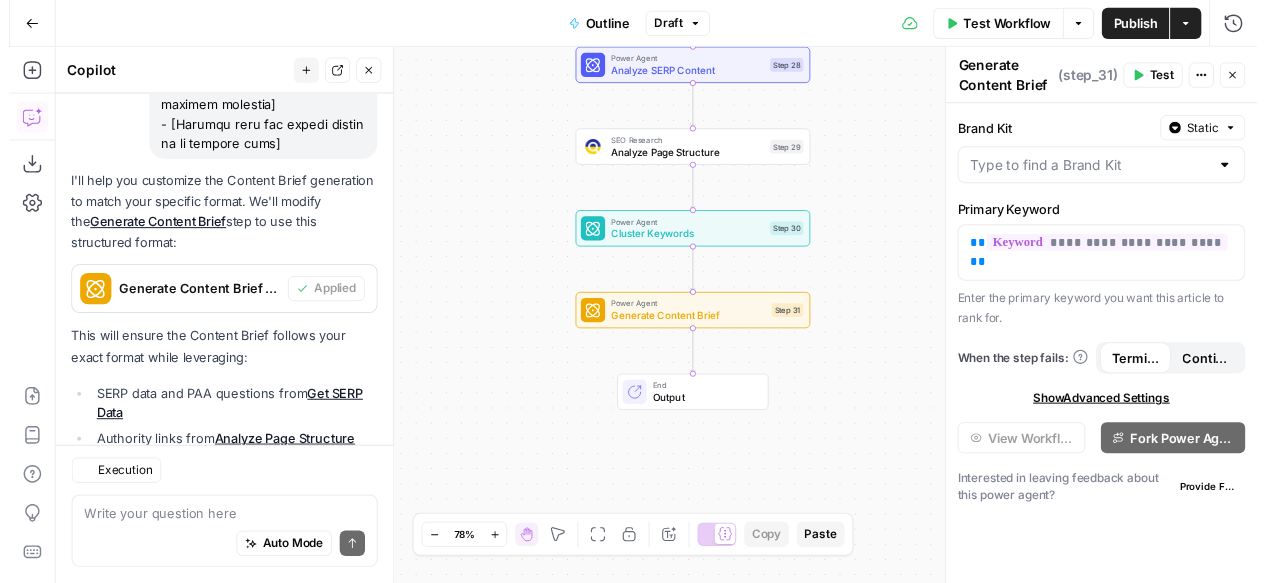 scroll, scrollTop: 12665, scrollLeft: 0, axis: vertical 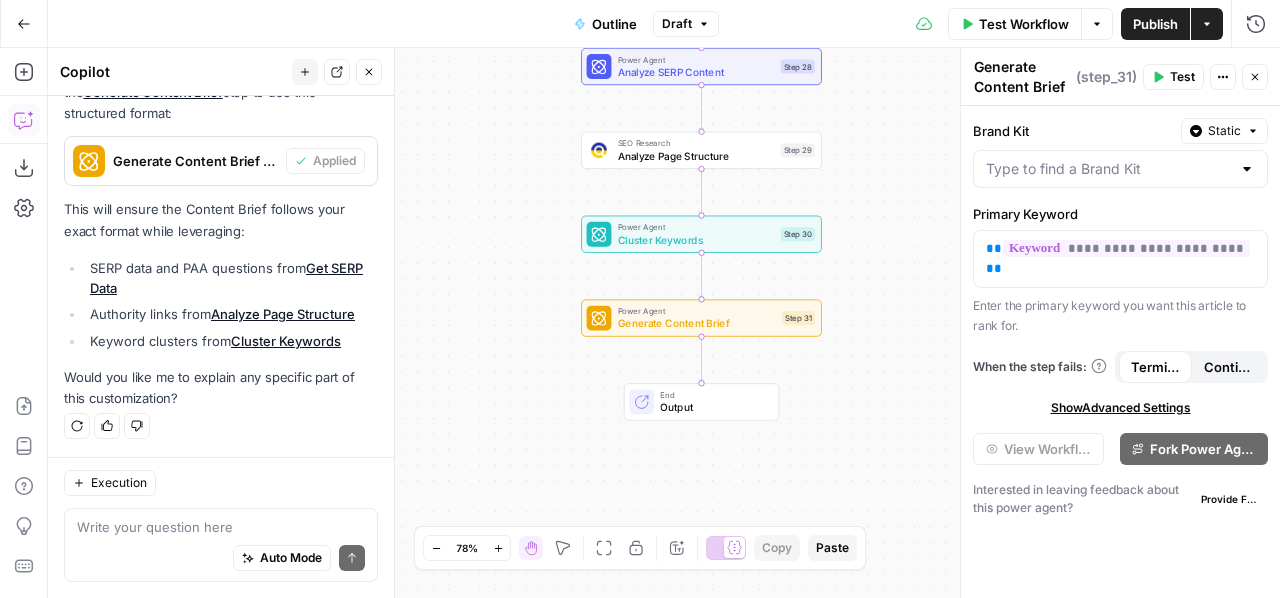 click on "Test Workflow" at bounding box center (1024, 24) 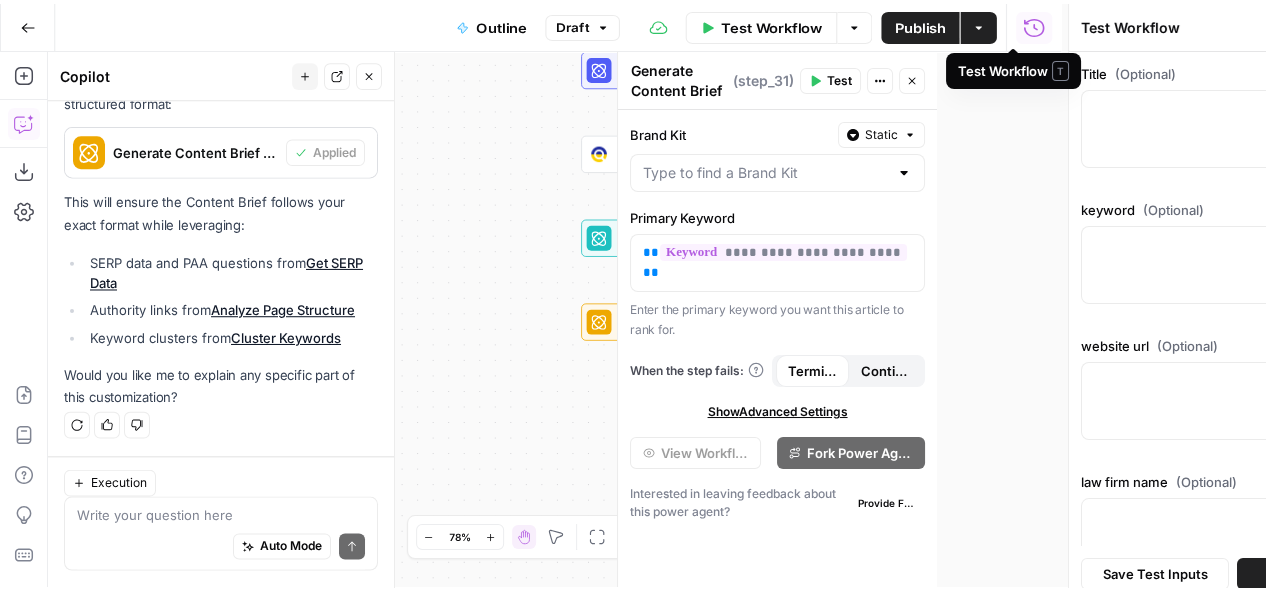 scroll, scrollTop: 12665, scrollLeft: 0, axis: vertical 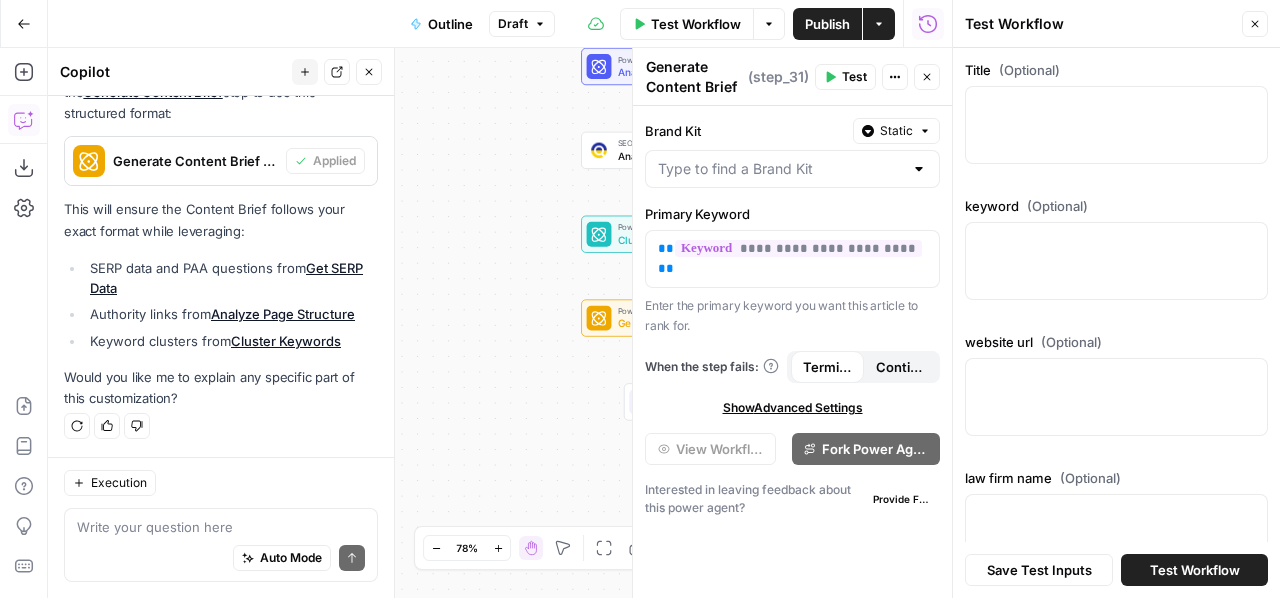 click on "Test Workflow" at bounding box center [1194, 570] 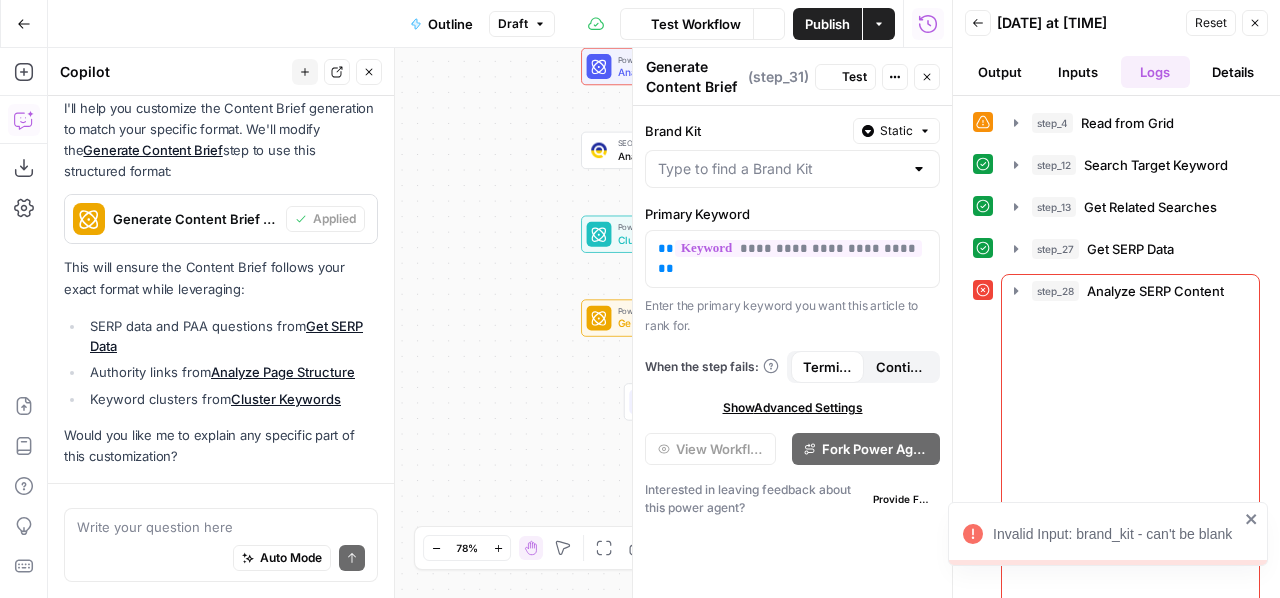 scroll, scrollTop: 12665, scrollLeft: 0, axis: vertical 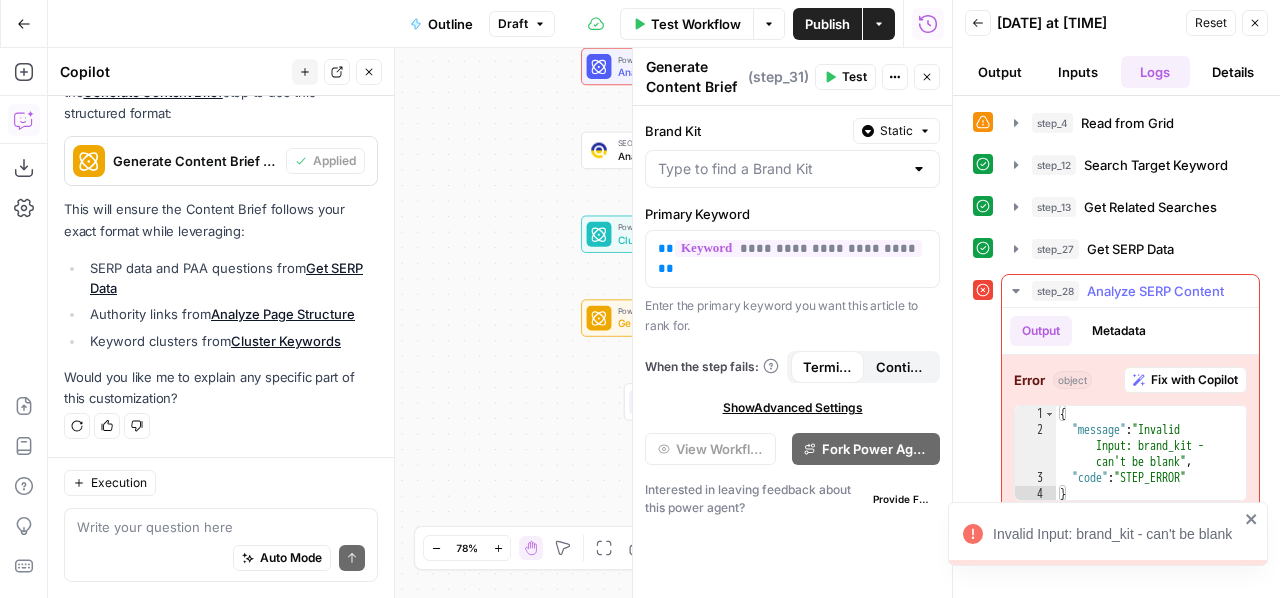 click on "Fix with Copilot" at bounding box center [1194, 380] 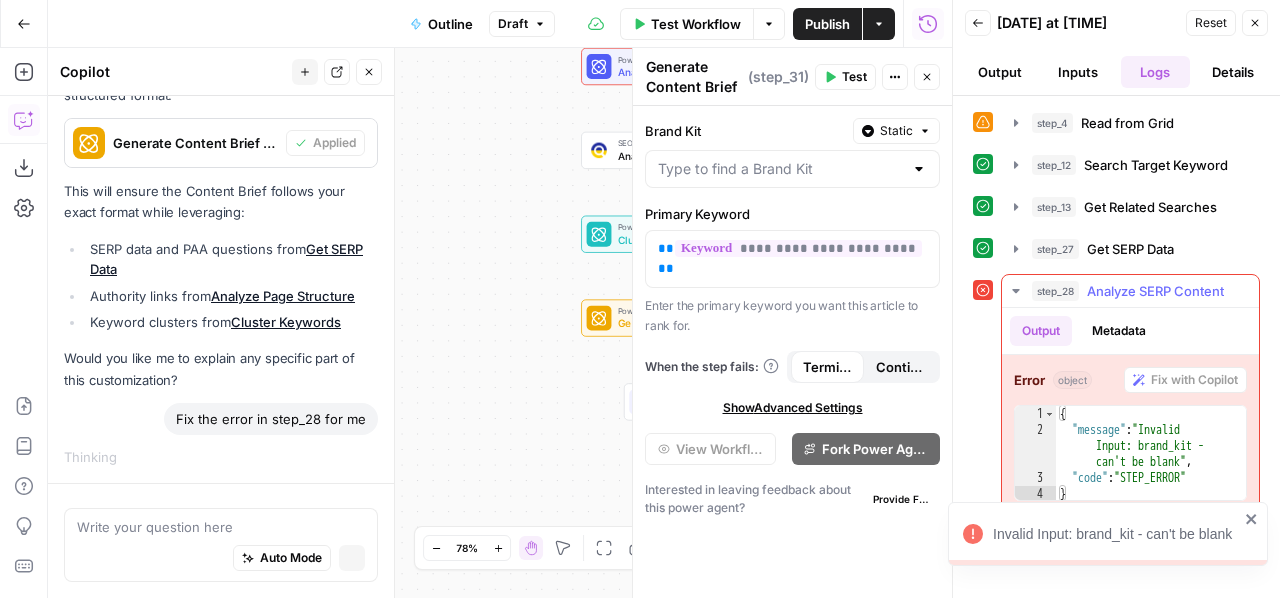 scroll, scrollTop: 12188, scrollLeft: 0, axis: vertical 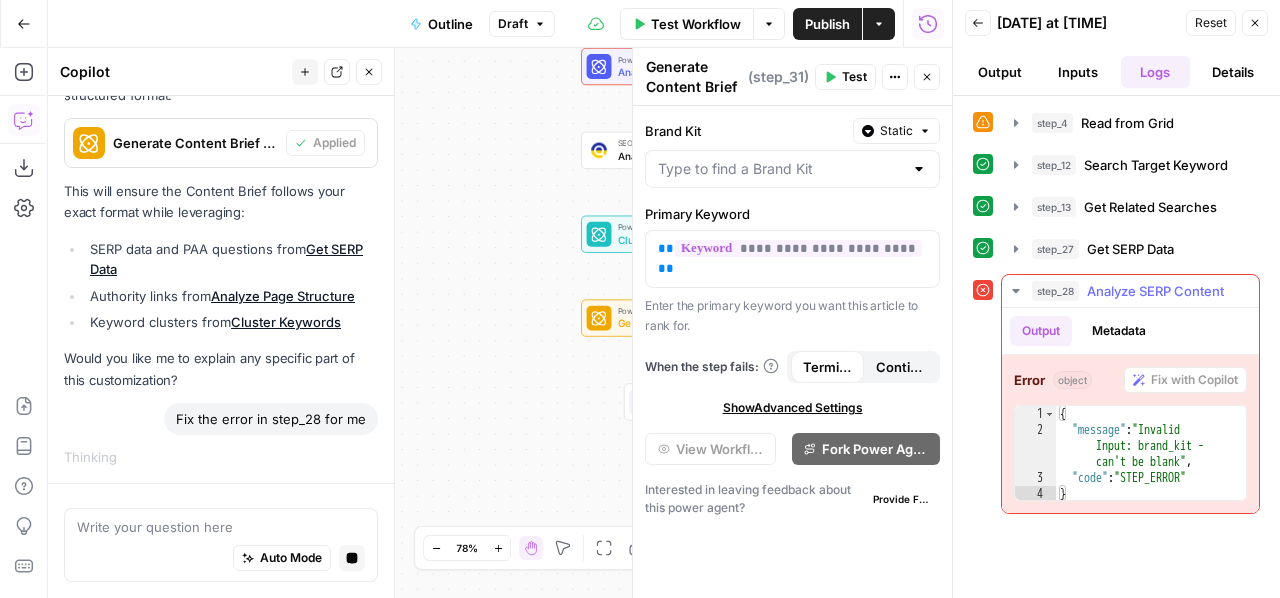 click 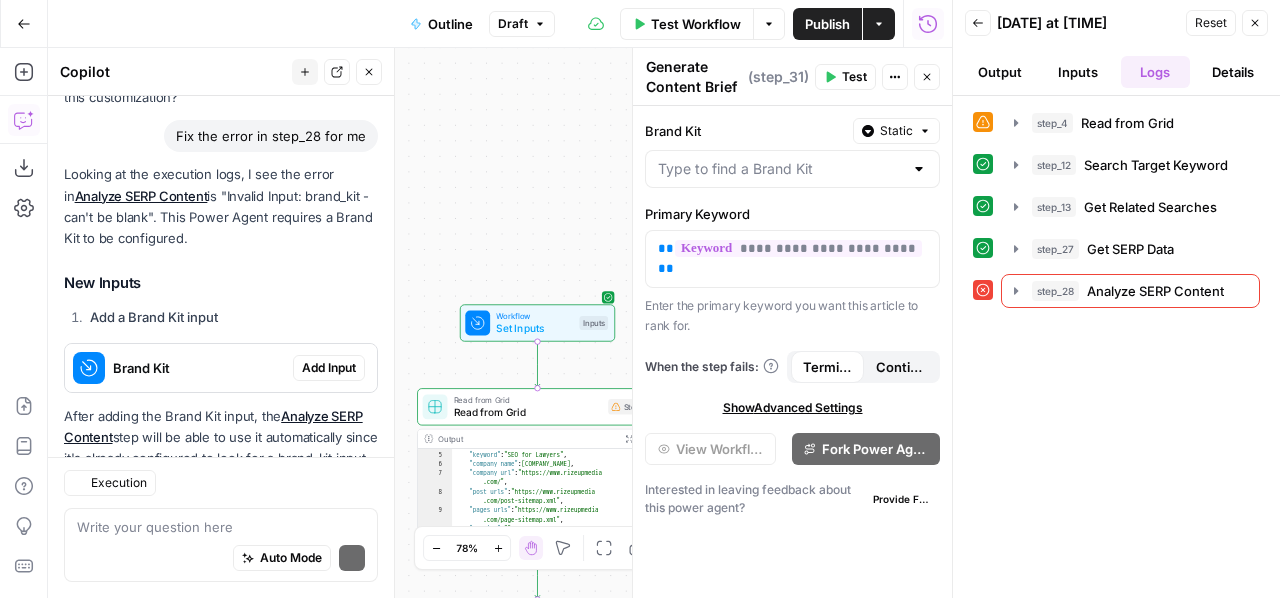 scroll, scrollTop: 13123, scrollLeft: 0, axis: vertical 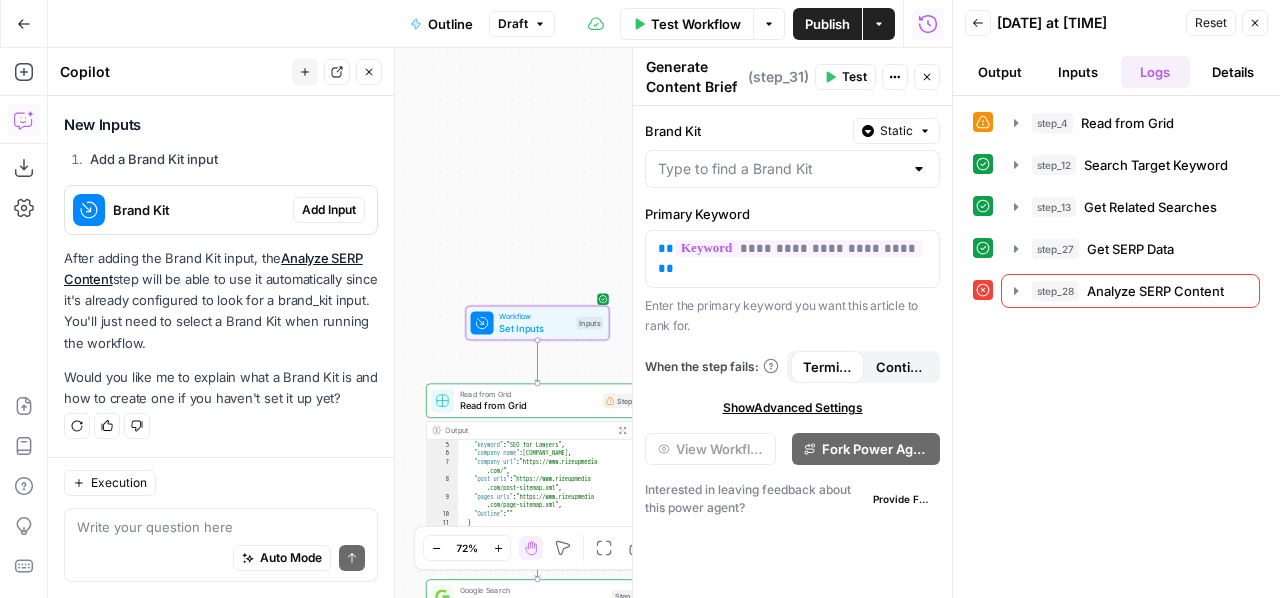 click on "Add Input" at bounding box center [329, 210] 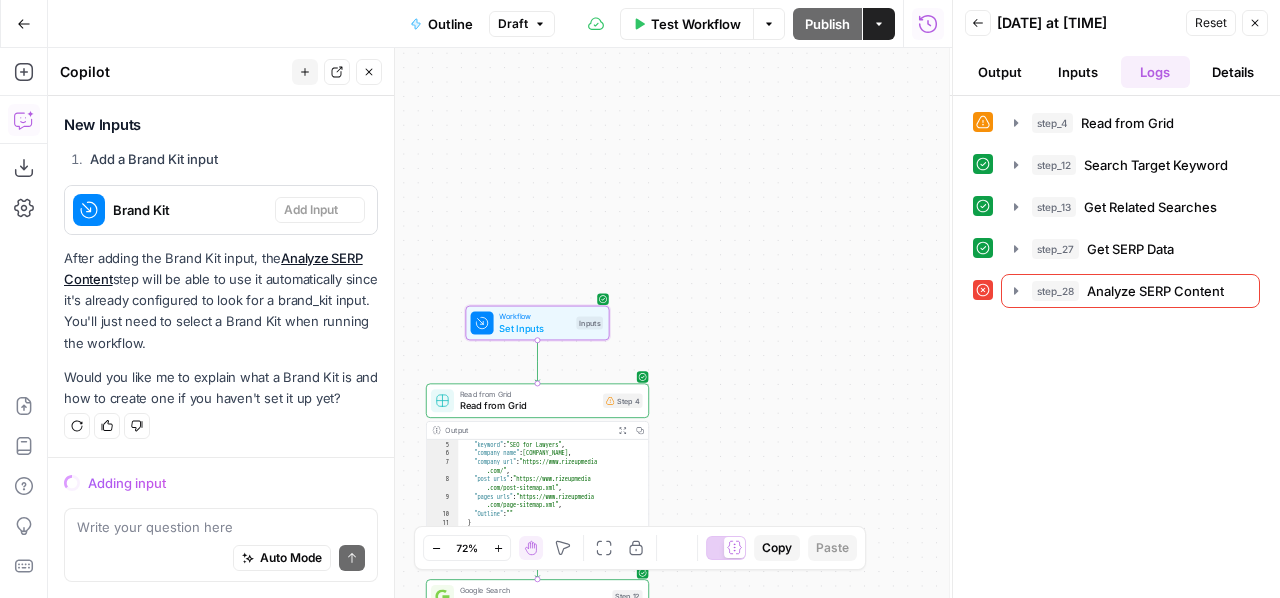 scroll, scrollTop: 12643, scrollLeft: 0, axis: vertical 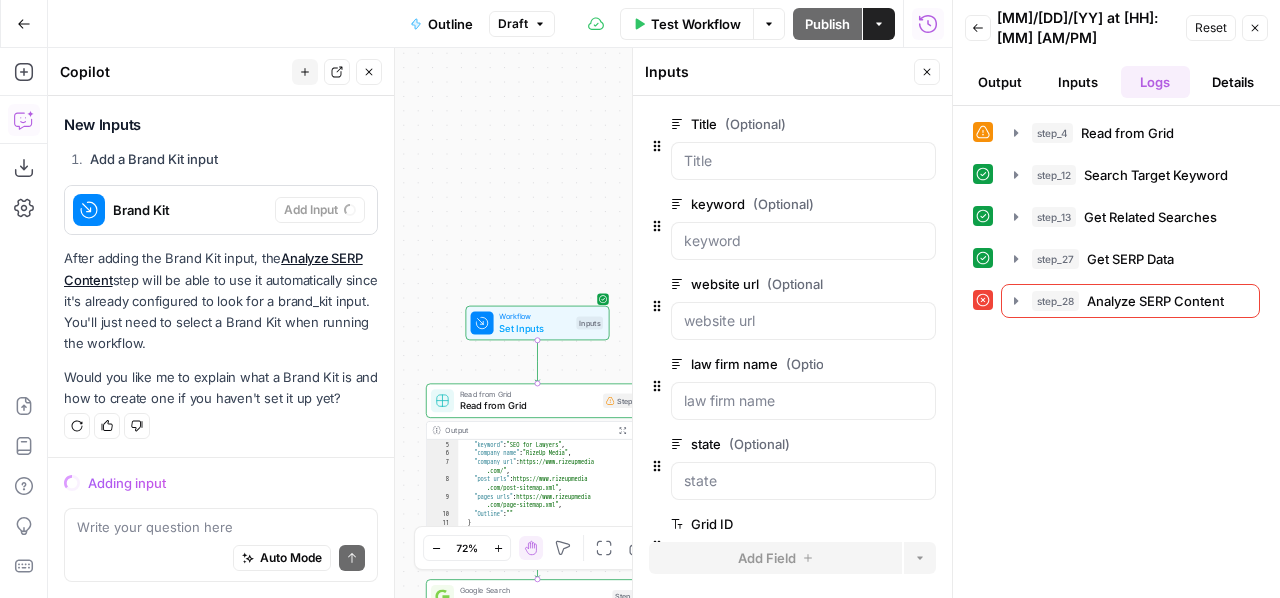 click at bounding box center [803, 161] 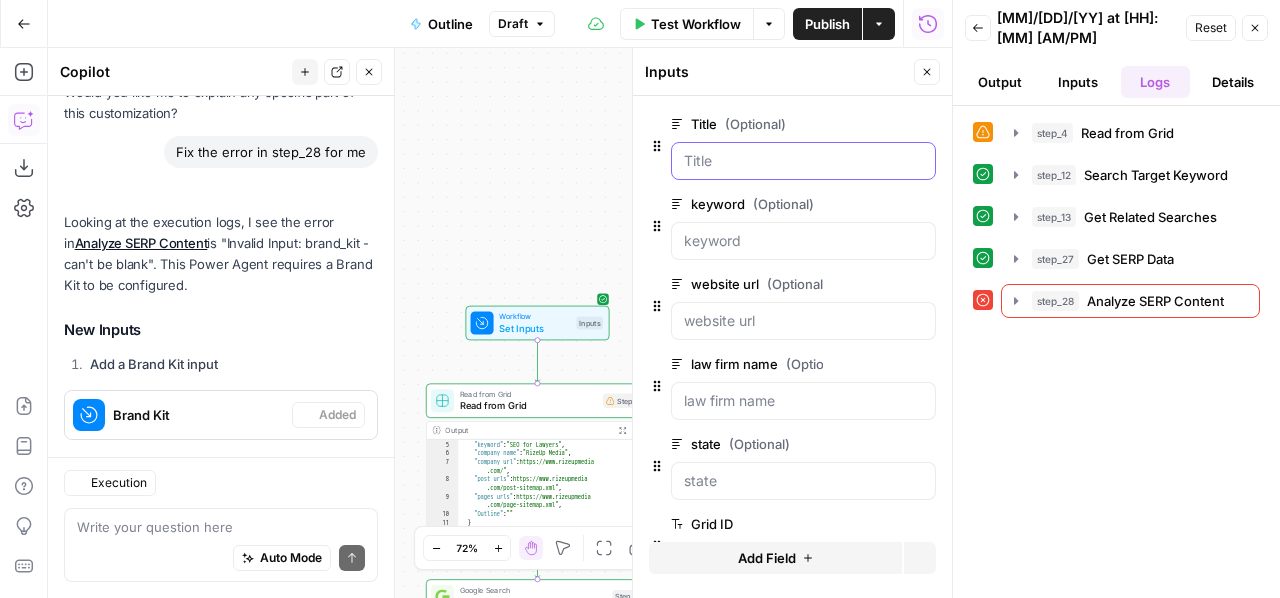 scroll, scrollTop: 13187, scrollLeft: 0, axis: vertical 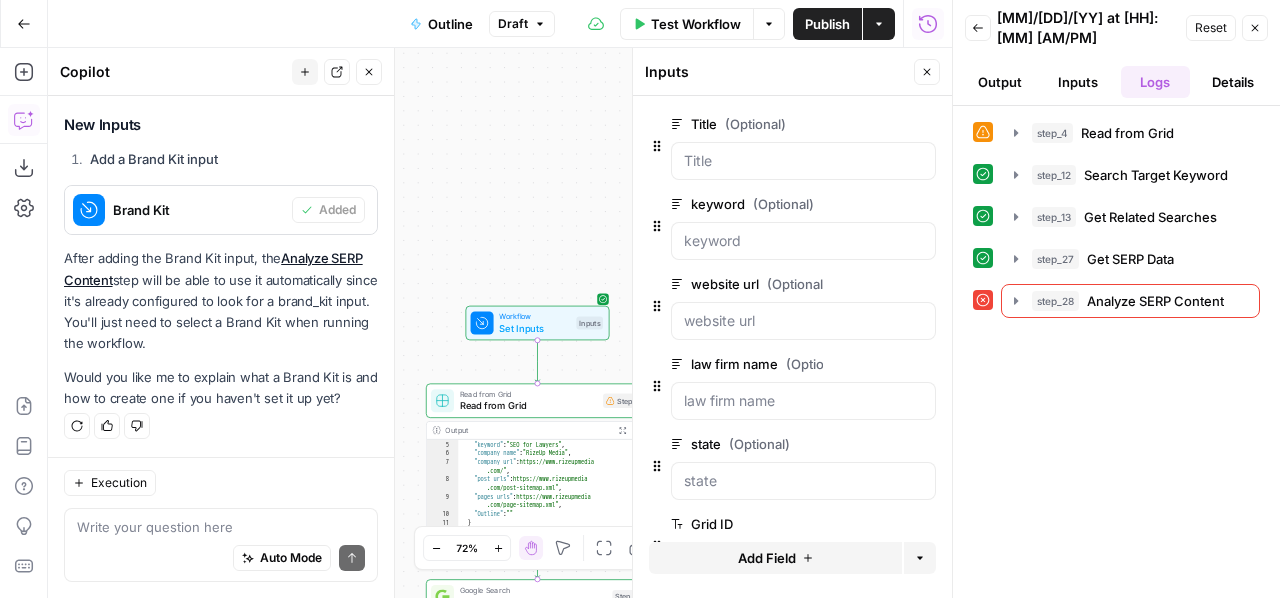 click 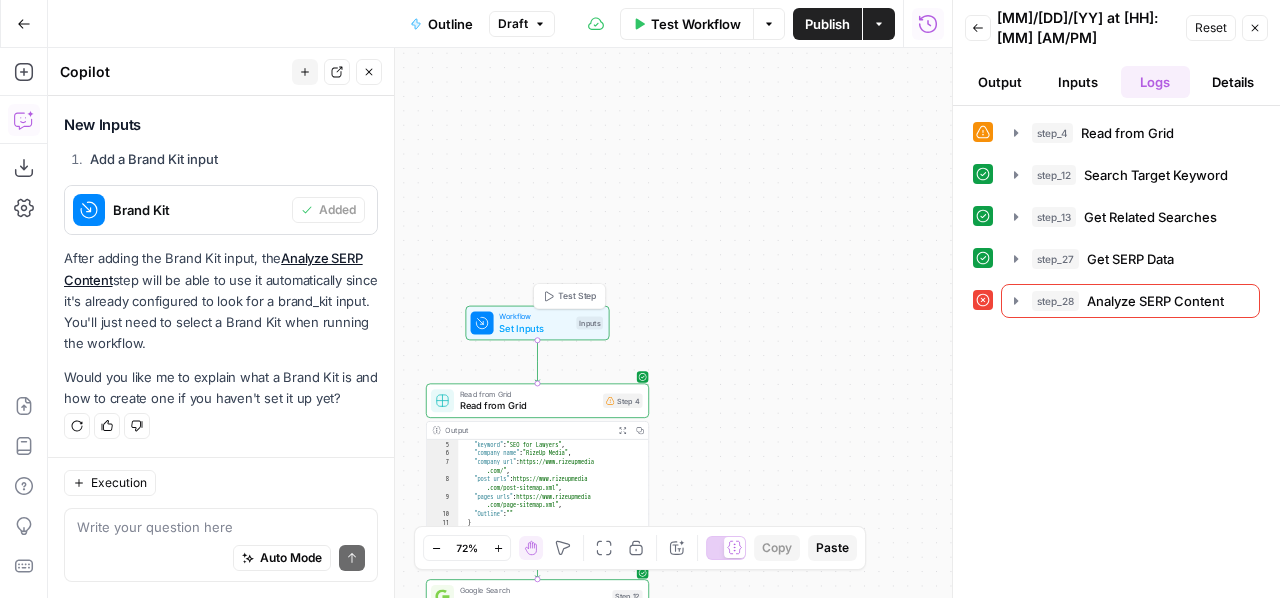 click on "Set Inputs" at bounding box center (534, 328) 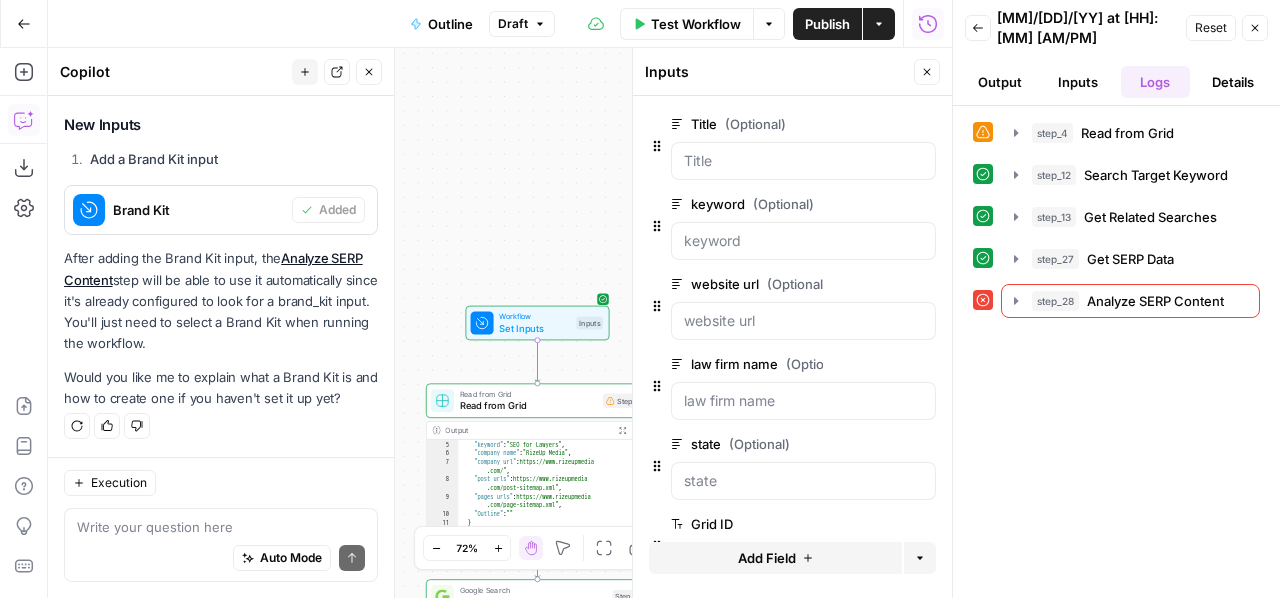click 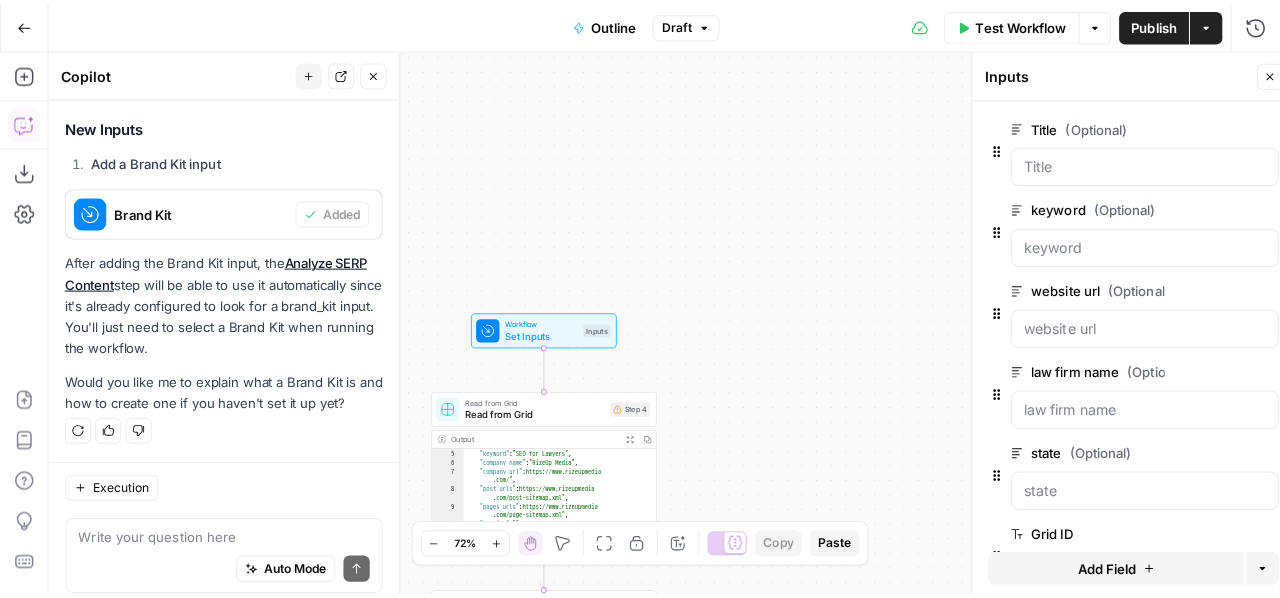scroll, scrollTop: 13187, scrollLeft: 0, axis: vertical 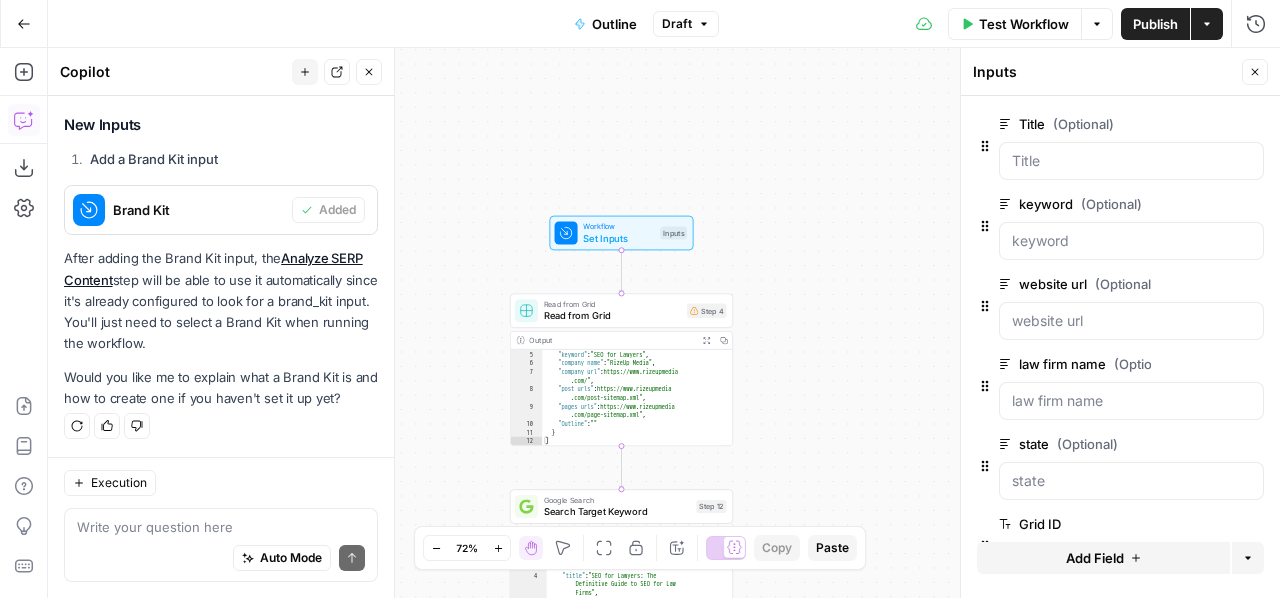 drag, startPoint x: 661, startPoint y: 263, endPoint x: 760, endPoint y: 137, distance: 160.24045 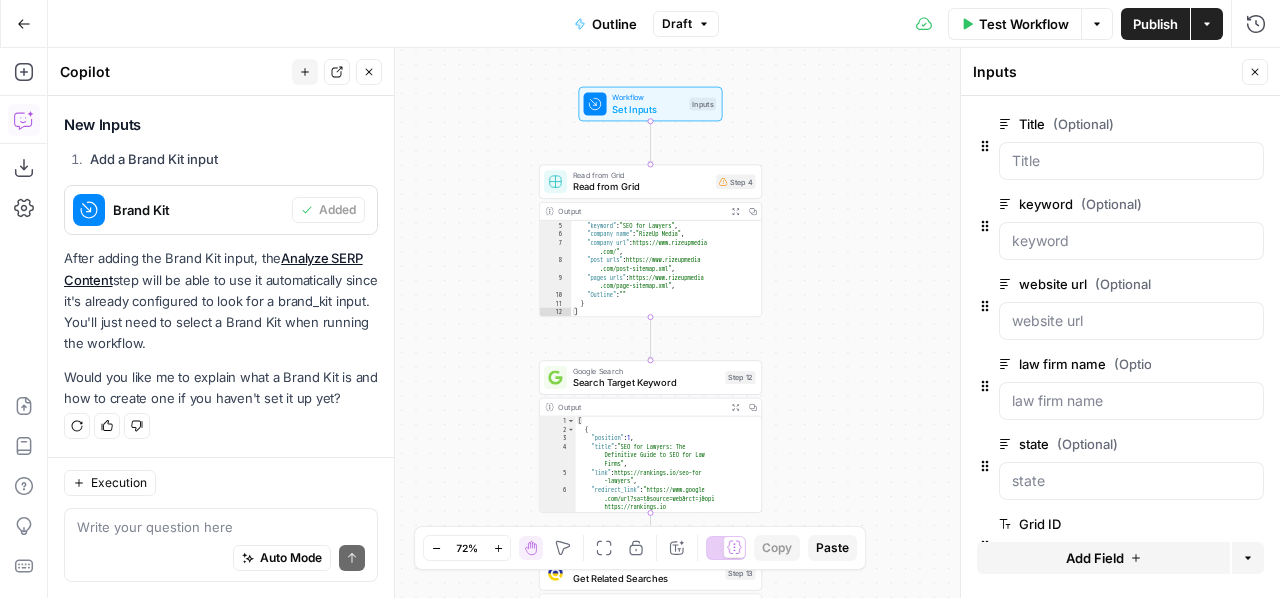 drag, startPoint x: 802, startPoint y: 349, endPoint x: 818, endPoint y: 254, distance: 96.337944 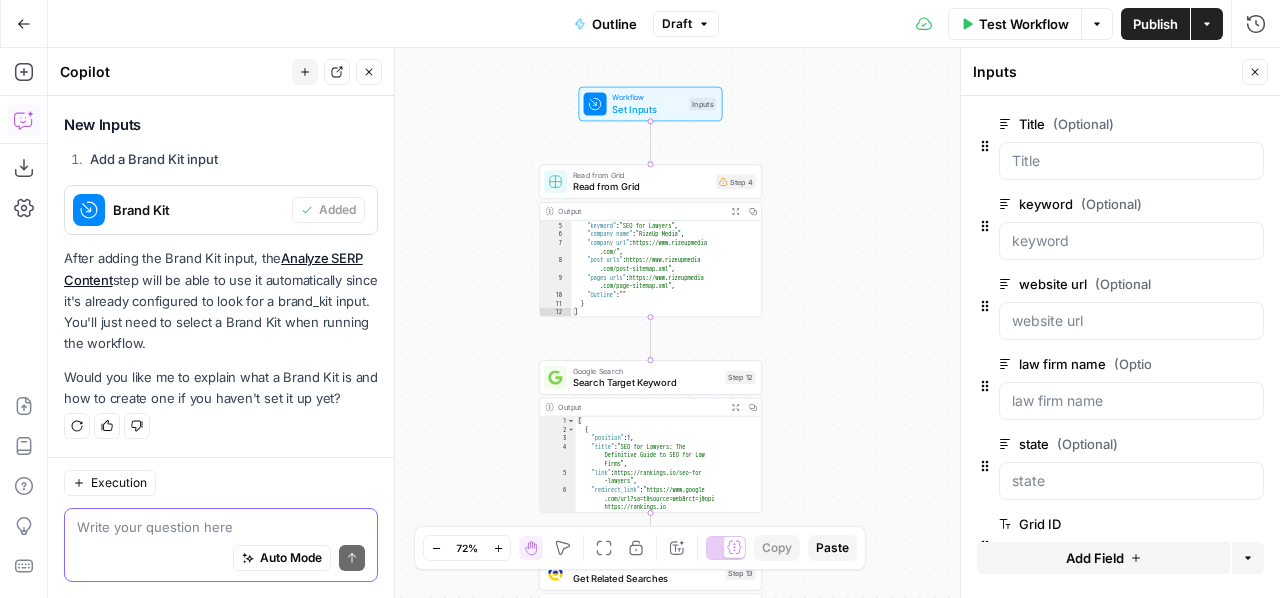 click at bounding box center (221, 527) 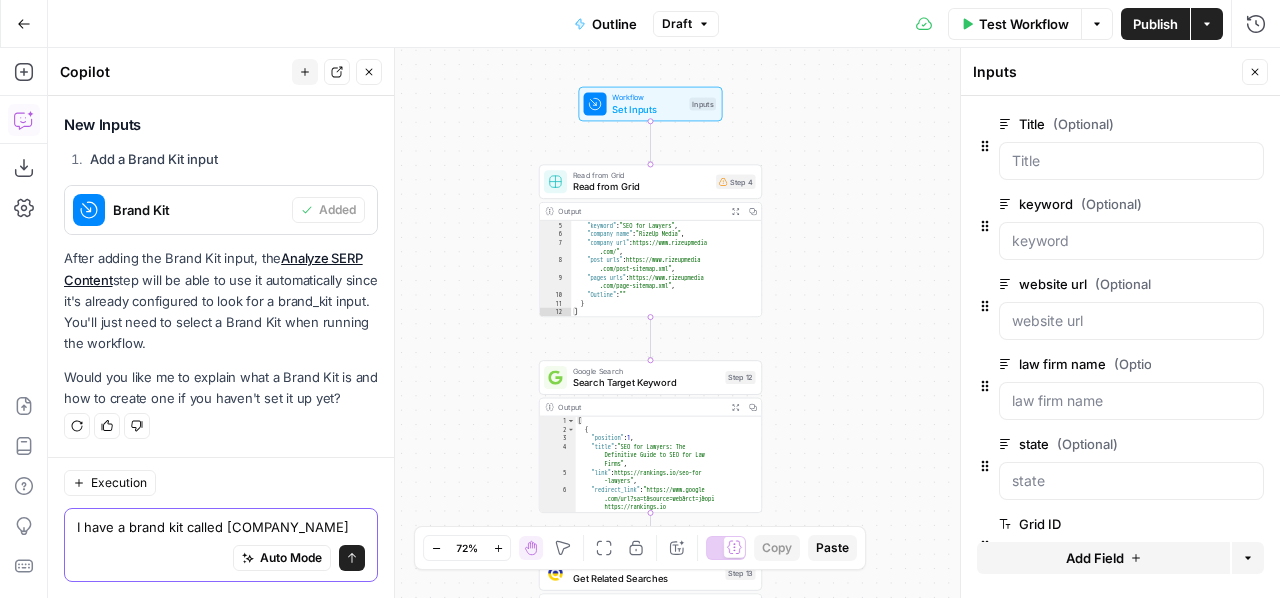 type on "I have a brand kit called RizeUp Media" 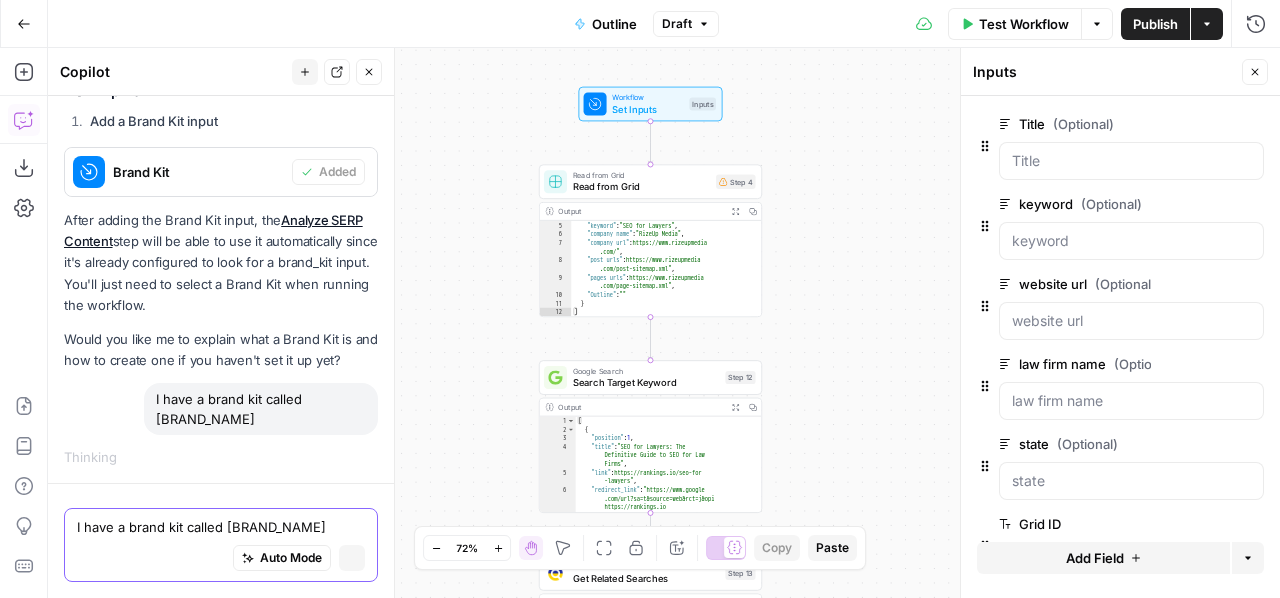 type 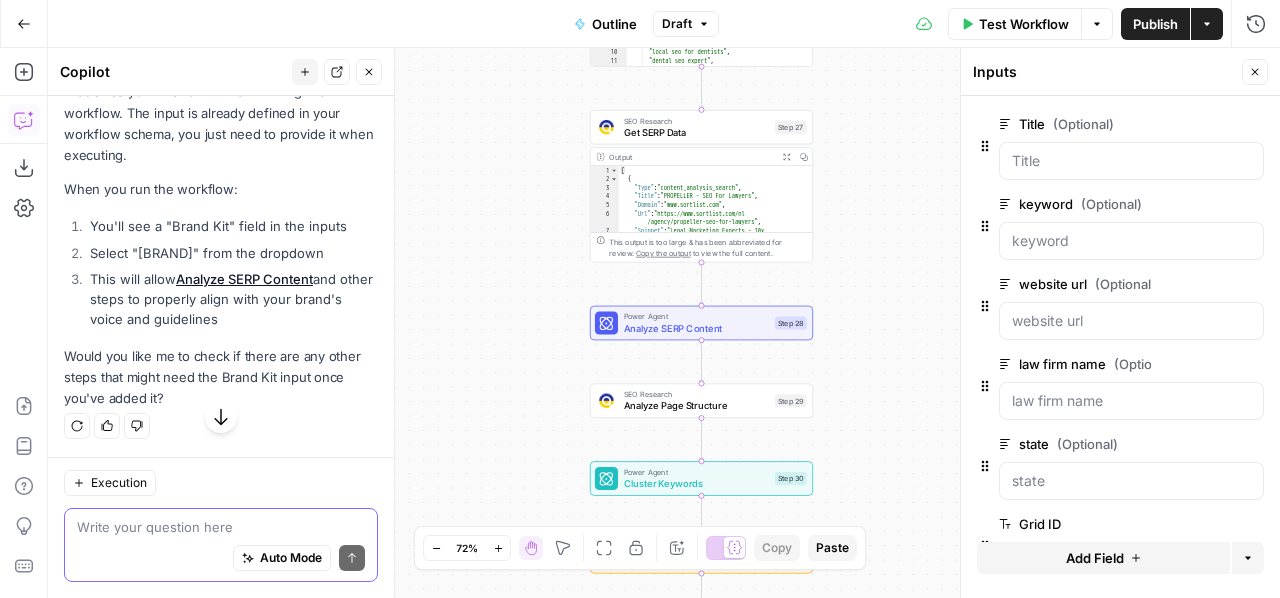 scroll, scrollTop: 13518, scrollLeft: 0, axis: vertical 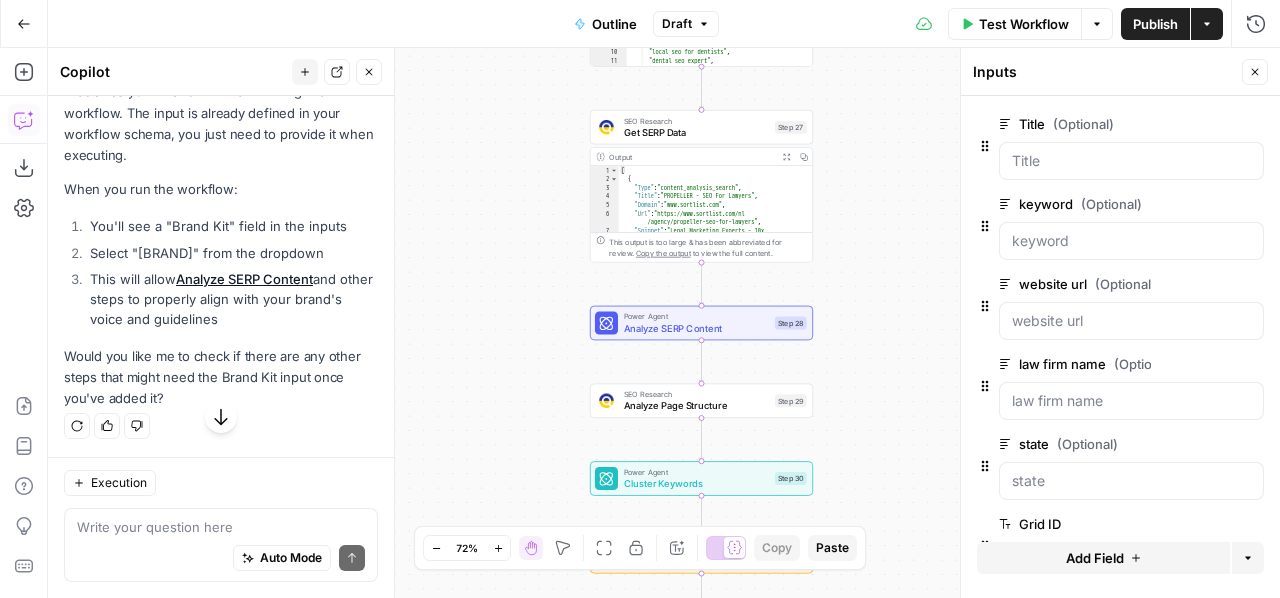 click 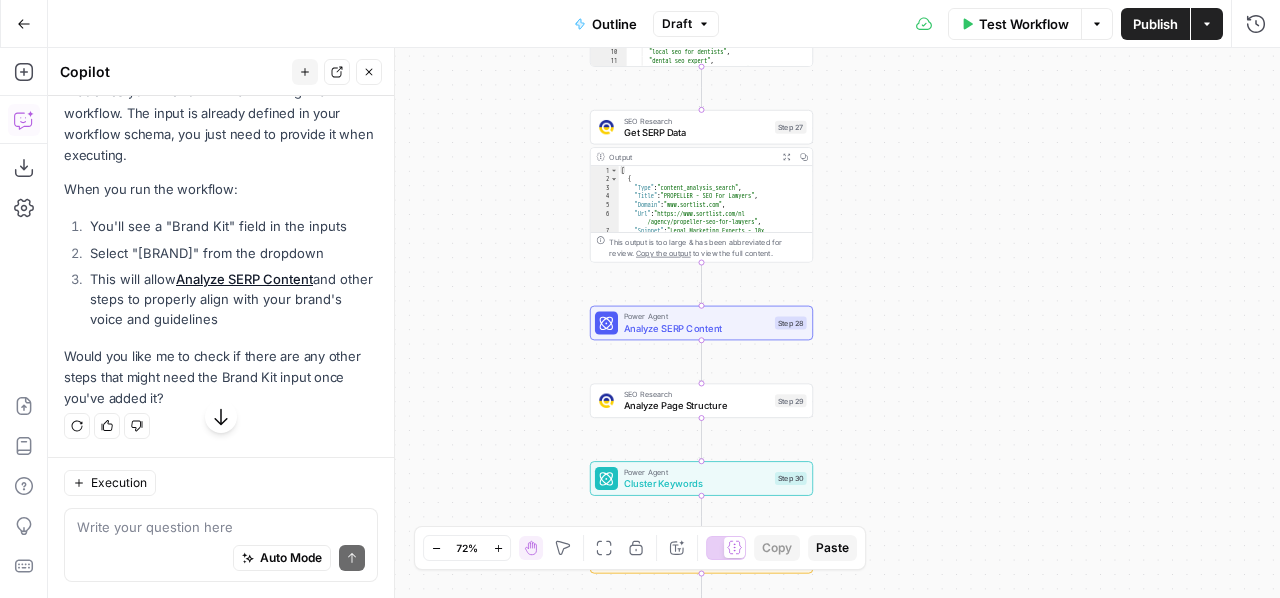 click on "Test Workflow" at bounding box center [1015, 24] 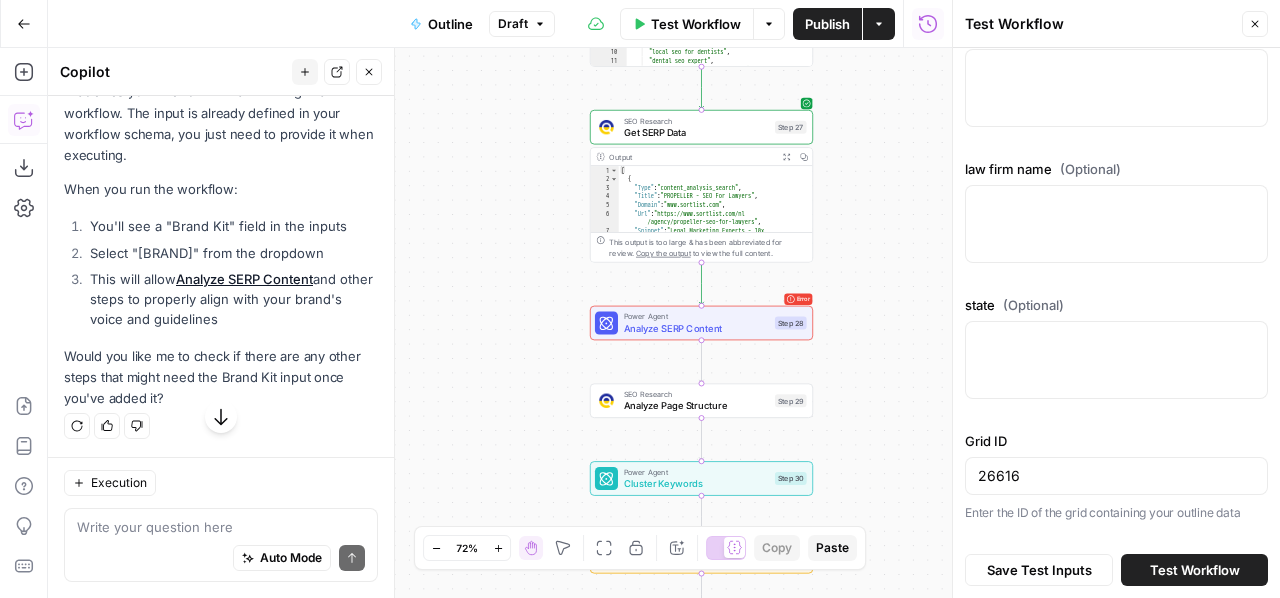 scroll, scrollTop: 489, scrollLeft: 0, axis: vertical 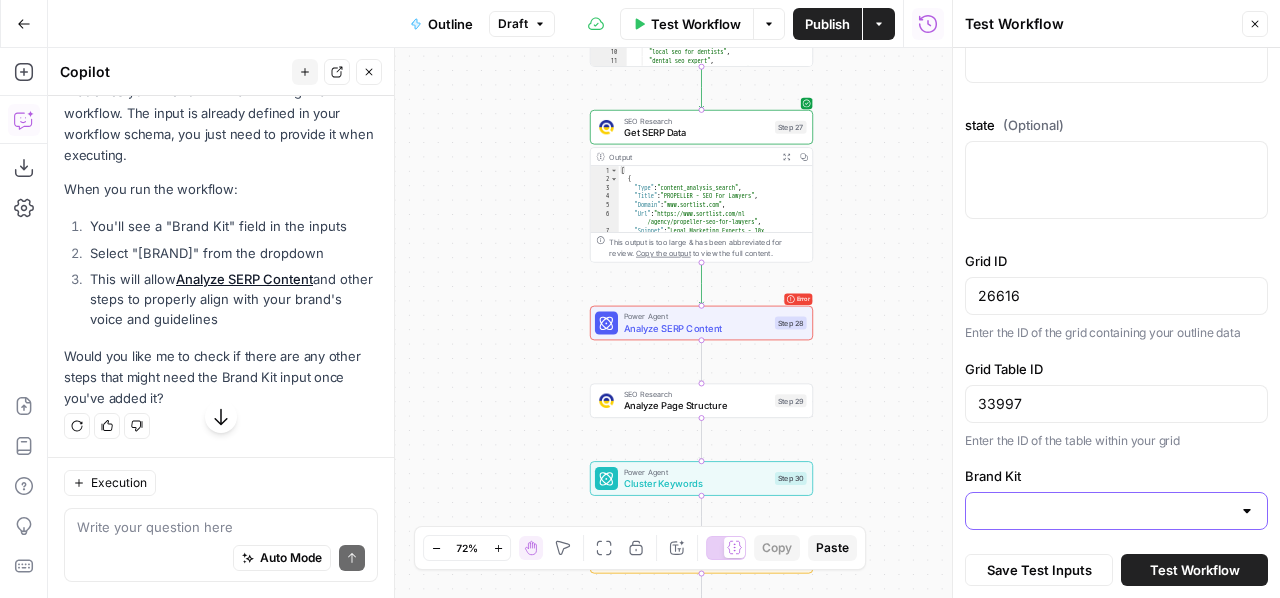click on "Brand Kit" at bounding box center (1104, 511) 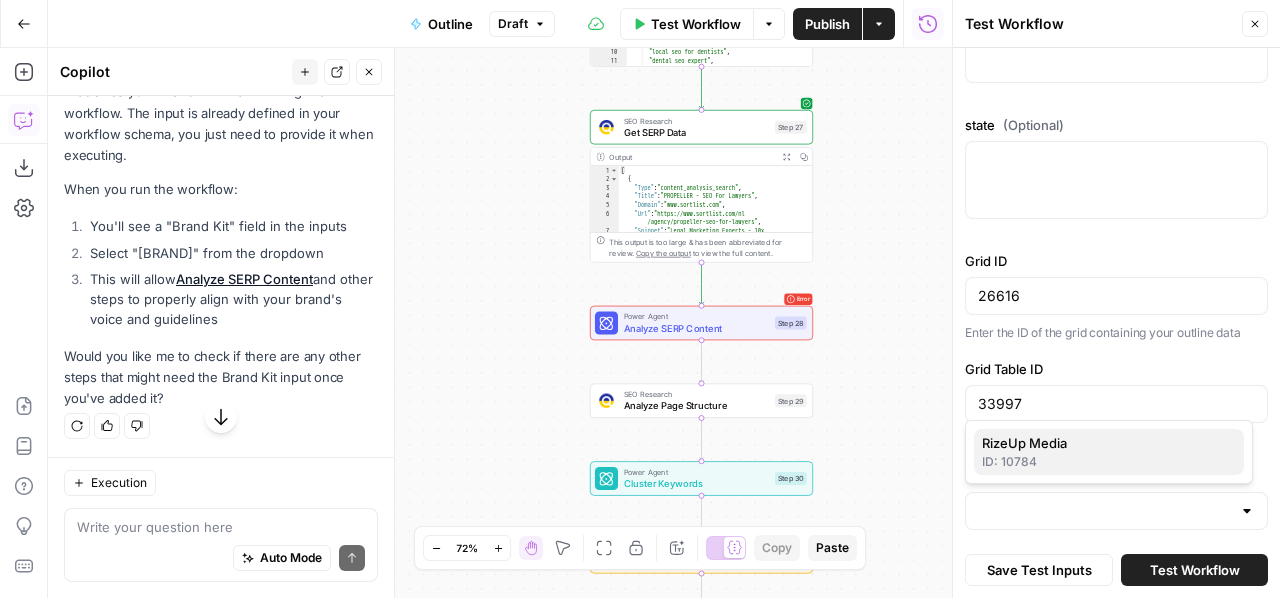 click on "RizeUp Media" at bounding box center (1105, 443) 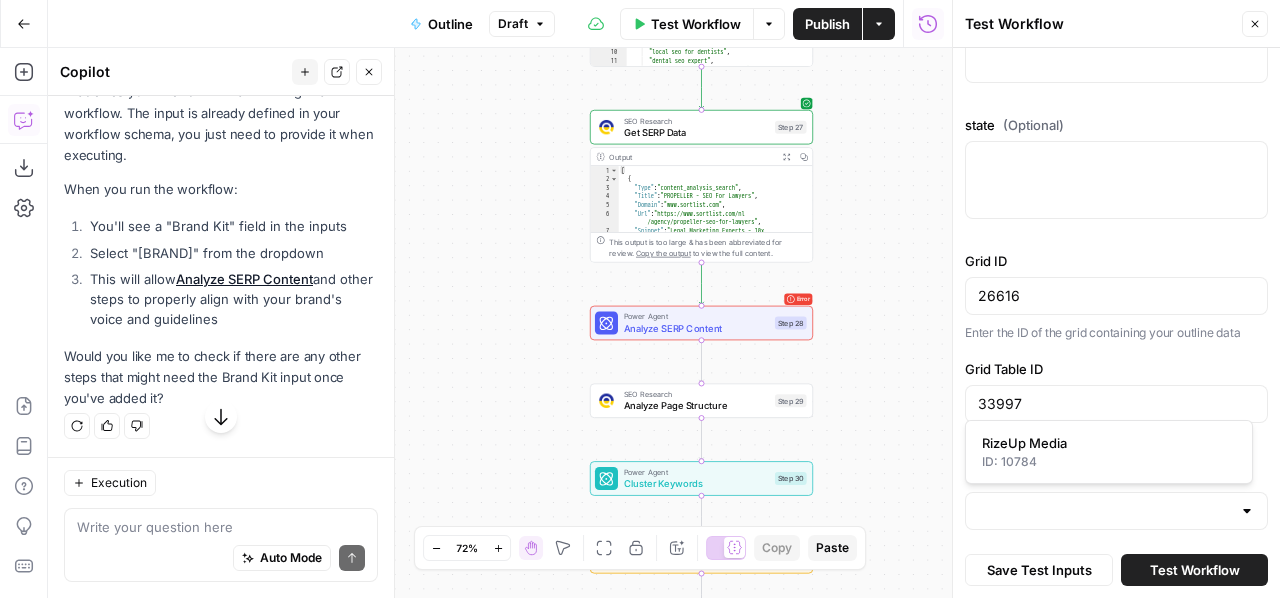 type on "RizeUp Media" 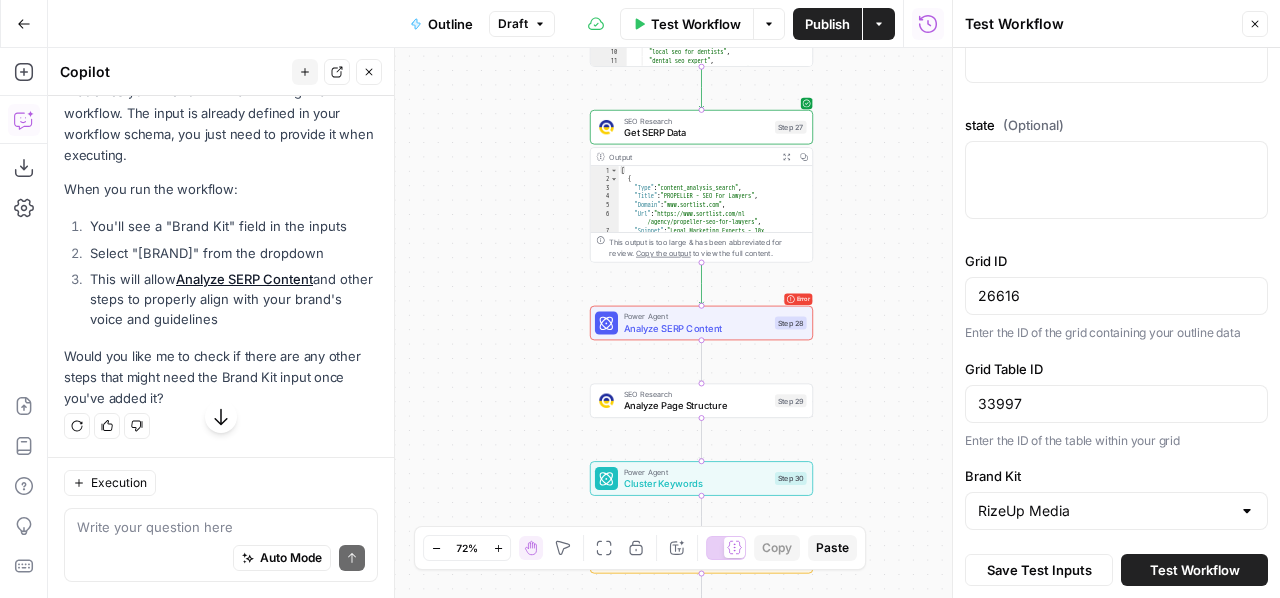 click on "Test Workflow" at bounding box center (1195, 570) 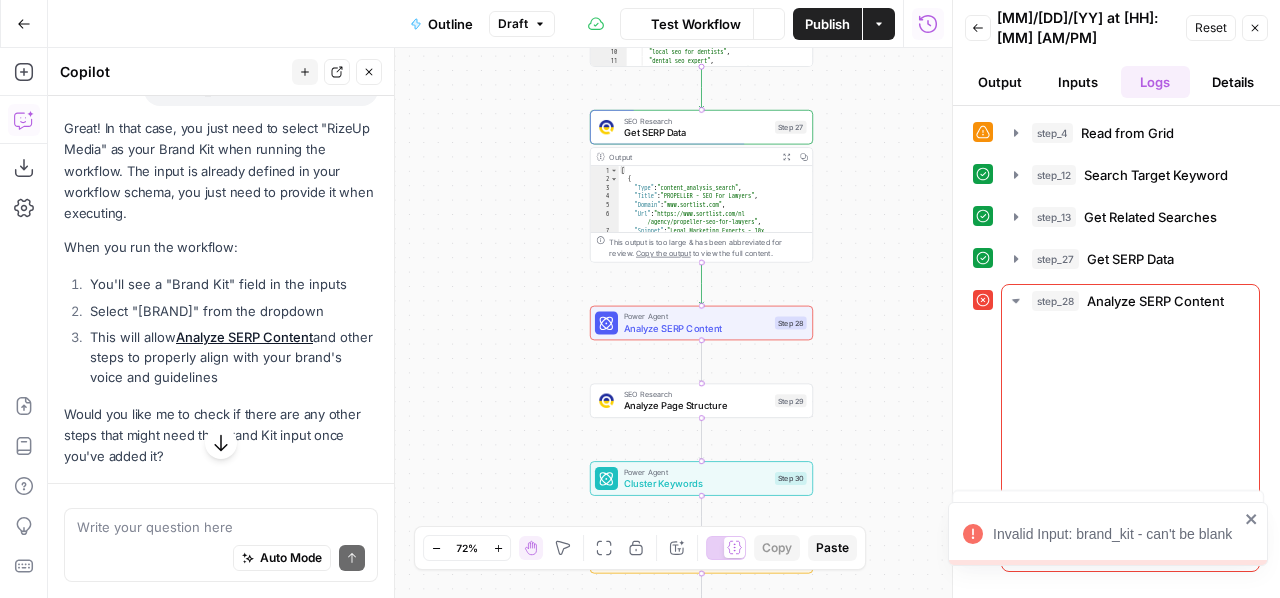 scroll, scrollTop: 13518, scrollLeft: 0, axis: vertical 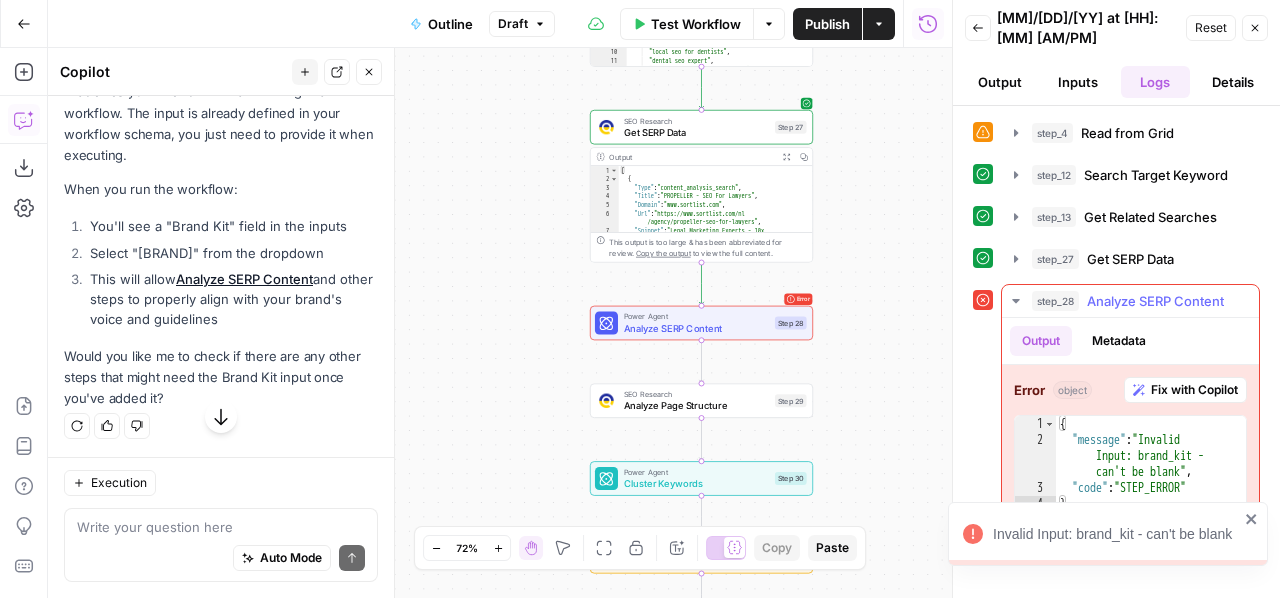 click on "Fix with Copilot" at bounding box center [1194, 390] 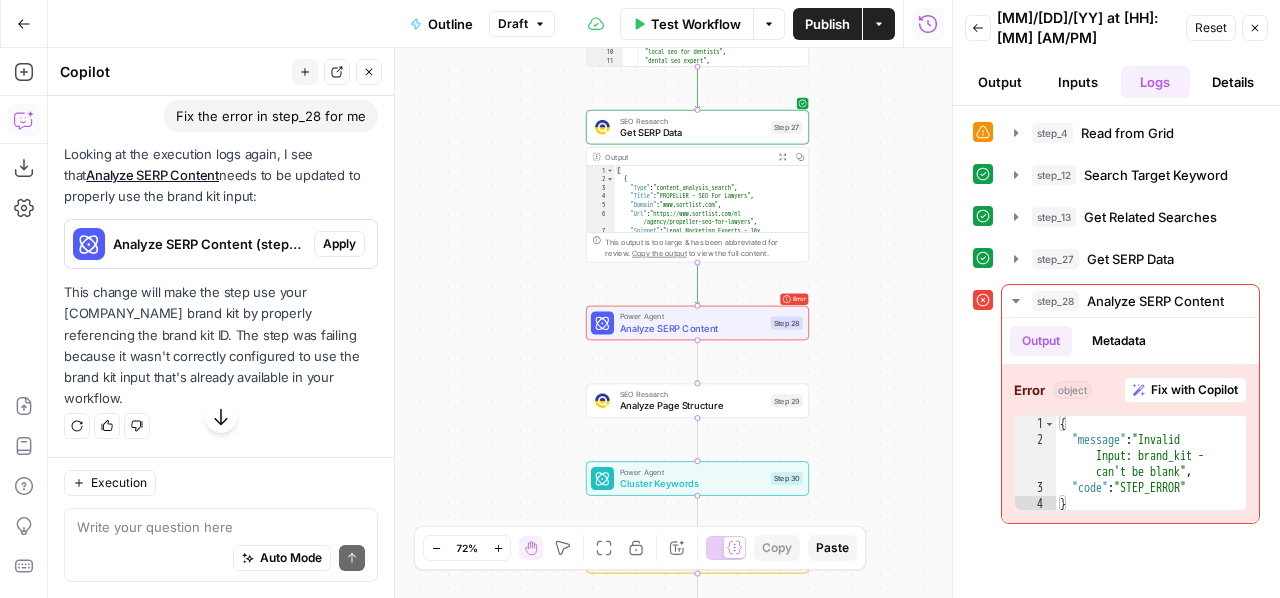 scroll, scrollTop: 13912, scrollLeft: 0, axis: vertical 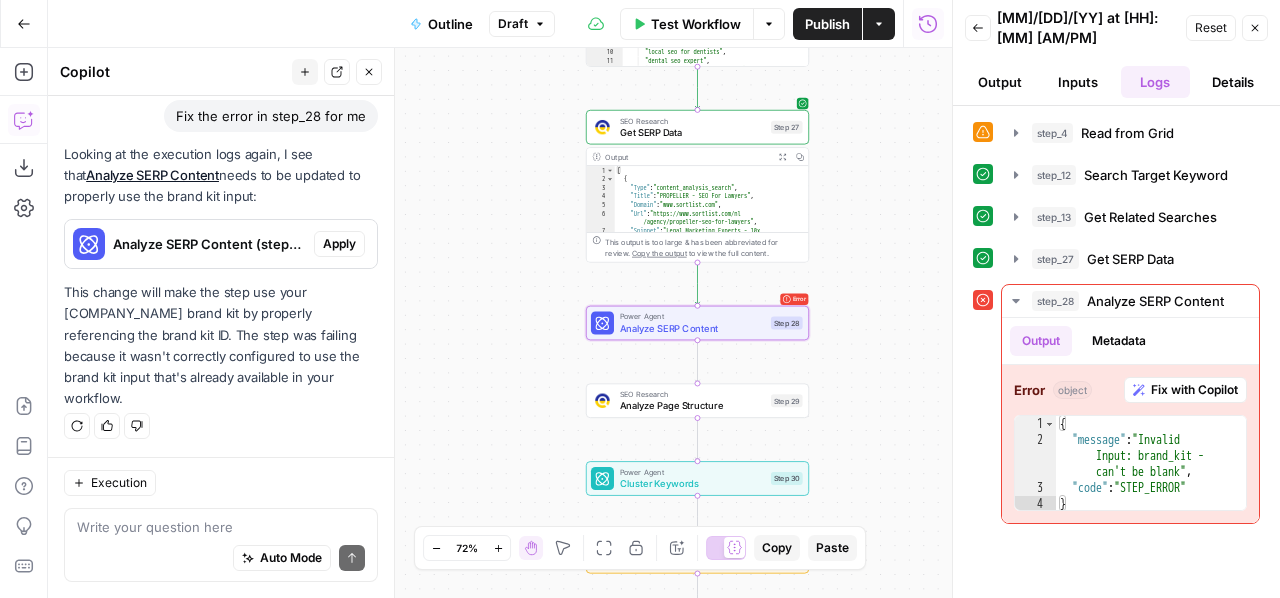 click on "Apply" at bounding box center [339, 244] 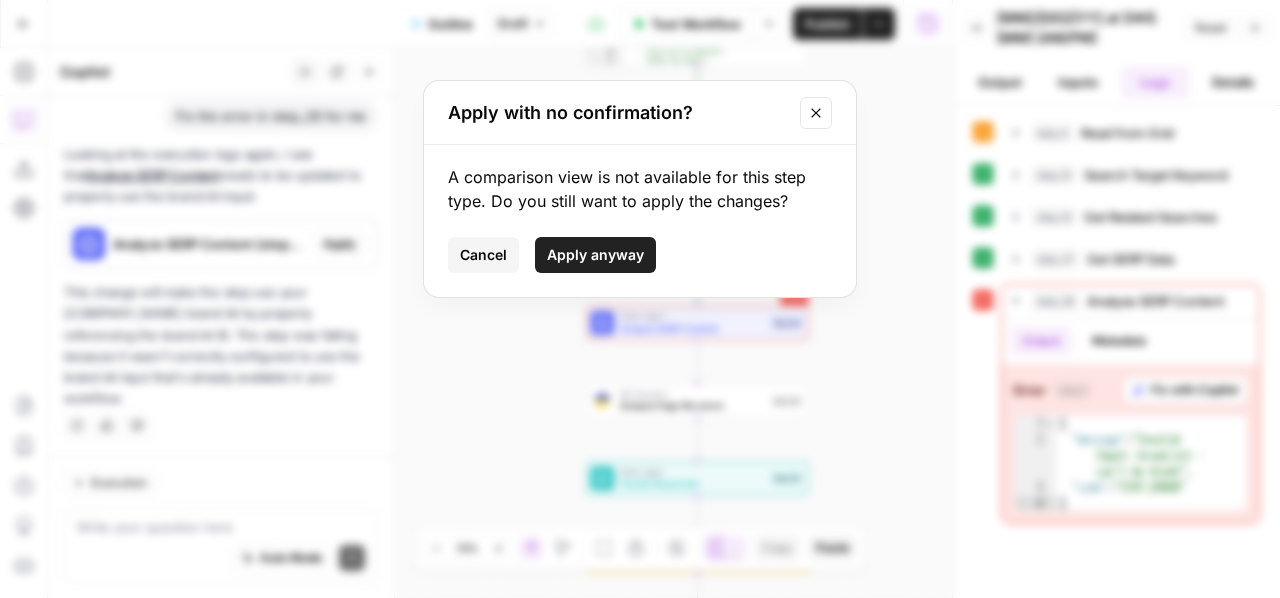 click on "Apply anyway" at bounding box center [595, 255] 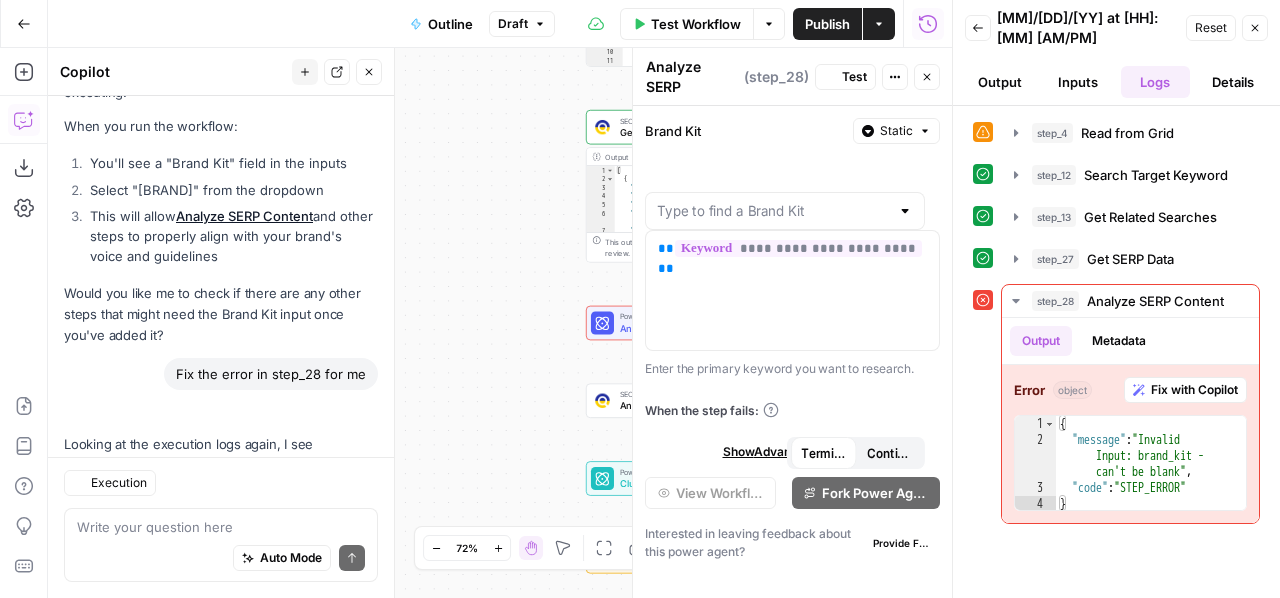 scroll, scrollTop: 13976, scrollLeft: 0, axis: vertical 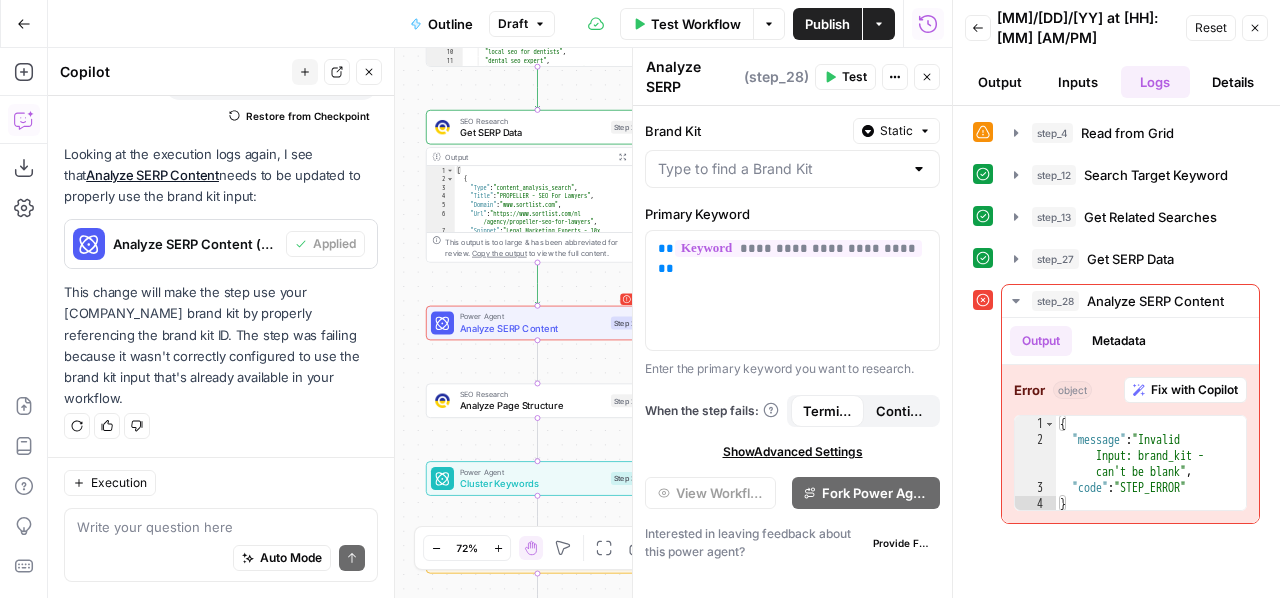 click on "Test" at bounding box center (854, 77) 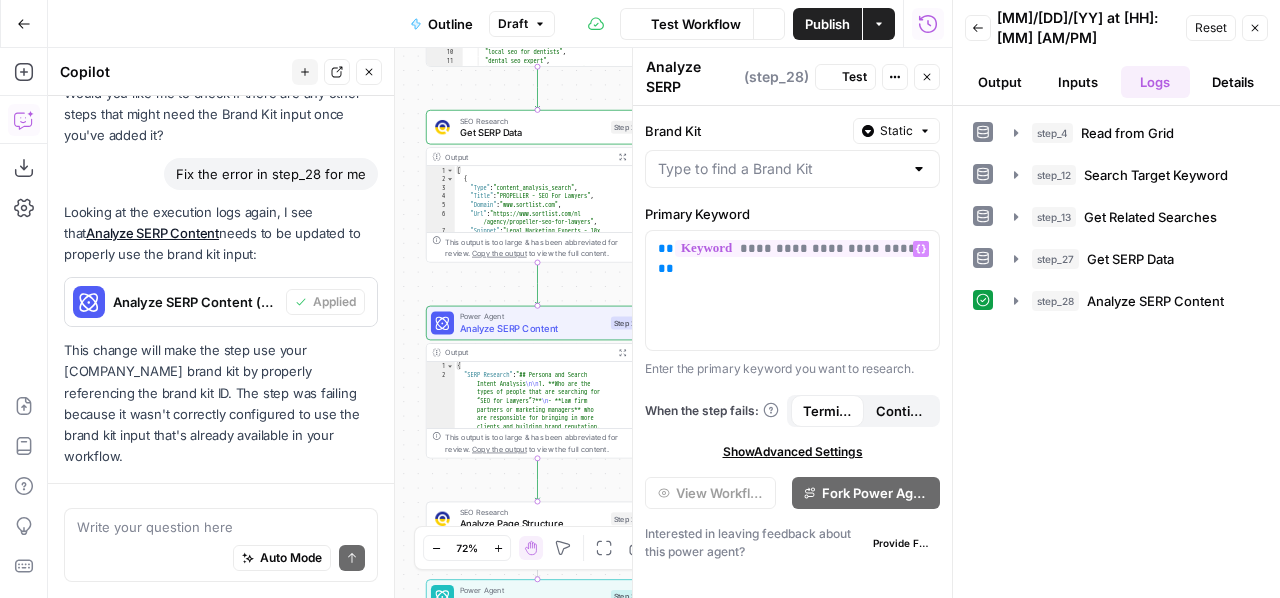 scroll, scrollTop: 13976, scrollLeft: 0, axis: vertical 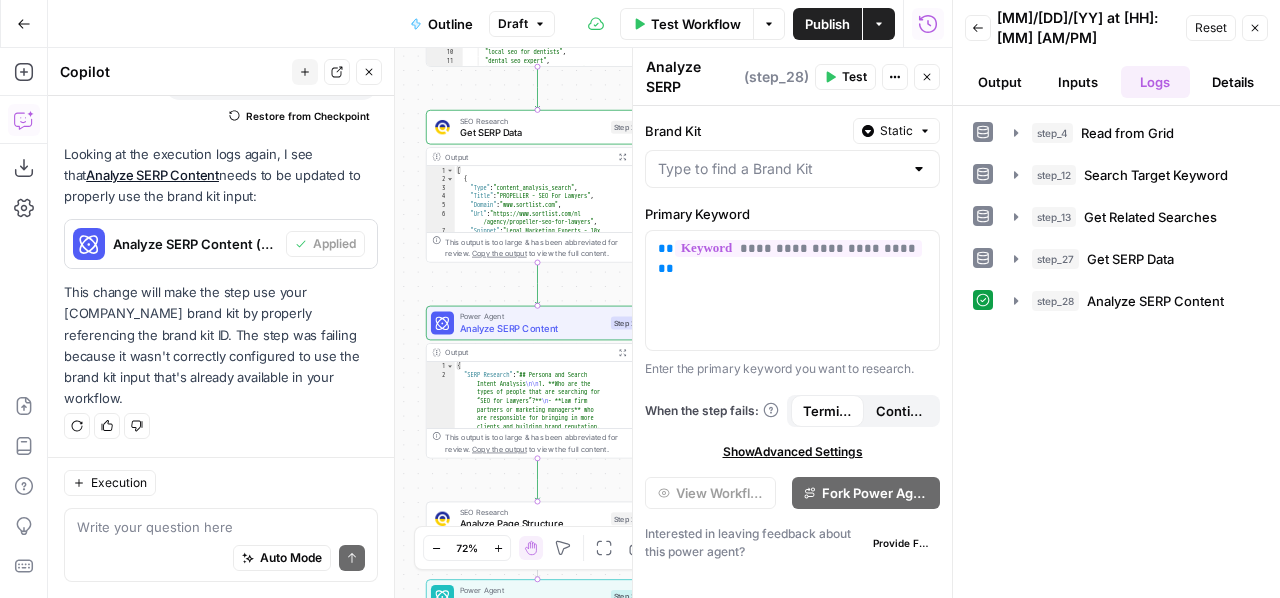 click on "Test" at bounding box center [854, 77] 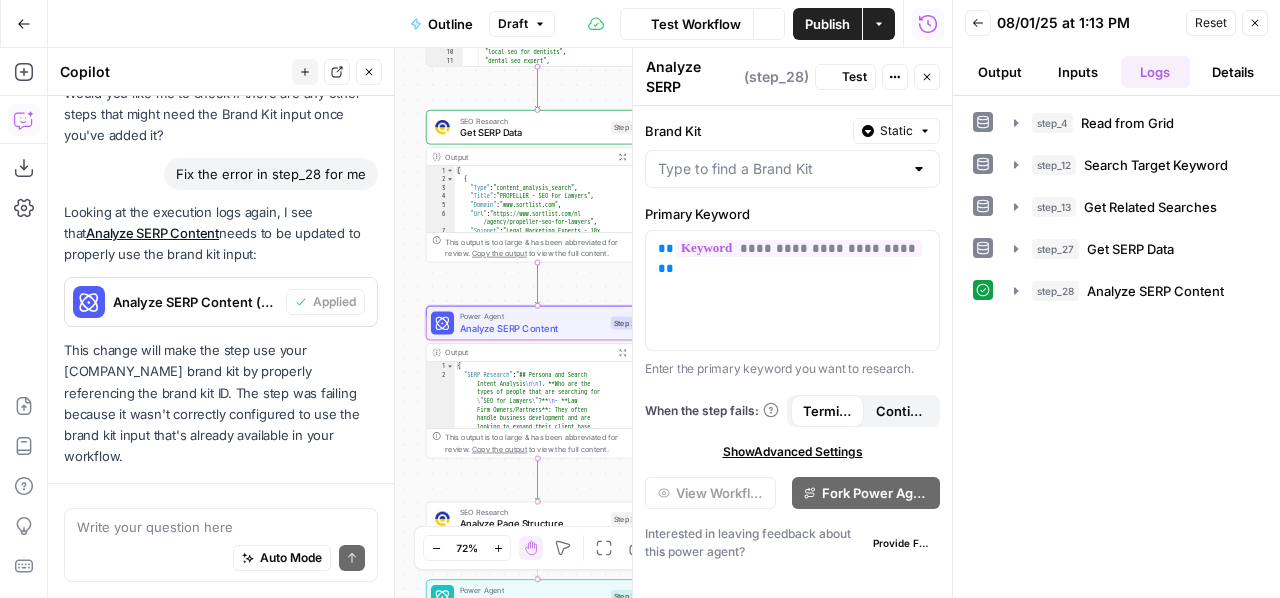 scroll, scrollTop: 13976, scrollLeft: 0, axis: vertical 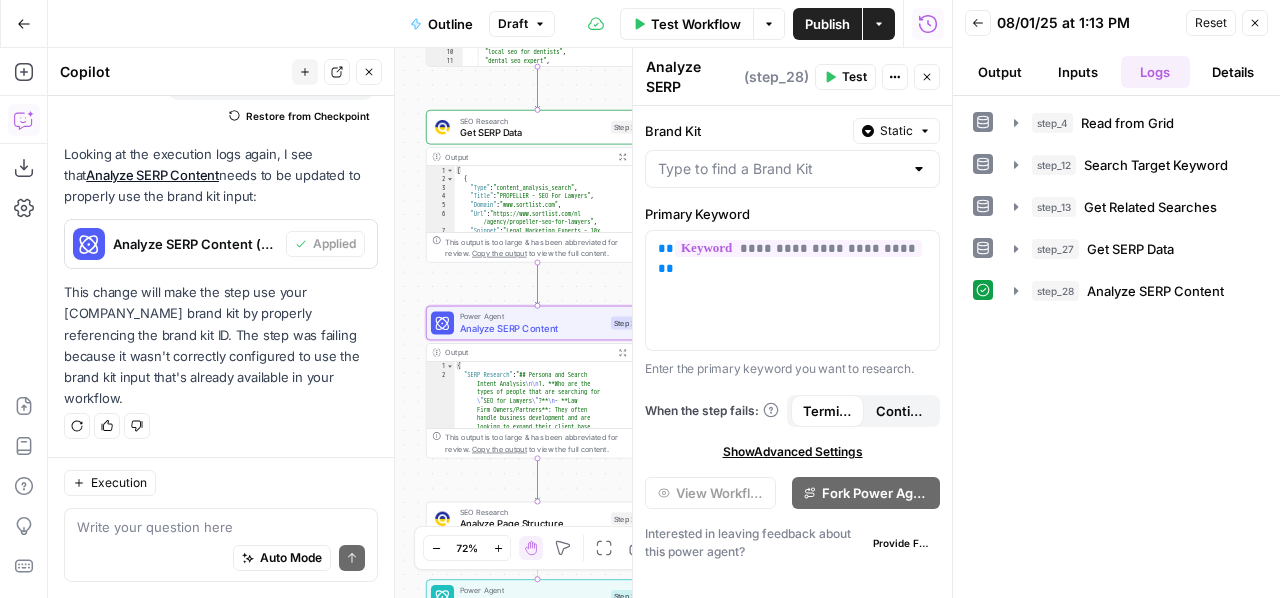 click 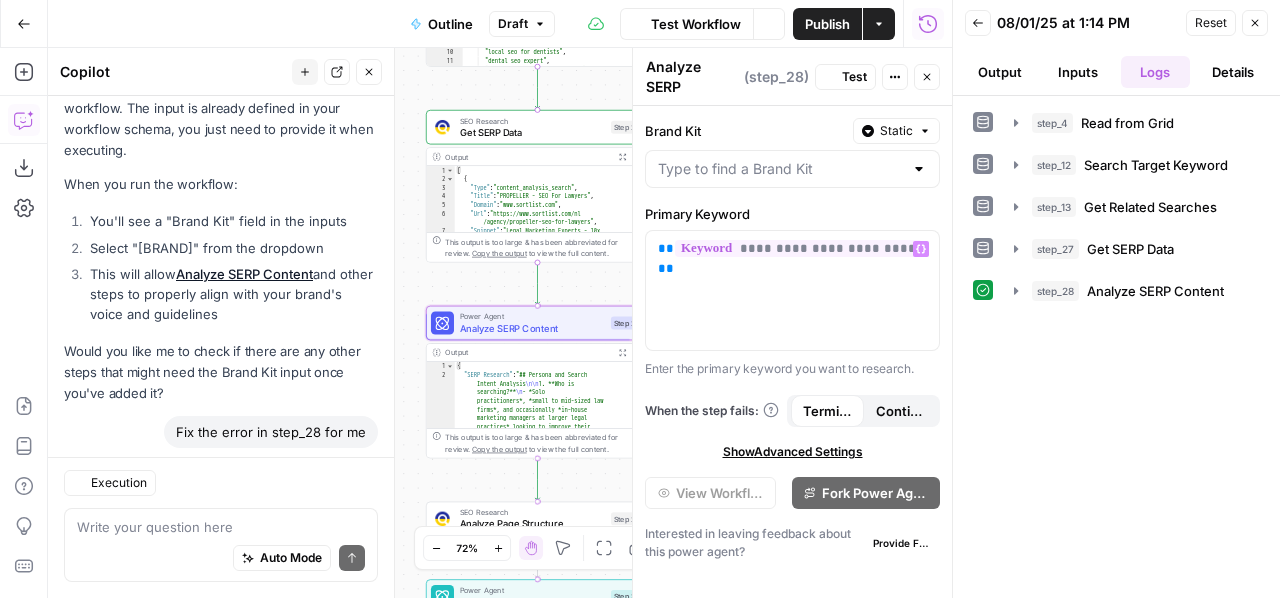 scroll, scrollTop: 13976, scrollLeft: 0, axis: vertical 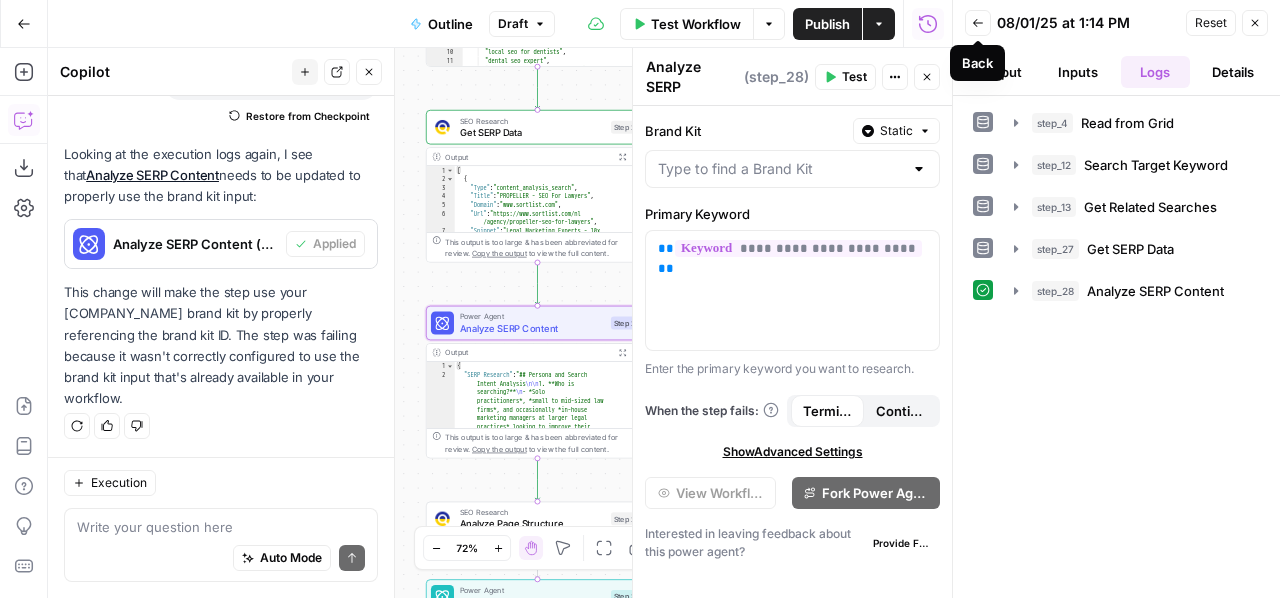 click 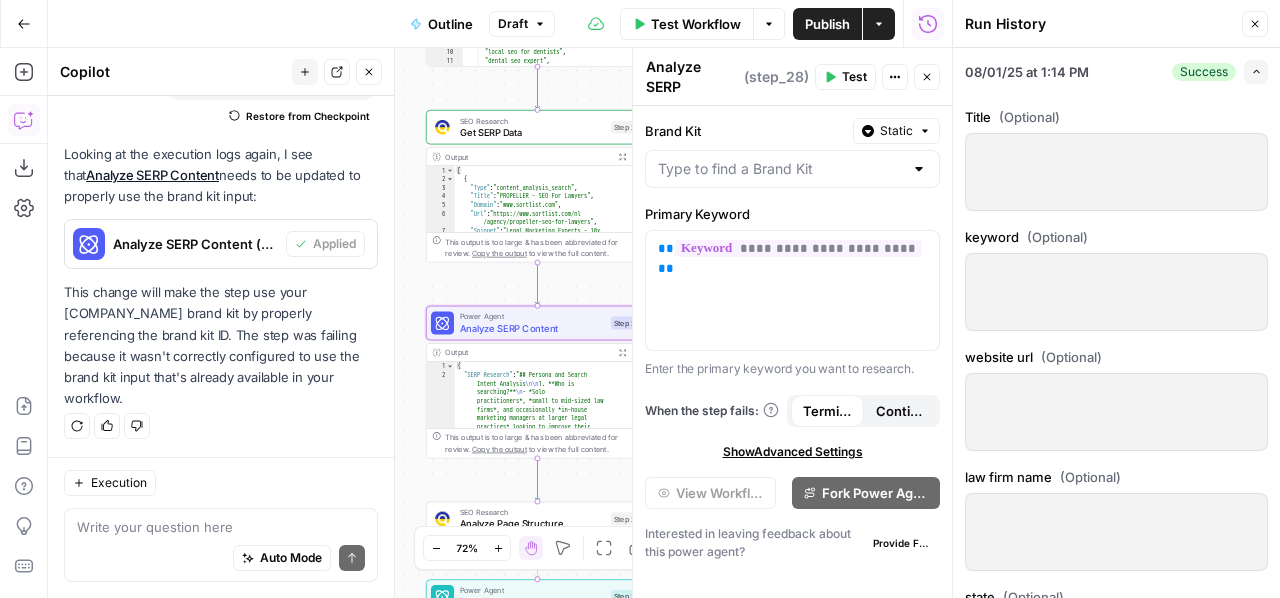 click 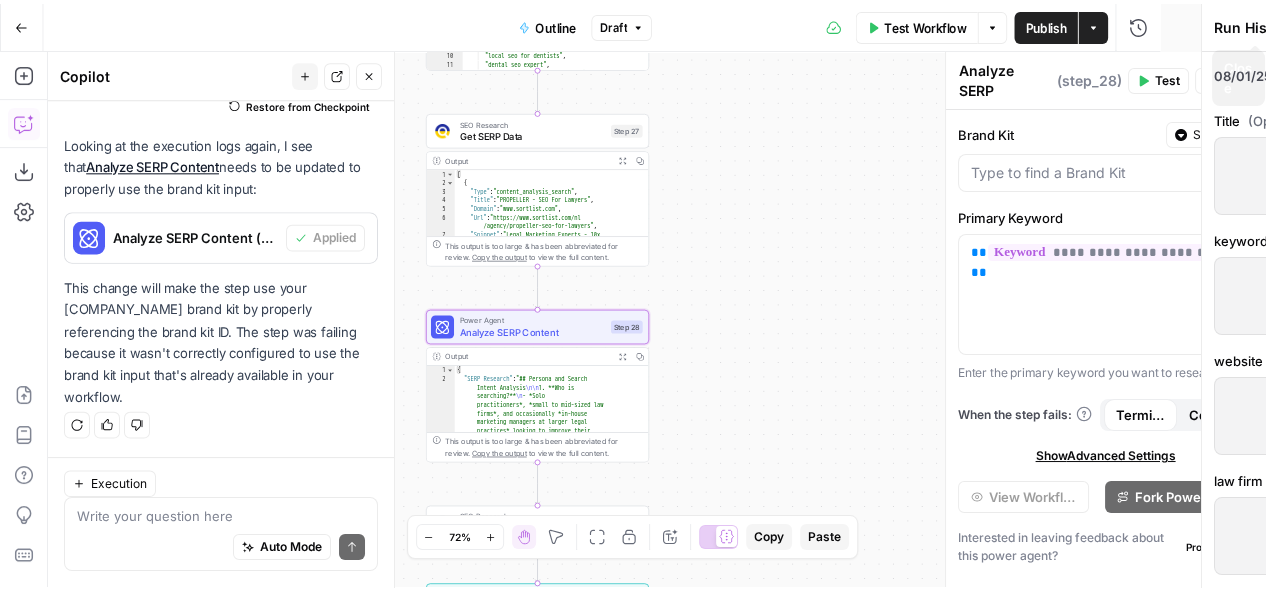 scroll, scrollTop: 13976, scrollLeft: 0, axis: vertical 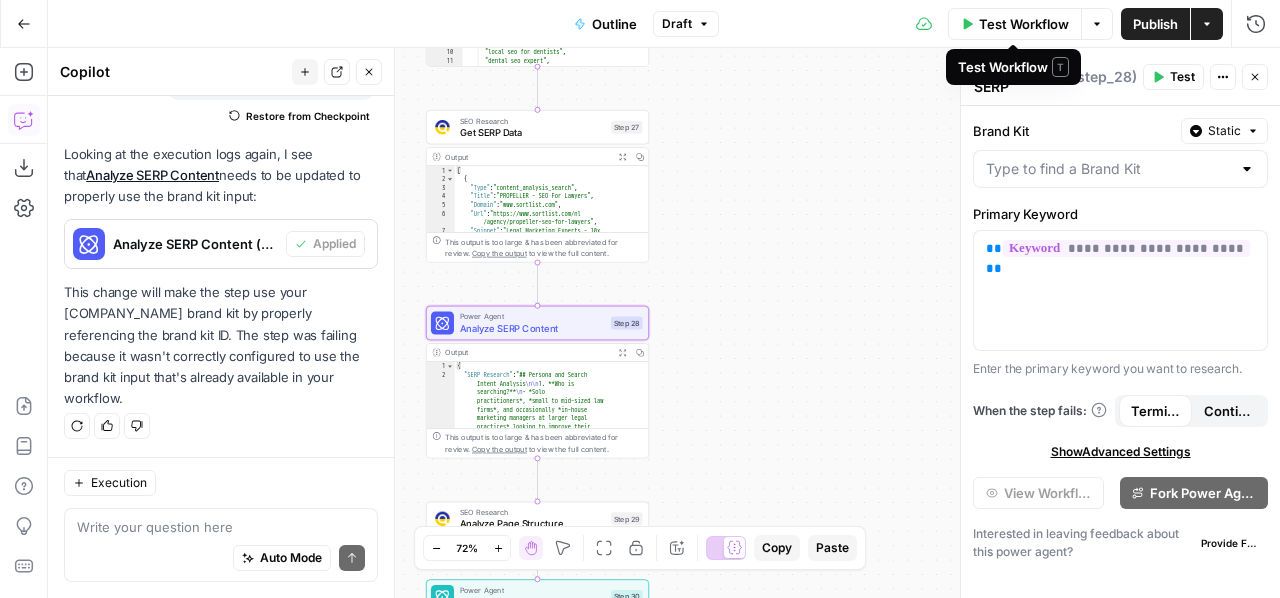 click on "Test Workflow" at bounding box center (1024, 24) 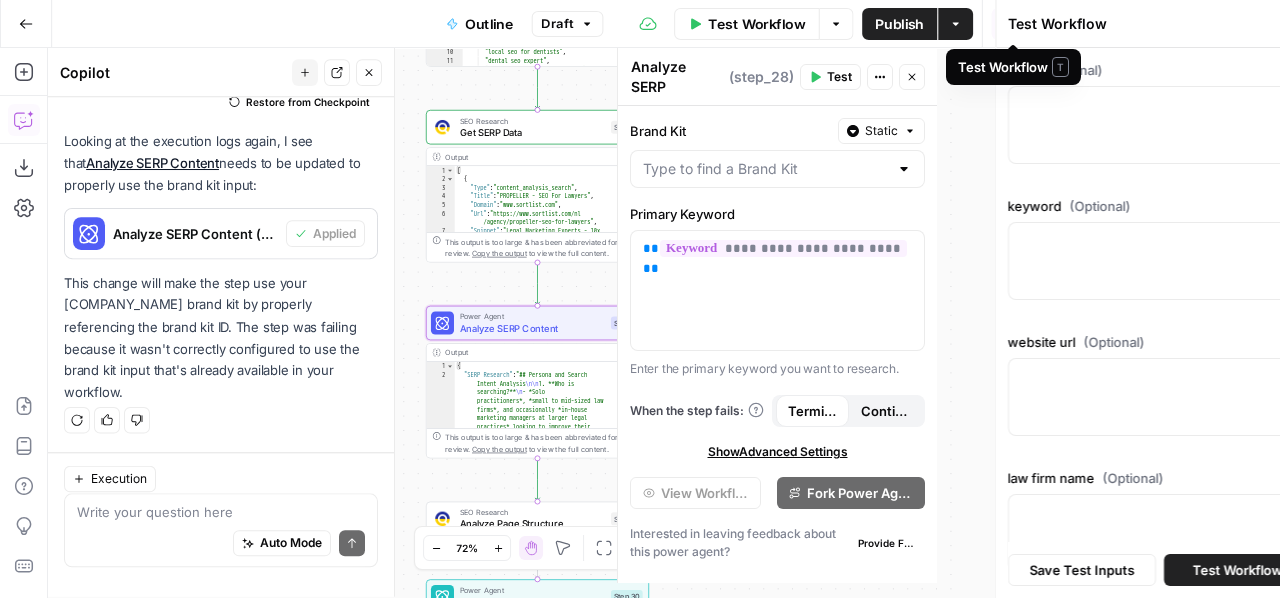 scroll, scrollTop: 13976, scrollLeft: 0, axis: vertical 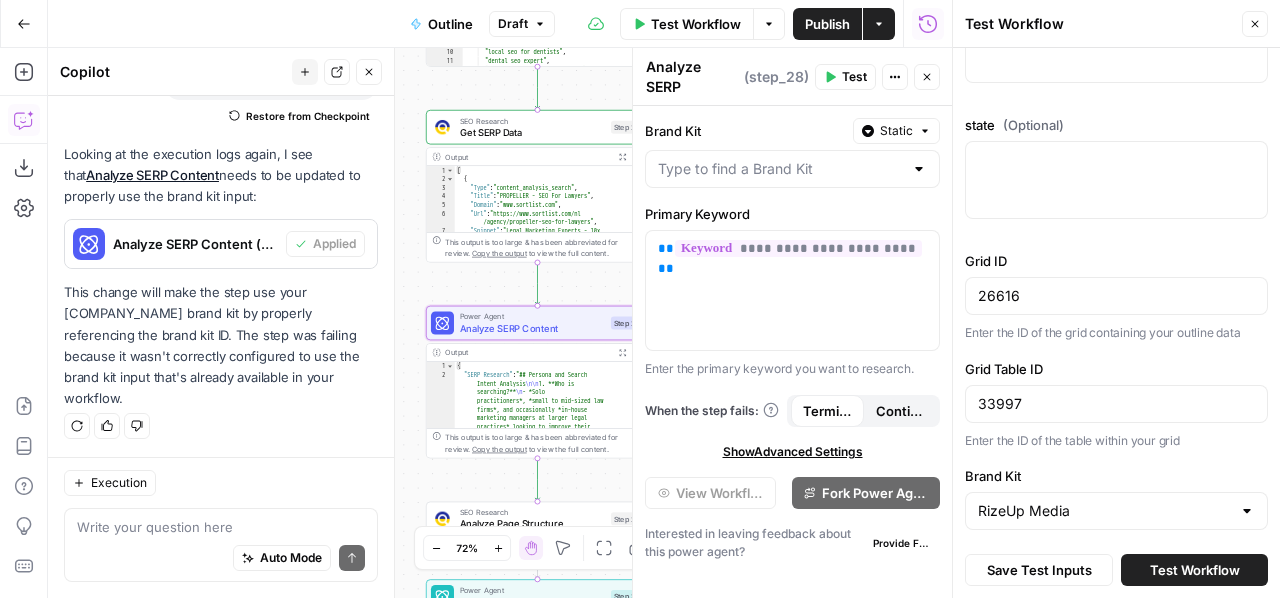click on "Test Workflow" at bounding box center (1195, 570) 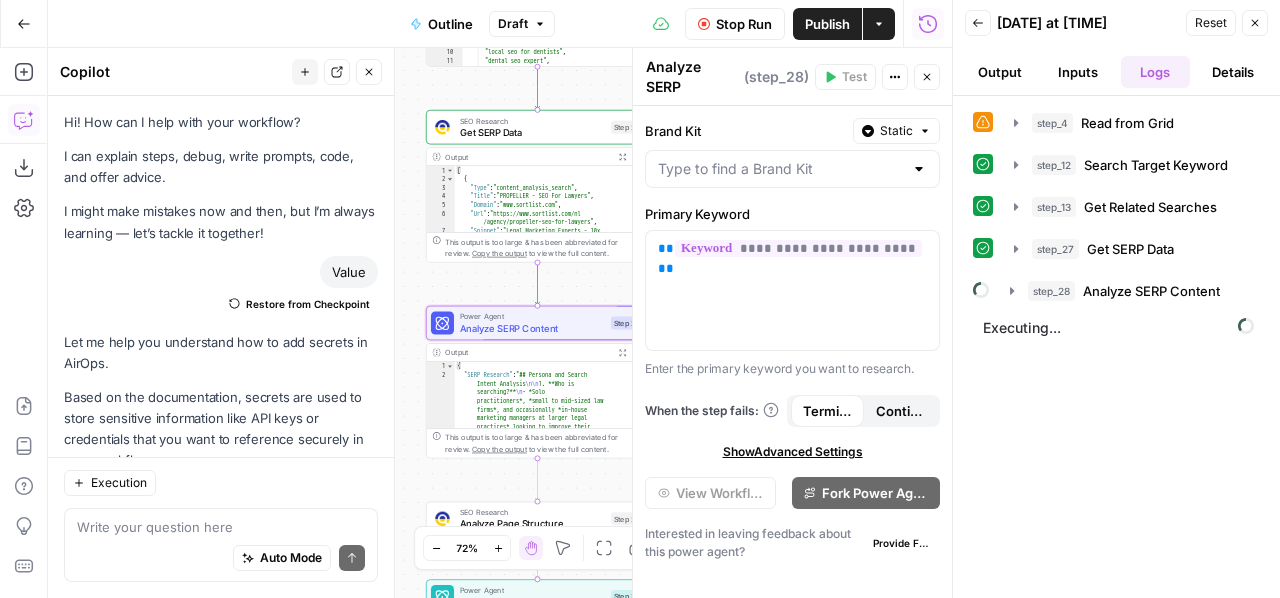 scroll, scrollTop: 0, scrollLeft: 0, axis: both 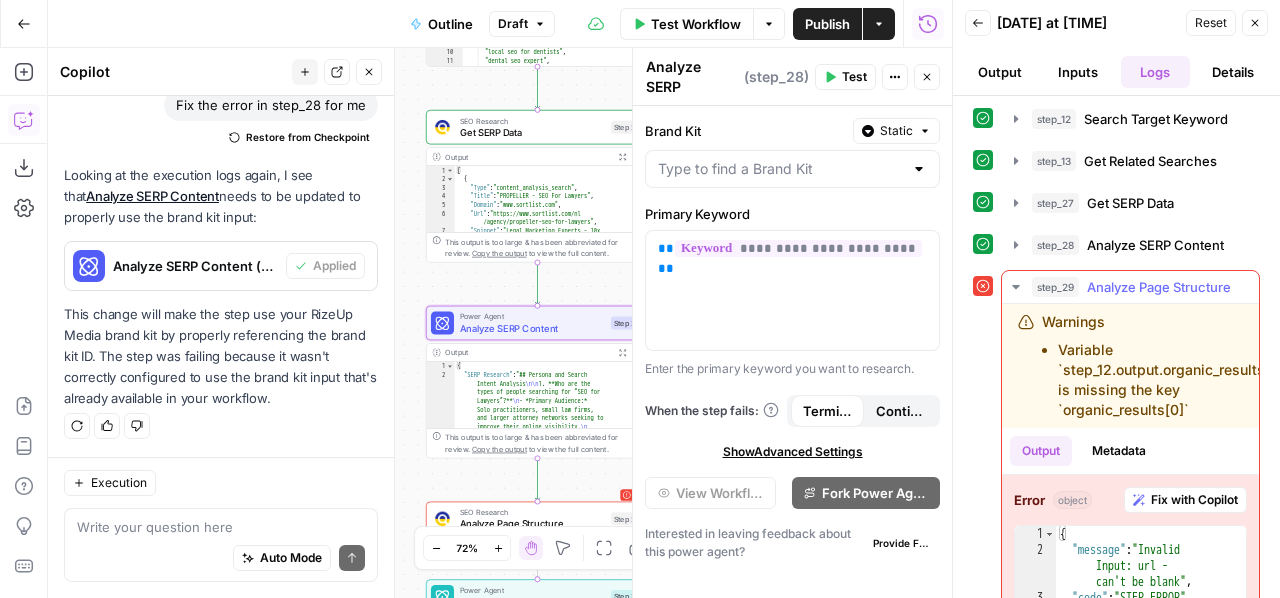 click on "Fix with Copilot" at bounding box center [1194, 500] 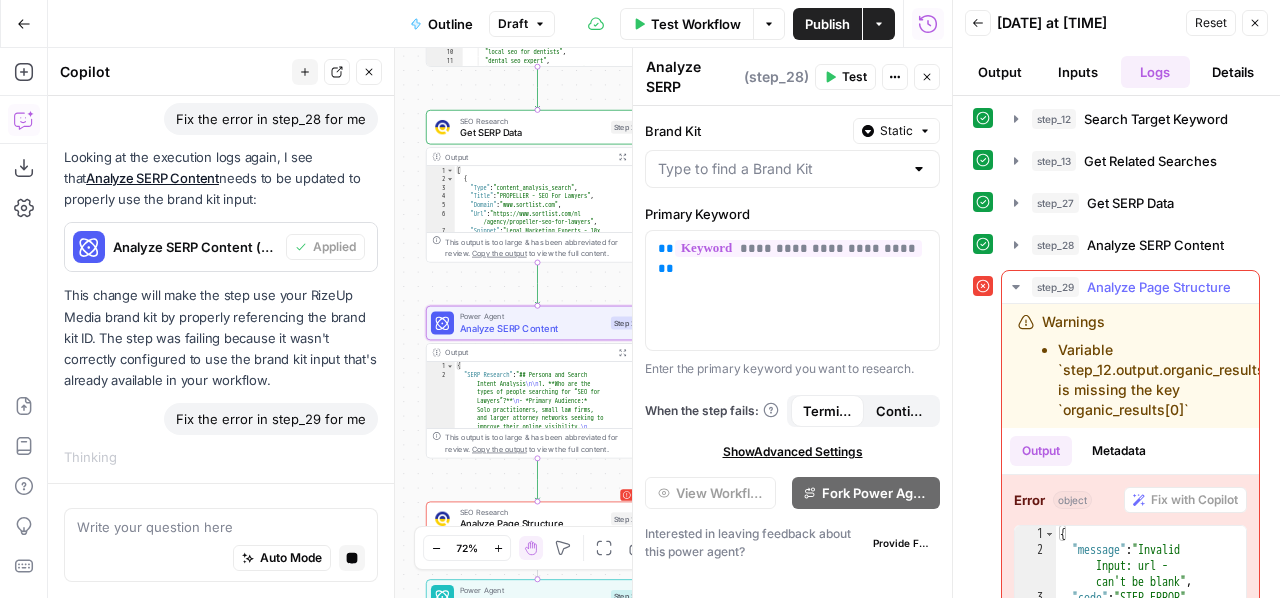 scroll, scrollTop: 13363, scrollLeft: 0, axis: vertical 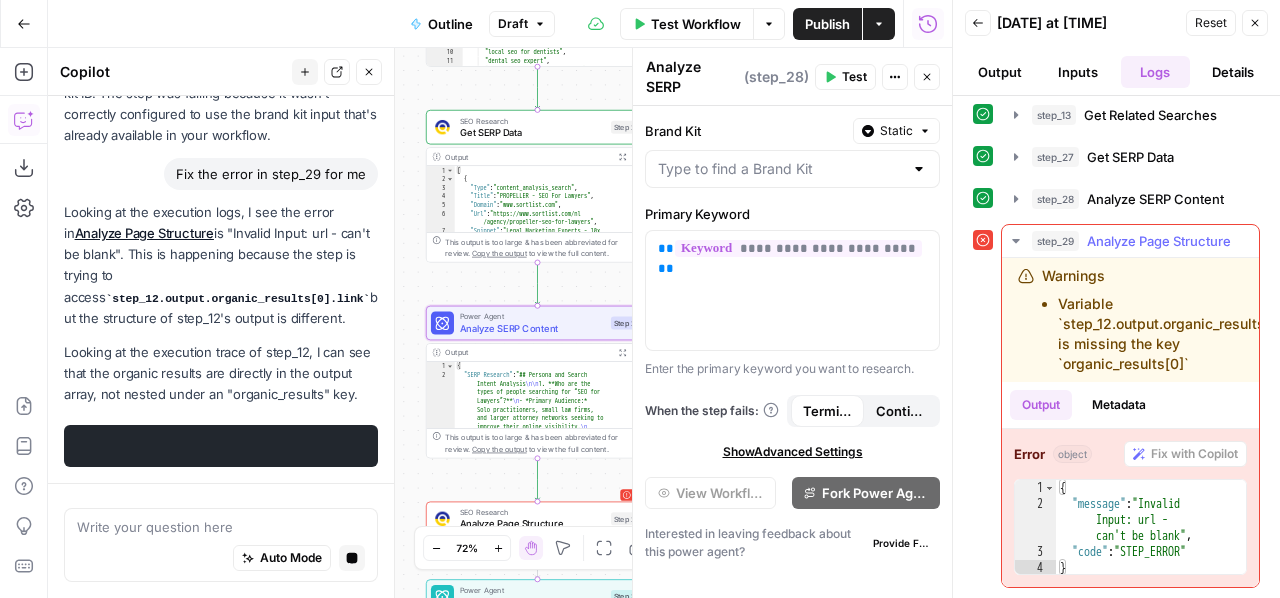 click 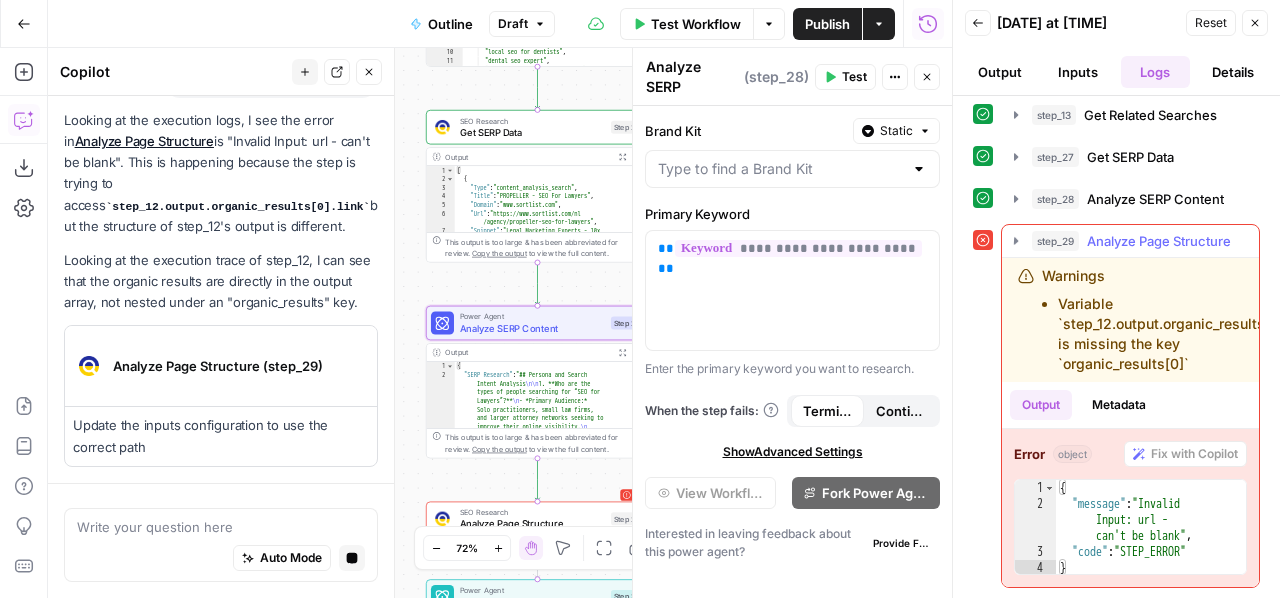 scroll, scrollTop: 13764, scrollLeft: 0, axis: vertical 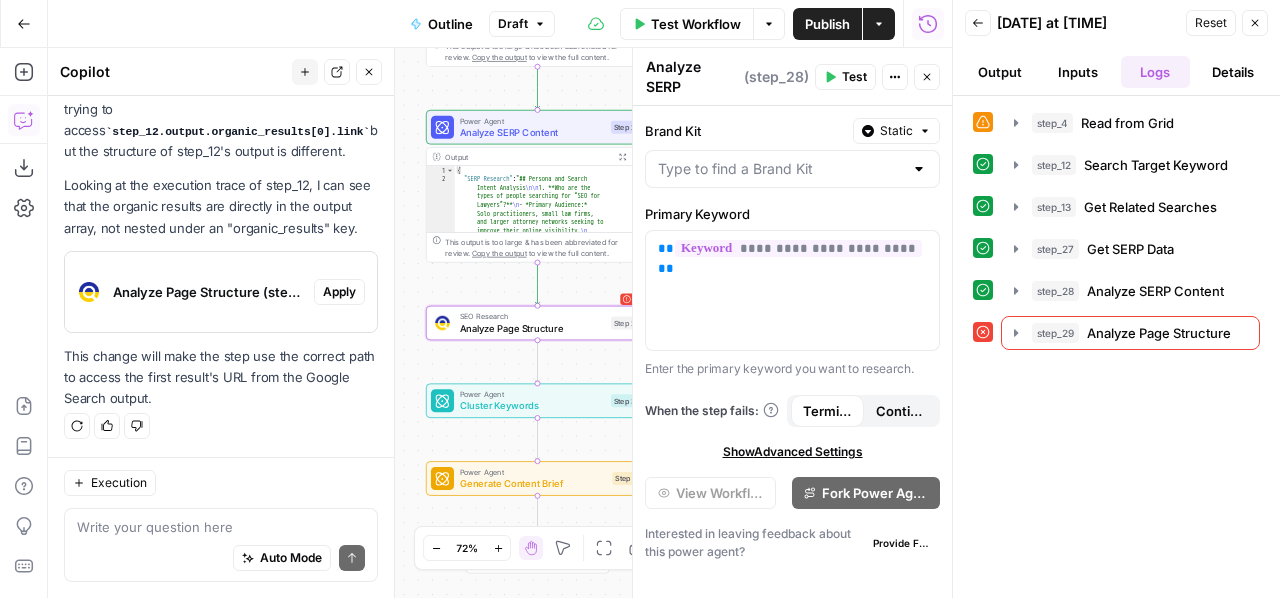 click on "Apply" at bounding box center [339, 292] 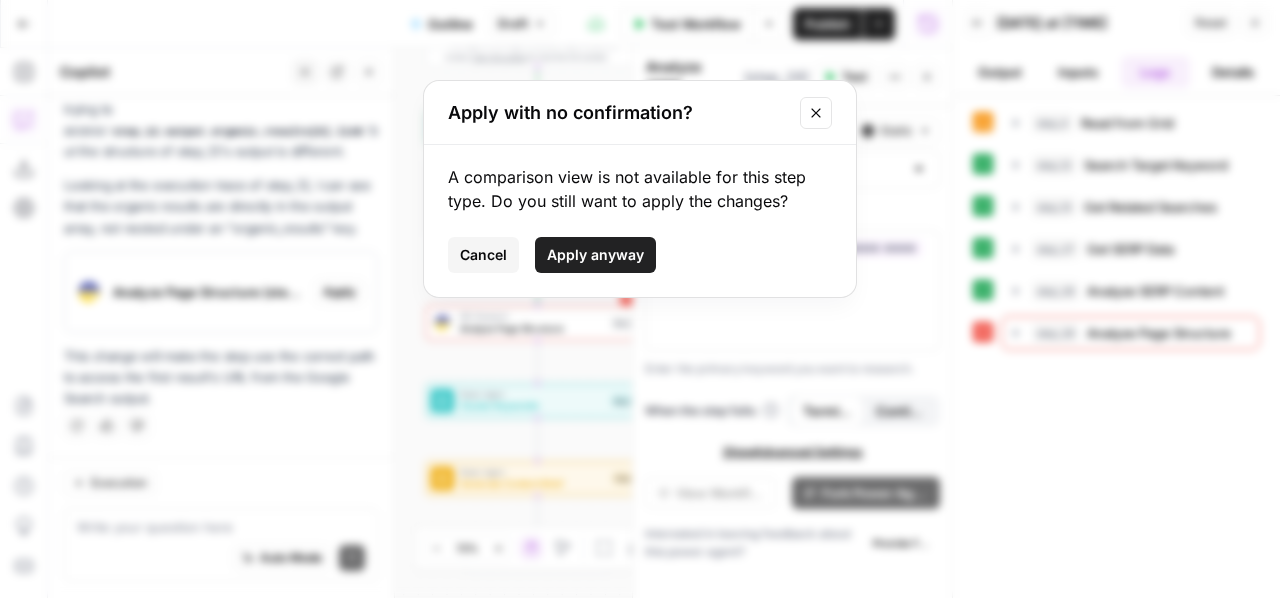 click on "Apply anyway" at bounding box center (595, 255) 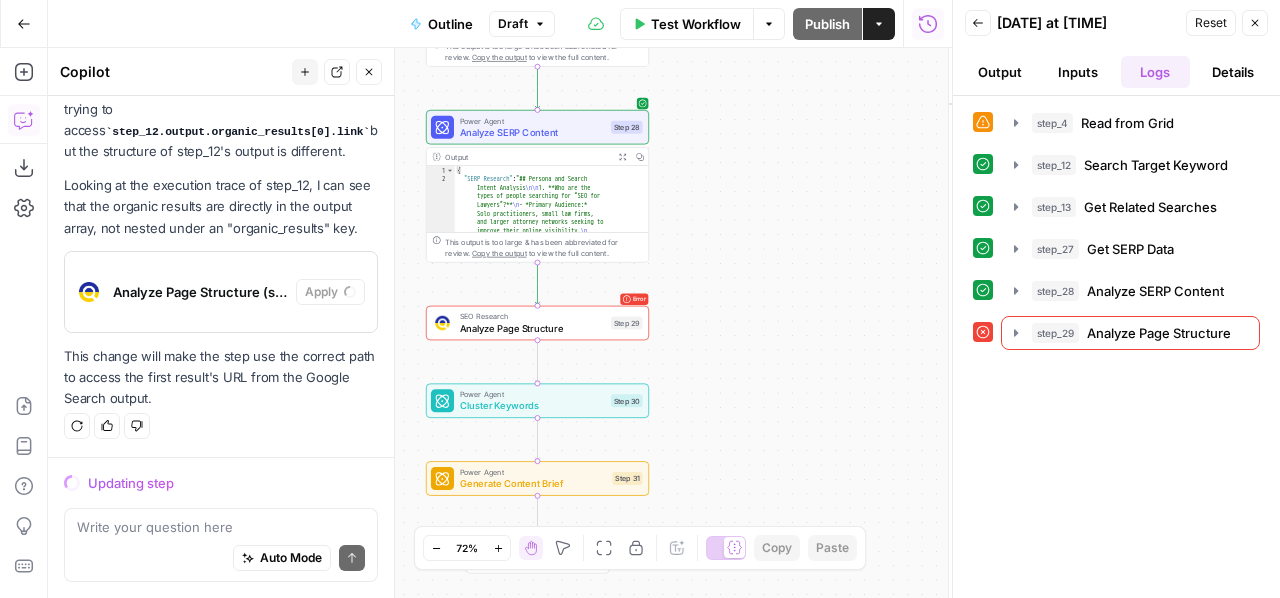 scroll, scrollTop: 13818, scrollLeft: 0, axis: vertical 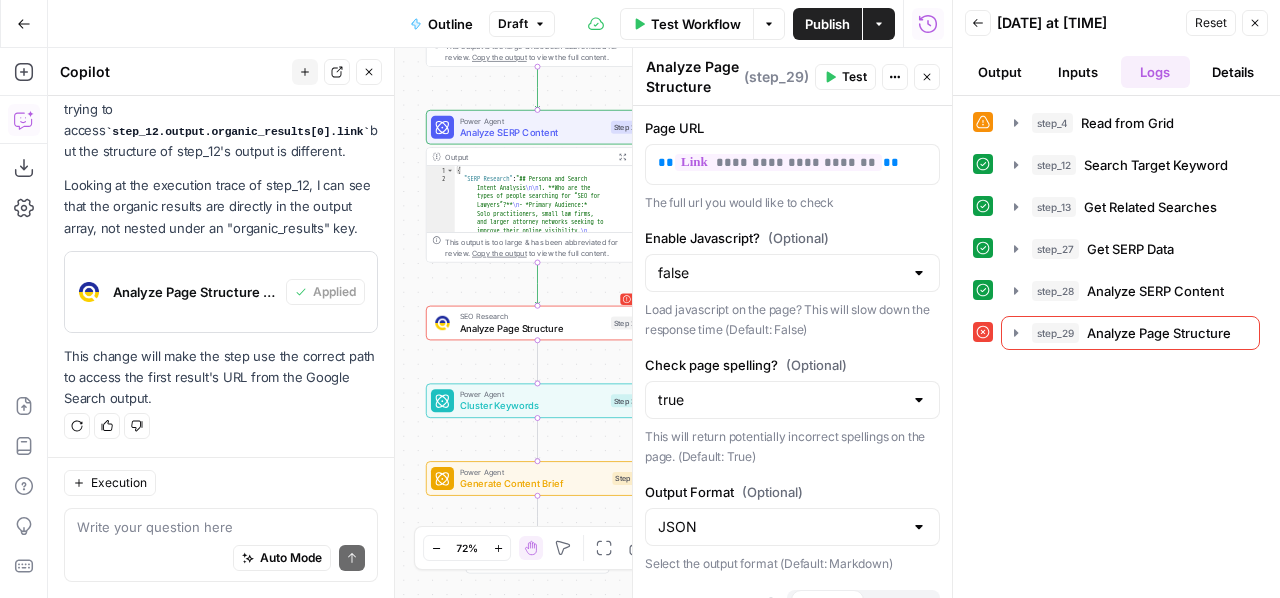 click on "Test" at bounding box center (854, 77) 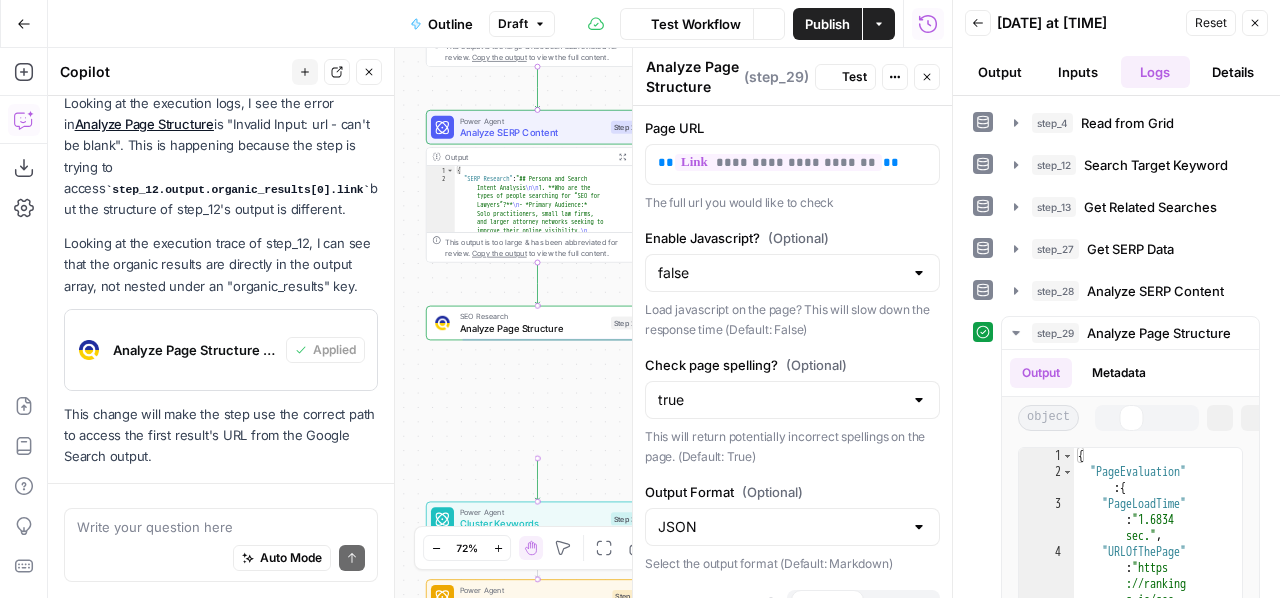 scroll, scrollTop: 14458, scrollLeft: 0, axis: vertical 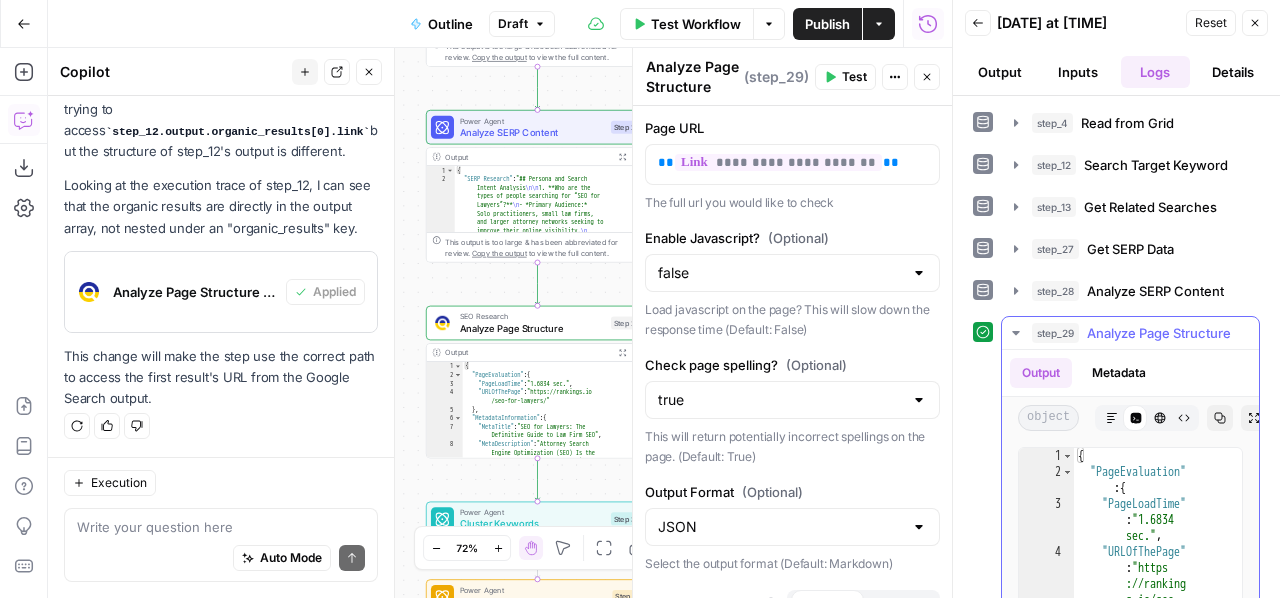 click 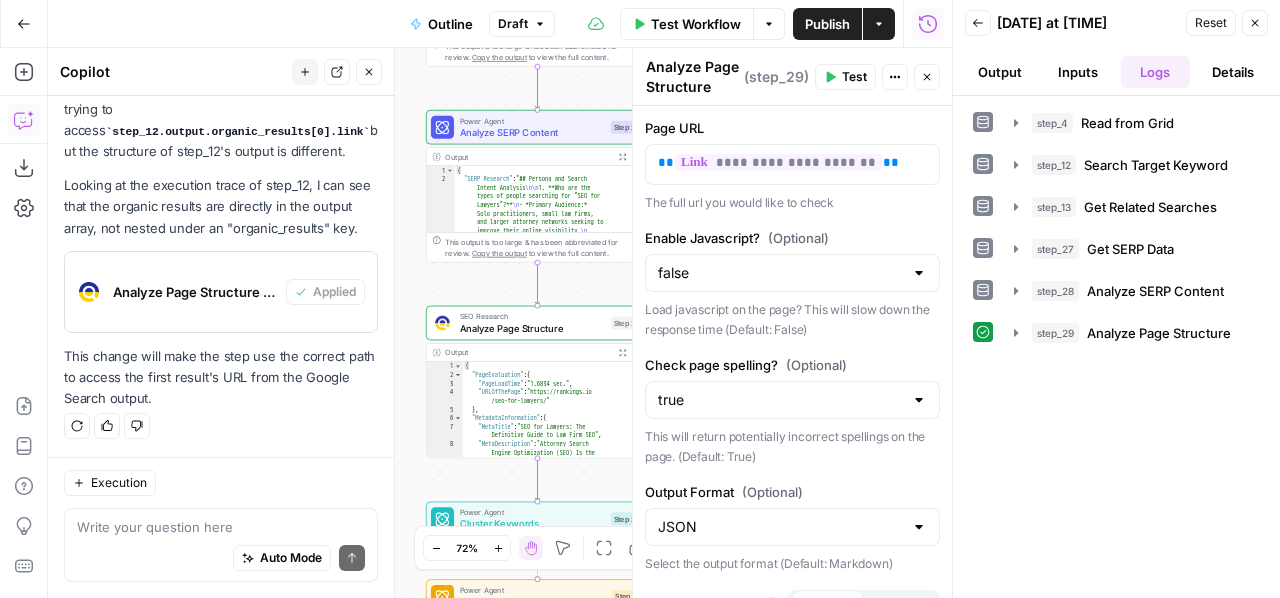 click on "Test Workflow" at bounding box center (696, 24) 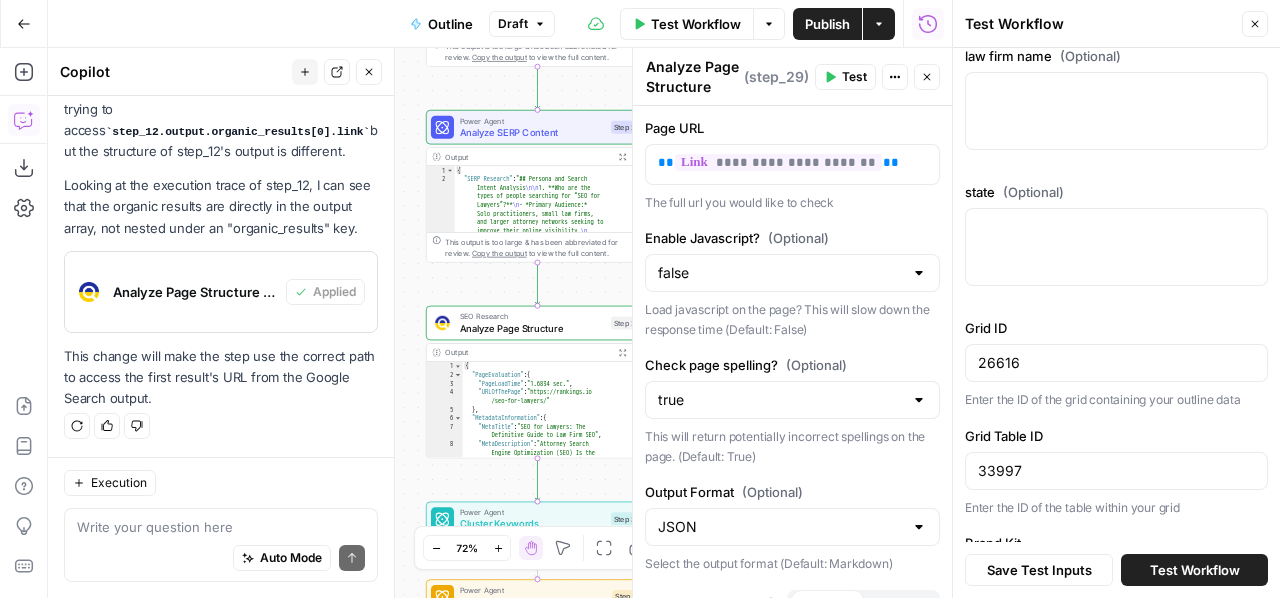 scroll, scrollTop: 489, scrollLeft: 0, axis: vertical 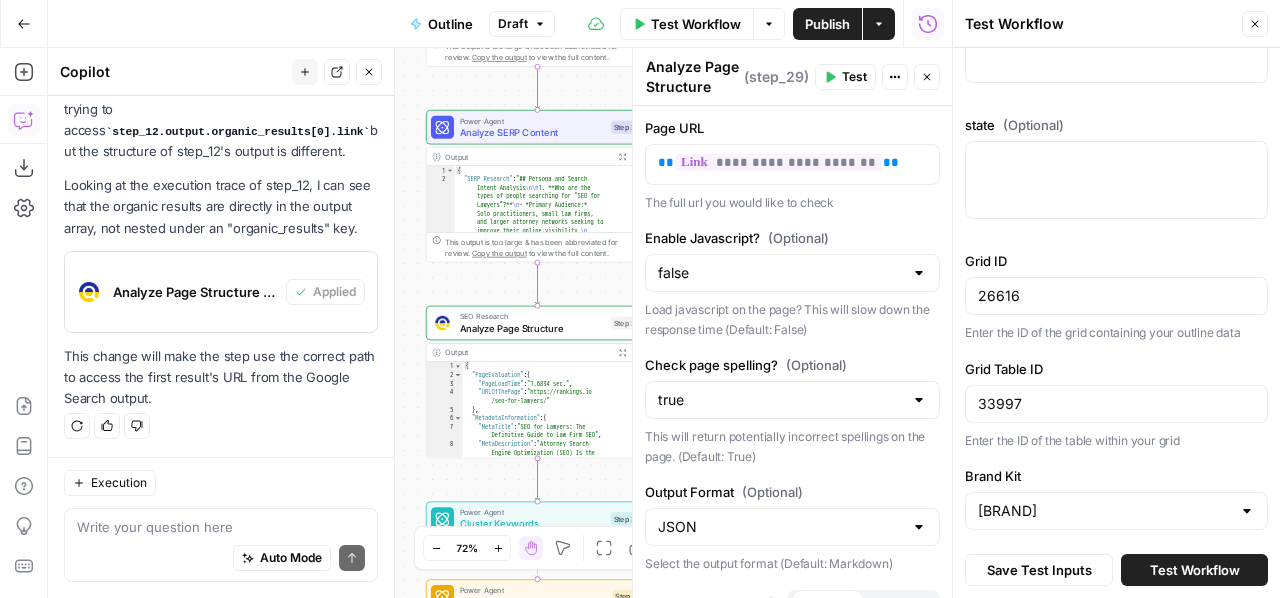 click on "Test Workflow" at bounding box center (1195, 570) 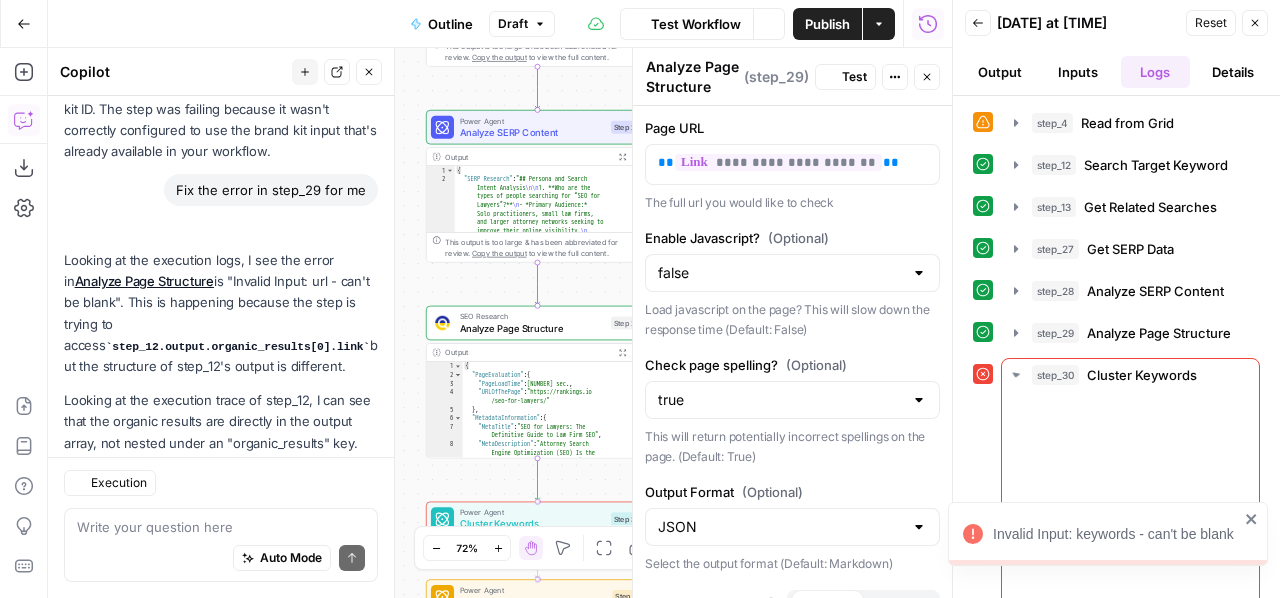 scroll, scrollTop: 14458, scrollLeft: 0, axis: vertical 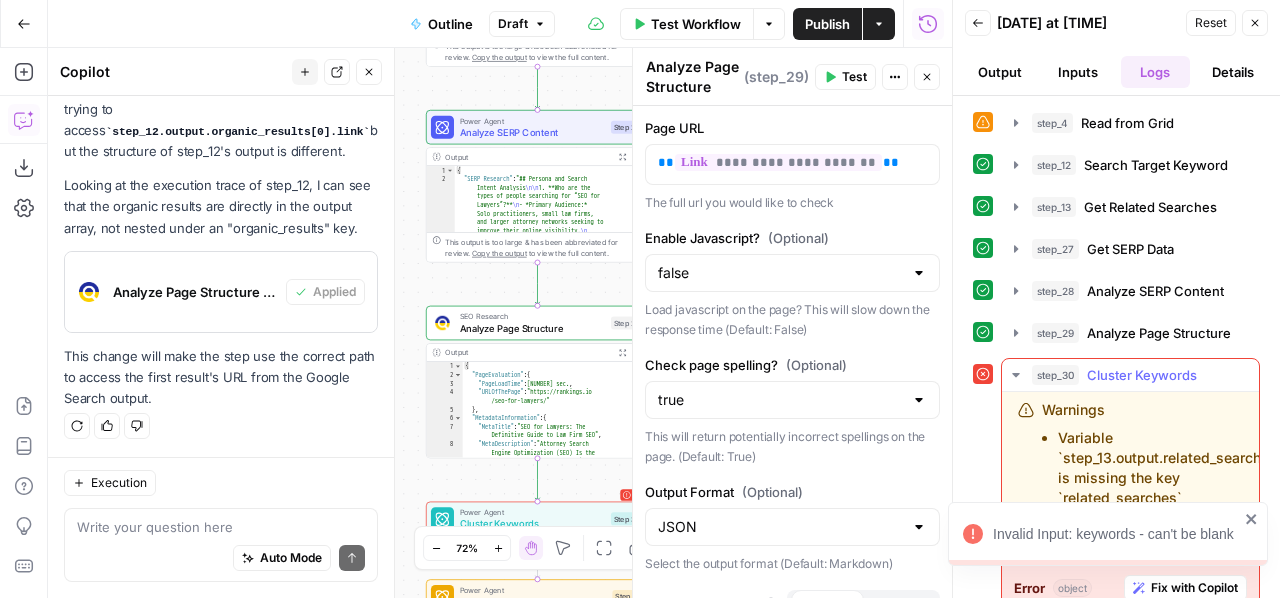 click 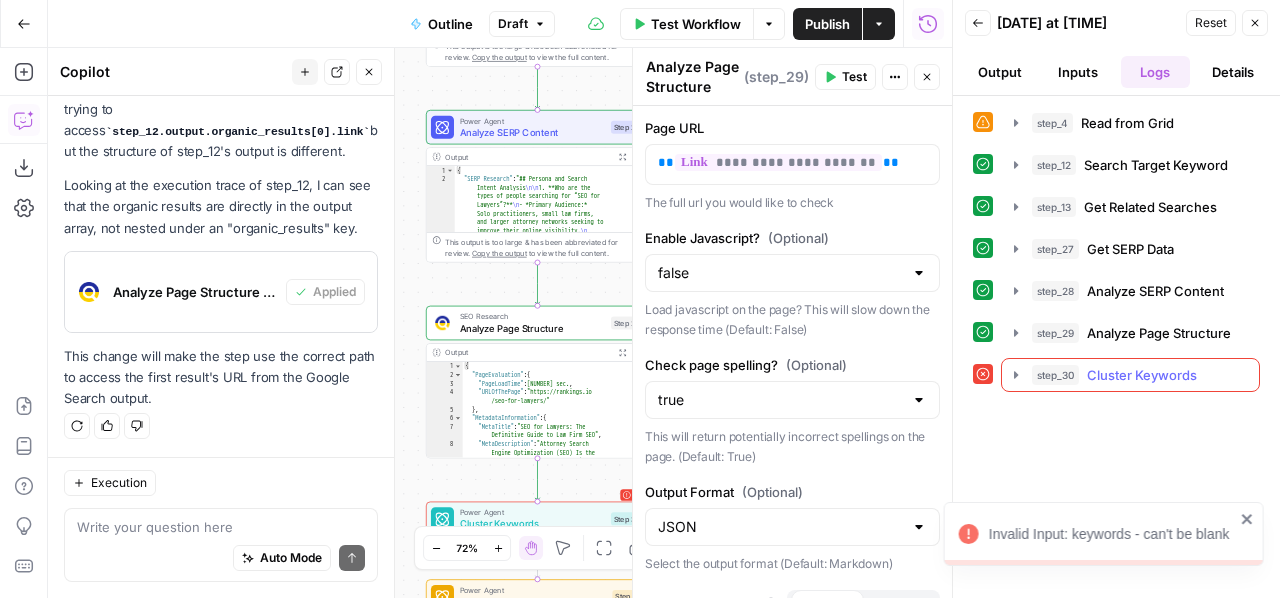 click 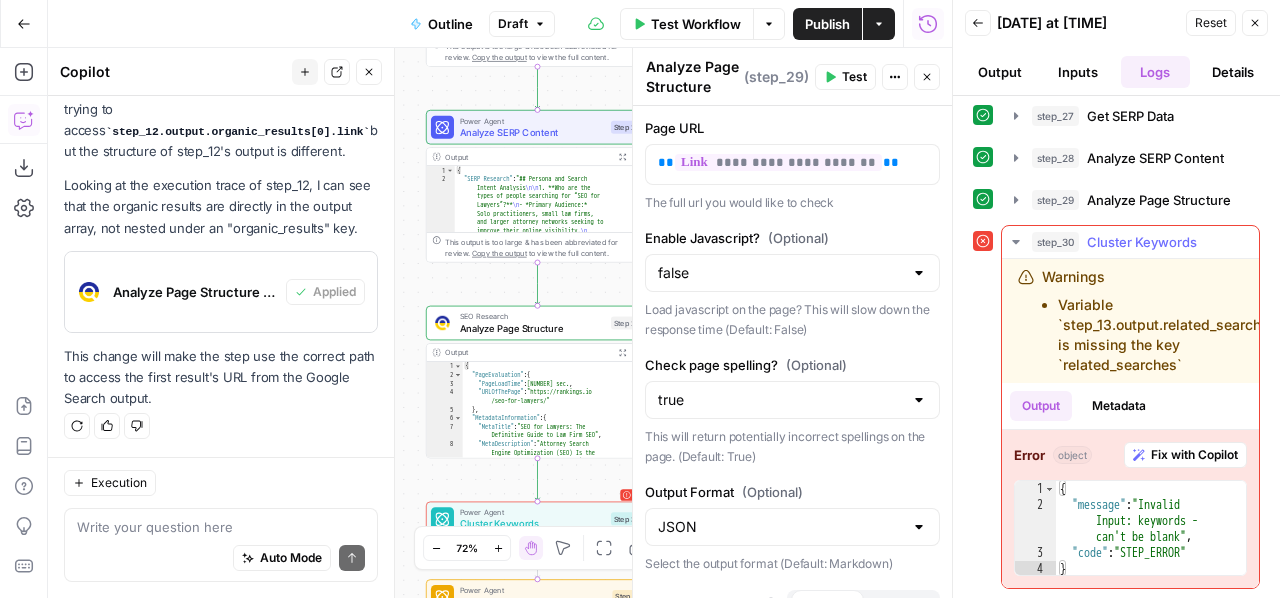 scroll, scrollTop: 134, scrollLeft: 0, axis: vertical 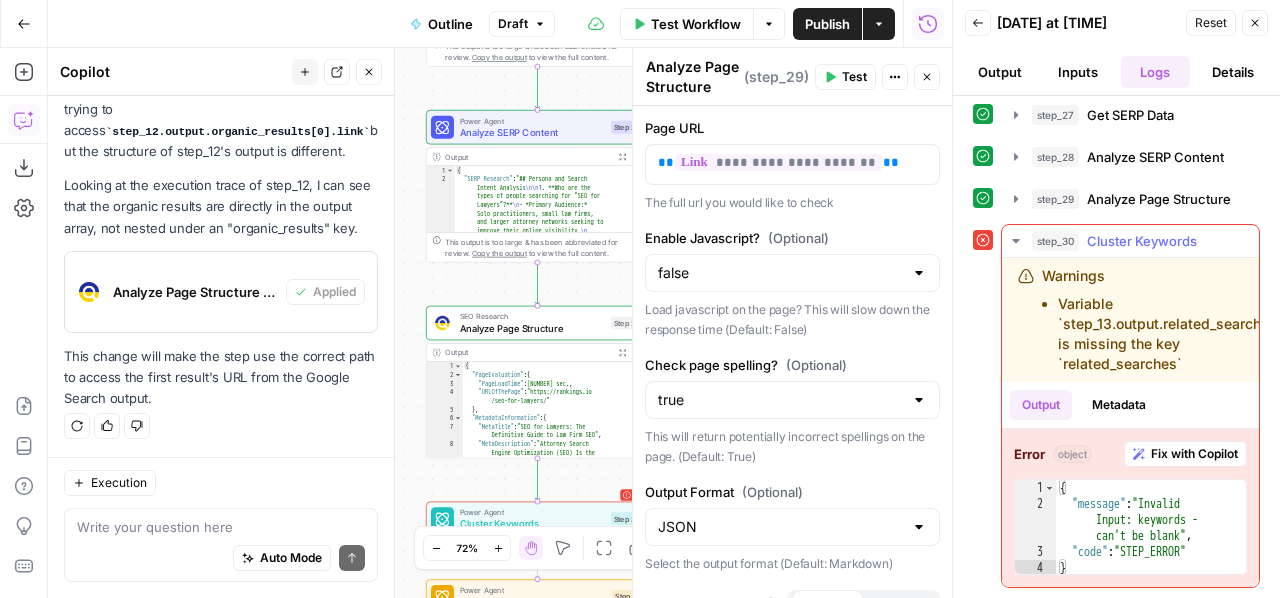 click on "Fix with Copilot" at bounding box center [1194, 454] 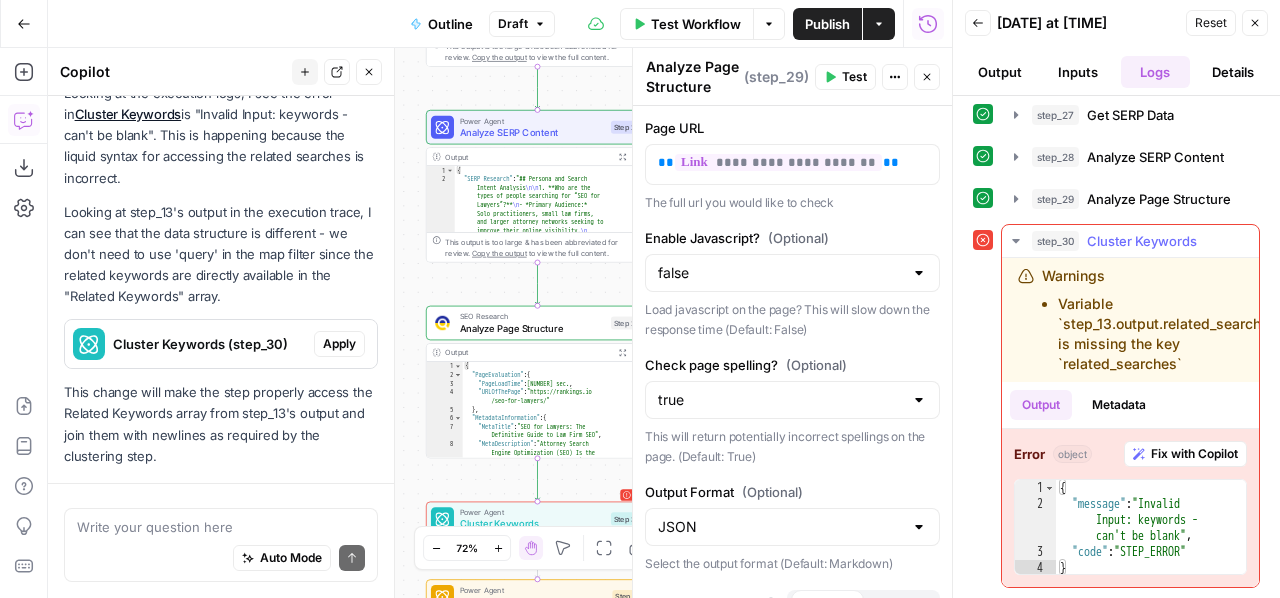 scroll, scrollTop: 14898, scrollLeft: 0, axis: vertical 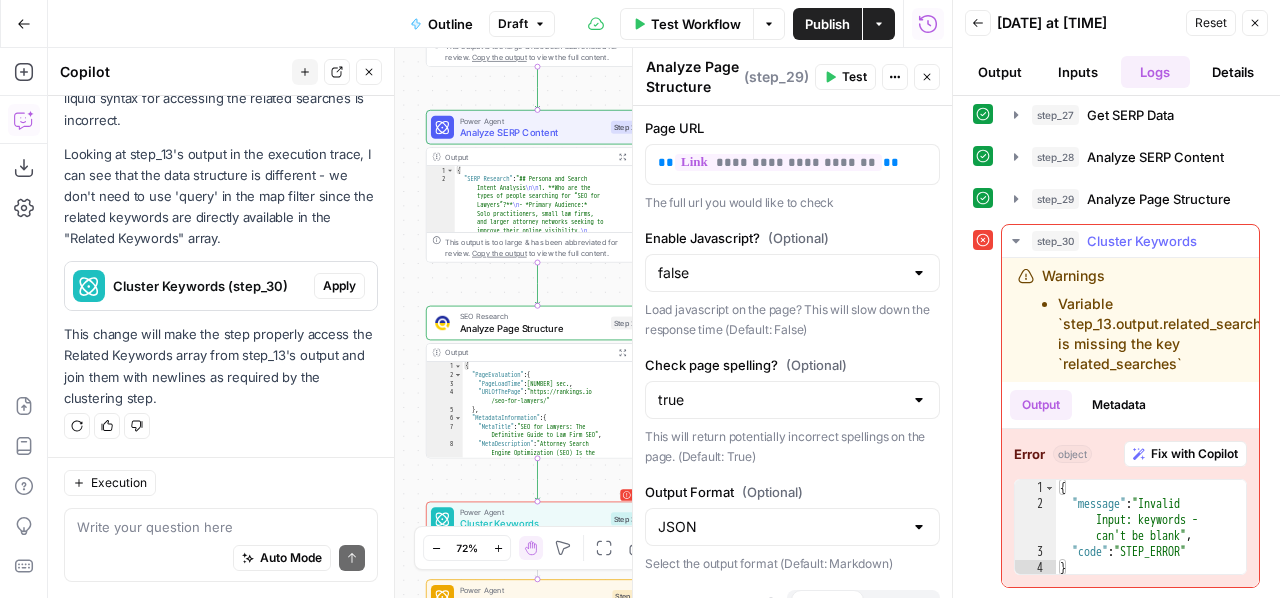 click on "Fix with Copilot" at bounding box center [1194, 454] 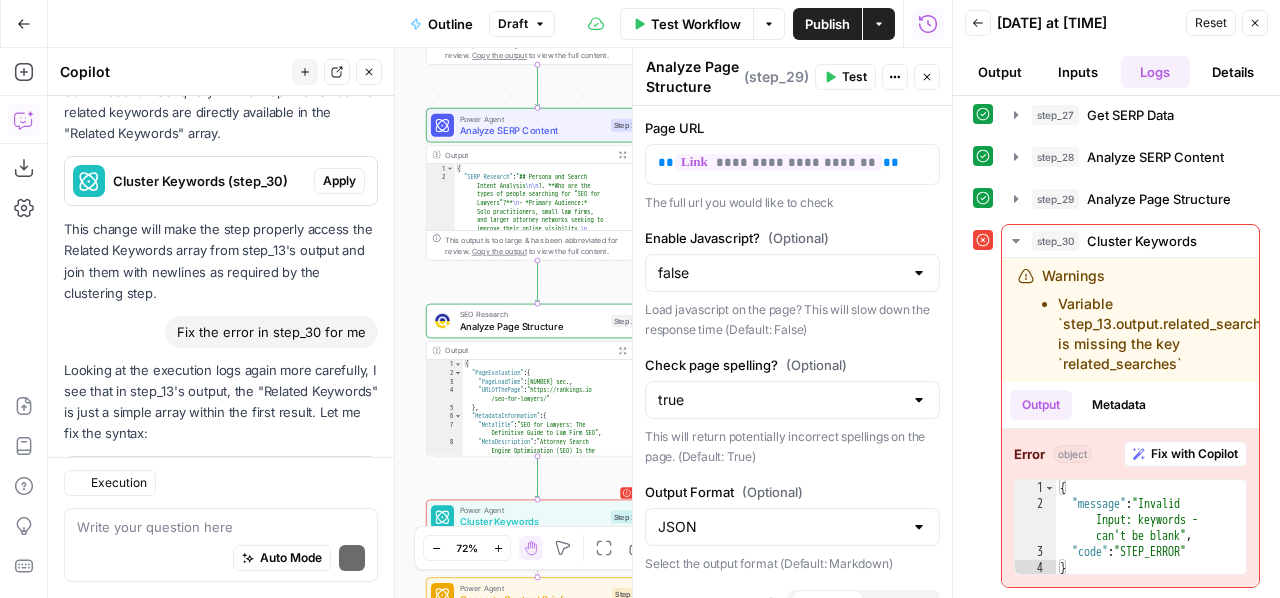 scroll, scrollTop: 15240, scrollLeft: 0, axis: vertical 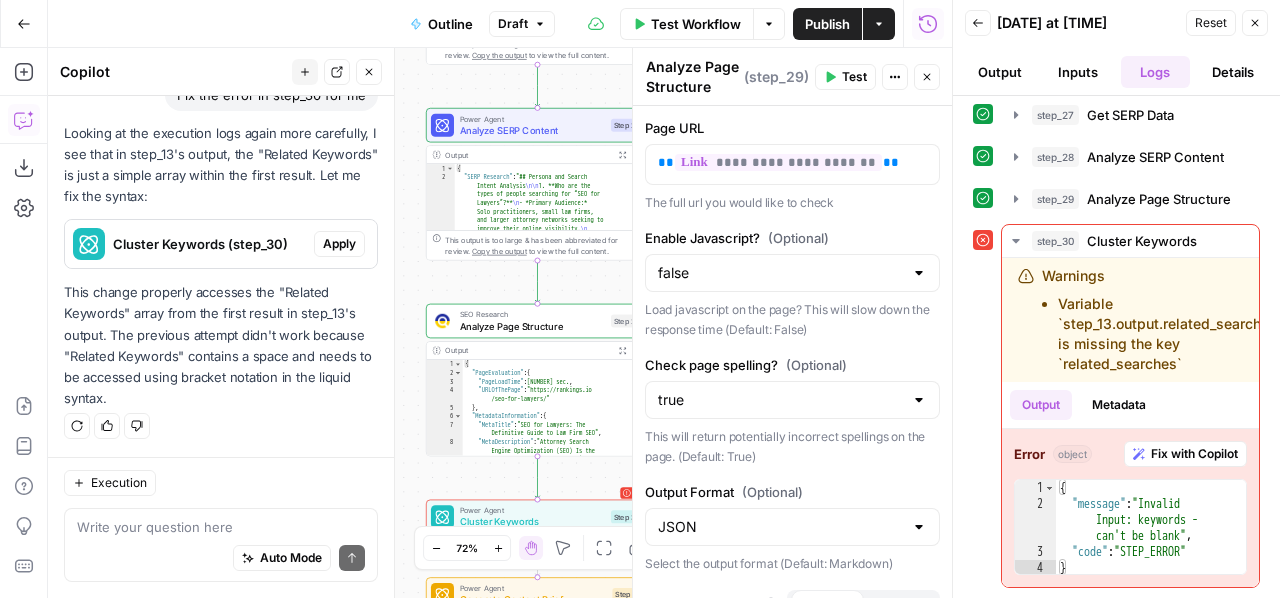 click 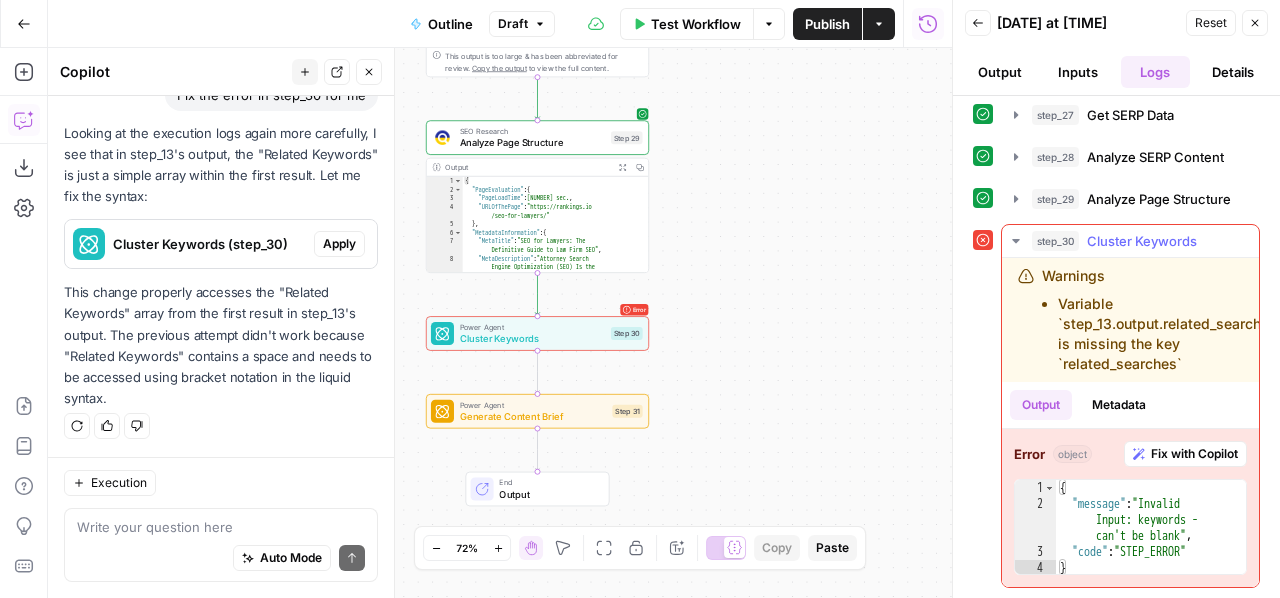 click 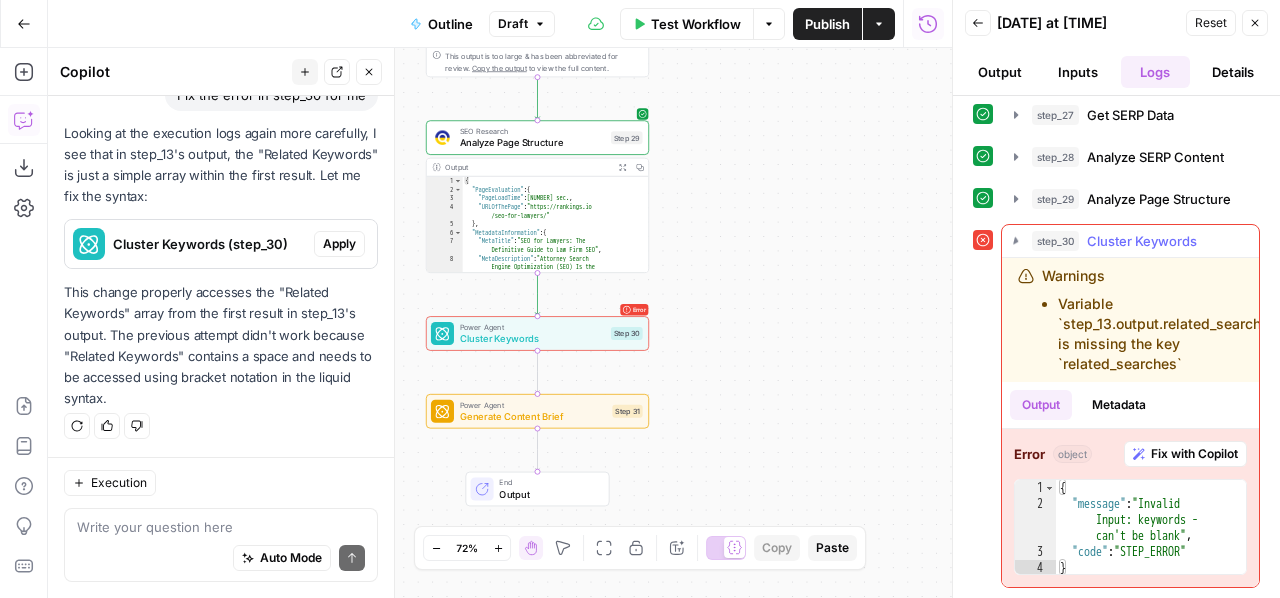 scroll, scrollTop: 0, scrollLeft: 0, axis: both 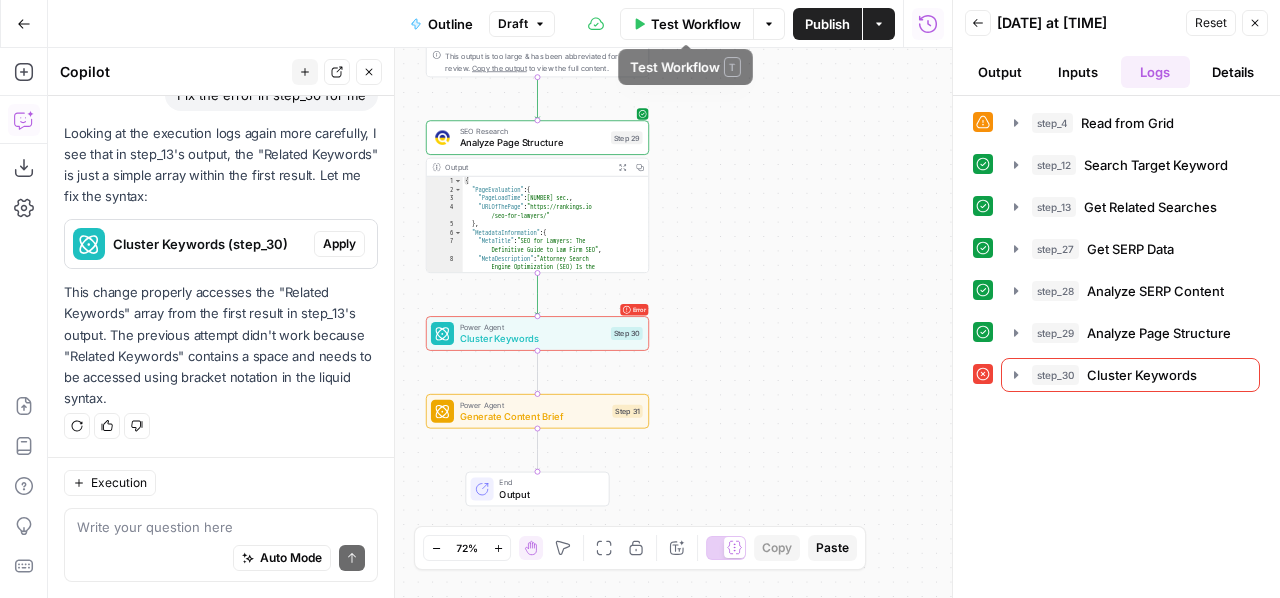 click on "Test Workflow" at bounding box center [687, 24] 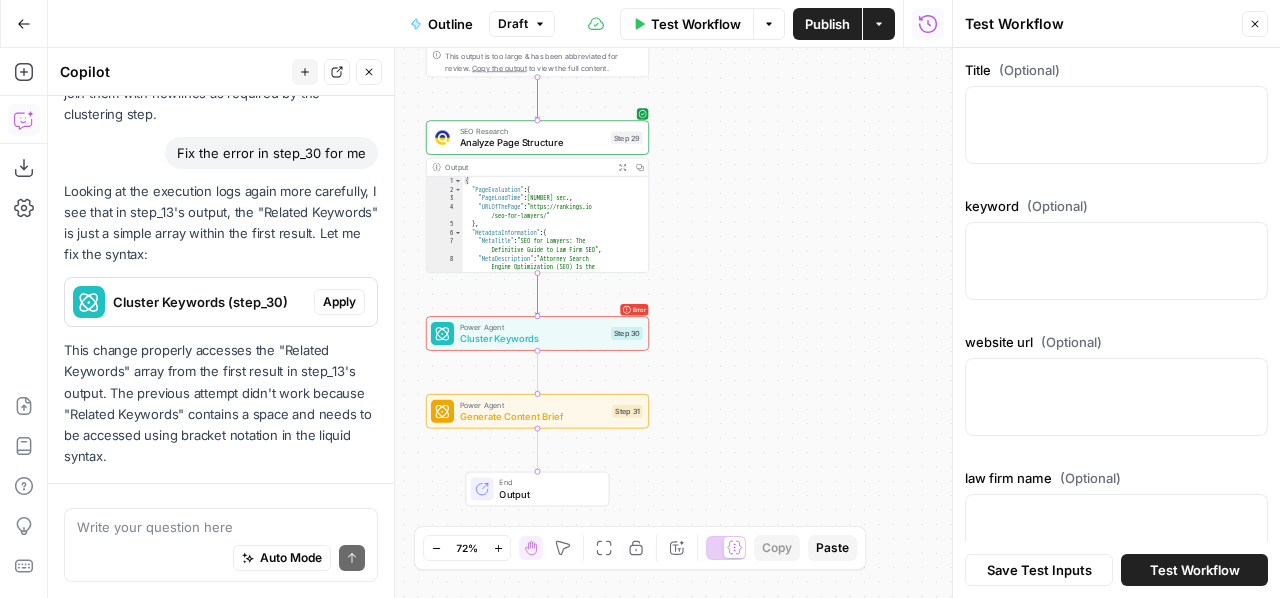 scroll, scrollTop: 14542, scrollLeft: 0, axis: vertical 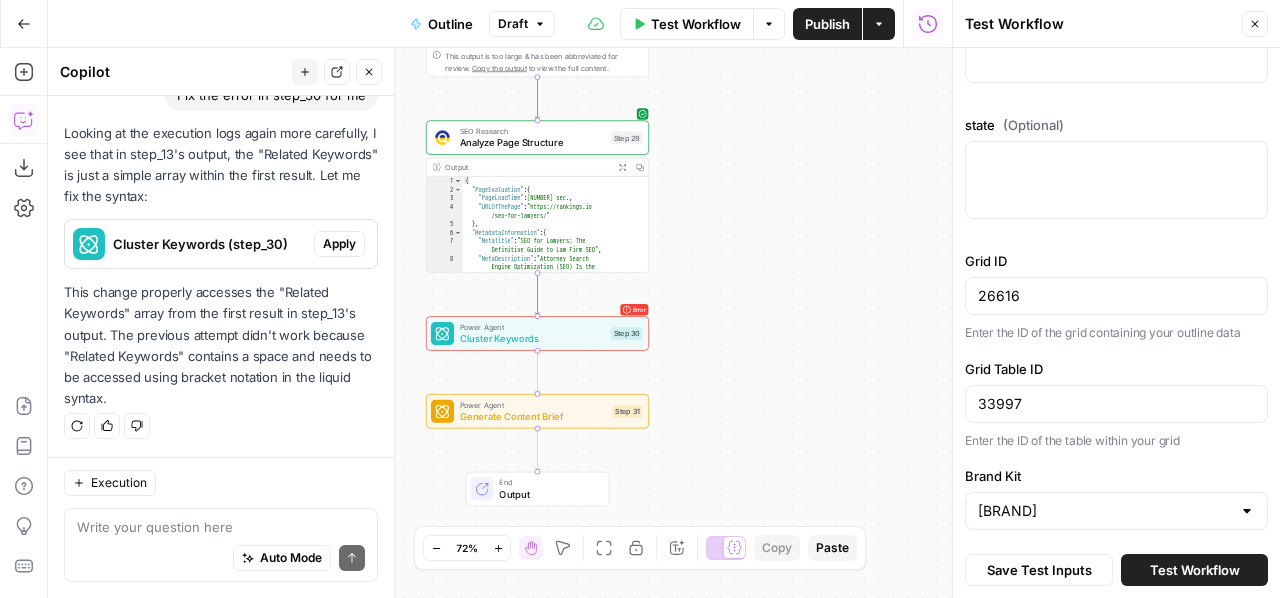 click on "Test Workflow" at bounding box center [1195, 570] 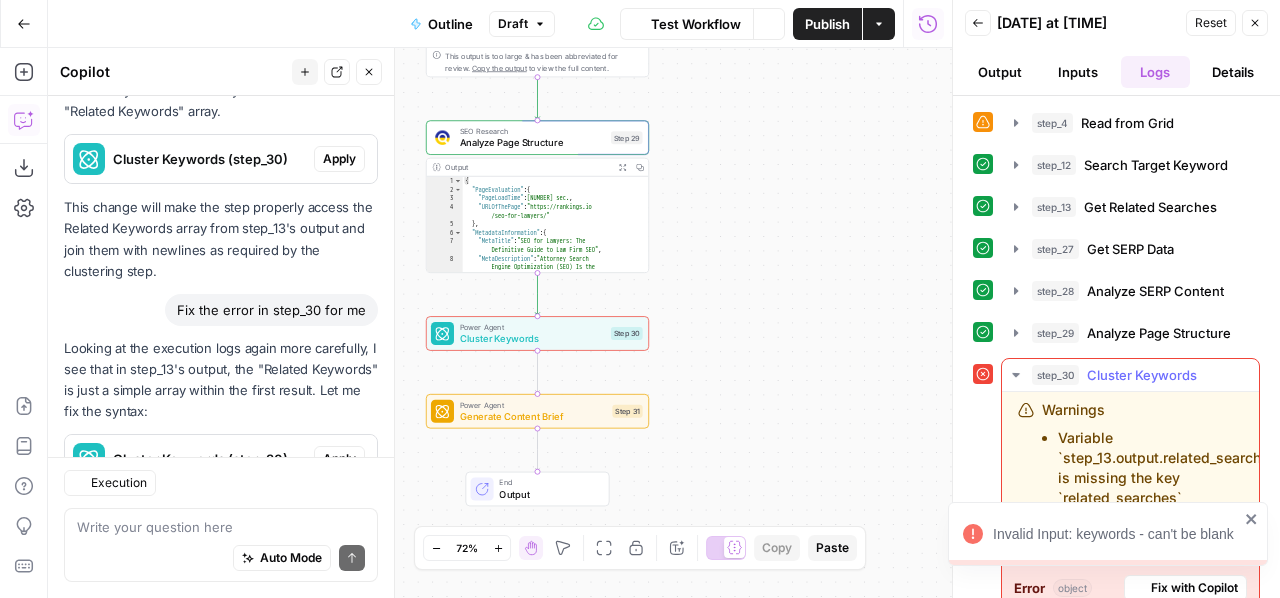 scroll, scrollTop: 15240, scrollLeft: 0, axis: vertical 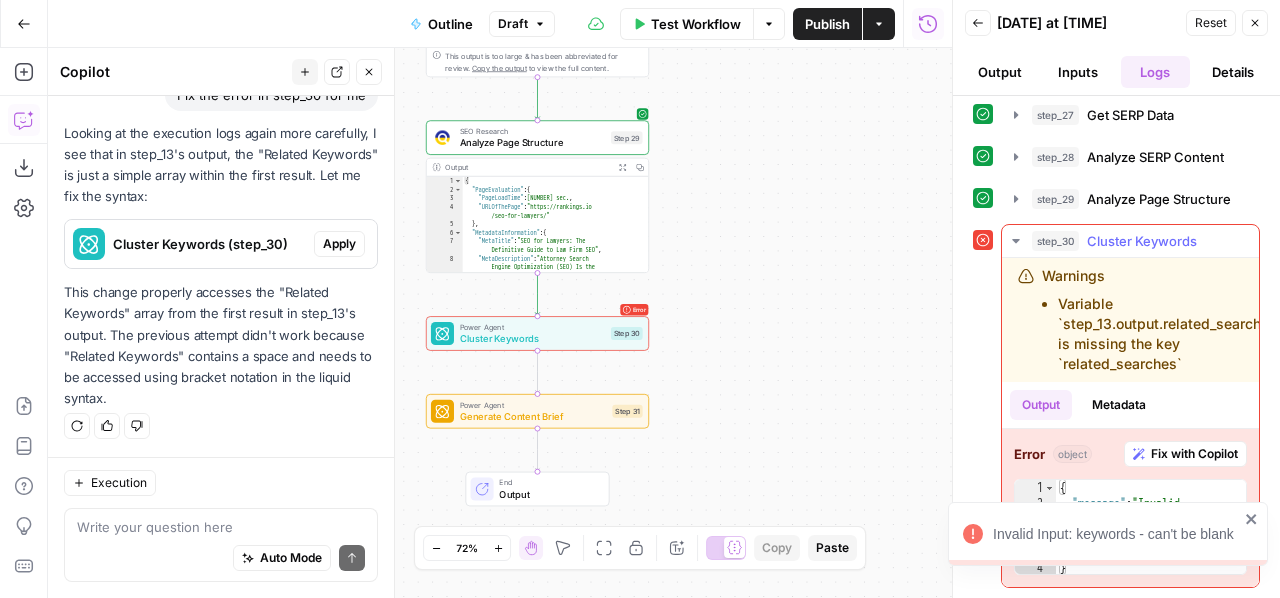click on "Fix with Copilot" at bounding box center (1194, 454) 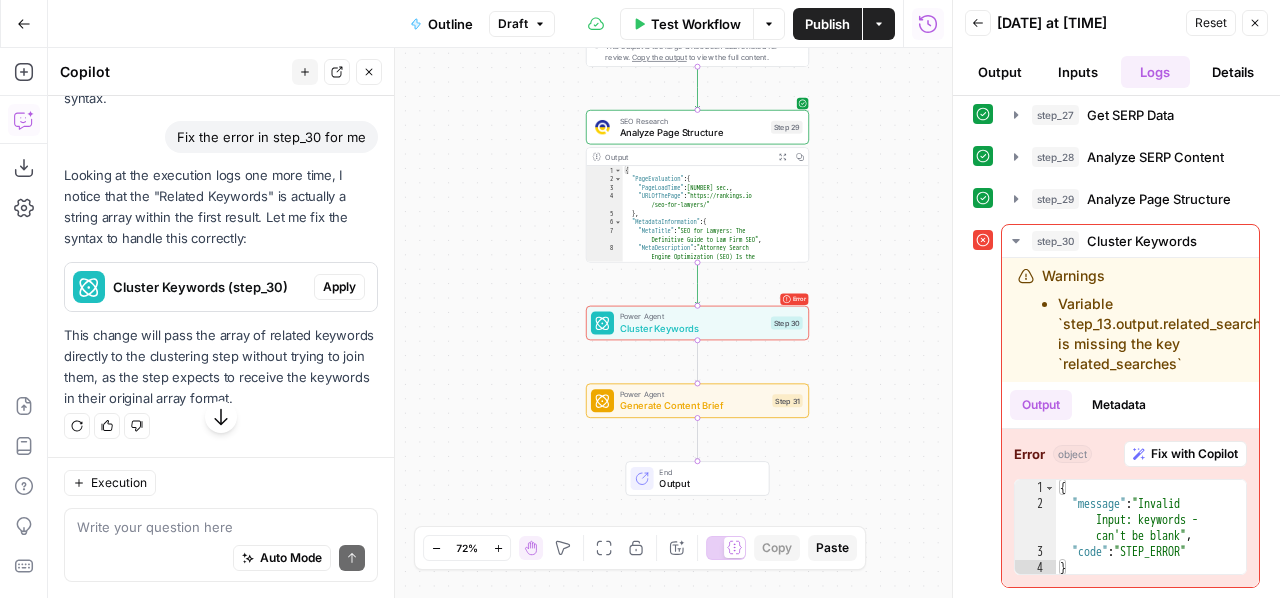scroll, scrollTop: 15288, scrollLeft: 0, axis: vertical 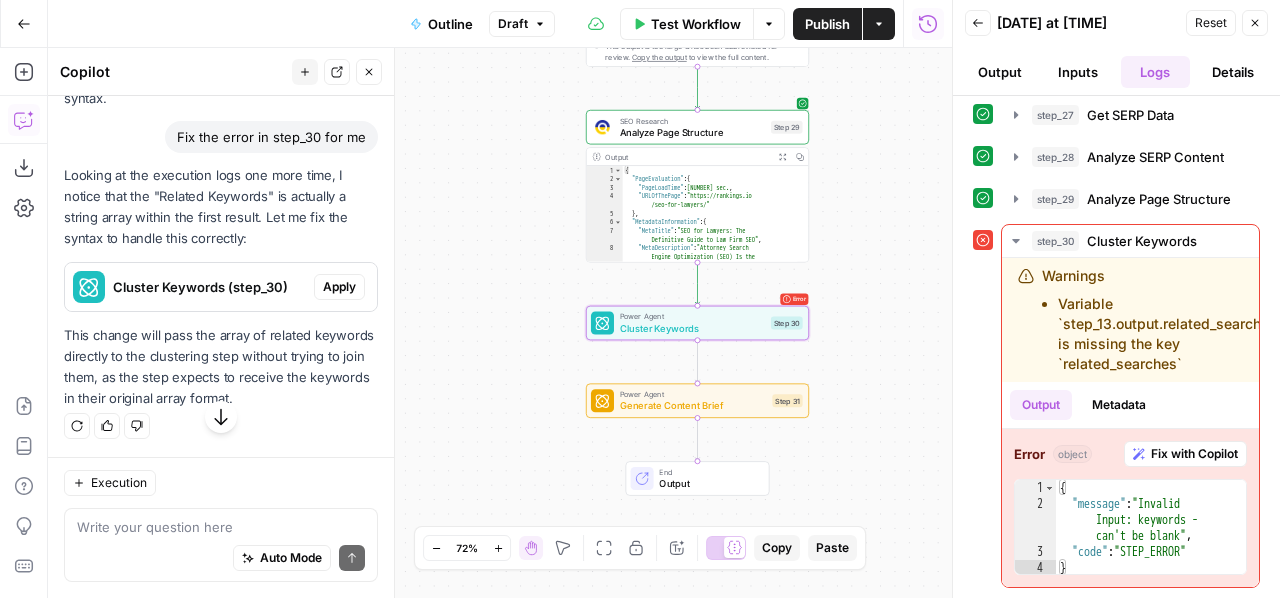 click on "Apply" at bounding box center (339, -56) 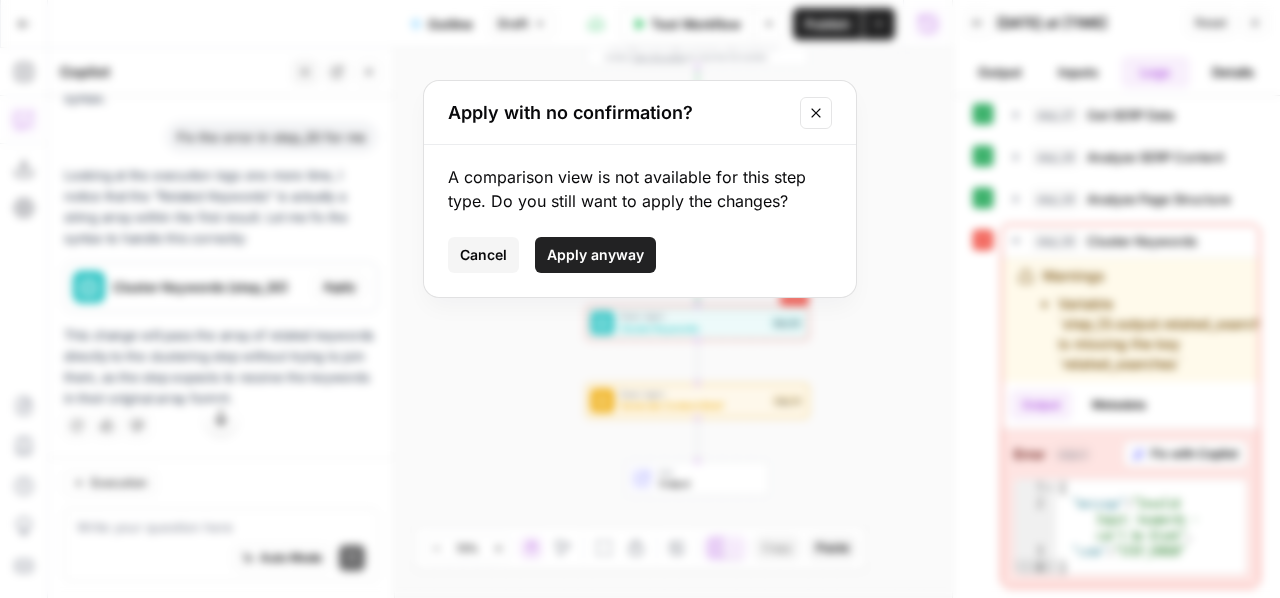 click on "Apply anyway" at bounding box center [595, 255] 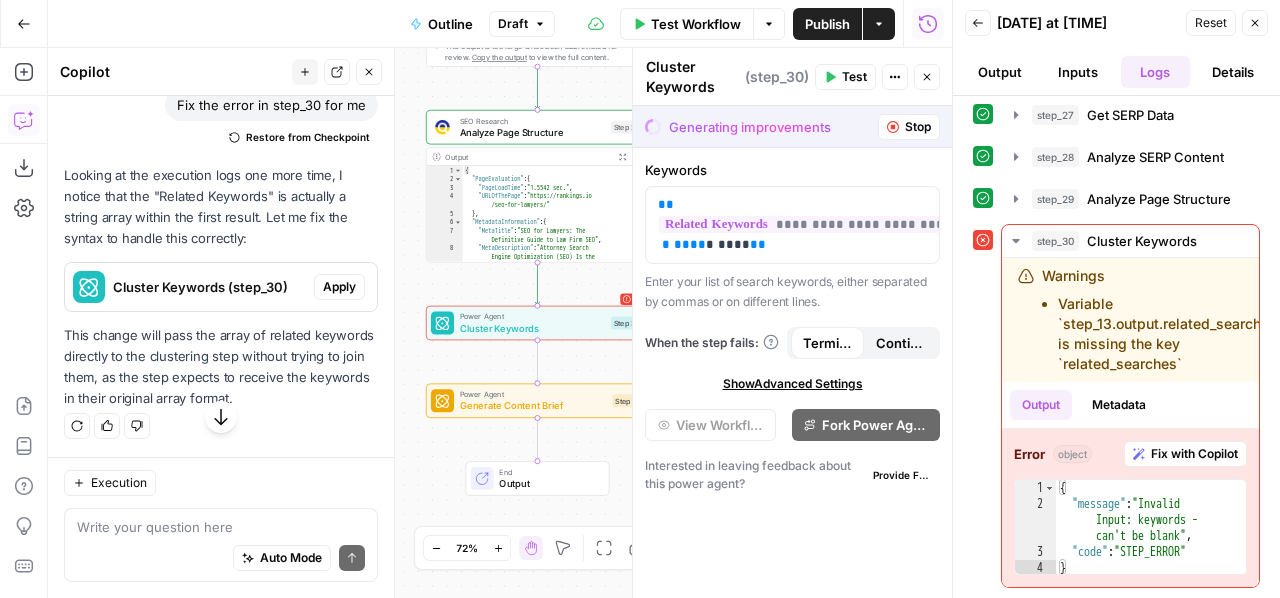 scroll, scrollTop: 15560, scrollLeft: 0, axis: vertical 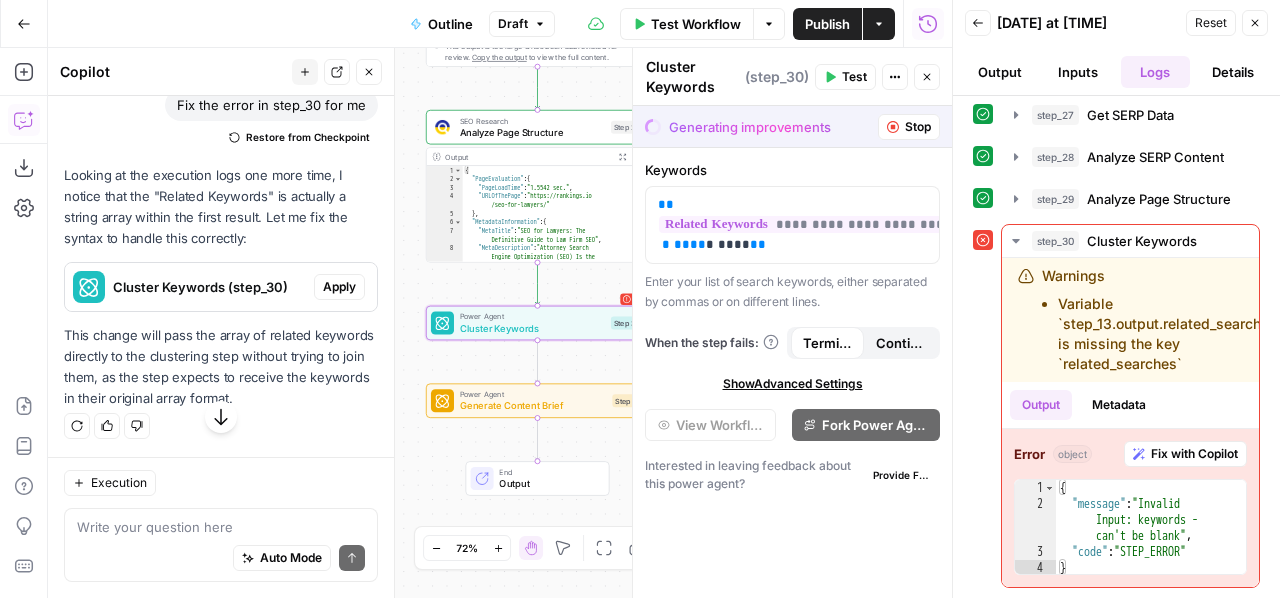 click on "Apply" at bounding box center [339, 287] 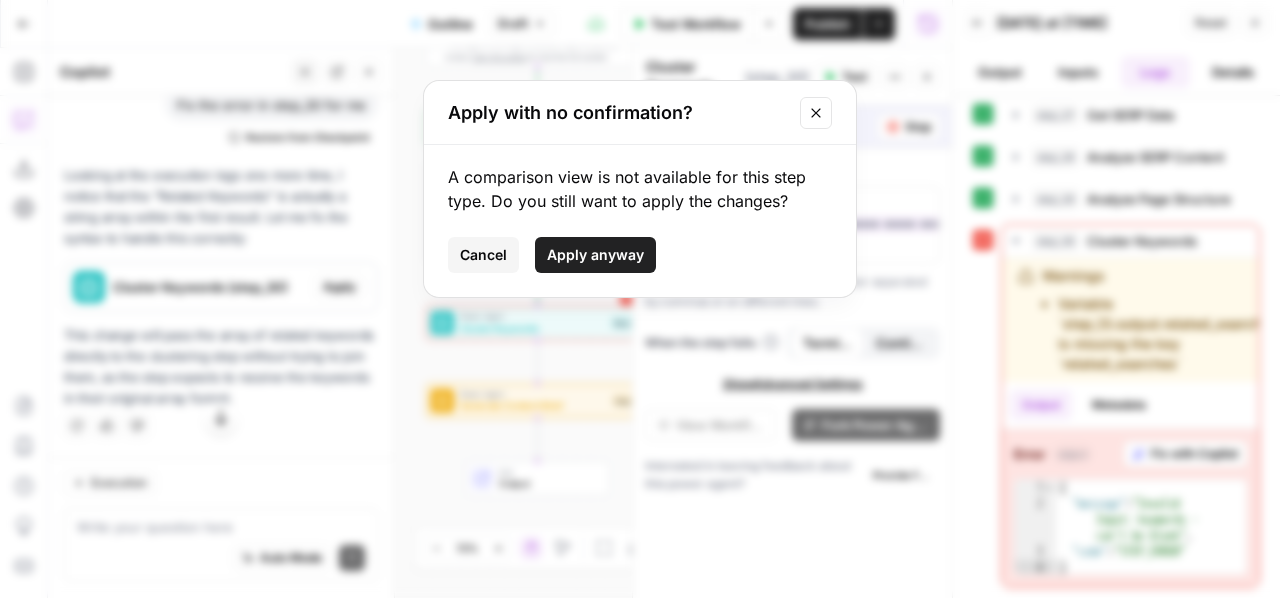 click on "Apply anyway" at bounding box center [595, 255] 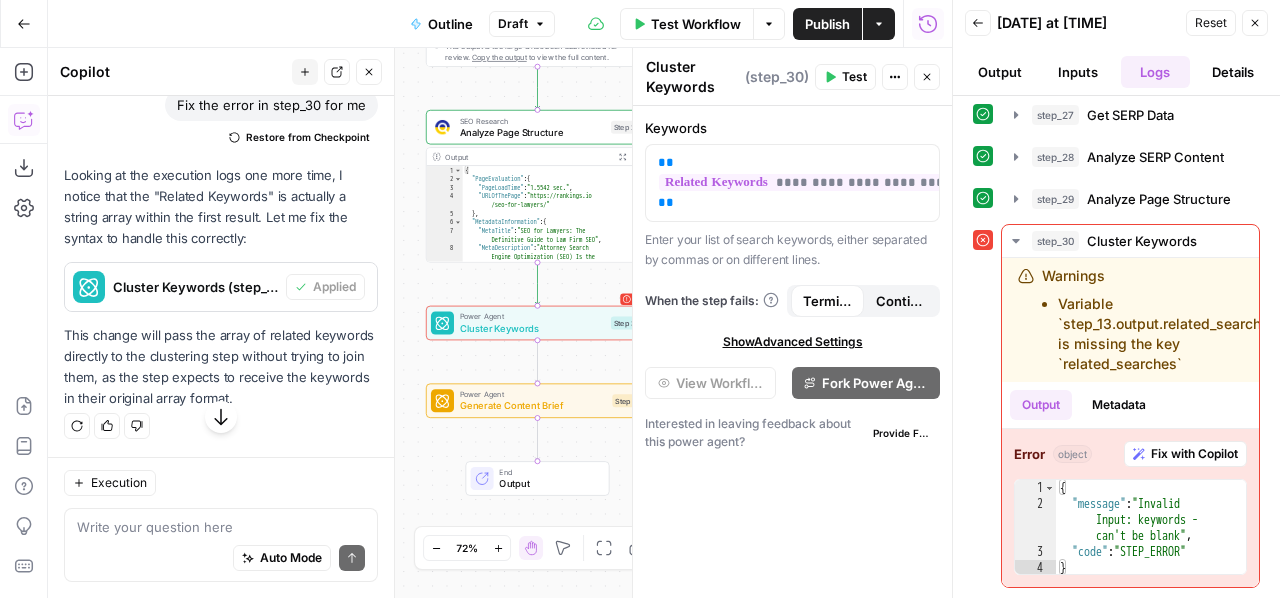 scroll, scrollTop: 15636, scrollLeft: 0, axis: vertical 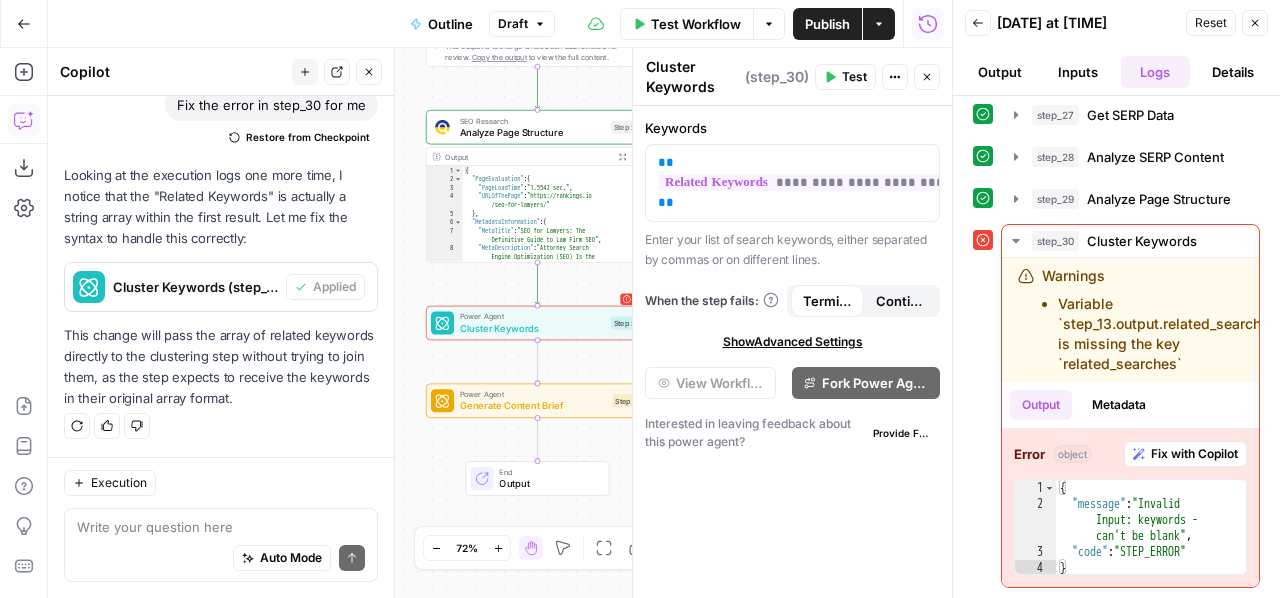 click on "Test Workflow" at bounding box center [696, 24] 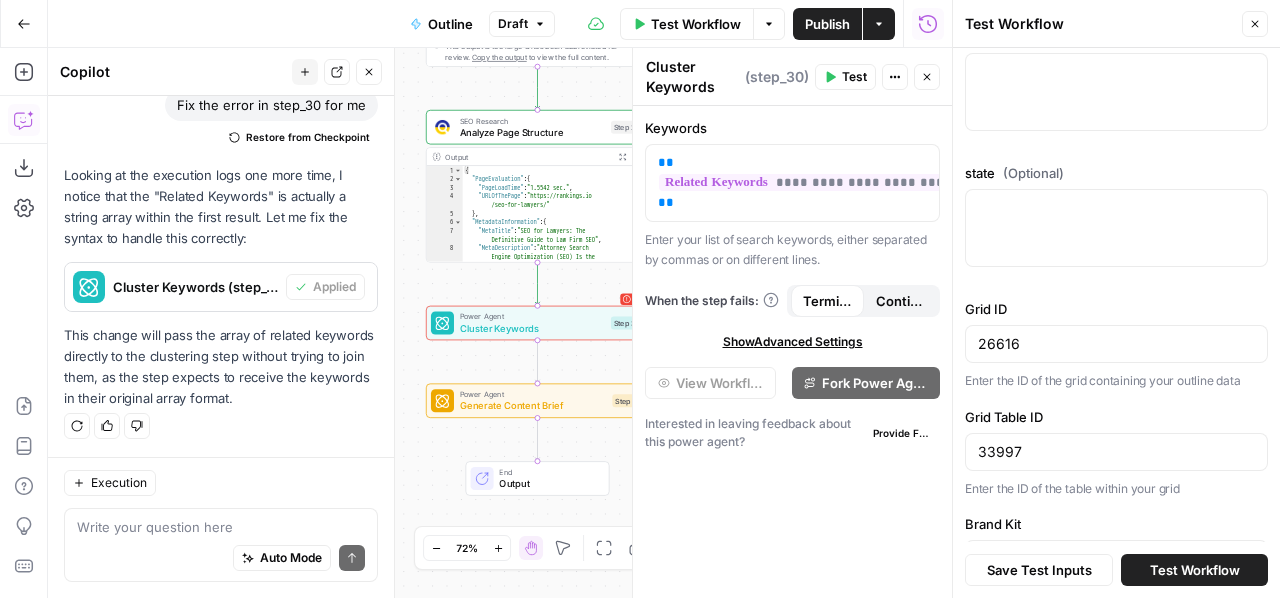 scroll, scrollTop: 489, scrollLeft: 0, axis: vertical 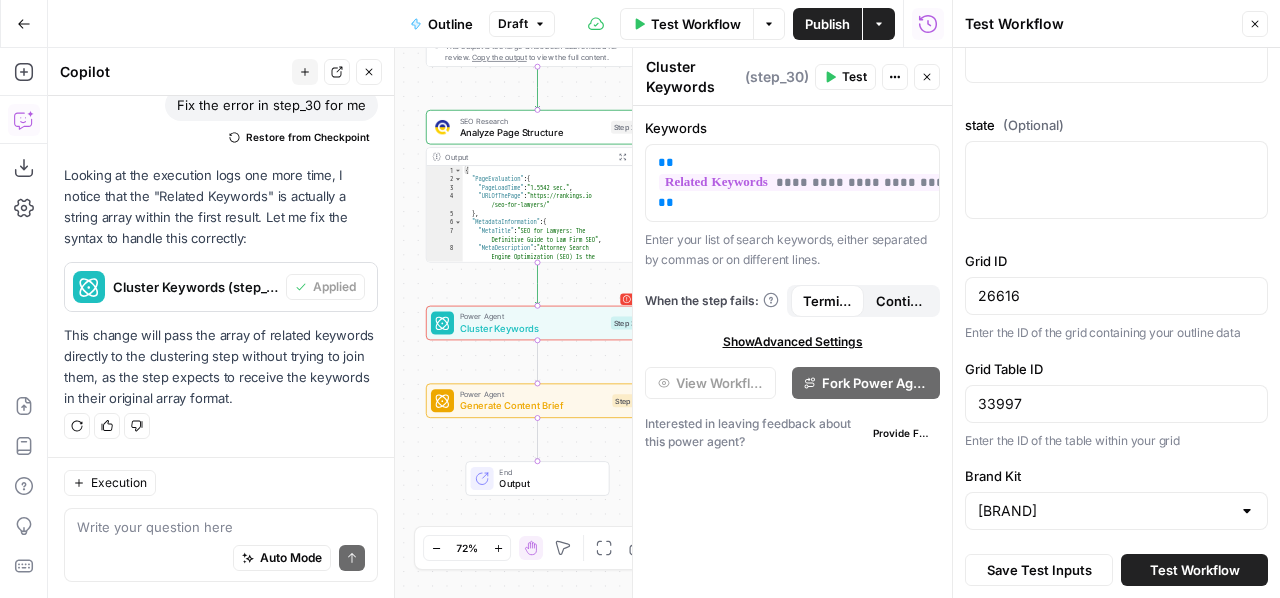 click on "Test Workflow" at bounding box center [1195, 570] 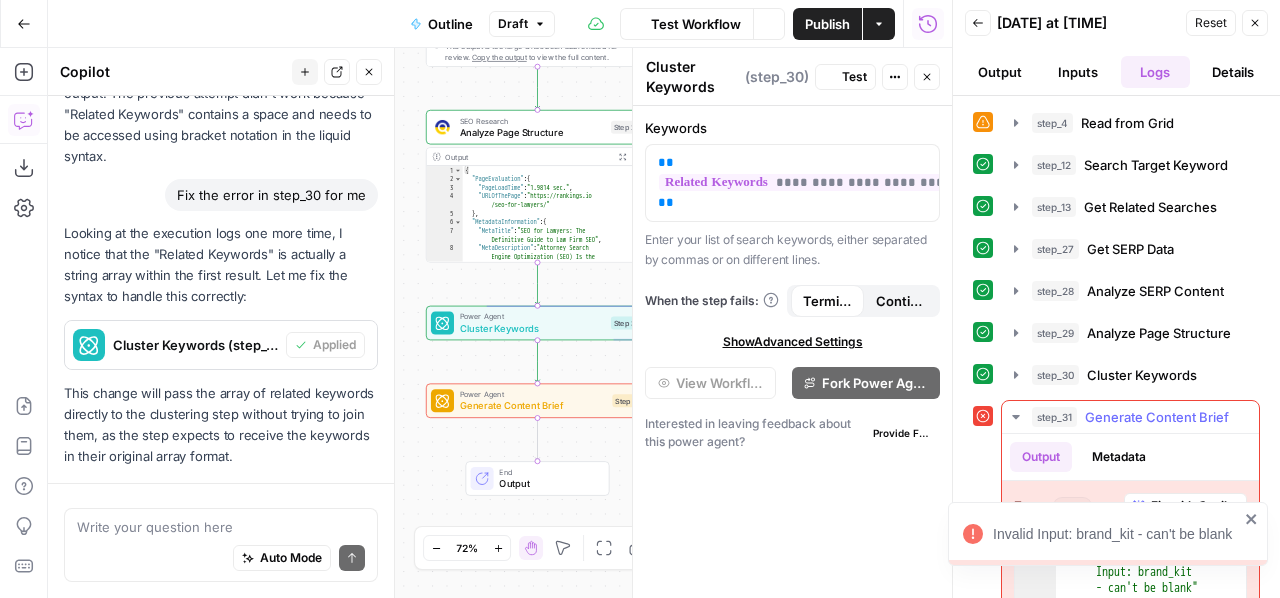 scroll, scrollTop: 15636, scrollLeft: 0, axis: vertical 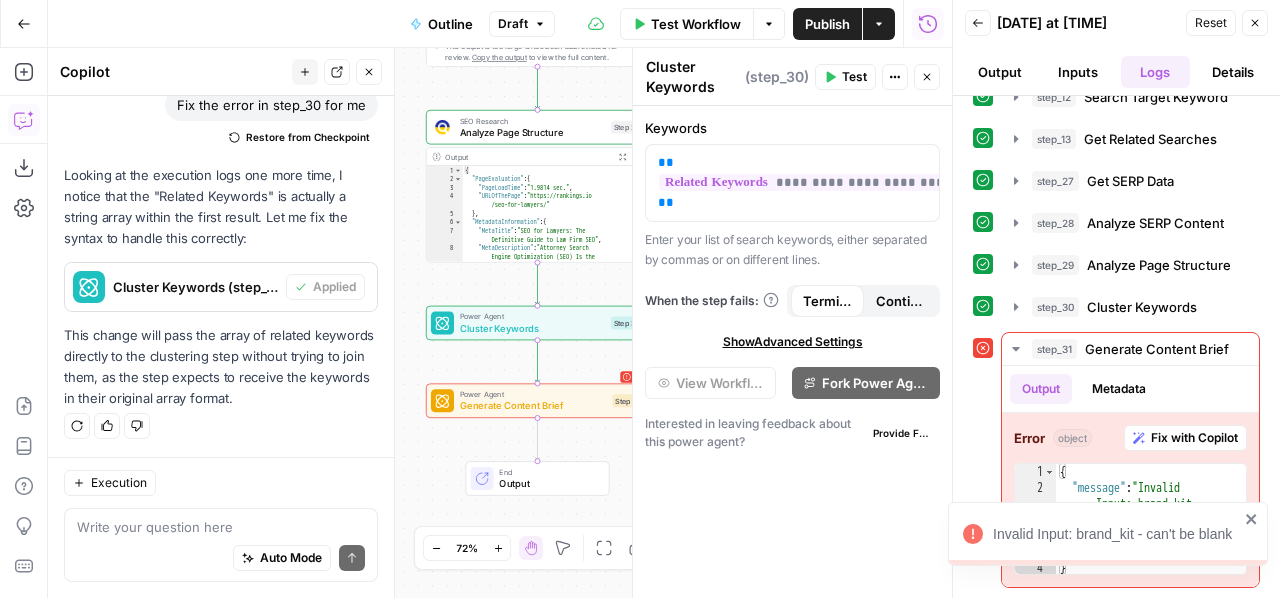 click 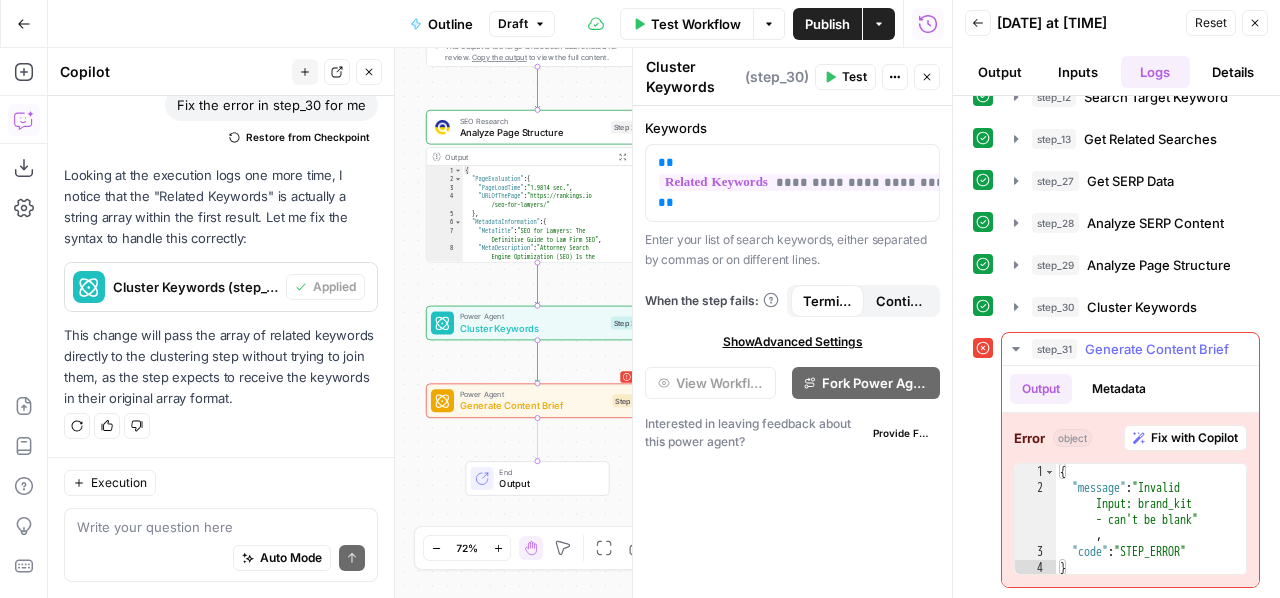 click on "Fix with Copilot" at bounding box center [1194, 438] 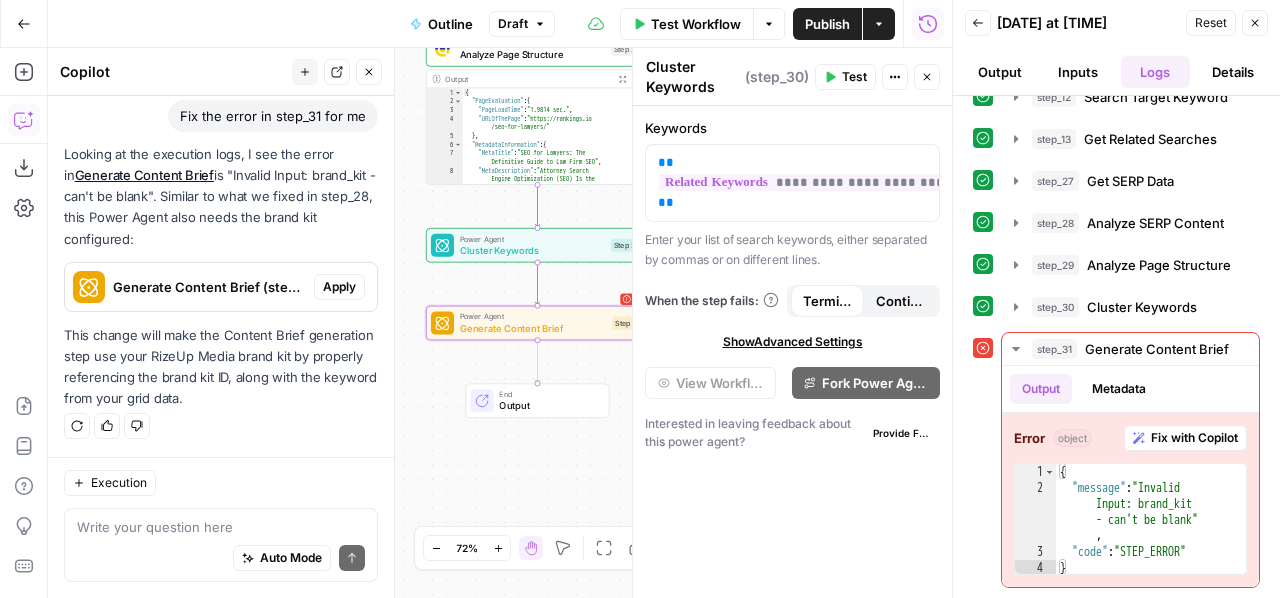 scroll, scrollTop: 15957, scrollLeft: 0, axis: vertical 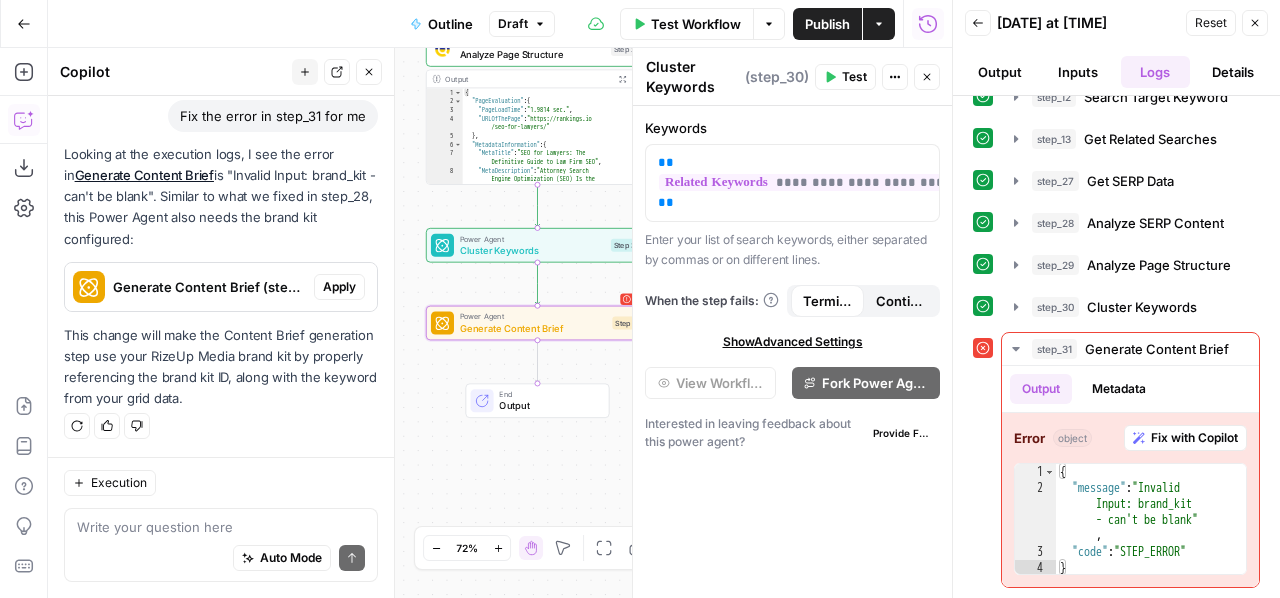 click on "Apply" at bounding box center [339, 287] 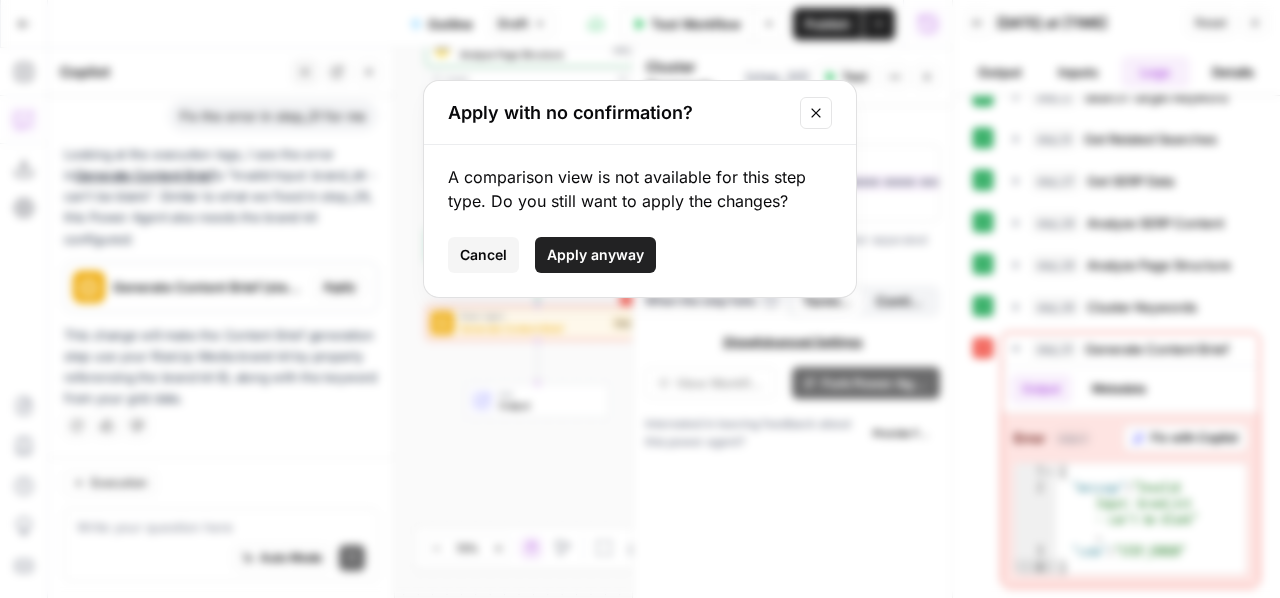 click on "Apply anyway" at bounding box center (595, 255) 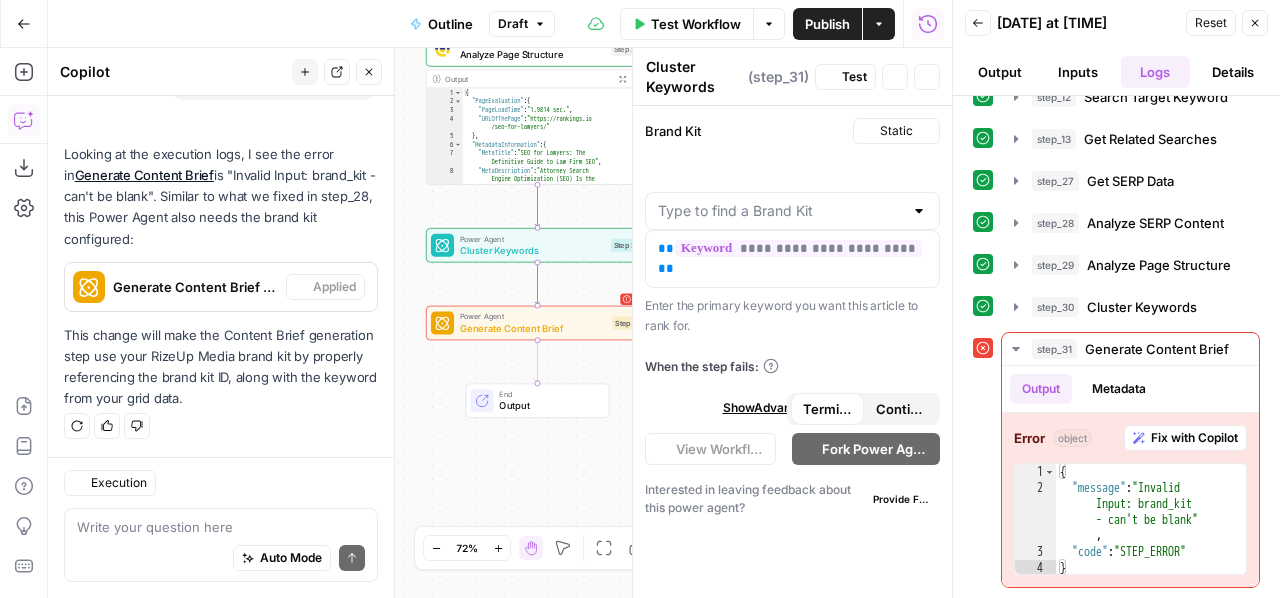 scroll, scrollTop: 15989, scrollLeft: 0, axis: vertical 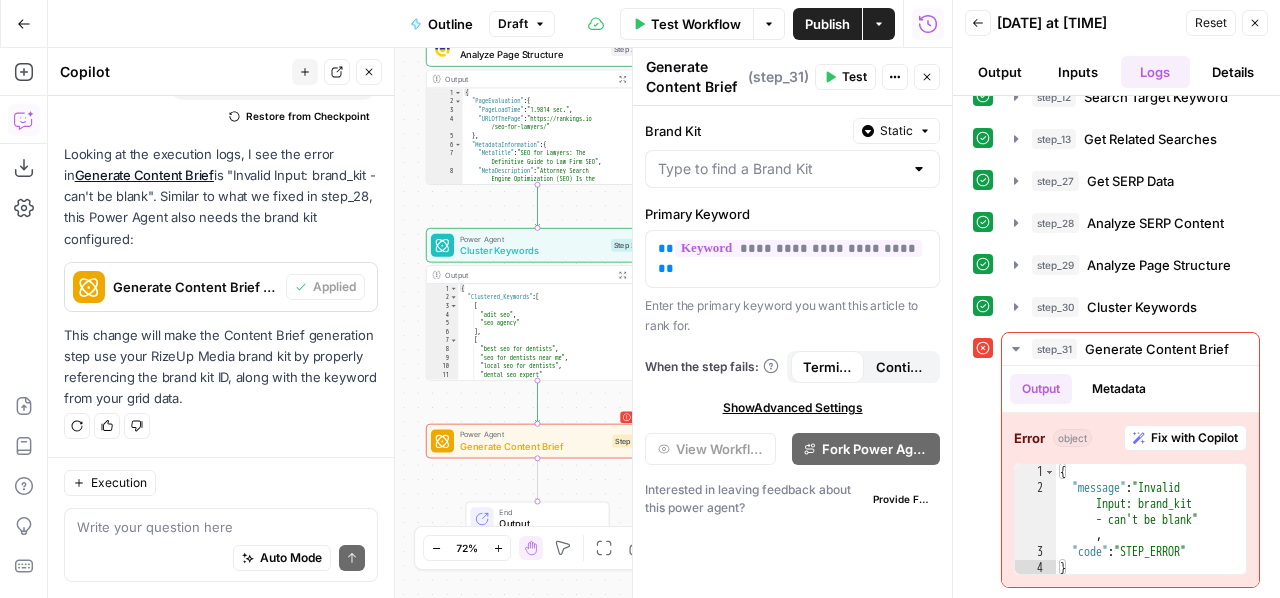 click on "Test" at bounding box center [854, 77] 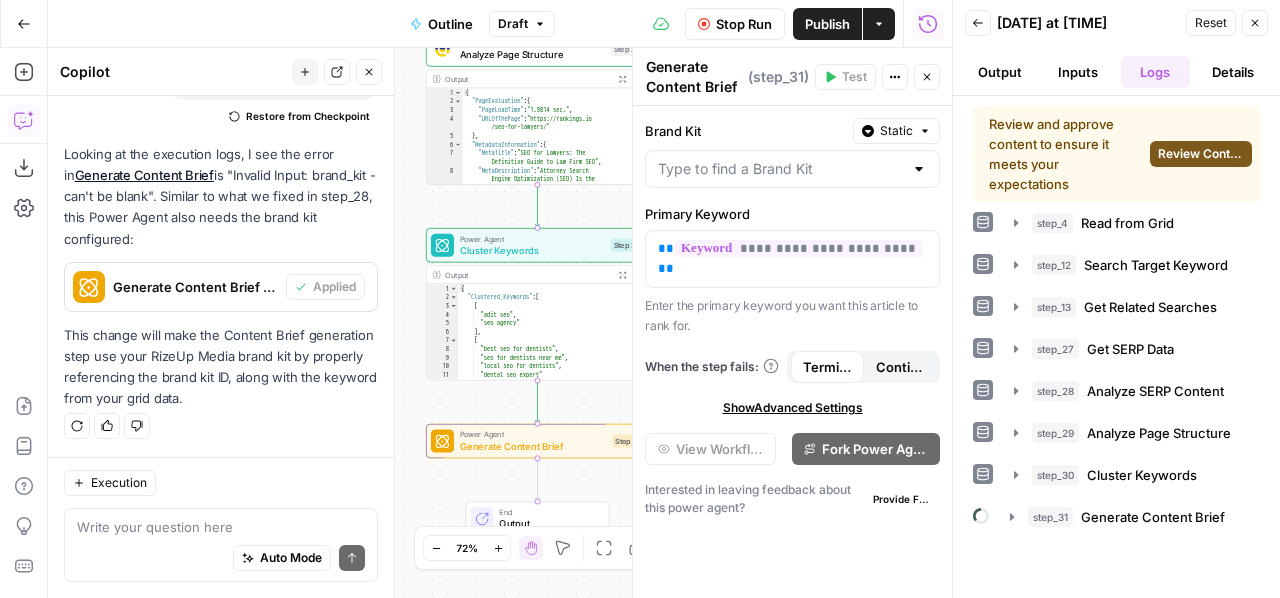 click on "Review Content" at bounding box center (1201, 154) 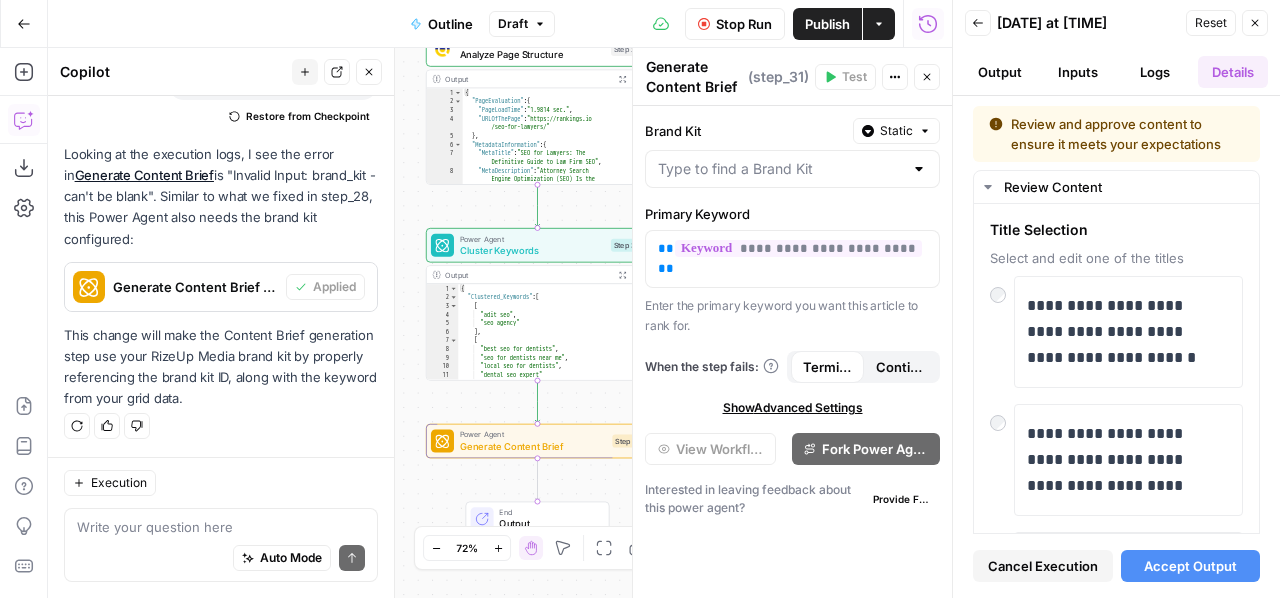 click on "Accept Output" at bounding box center [1190, 566] 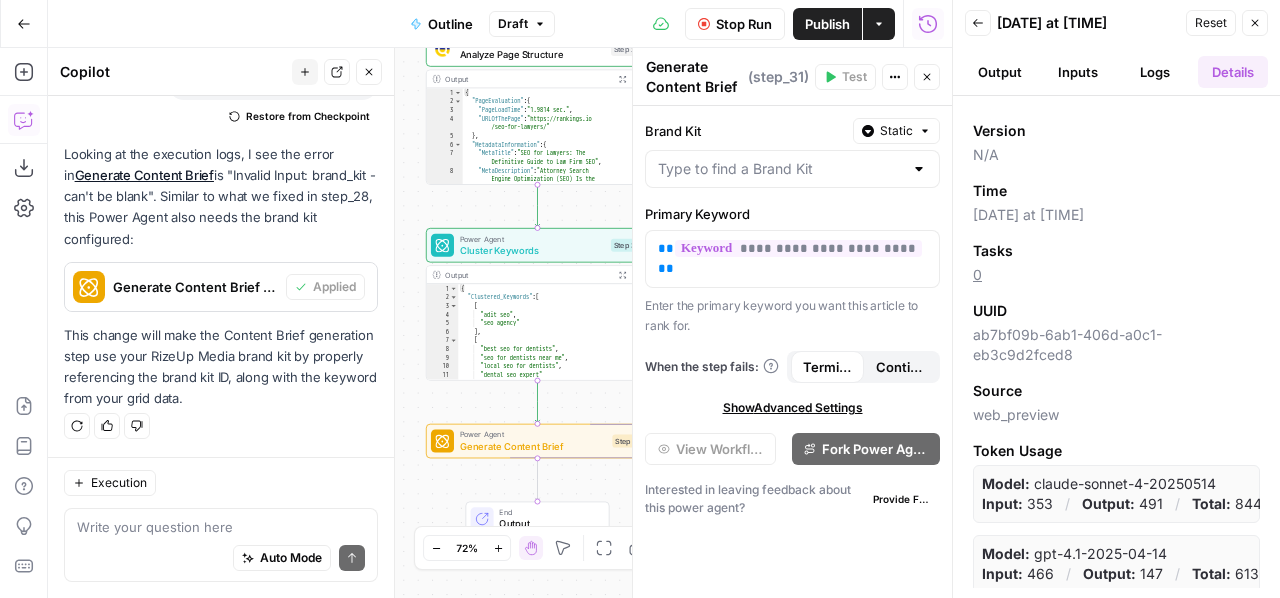 scroll, scrollTop: 135, scrollLeft: 0, axis: vertical 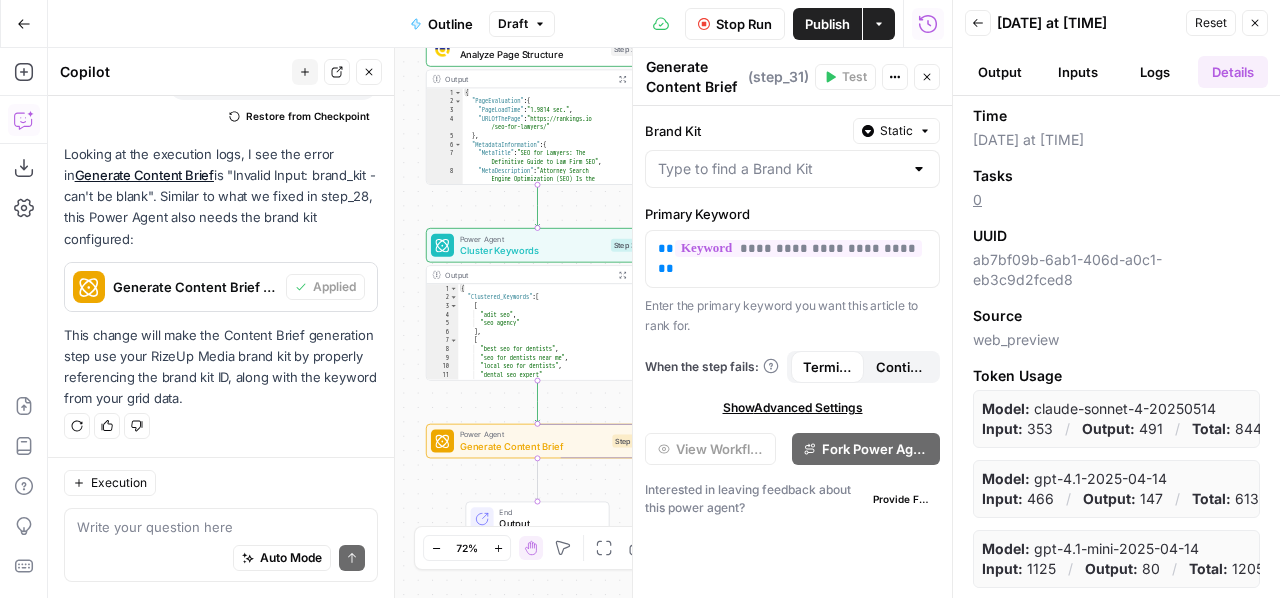click on "Details" at bounding box center [1233, 72] 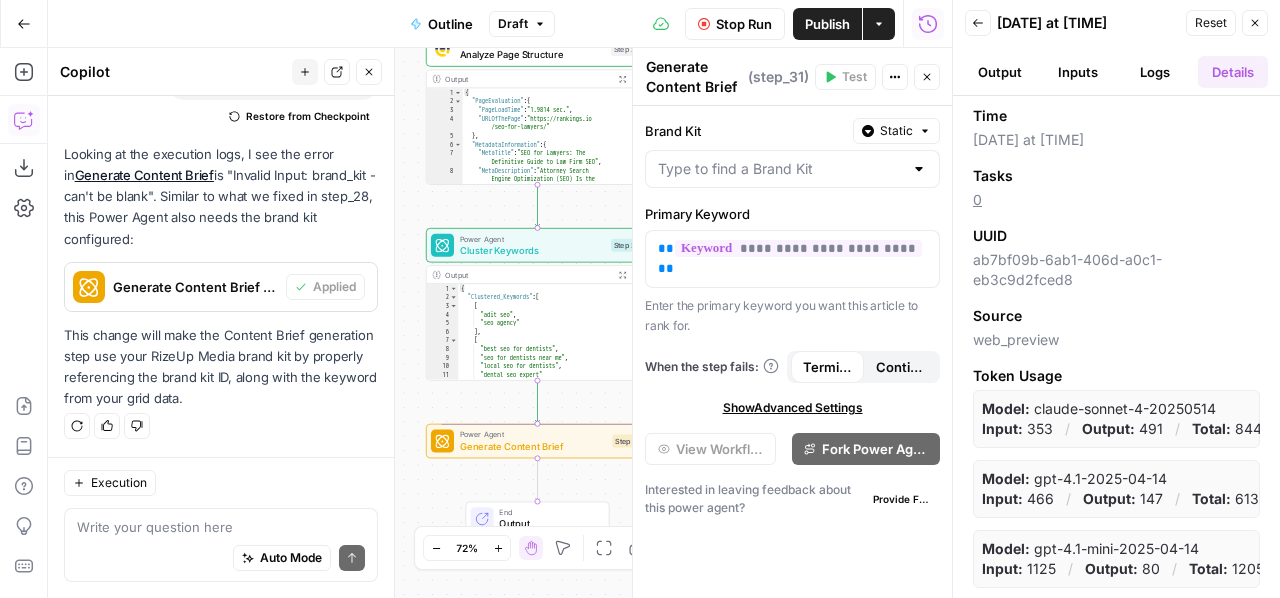 click 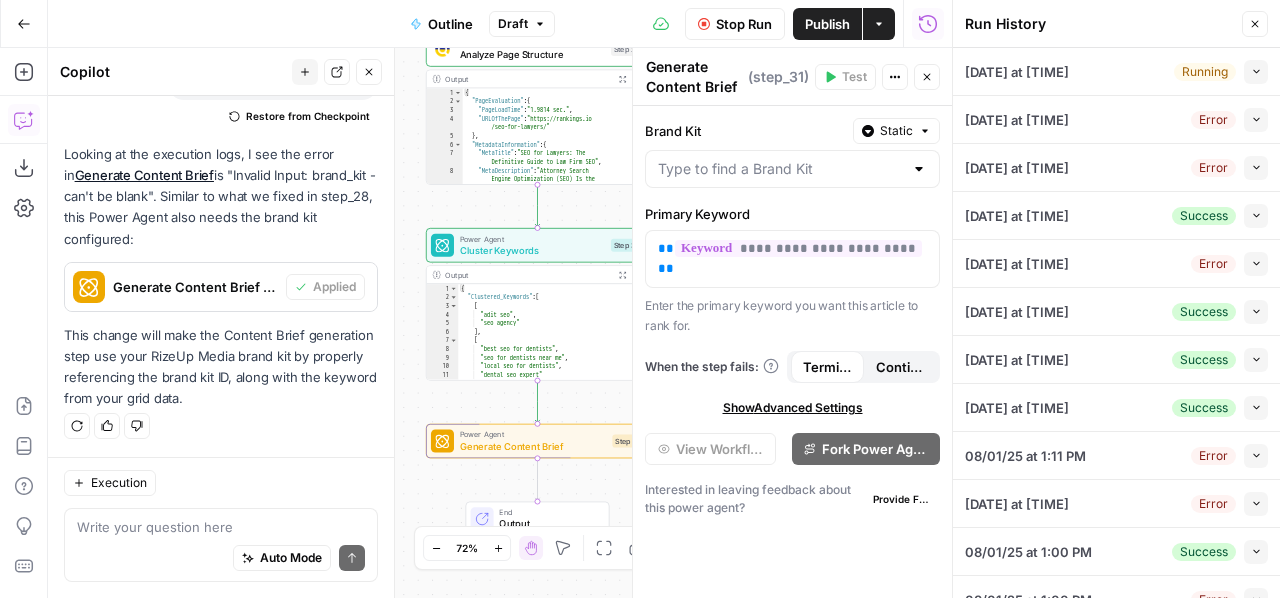 click 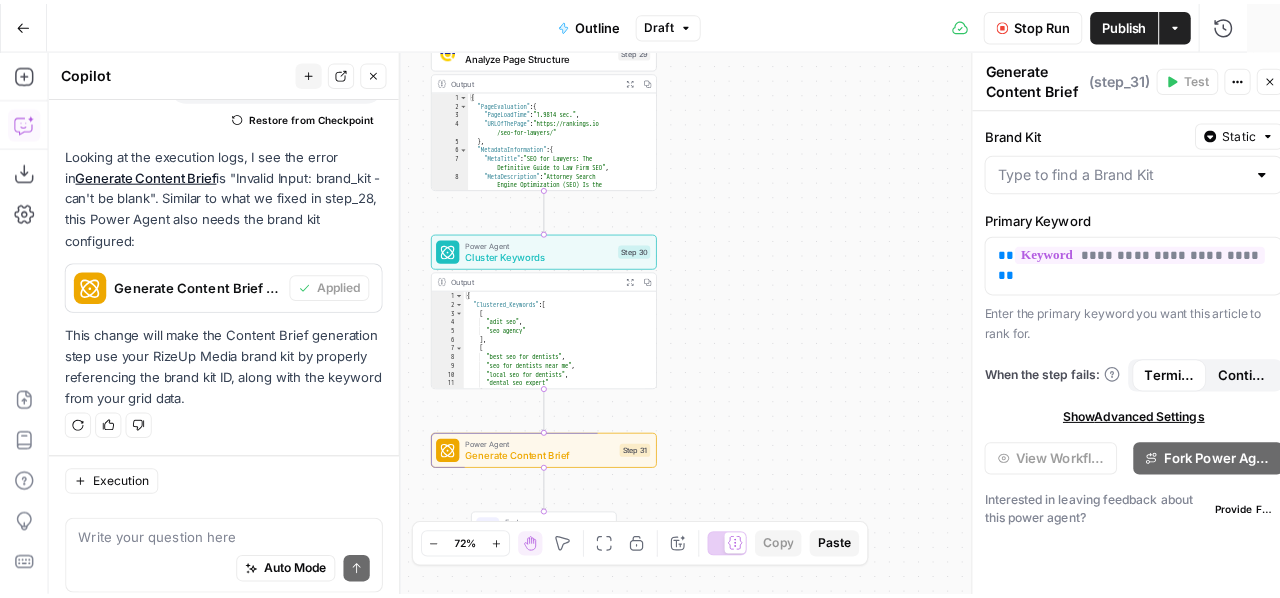 scroll, scrollTop: 15989, scrollLeft: 0, axis: vertical 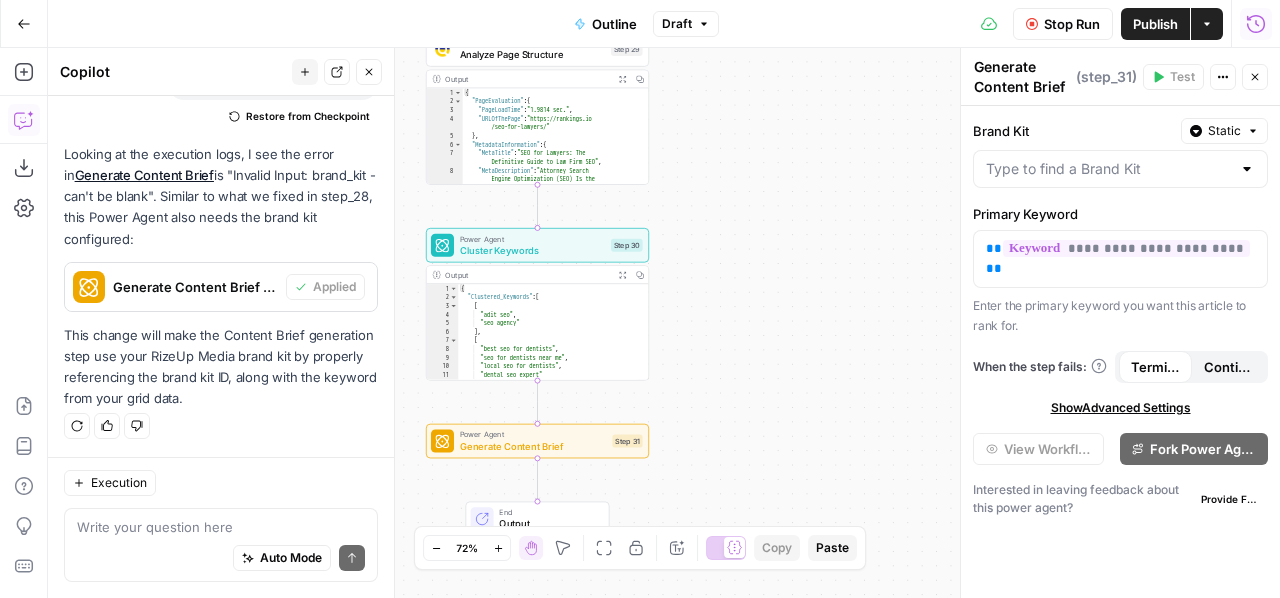 click on "Draft" at bounding box center [686, 24] 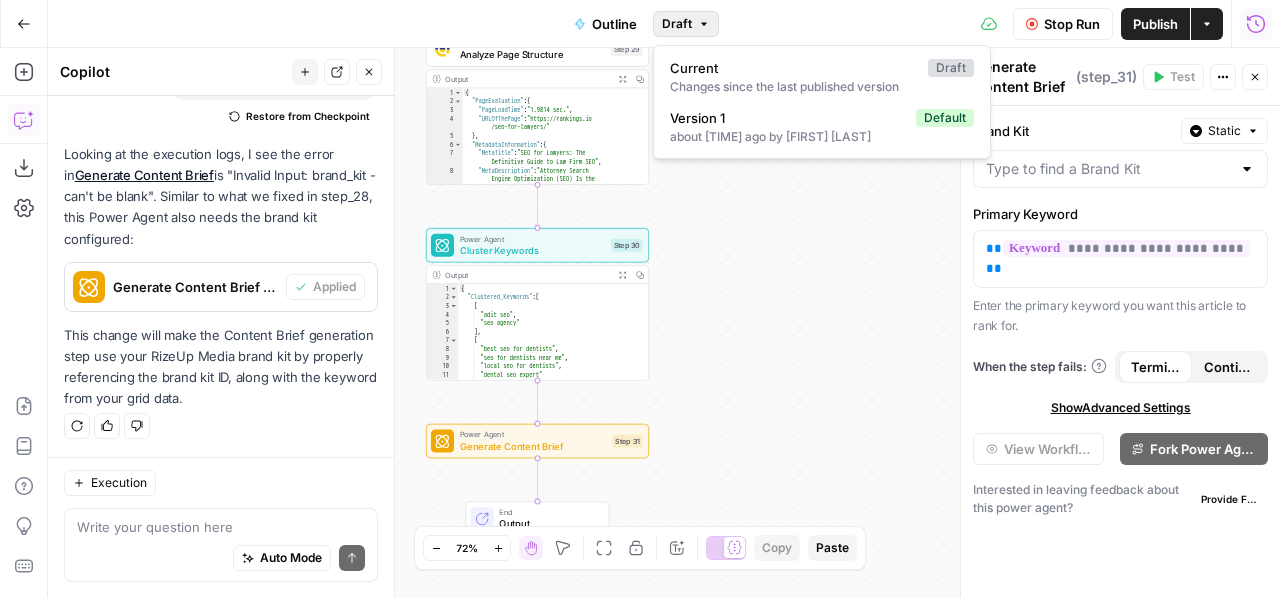 click on "Stop Run Publish Actions Run History" at bounding box center (1000, 23) 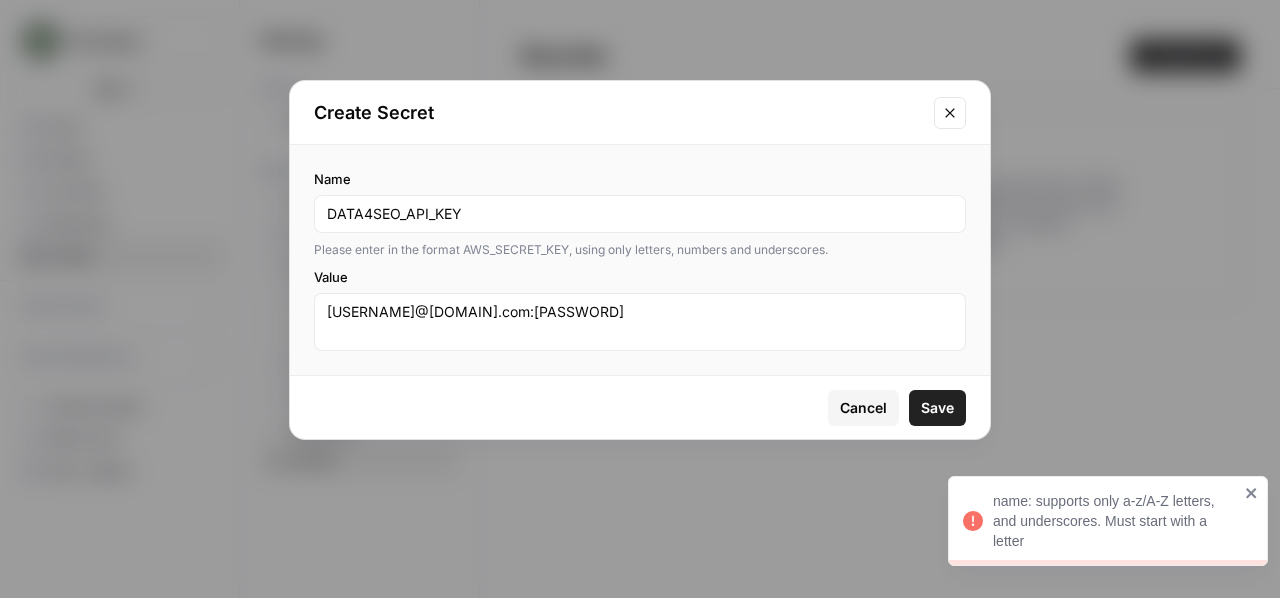 scroll, scrollTop: 0, scrollLeft: 0, axis: both 